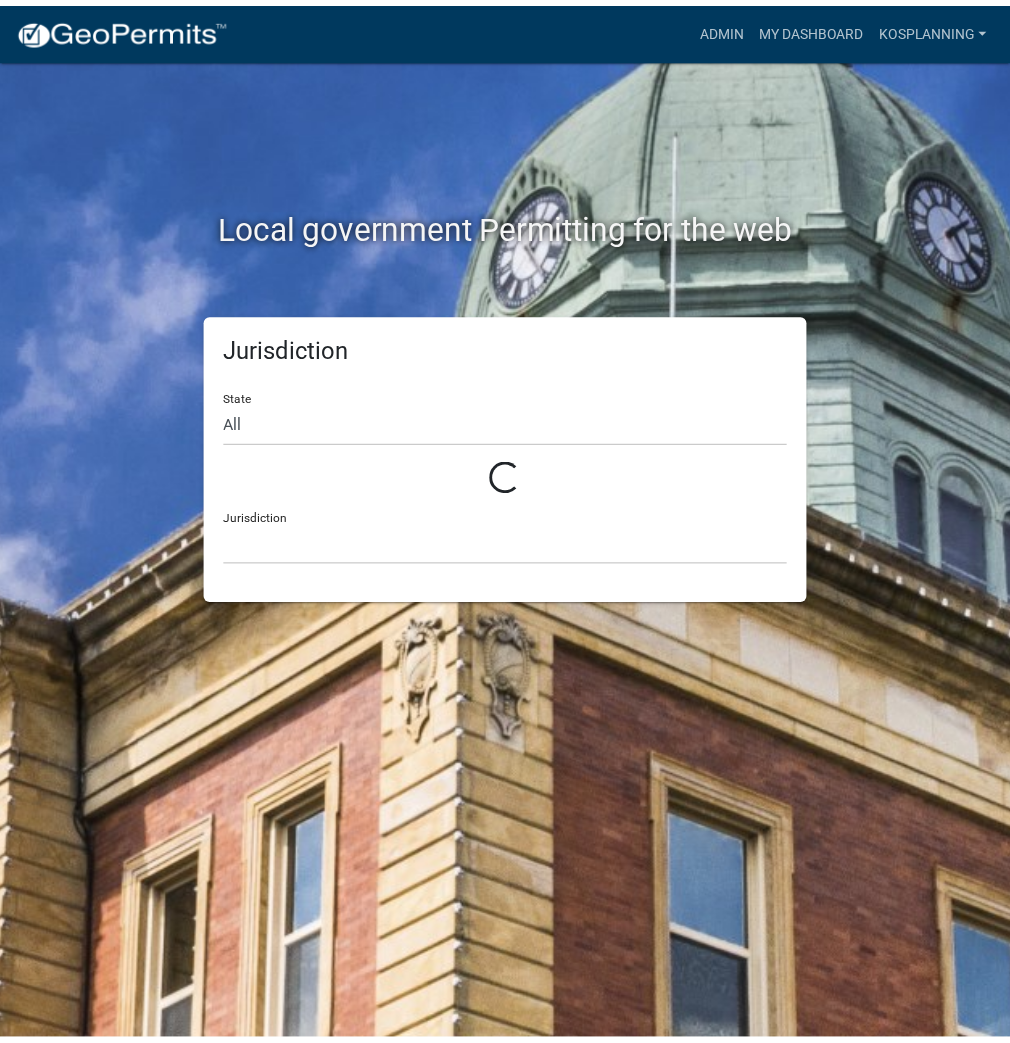 scroll, scrollTop: 0, scrollLeft: 0, axis: both 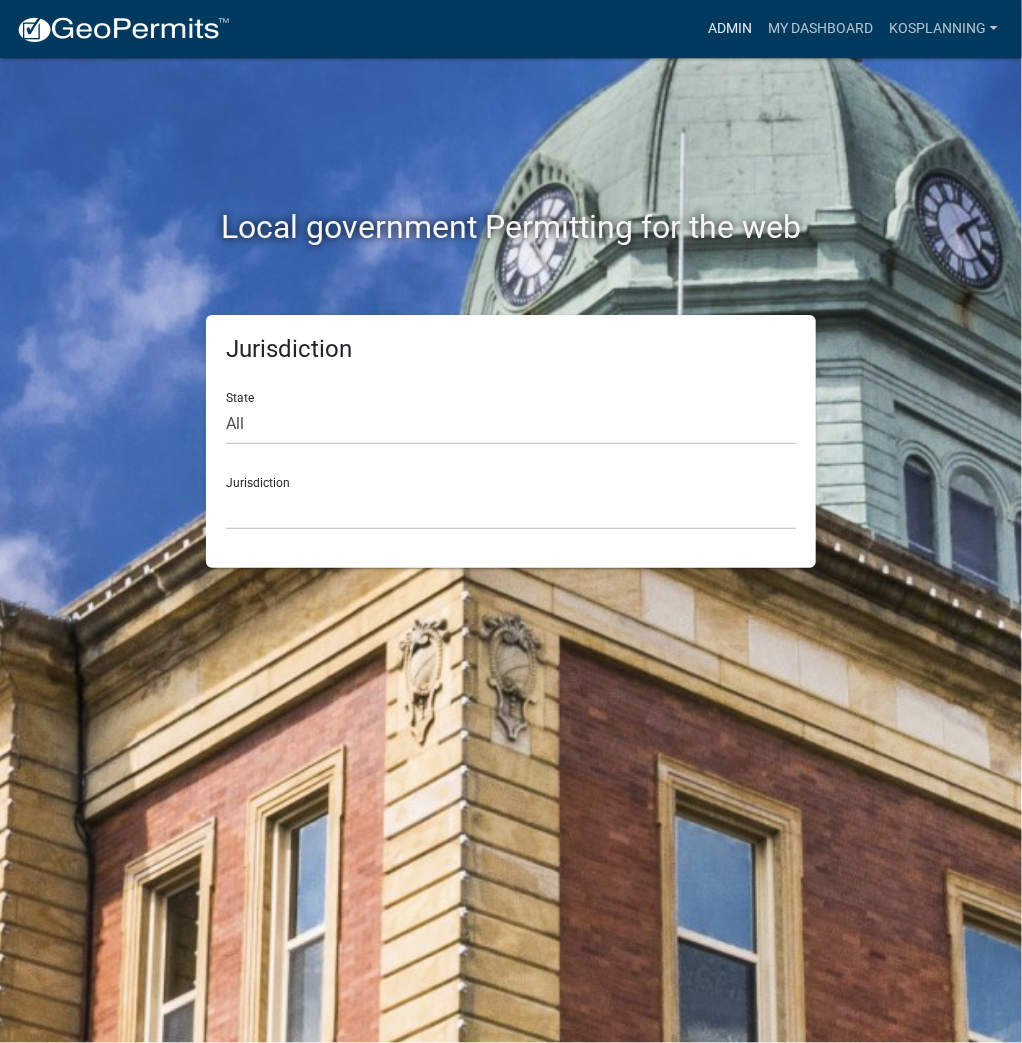 click on "Admin" at bounding box center (730, 29) 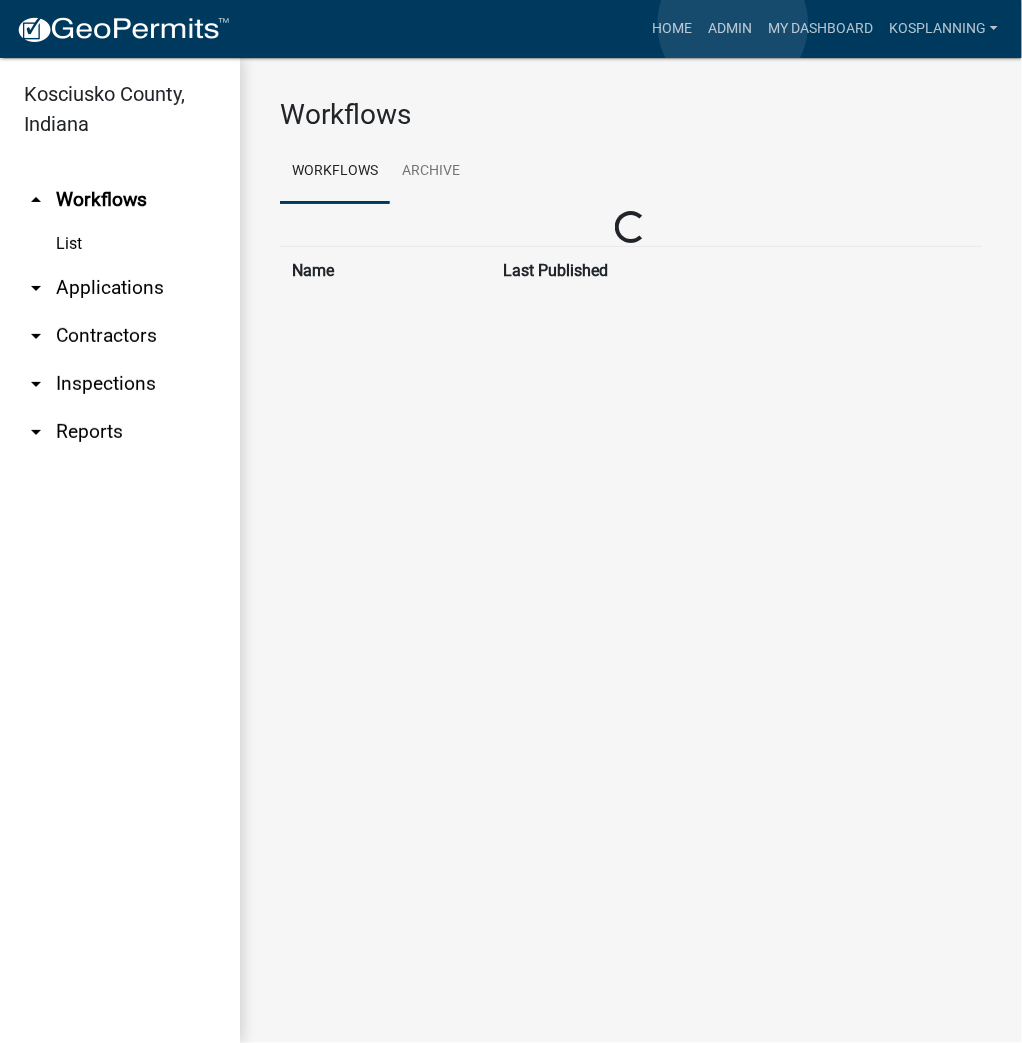 click on "Admin" at bounding box center [730, 29] 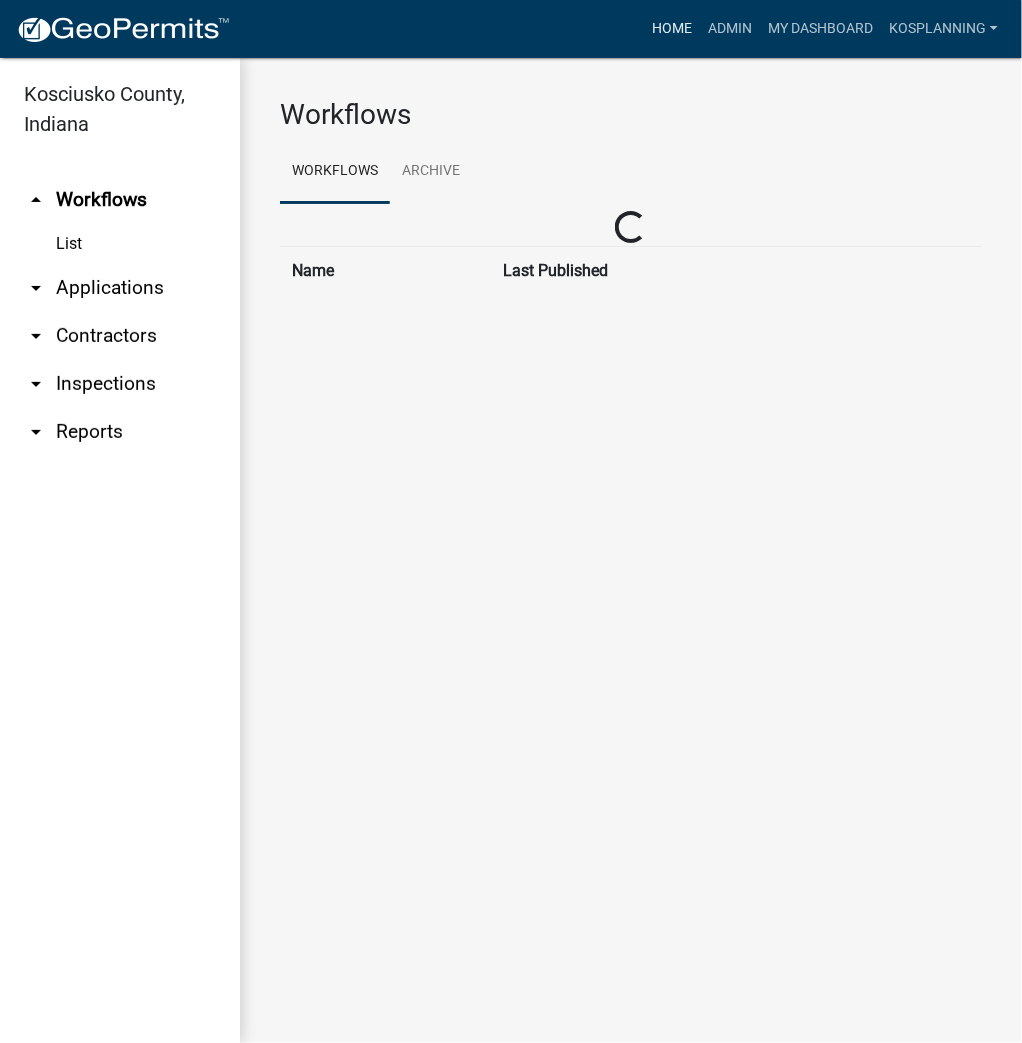 click on "Home" at bounding box center [672, 29] 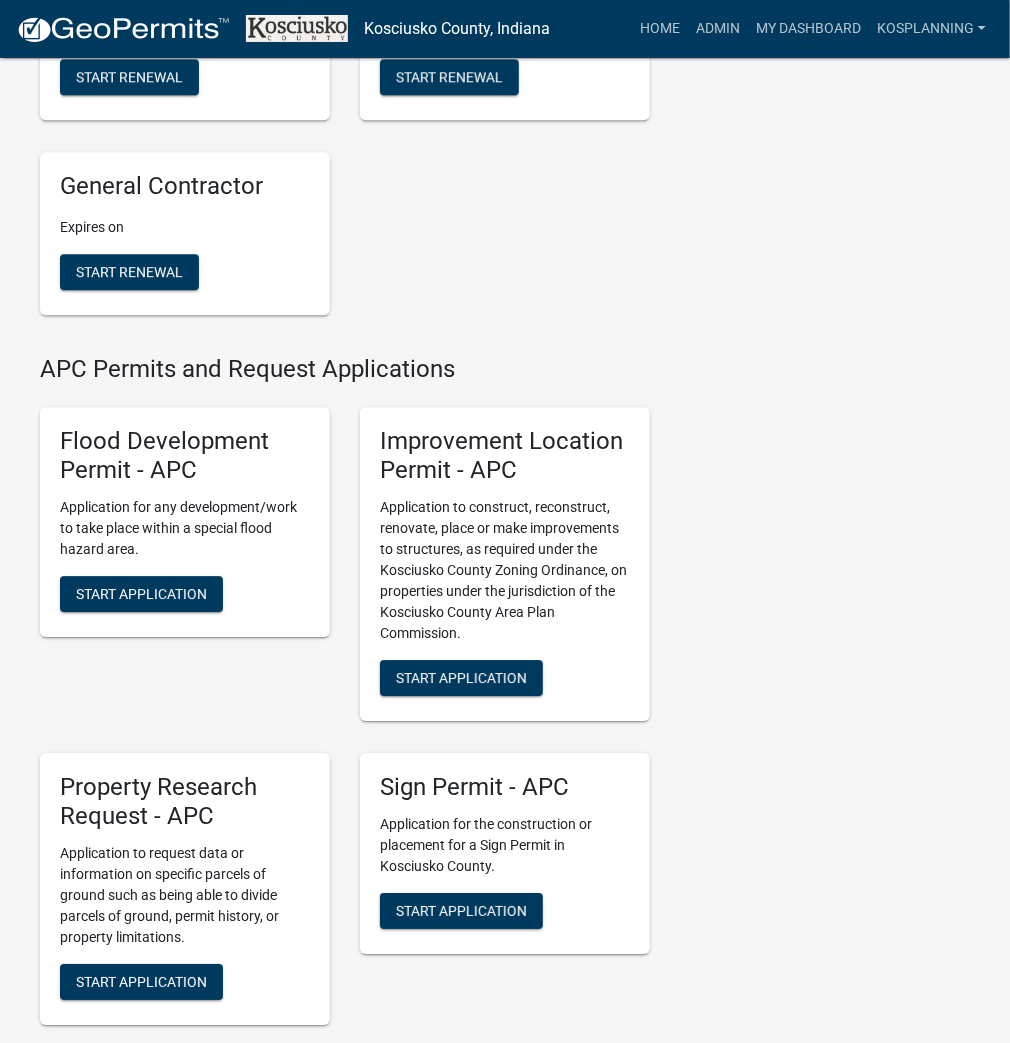 scroll, scrollTop: 1920, scrollLeft: 0, axis: vertical 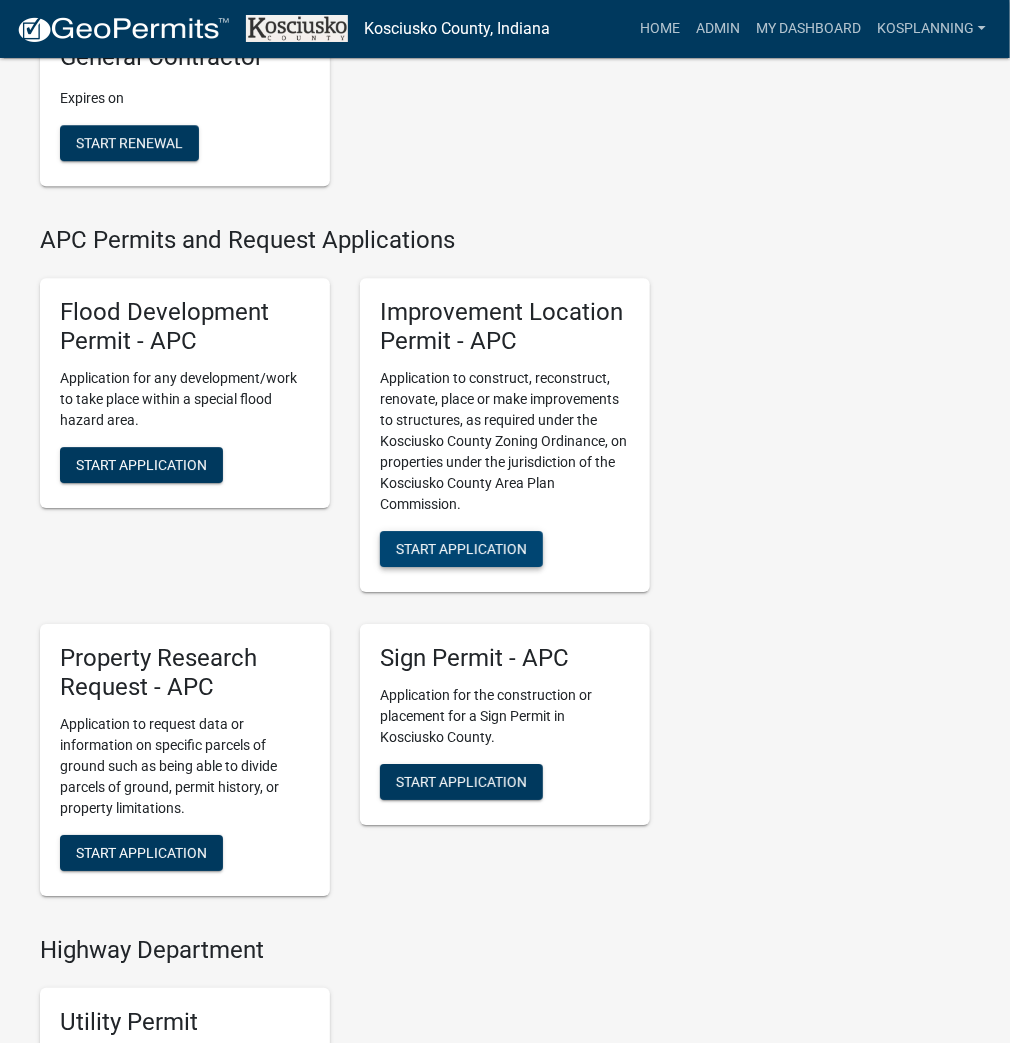 click on "Start Application" at bounding box center [461, 549] 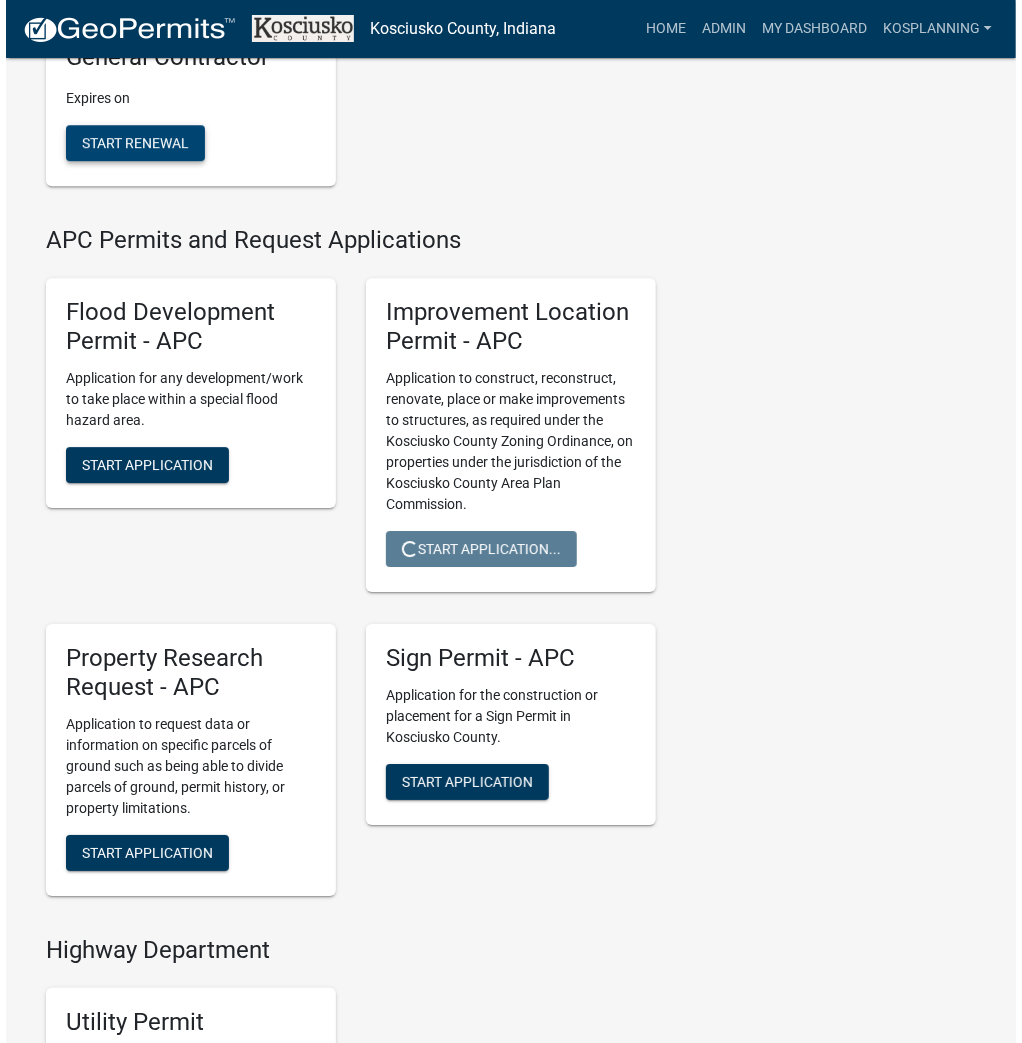 scroll, scrollTop: 0, scrollLeft: 0, axis: both 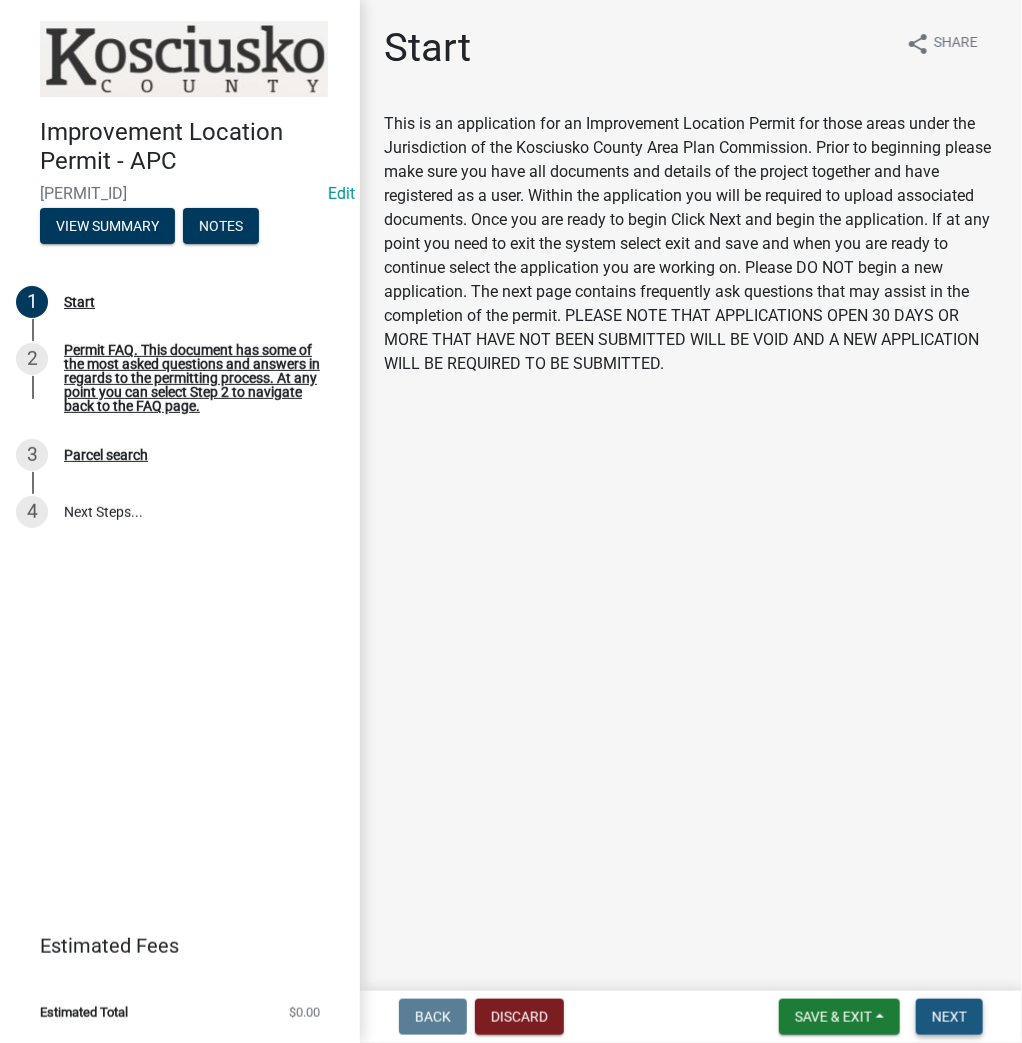 click on "Next" at bounding box center (949, 1017) 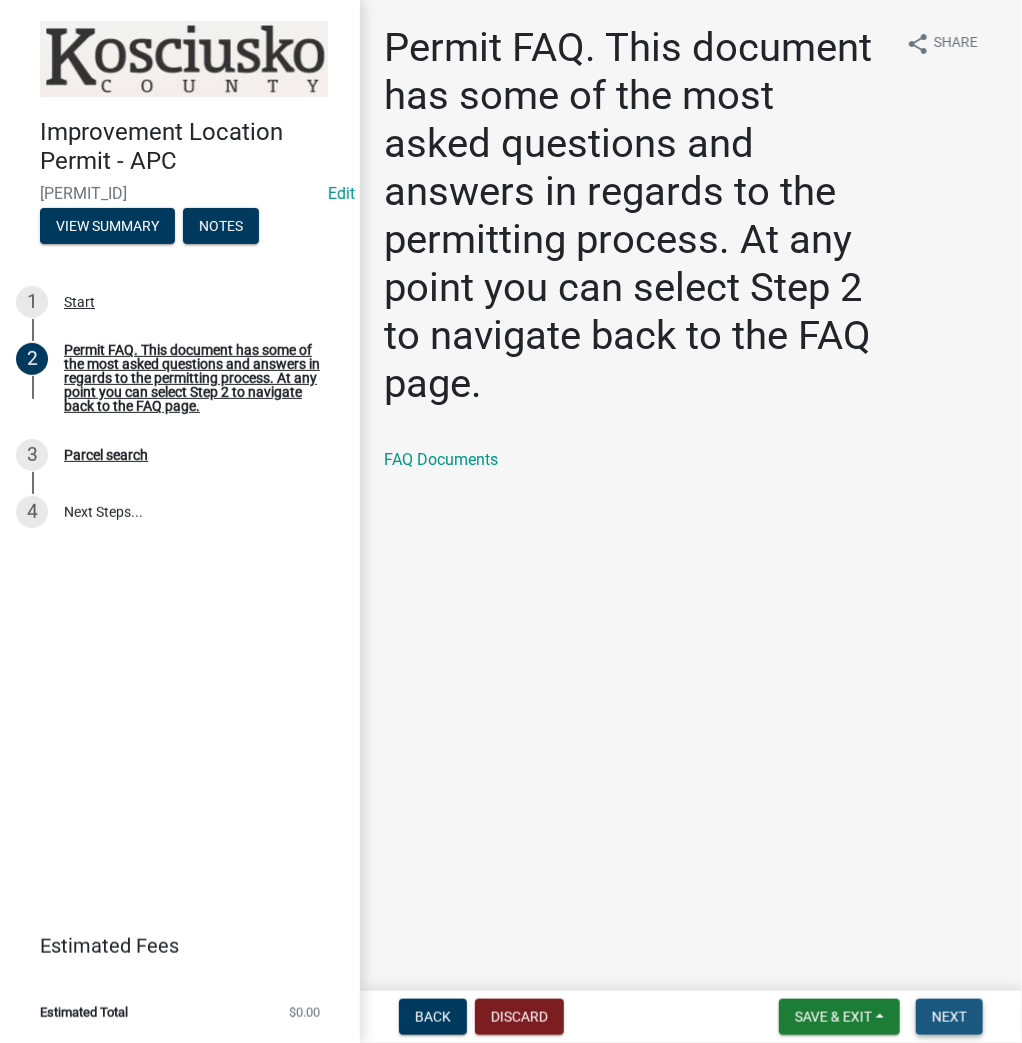 click on "Next" at bounding box center (949, 1017) 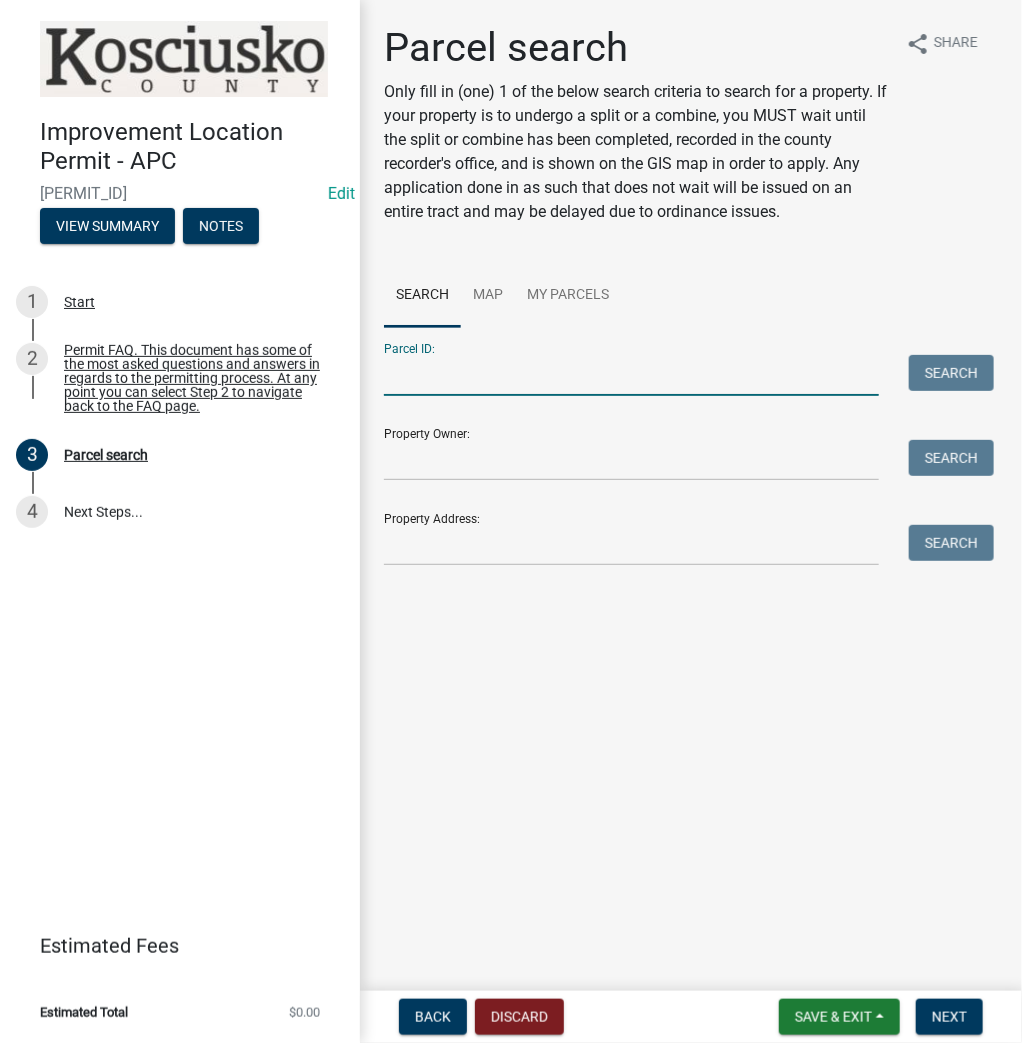 click on "Parcel ID:" at bounding box center [631, 375] 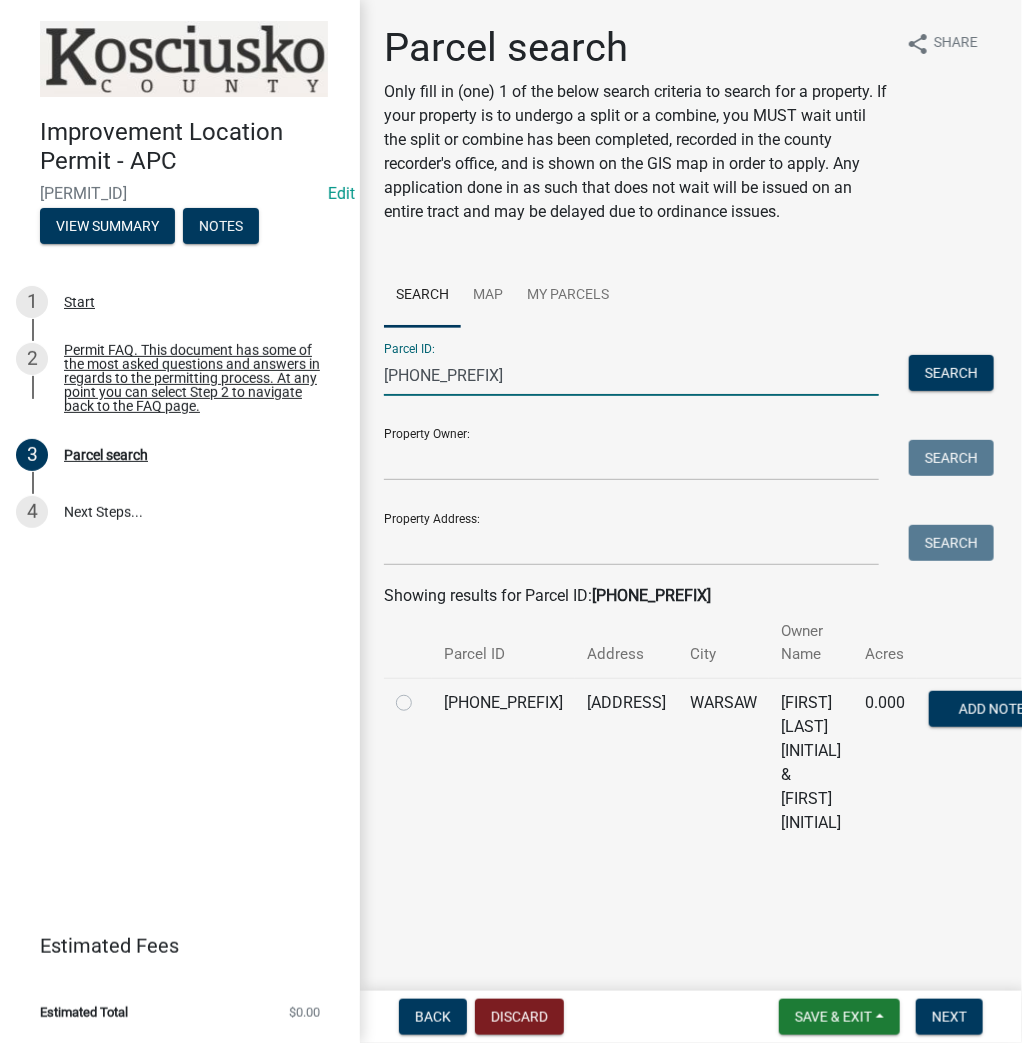 type on "[PHONE_PREFIX]" 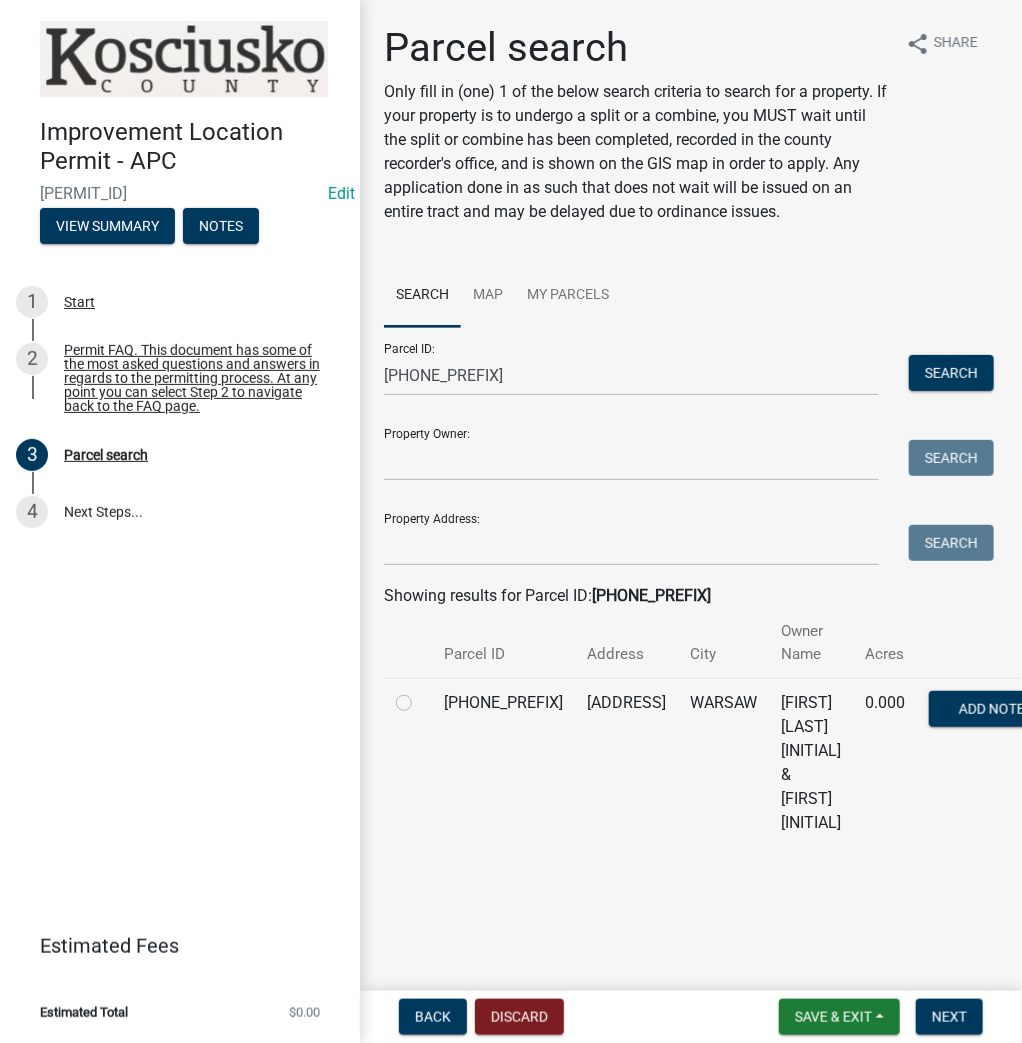 click 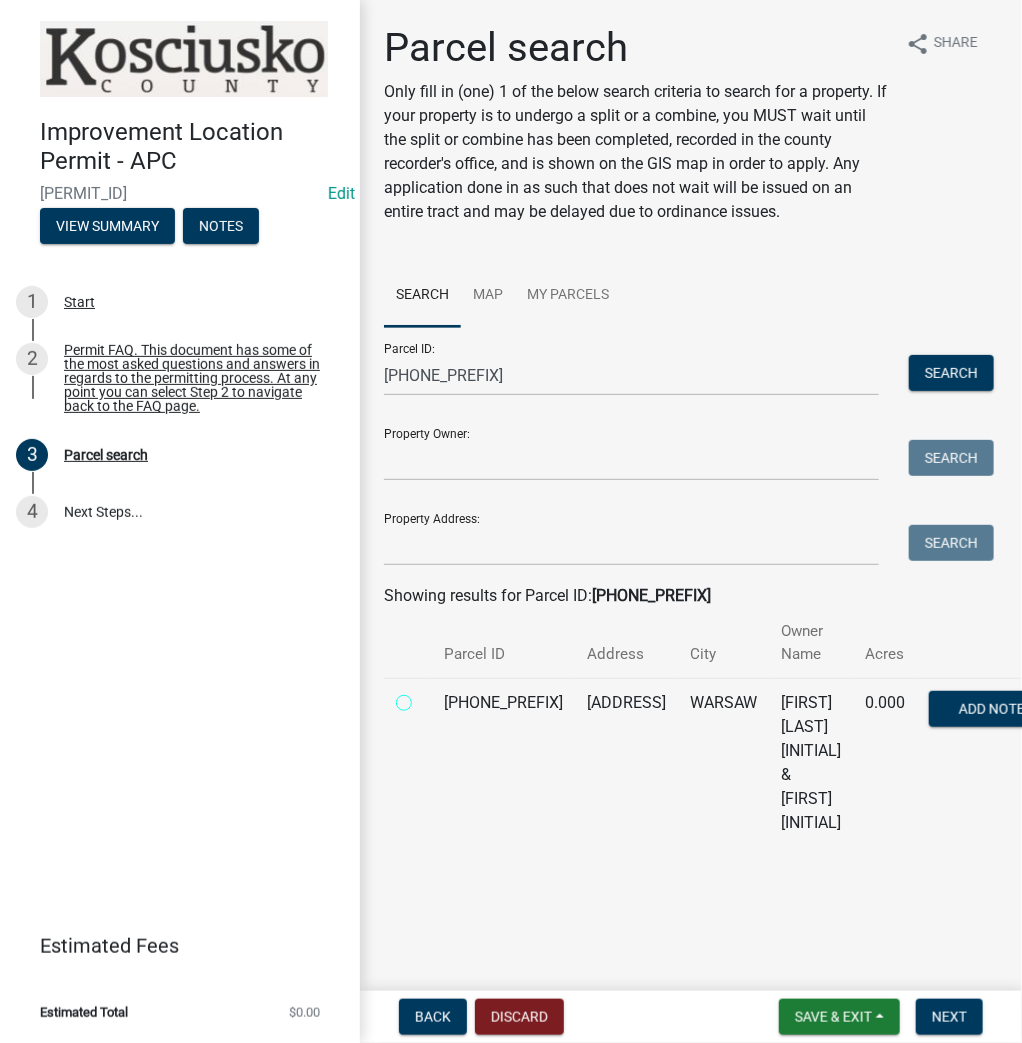 click at bounding box center [426, 697] 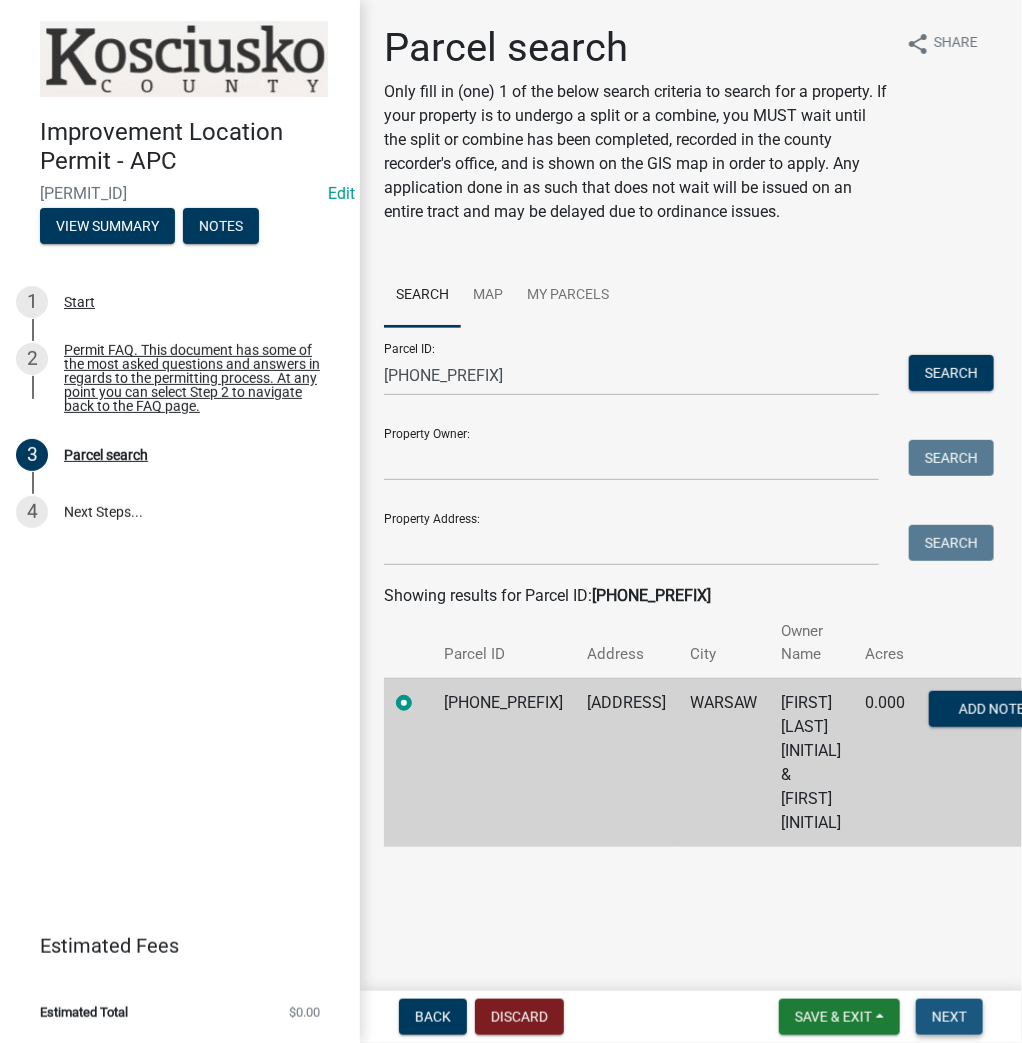 drag, startPoint x: 966, startPoint y: 1020, endPoint x: 614, endPoint y: 846, distance: 392.65762 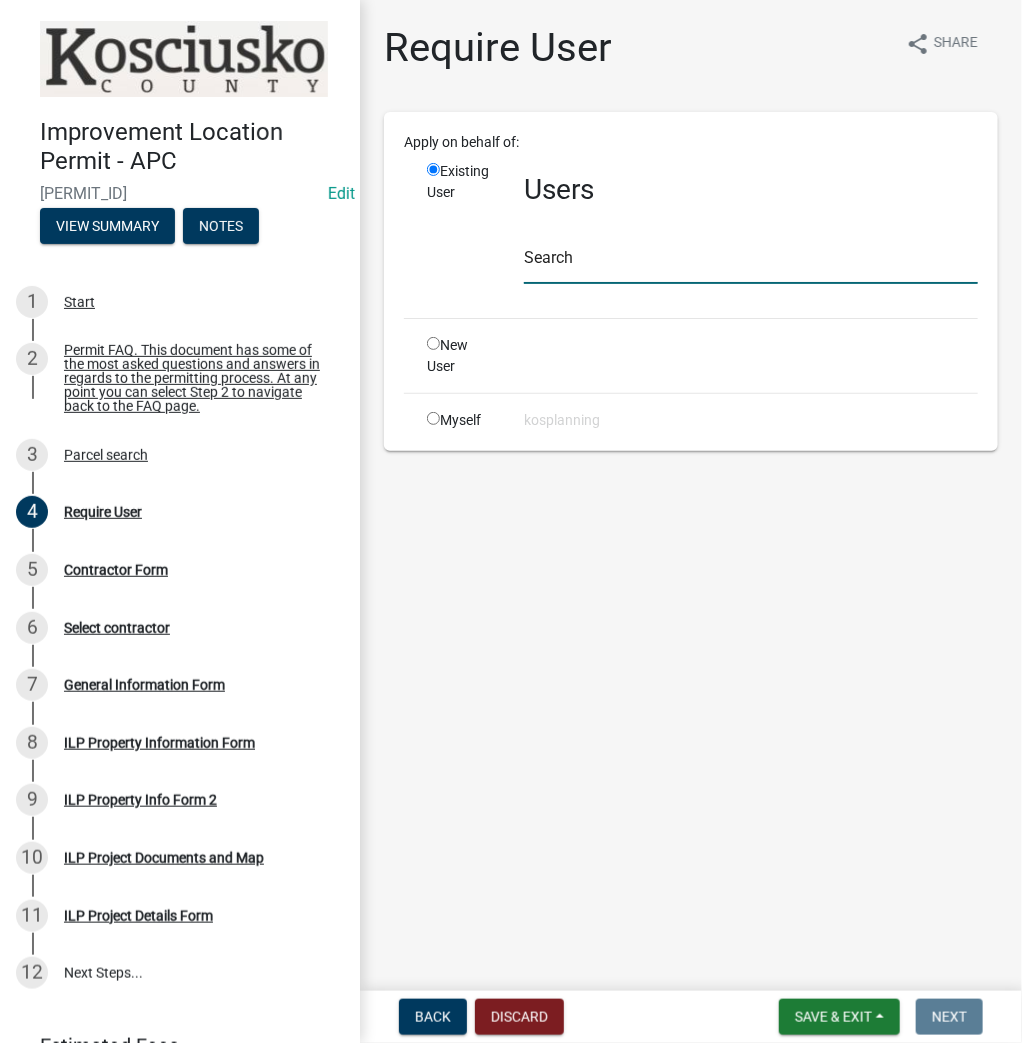click 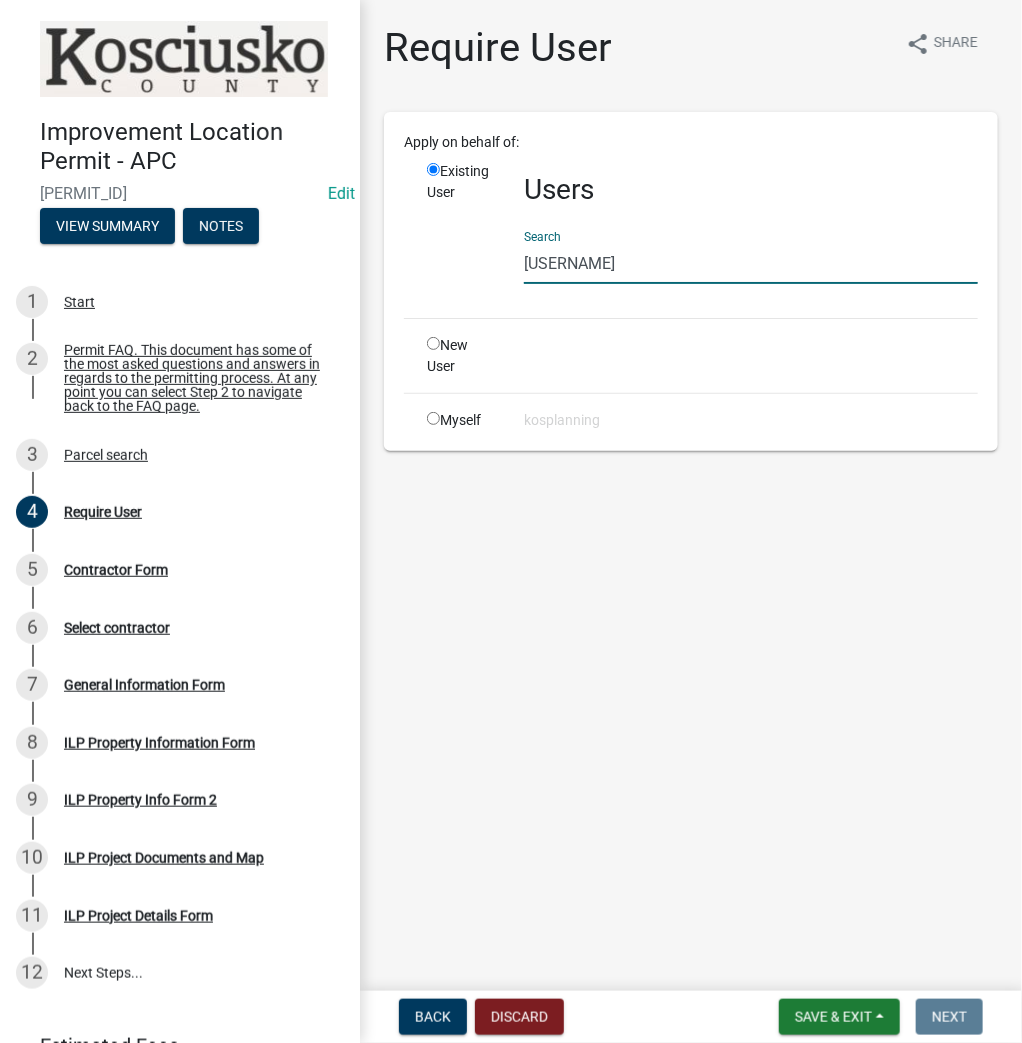 type on "[USERNAME]" 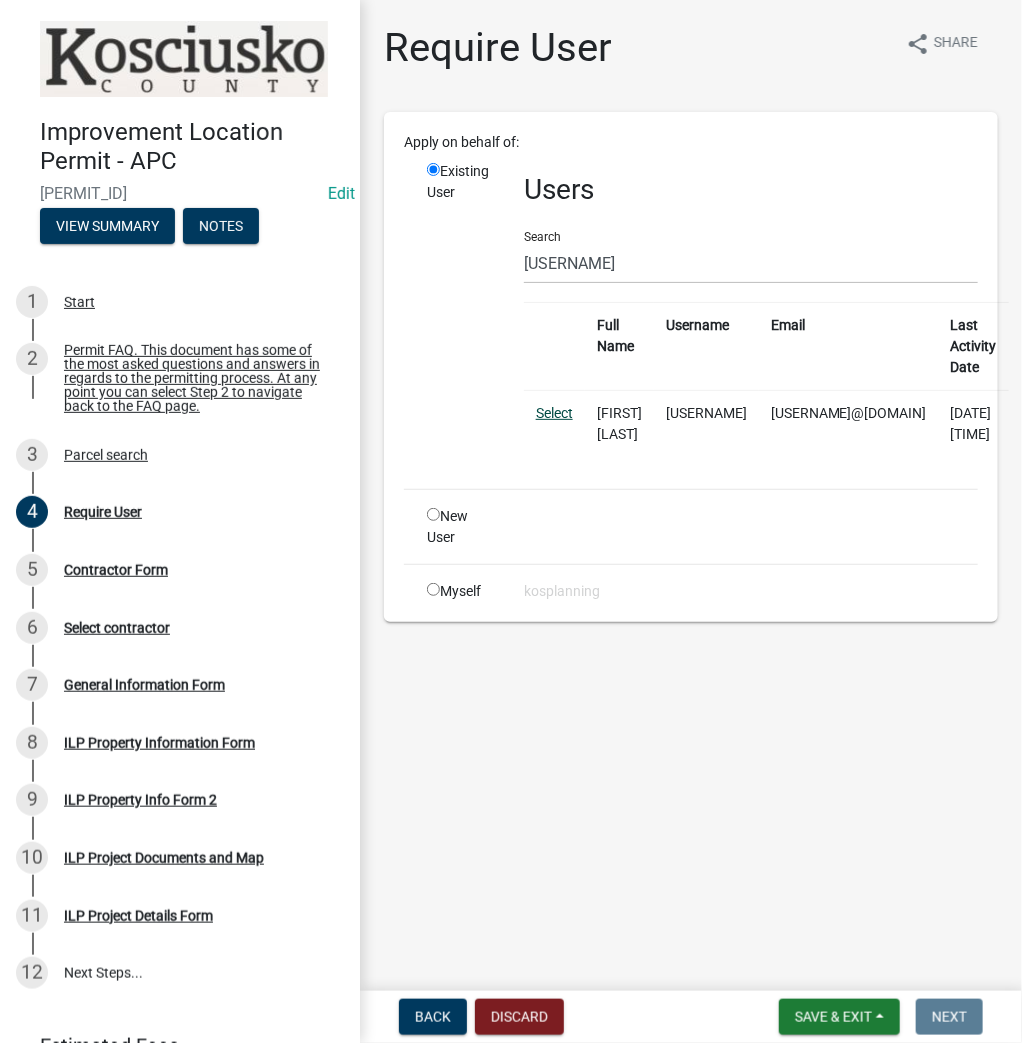 click on "Select" 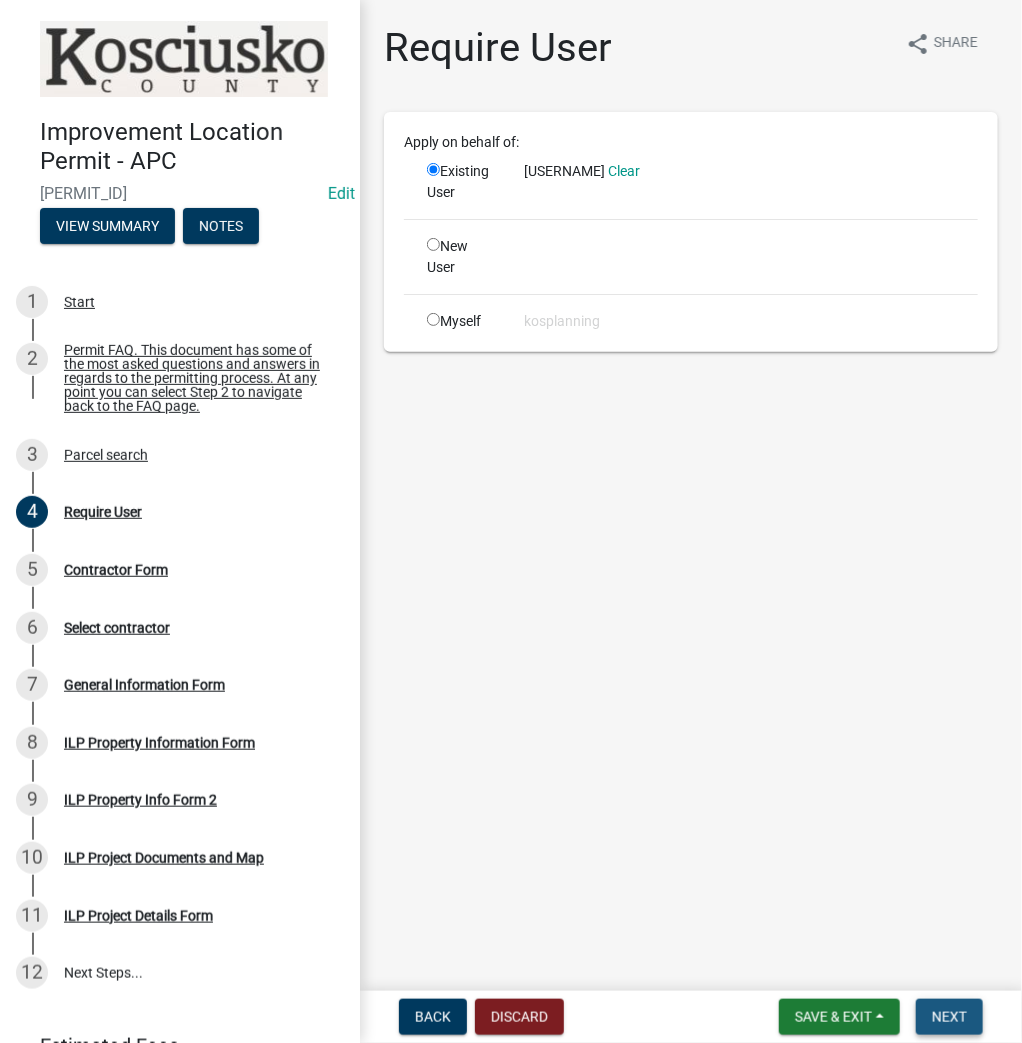 click on "Next" at bounding box center [949, 1017] 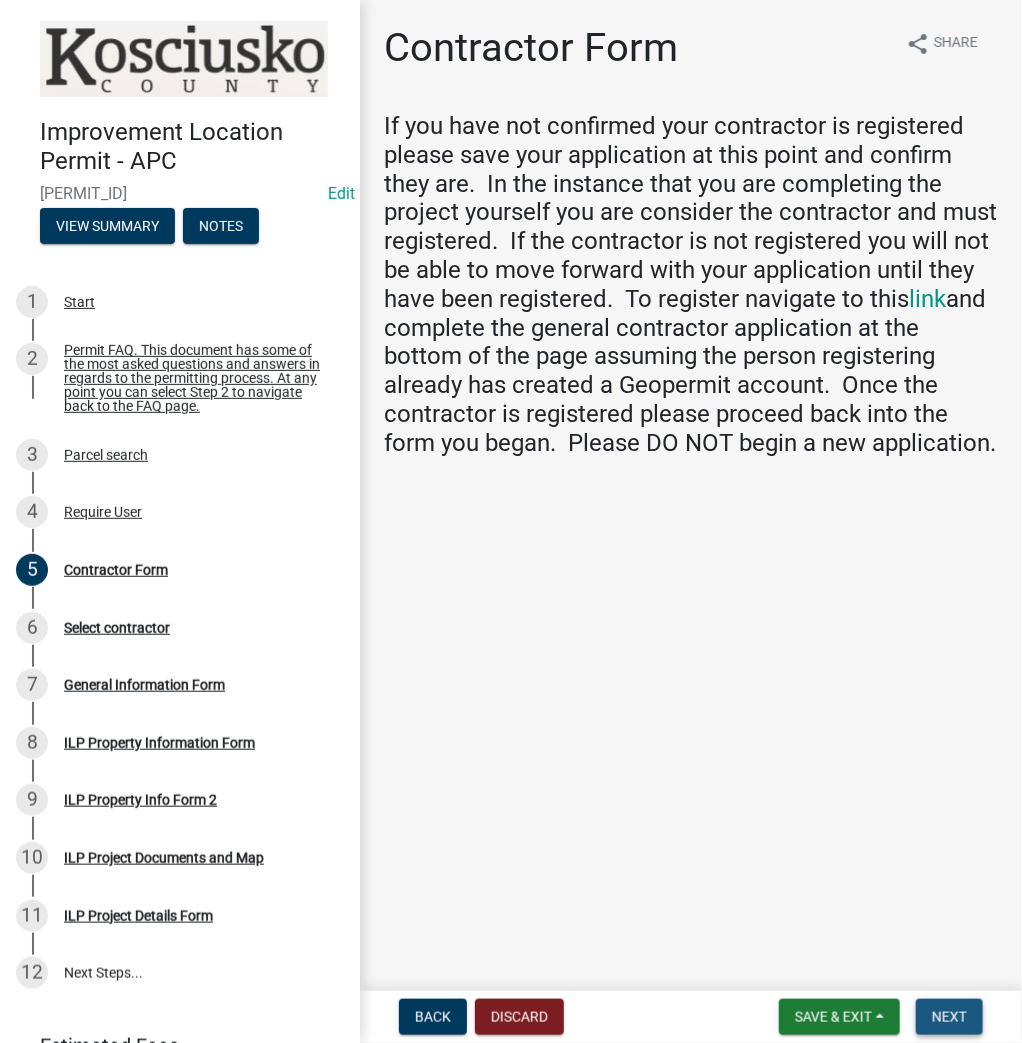 click on "Next" at bounding box center (949, 1017) 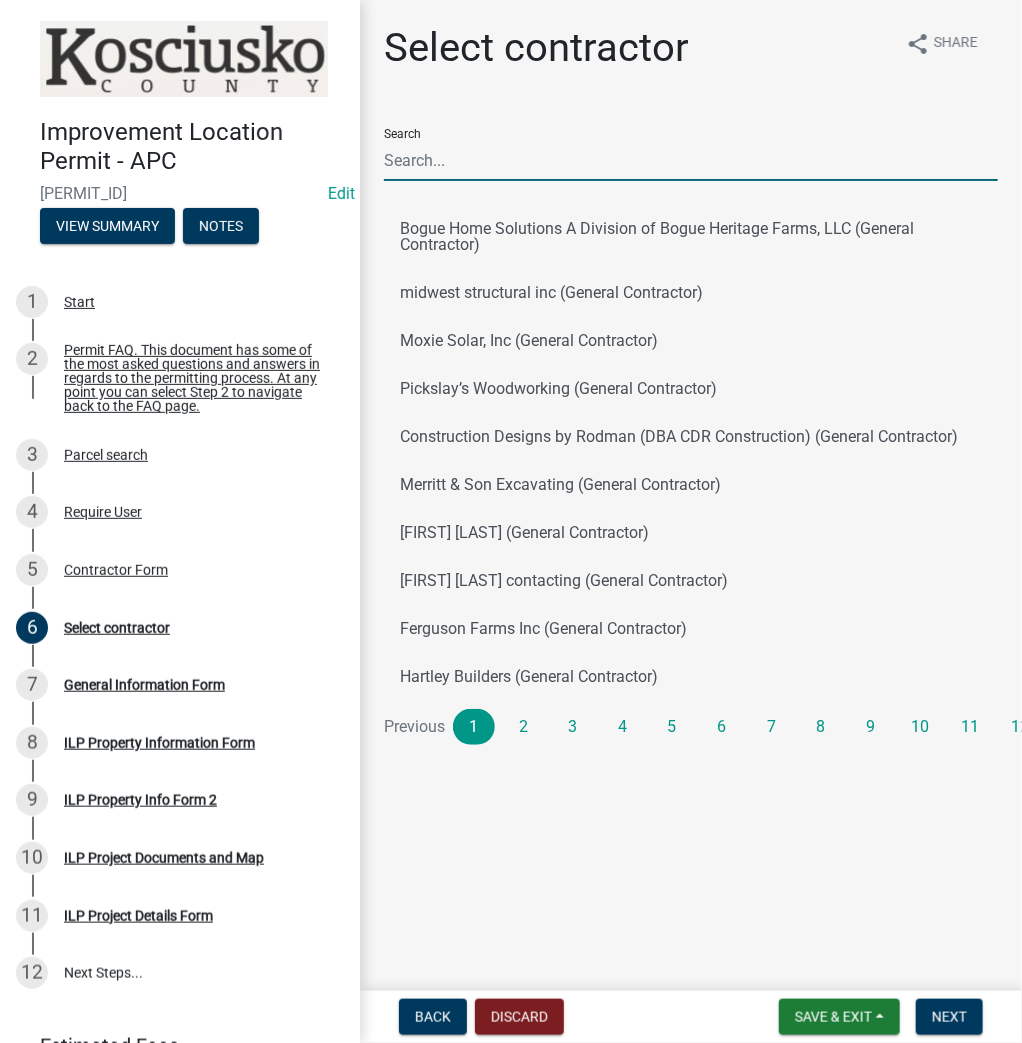 click on "Search" at bounding box center (691, 160) 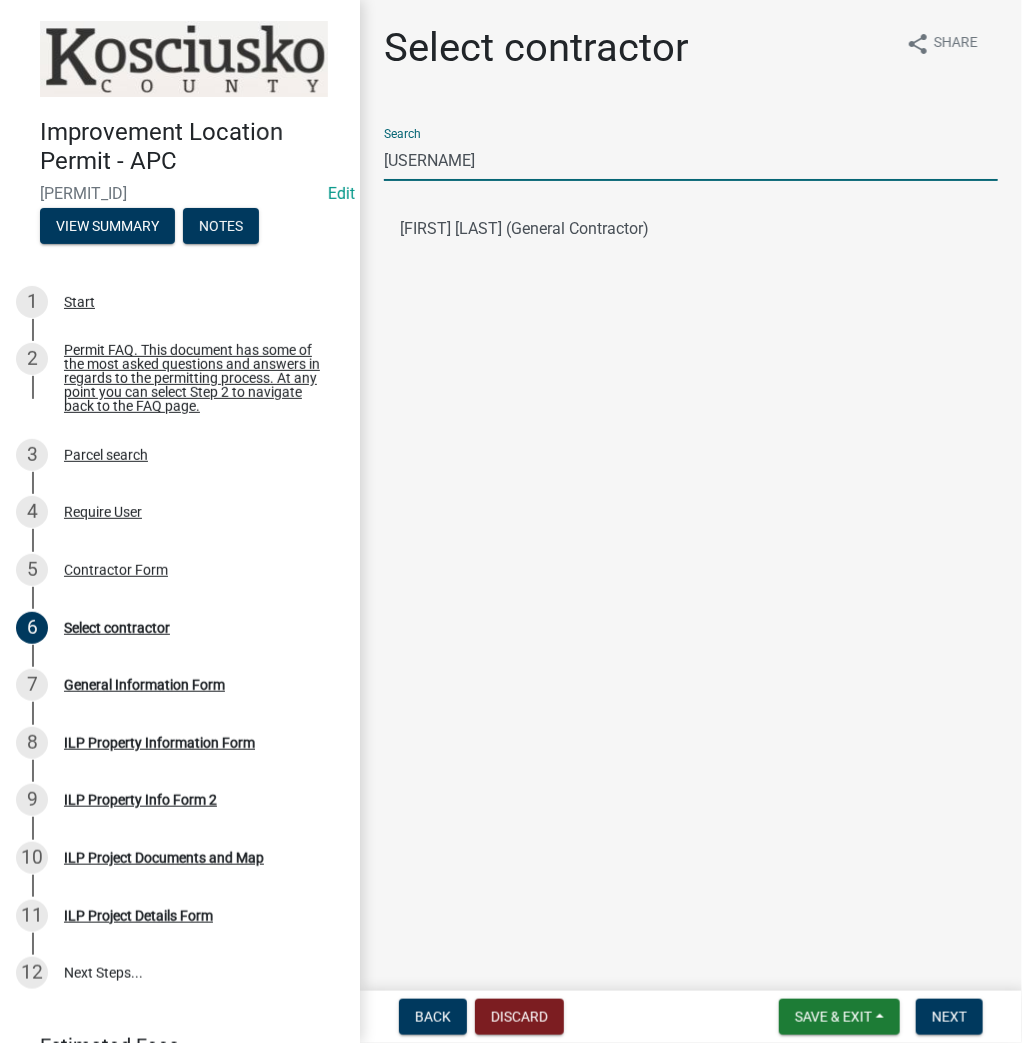 type on "[USERNAME]" 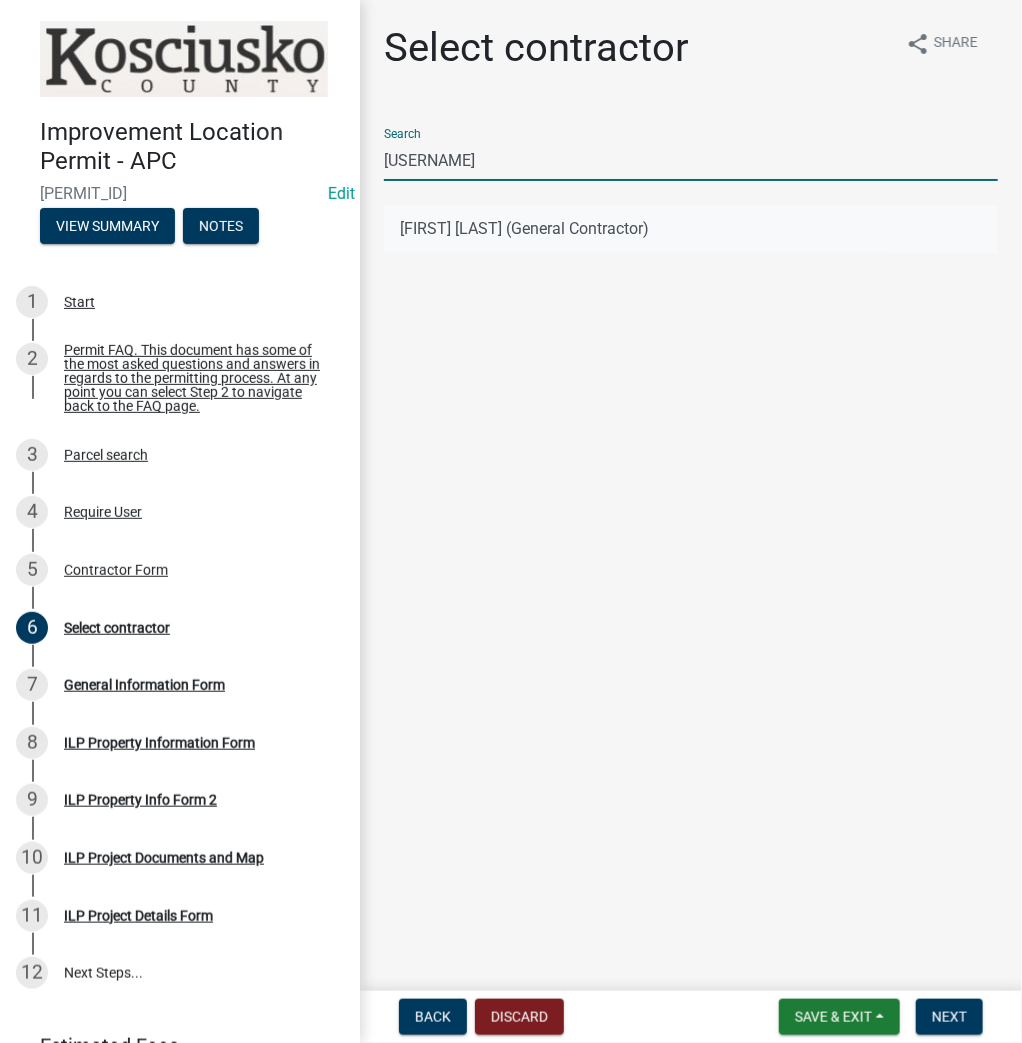 click on "[FIRST] [LAST] (General Contractor)" 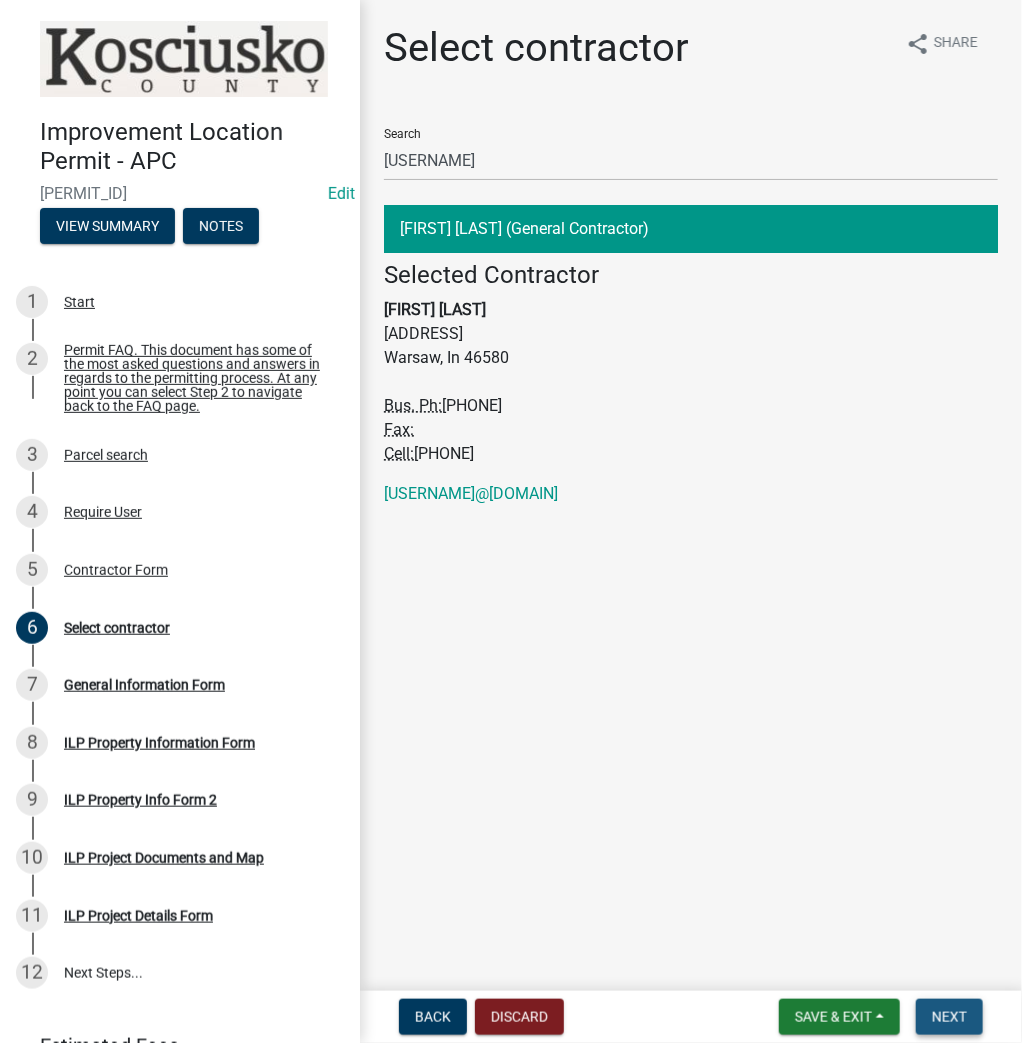 click on "Next" at bounding box center (949, 1017) 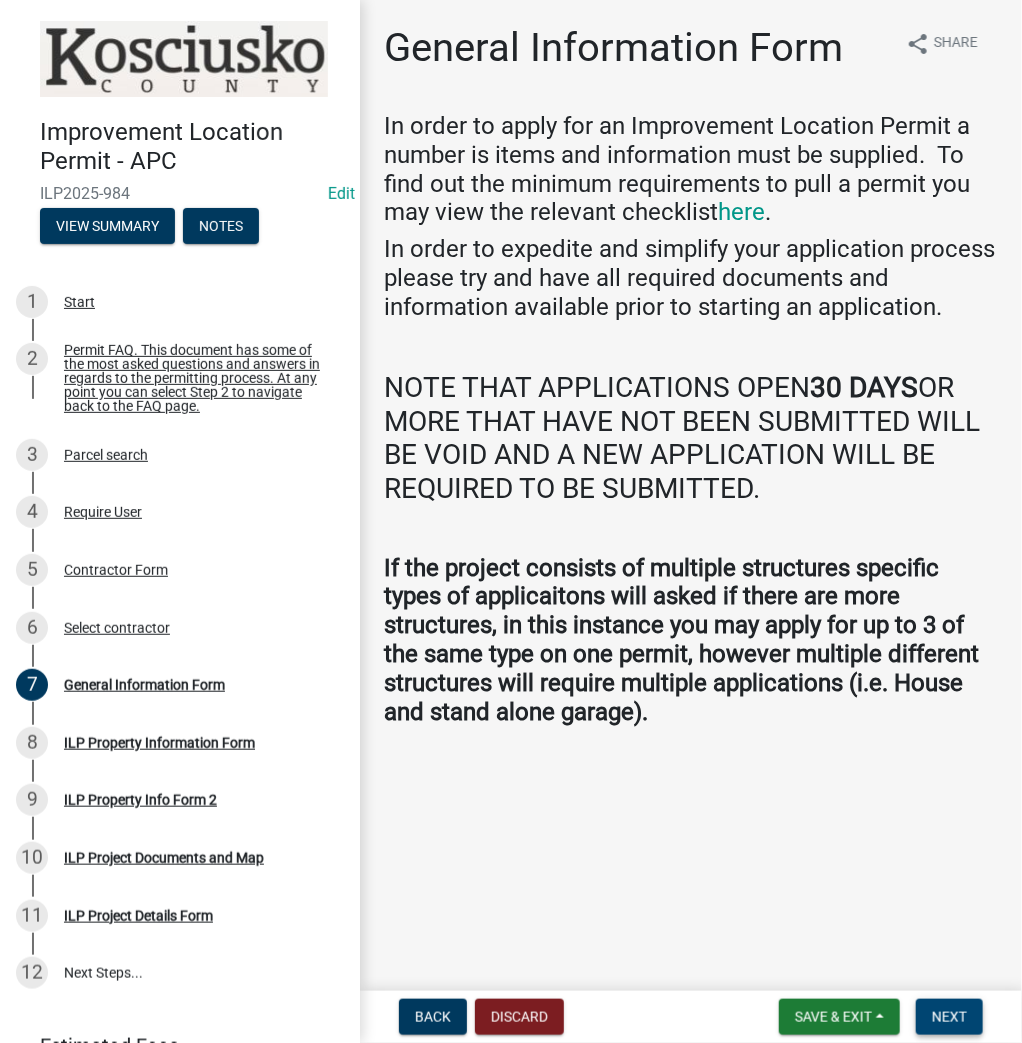 click on "Next" at bounding box center [949, 1017] 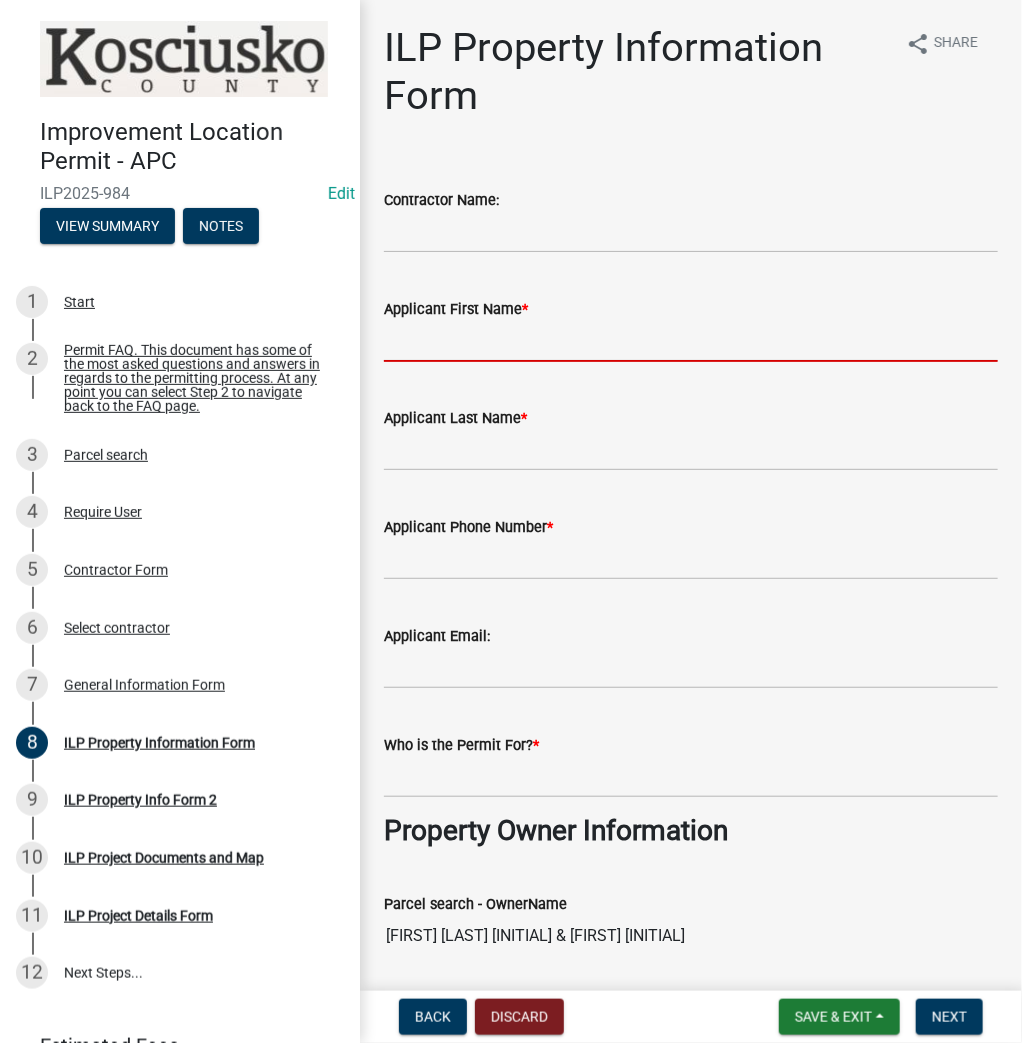 click on "Applicant First Name  *" at bounding box center (691, 341) 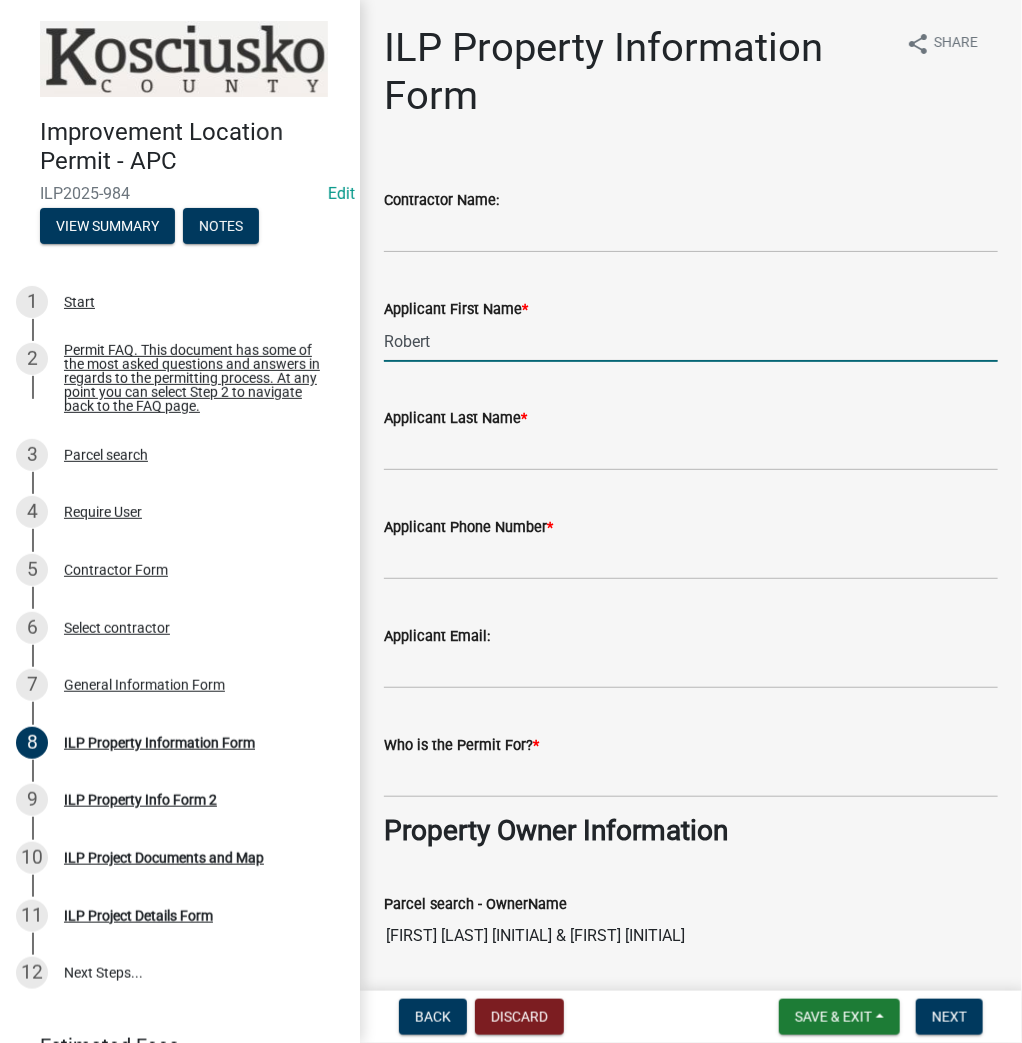 type on "Robert" 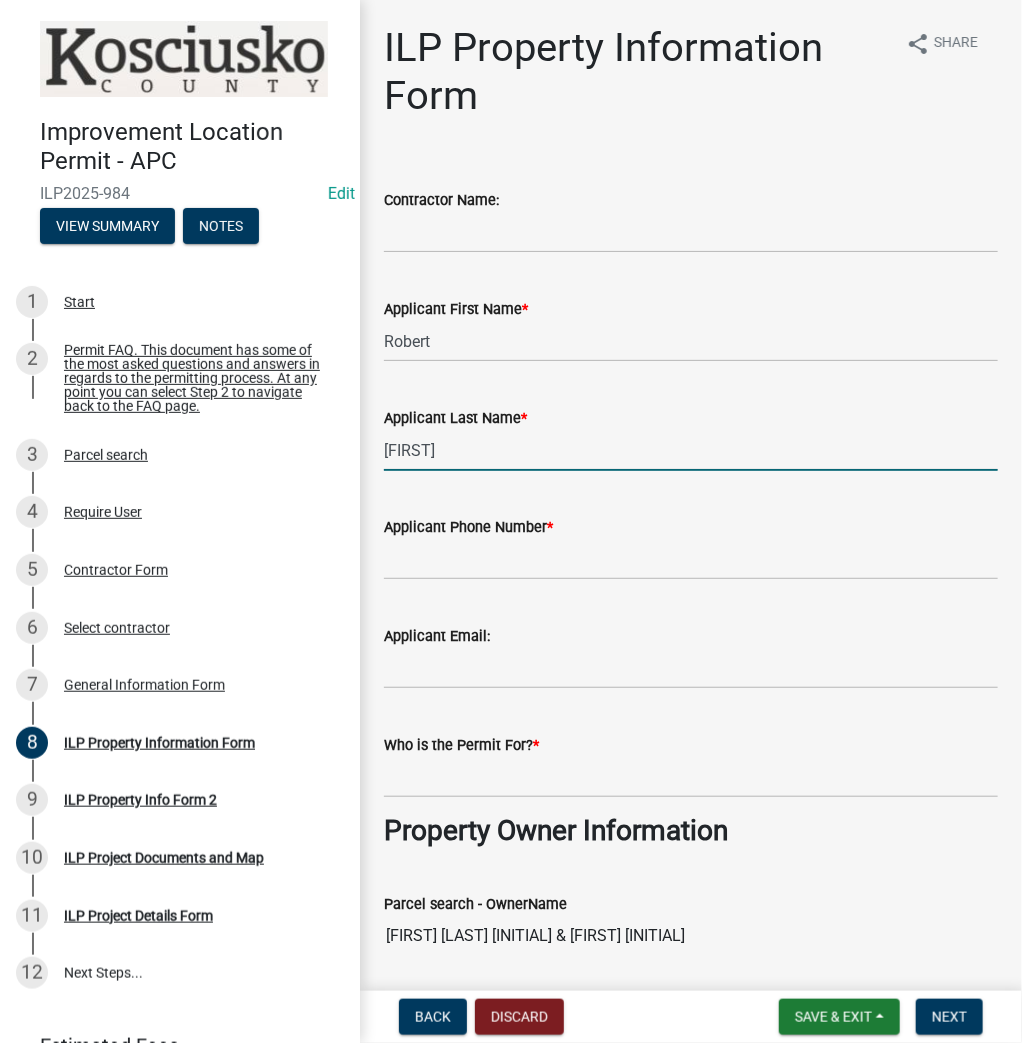 type on "[FIRST]" 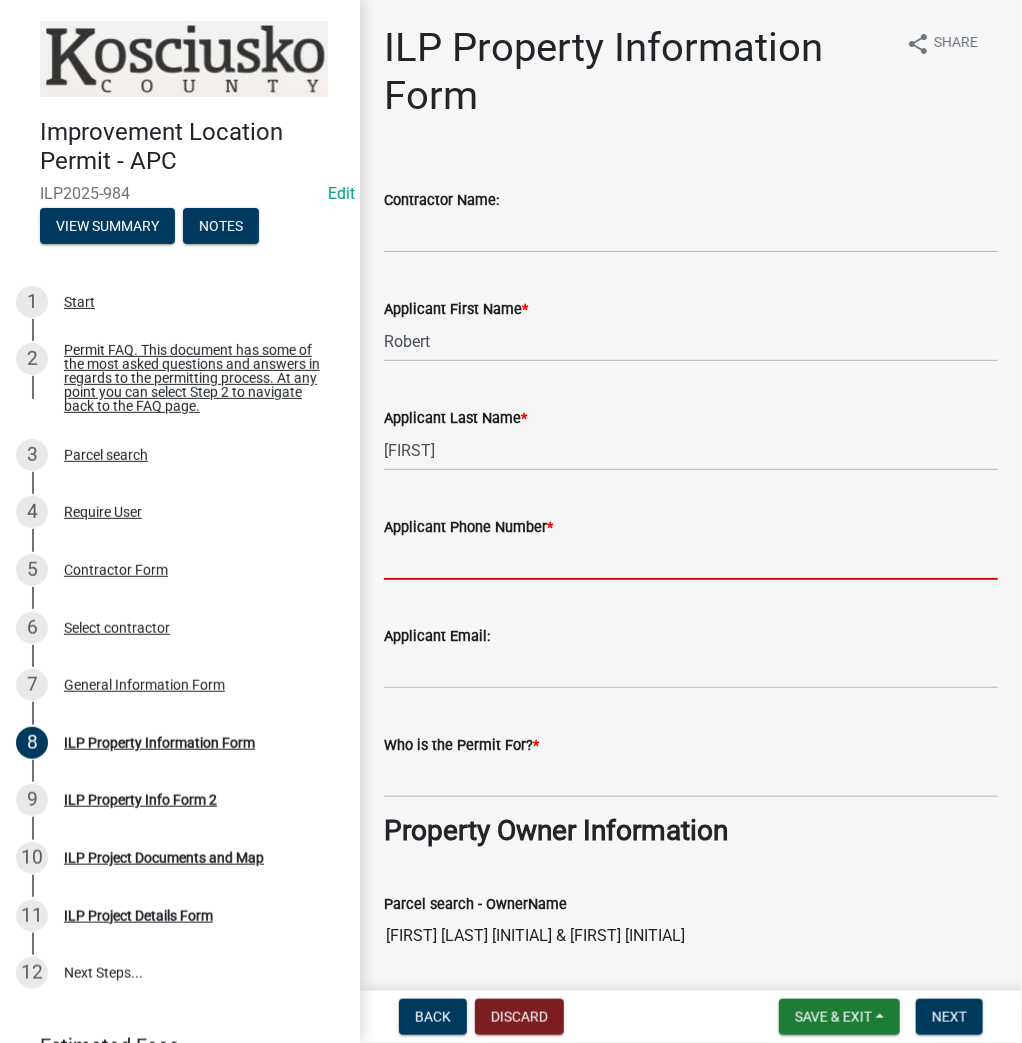 paste on "[PHONE]" 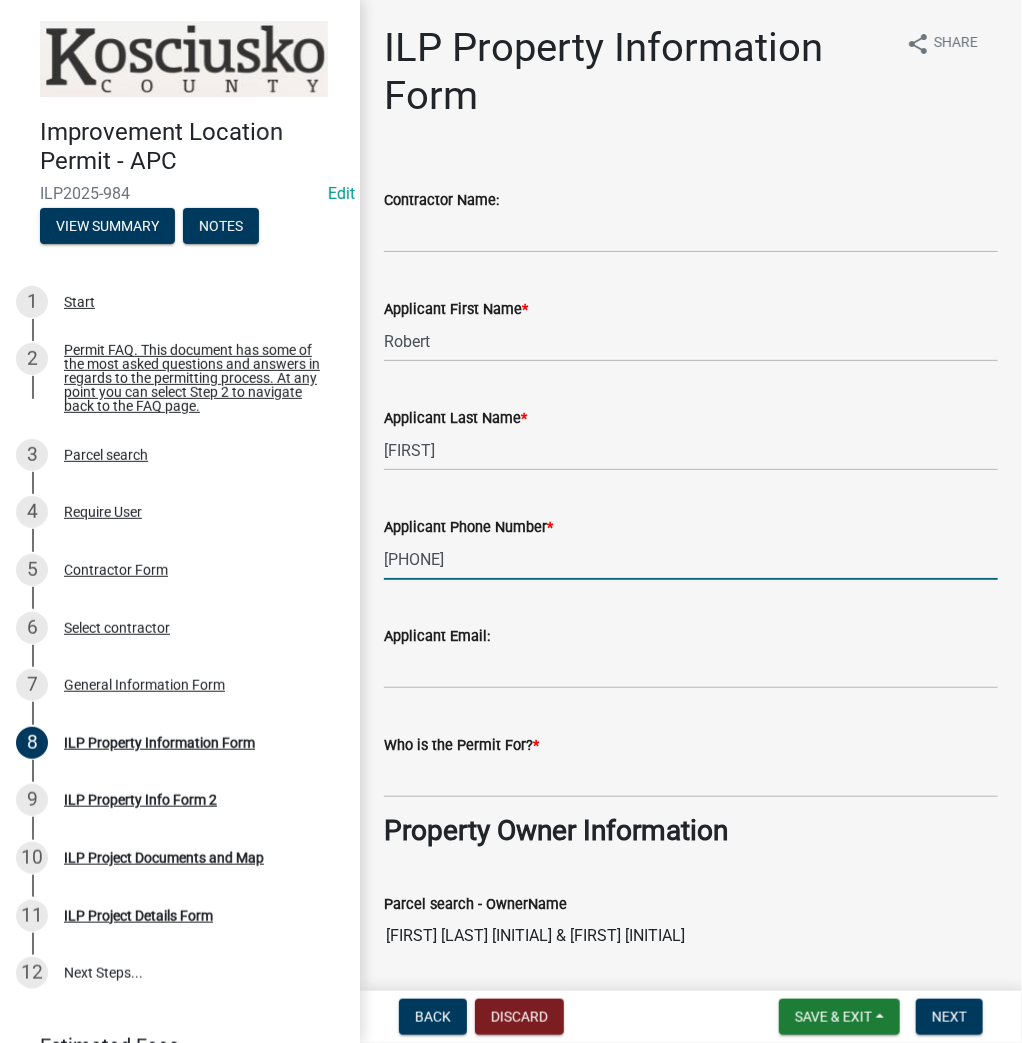type on "[PHONE]" 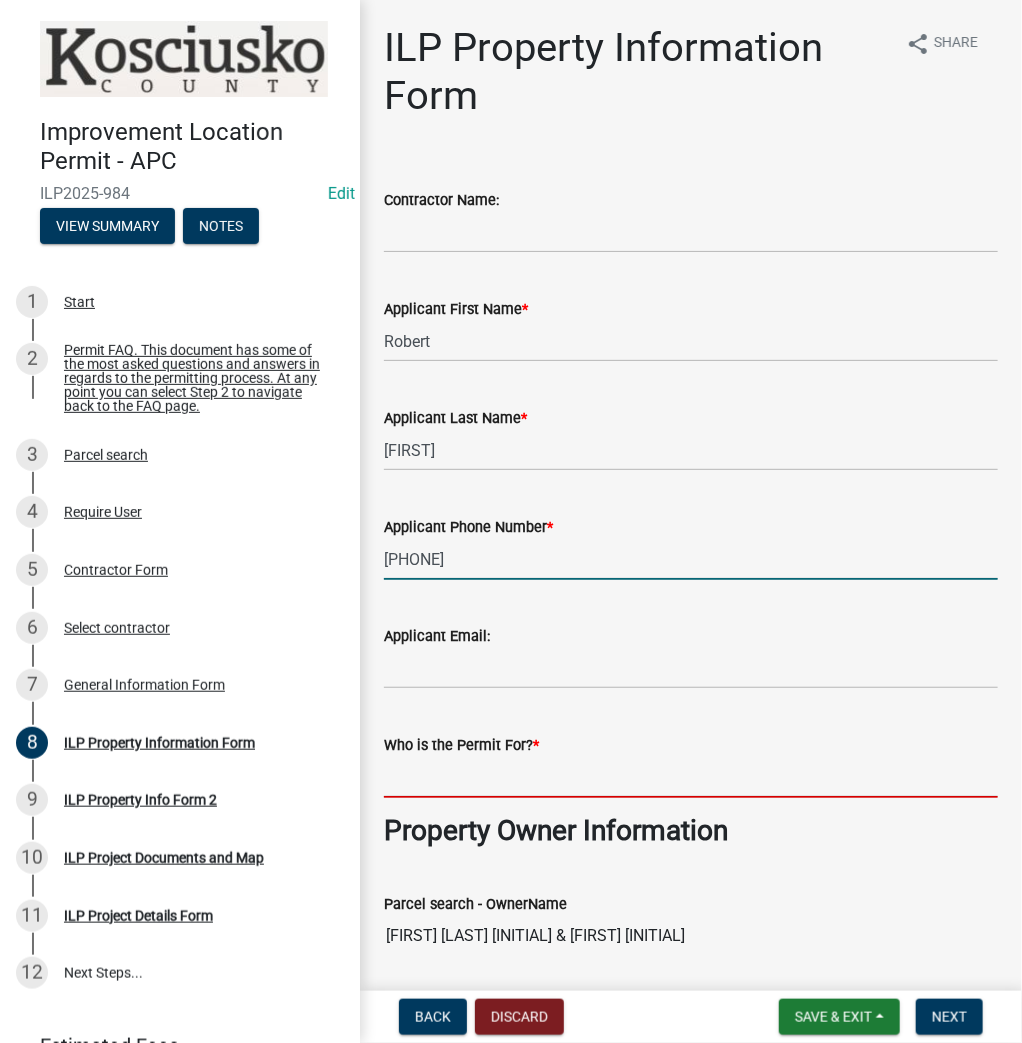 click on "Who is the Permit For?  *" at bounding box center (691, 777) 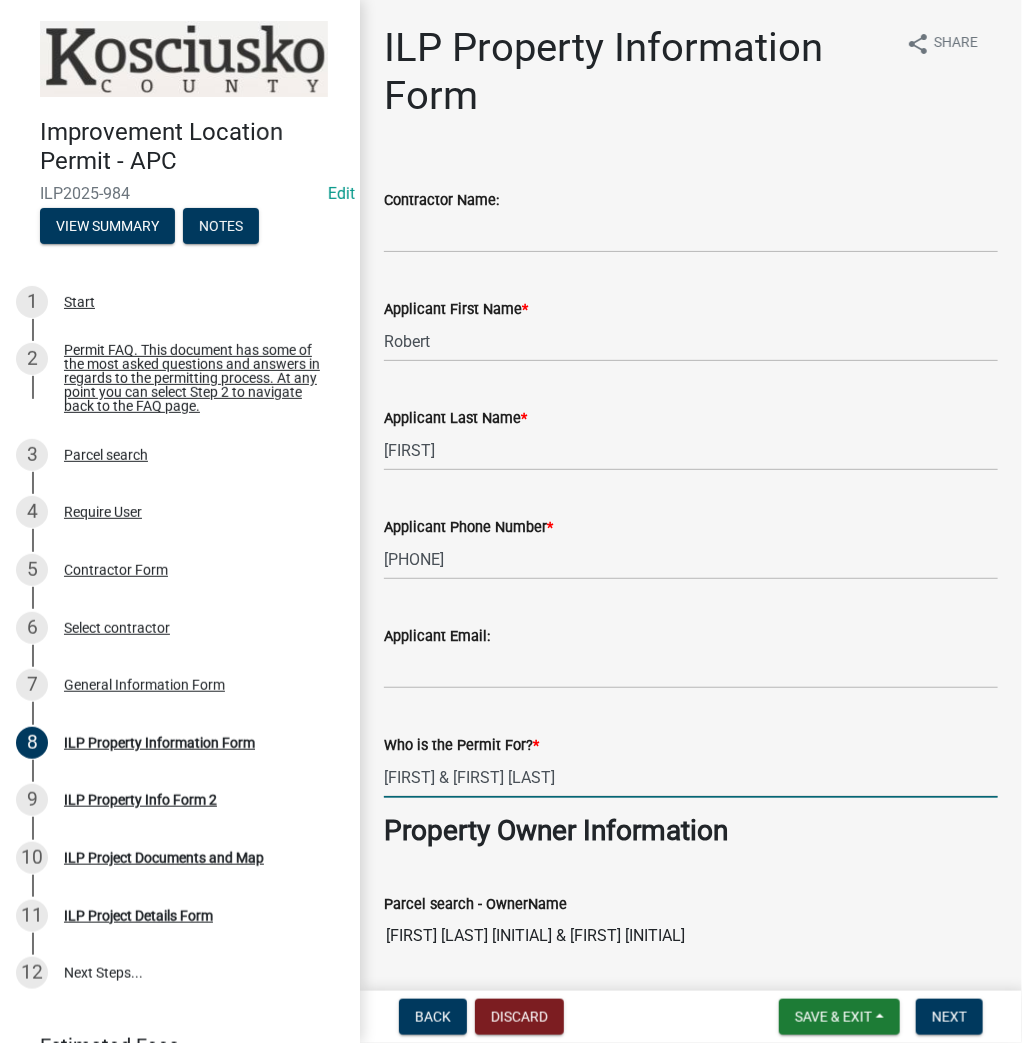 type on "[FIRST] & [FIRST] [LAST]" 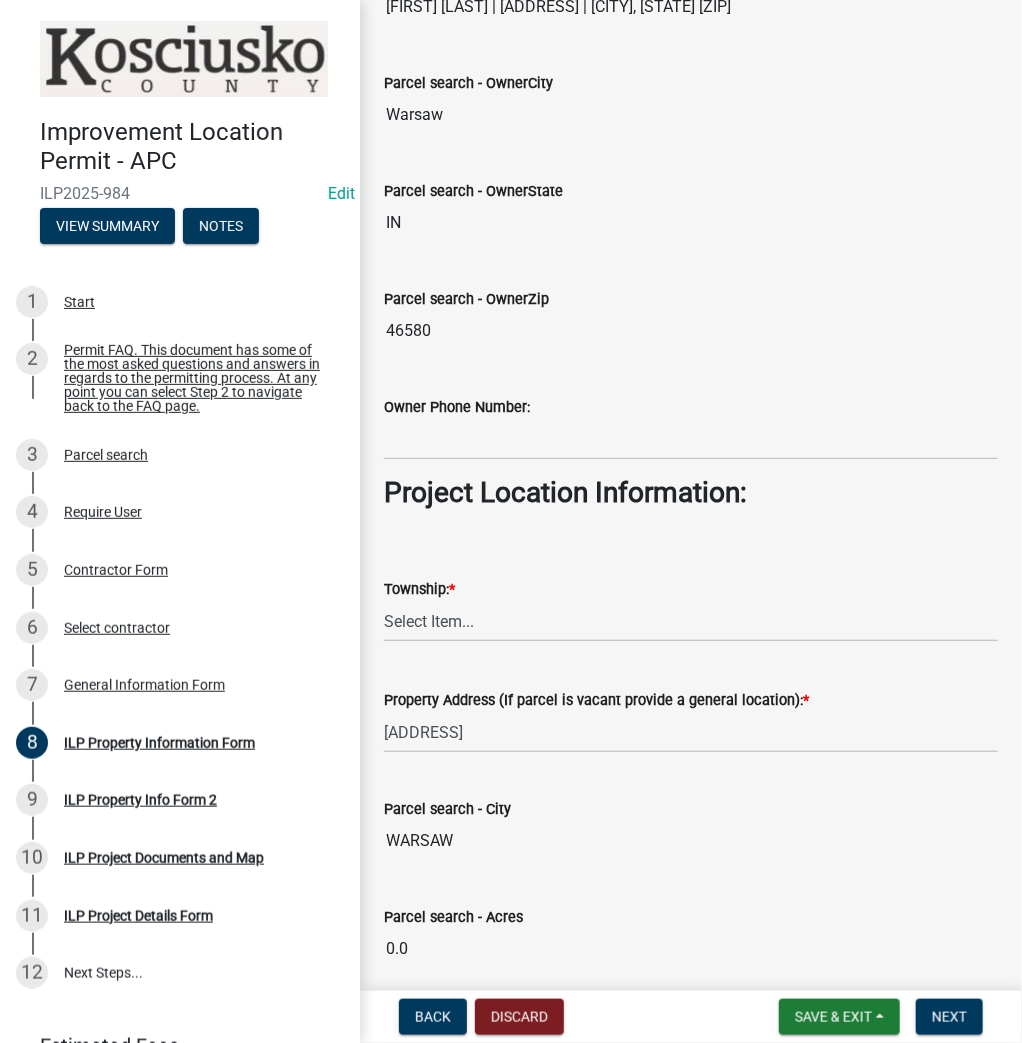 scroll, scrollTop: 1040, scrollLeft: 0, axis: vertical 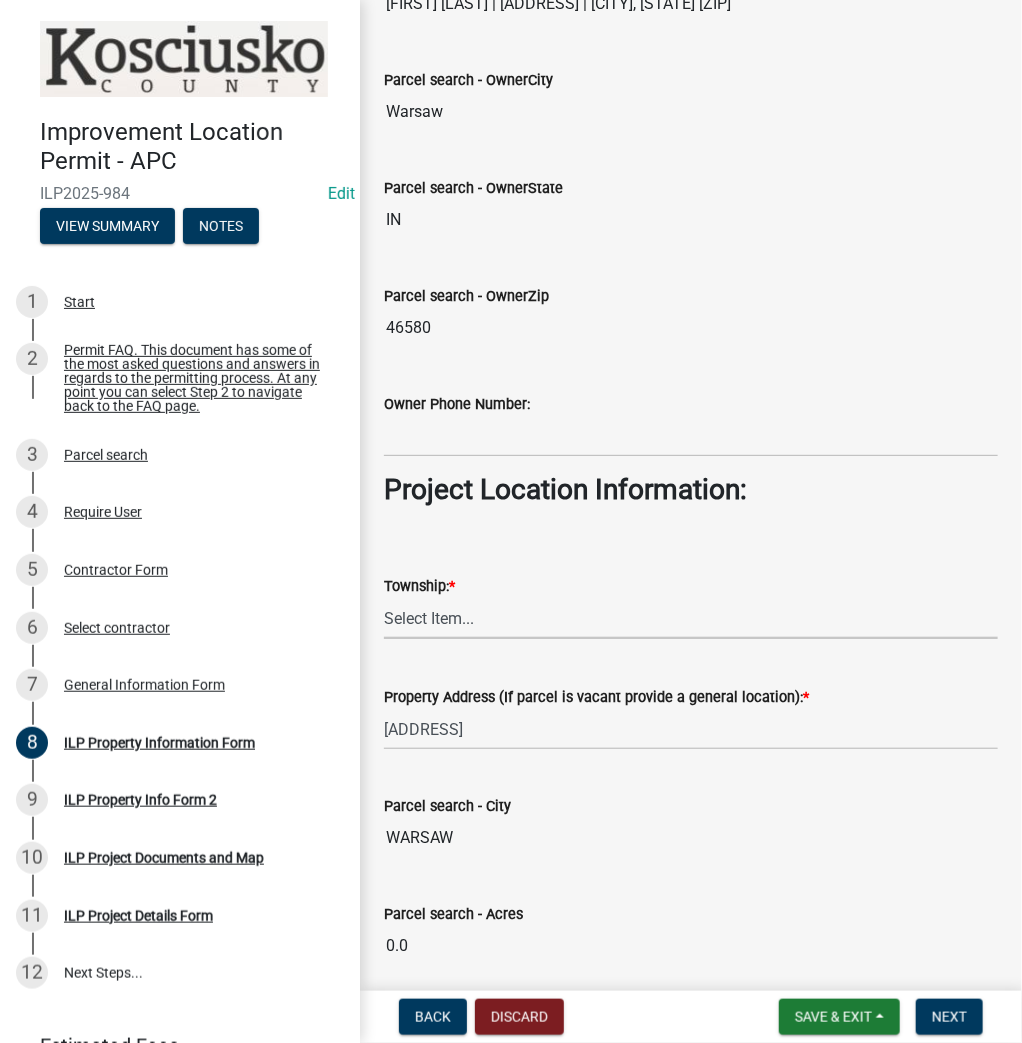 click on "Select Item...   Benton - Elkhart Co   Clay   Etna   Franklin   Harrison   Jackson   Jefferson   Lake   Monroe   Plain   Prairie   Scott   Seward   Tippecanoe   Turkey Creek   Van Buren   Washington   Wayne" at bounding box center (691, 618) 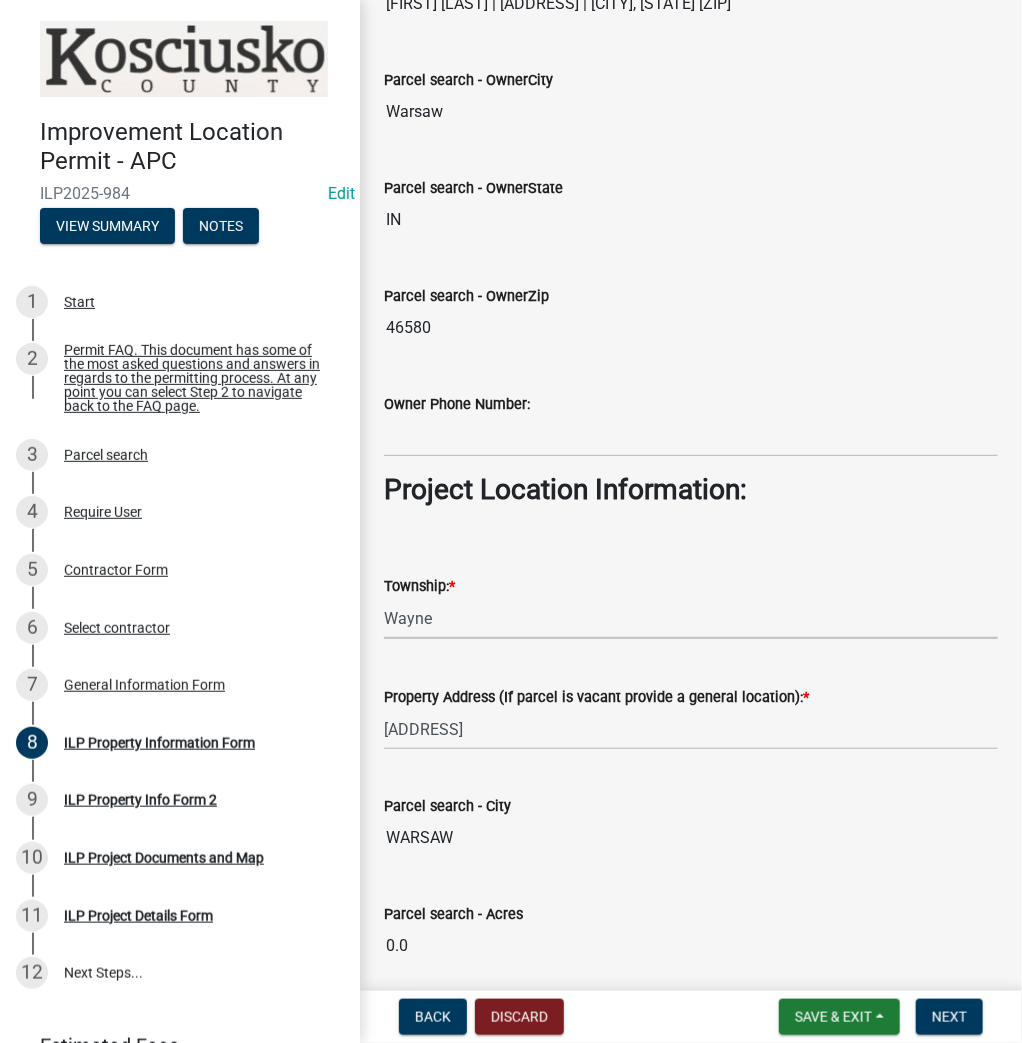 click on "Select Item...   Benton - Elkhart Co   Clay   Etna   Franklin   Harrison   Jackson   Jefferson   Lake   Monroe   Plain   Prairie   Scott   Seward   Tippecanoe   Turkey Creek   Van Buren   Washington   Wayne" at bounding box center (691, 618) 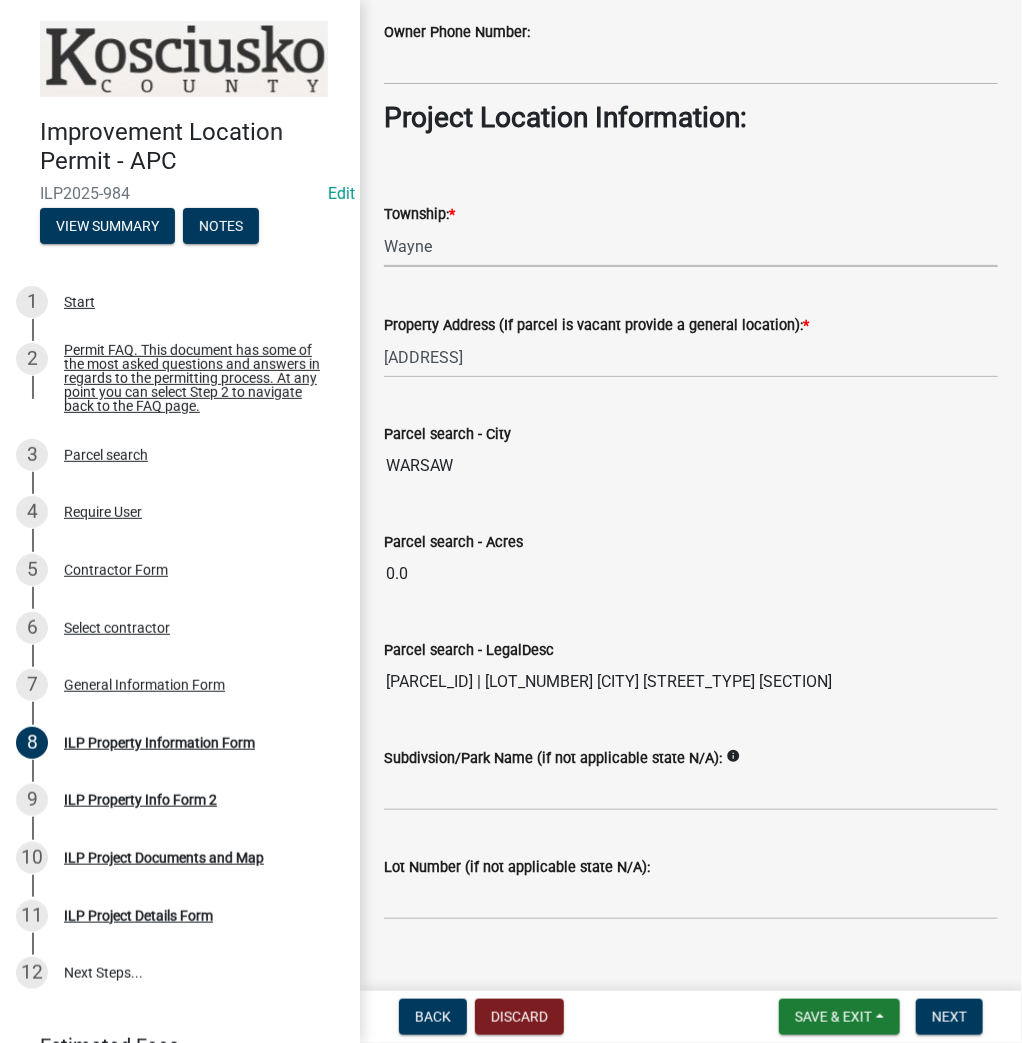 scroll, scrollTop: 1440, scrollLeft: 0, axis: vertical 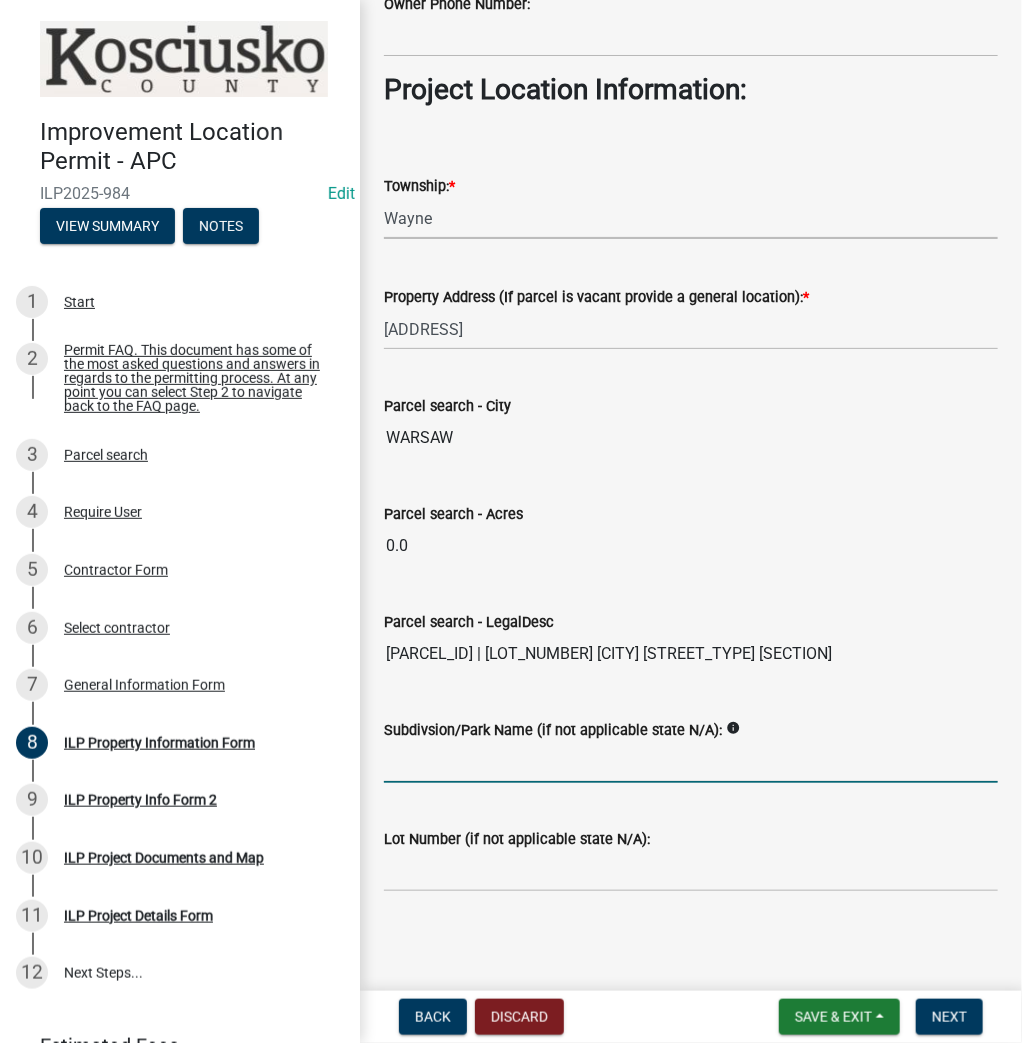 click on "Subdivsion/Park Name (if not applicable state N/A):" at bounding box center (691, 762) 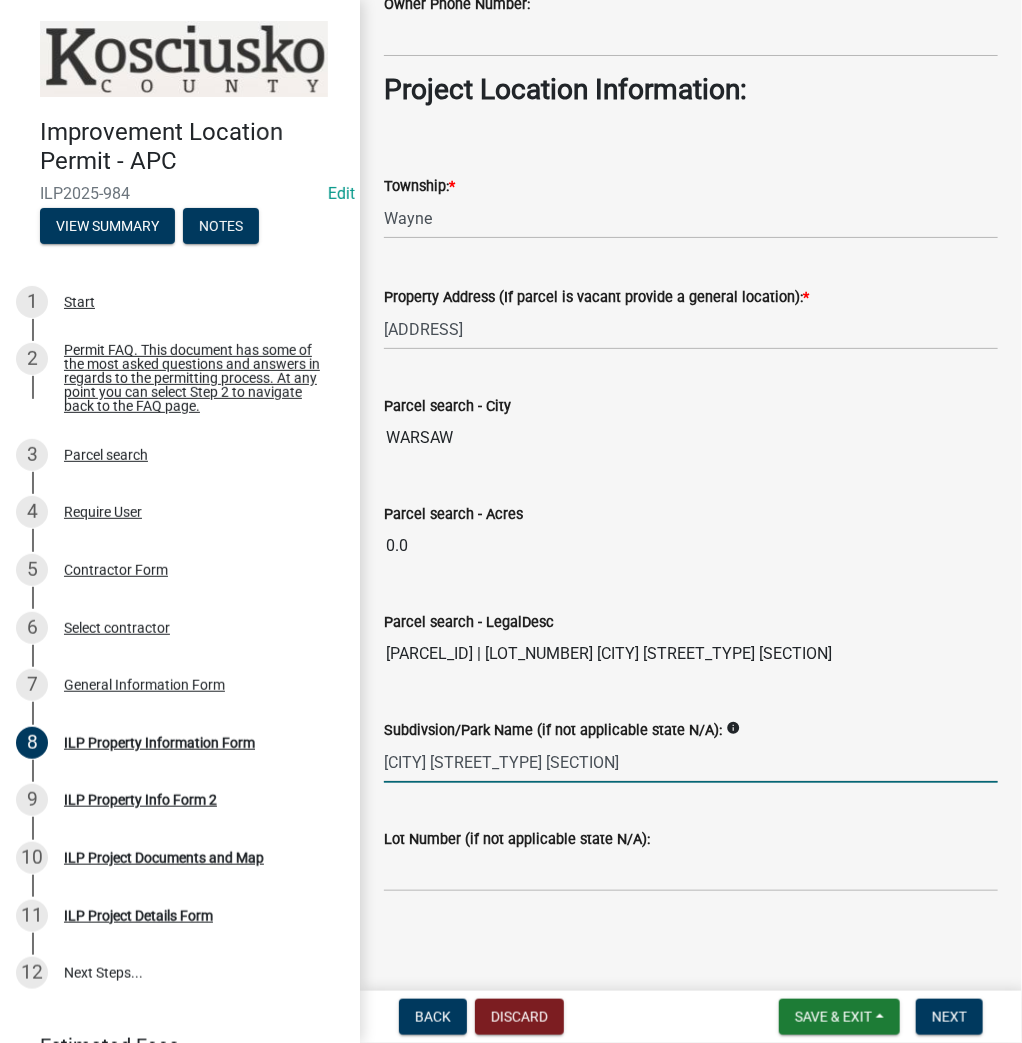 type on "[CITY] [STREET_TYPE] [SECTION]" 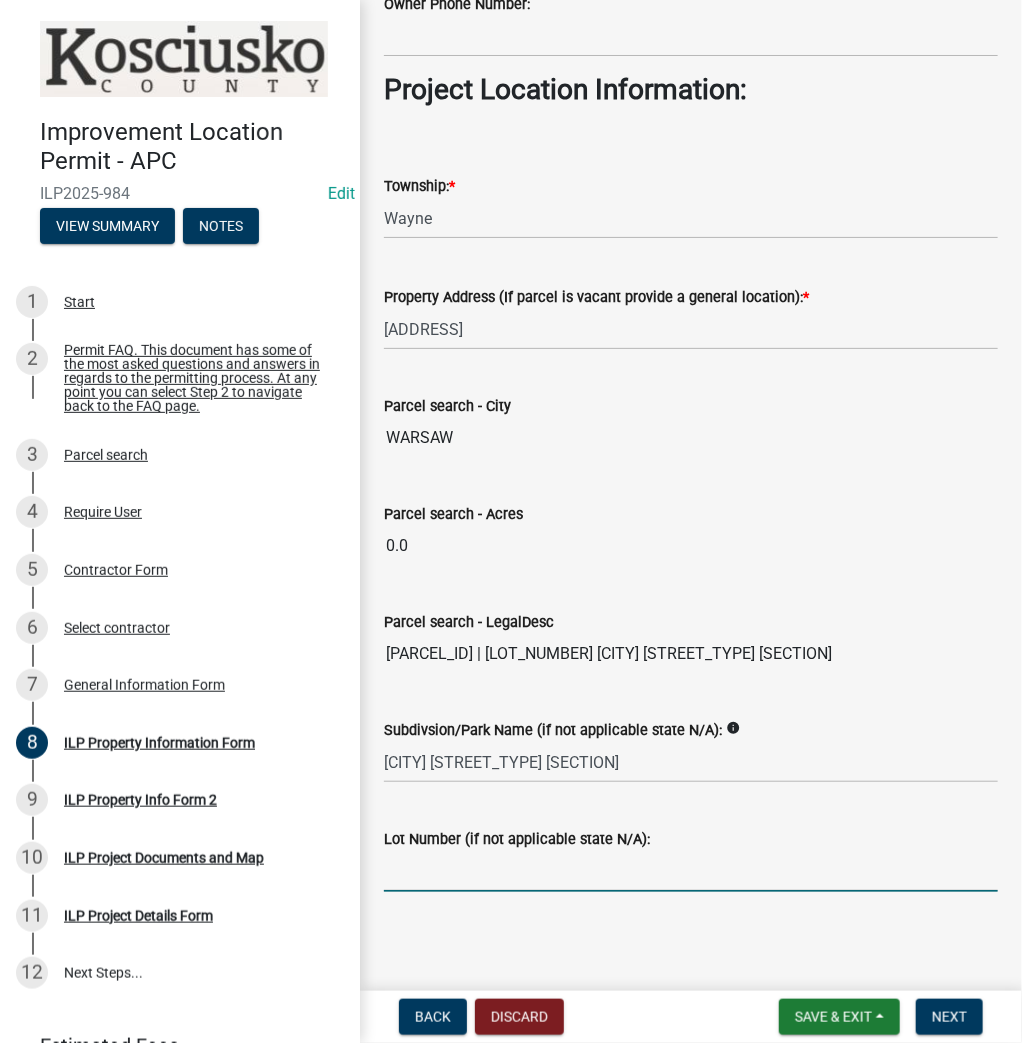 click on "Lot Number (if not applicable state N/A):" at bounding box center (691, 871) 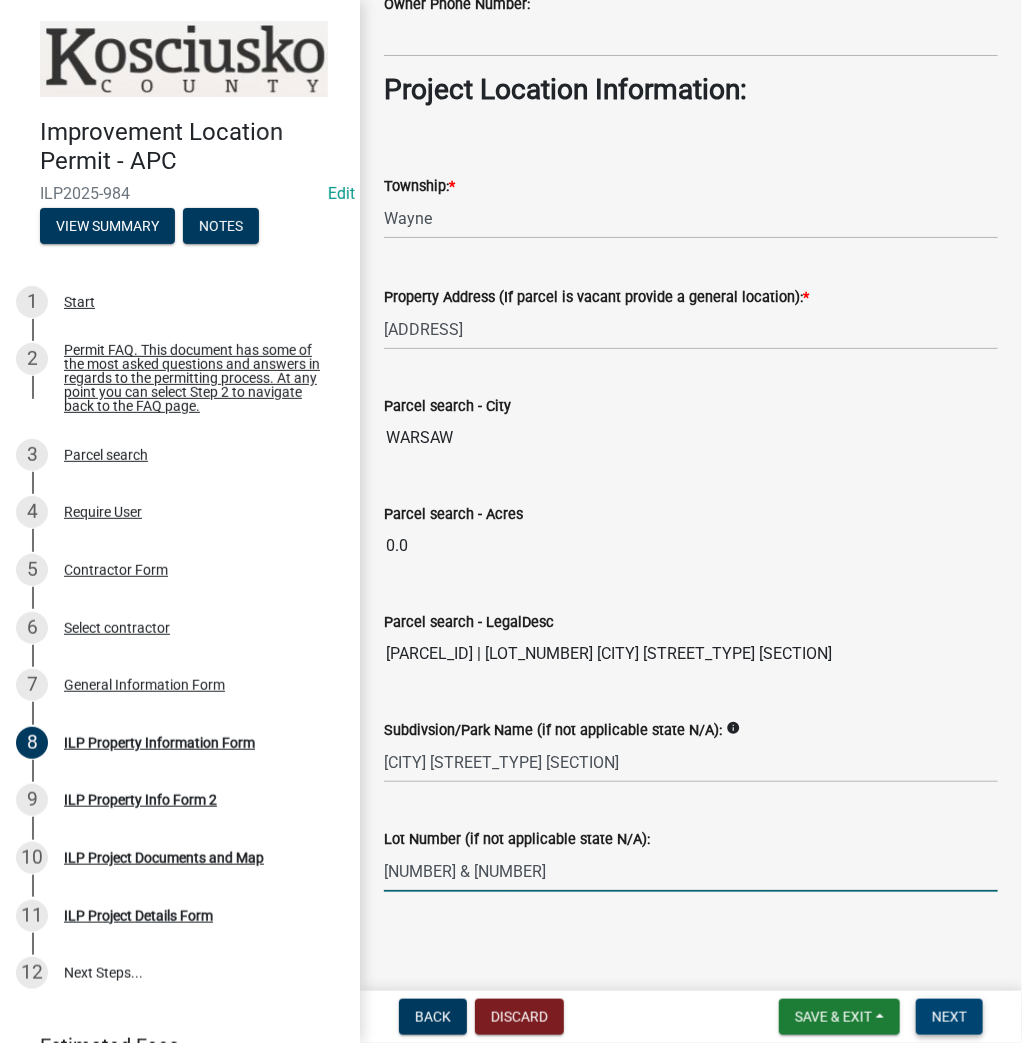 type on "[NUMBER] & [NUMBER]" 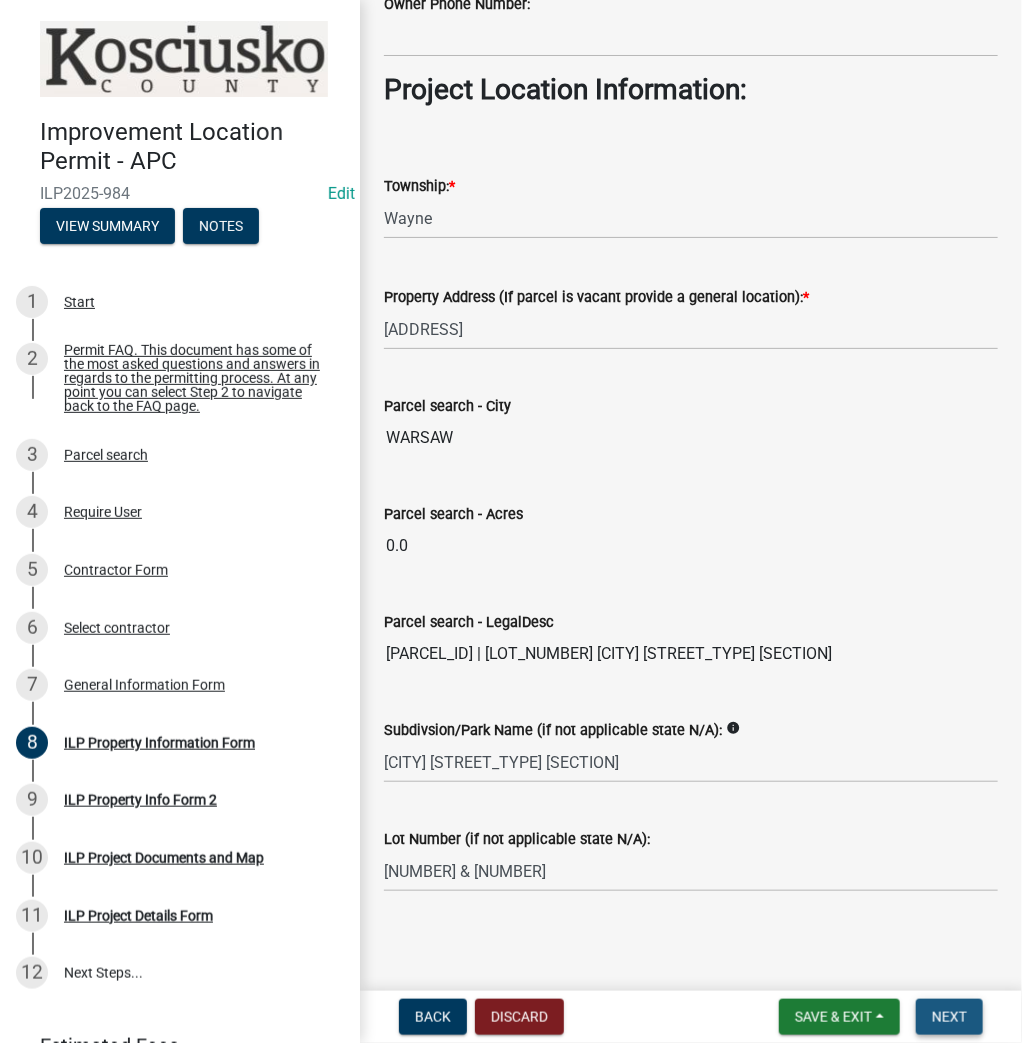 click on "Next" at bounding box center [949, 1017] 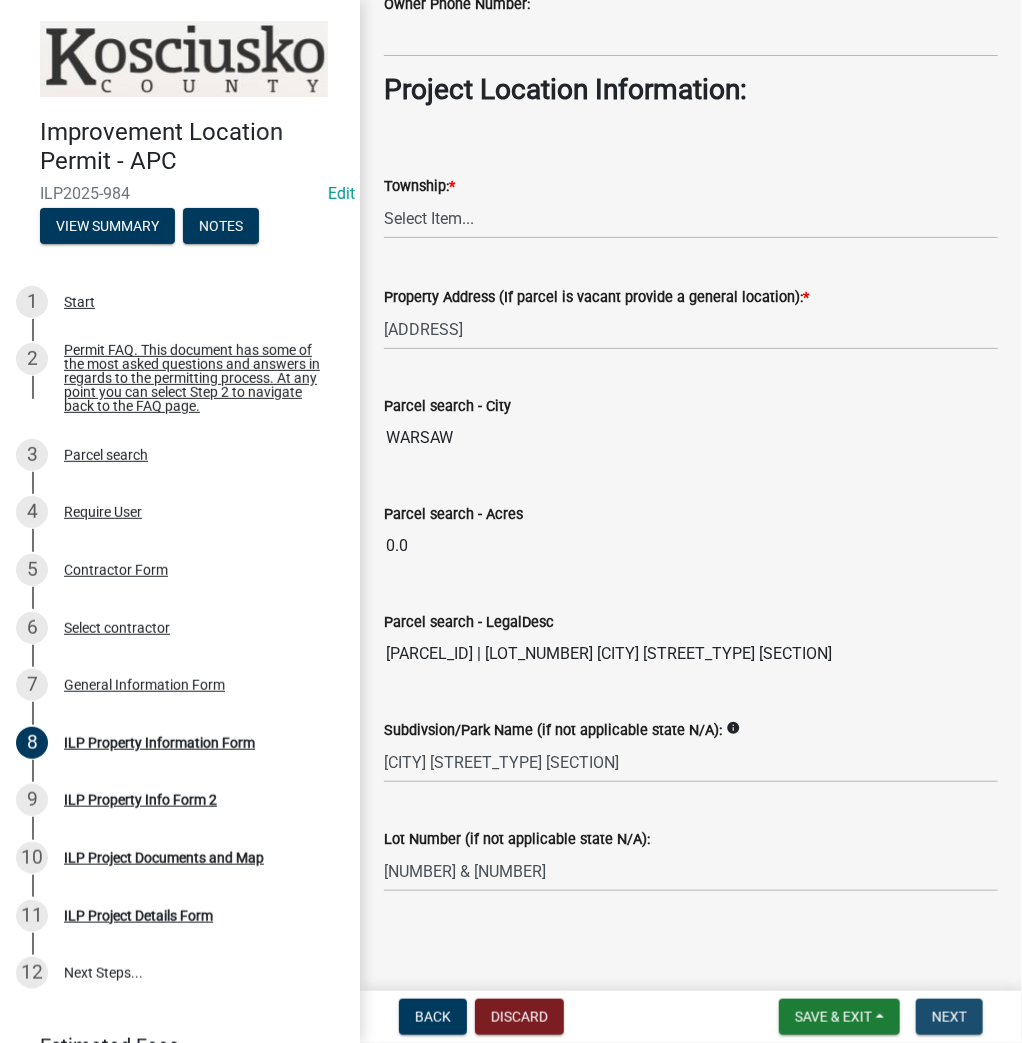 scroll, scrollTop: 0, scrollLeft: 0, axis: both 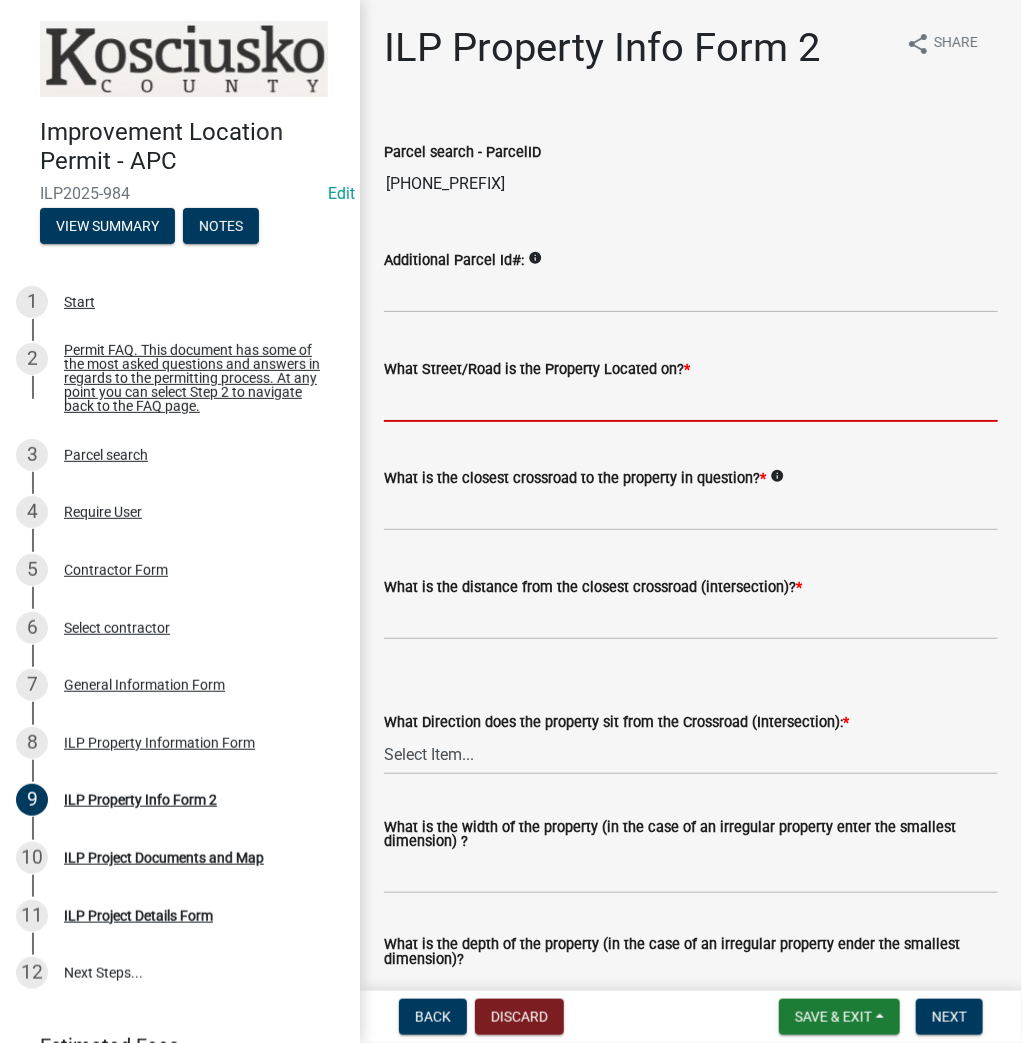 click on "What Street/Road is the Property Located on?  *" at bounding box center [691, 401] 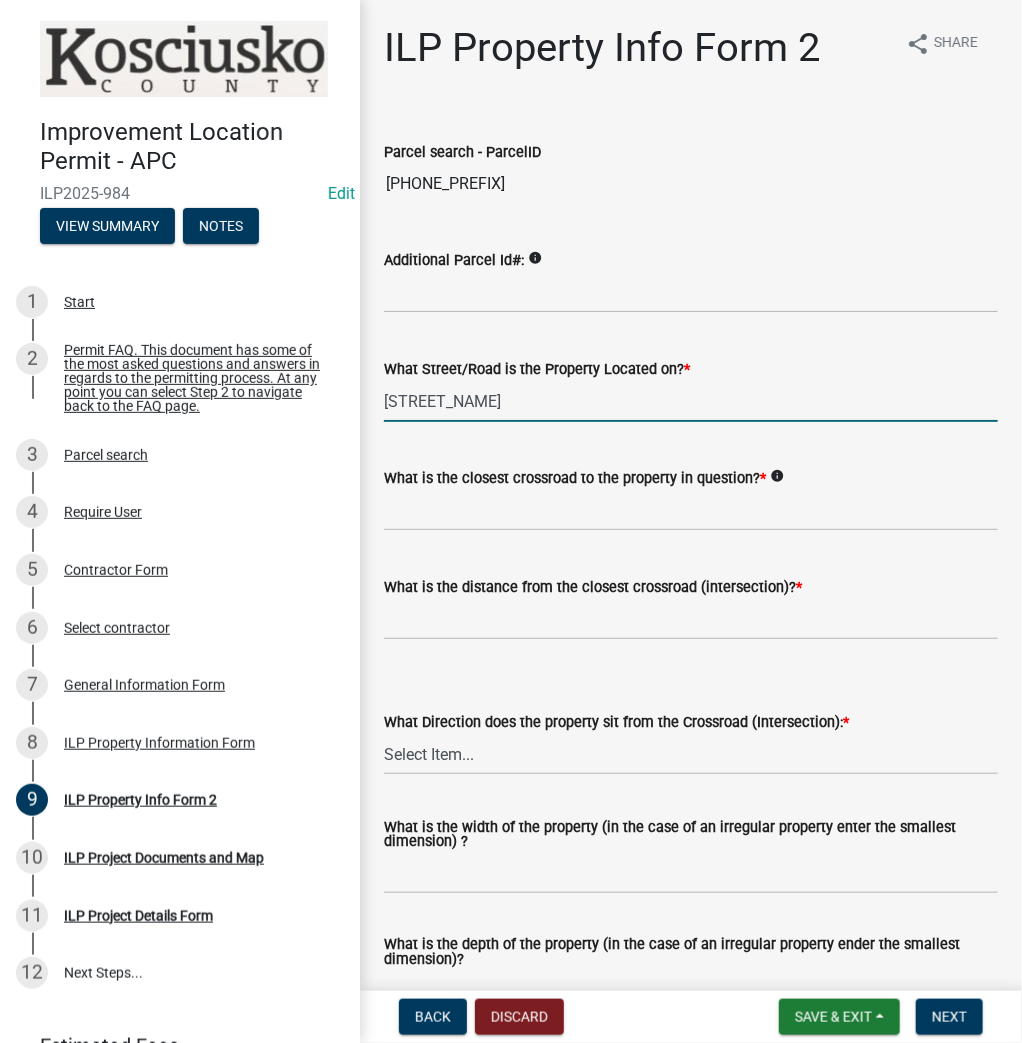 type on "[STREET_NAME]" 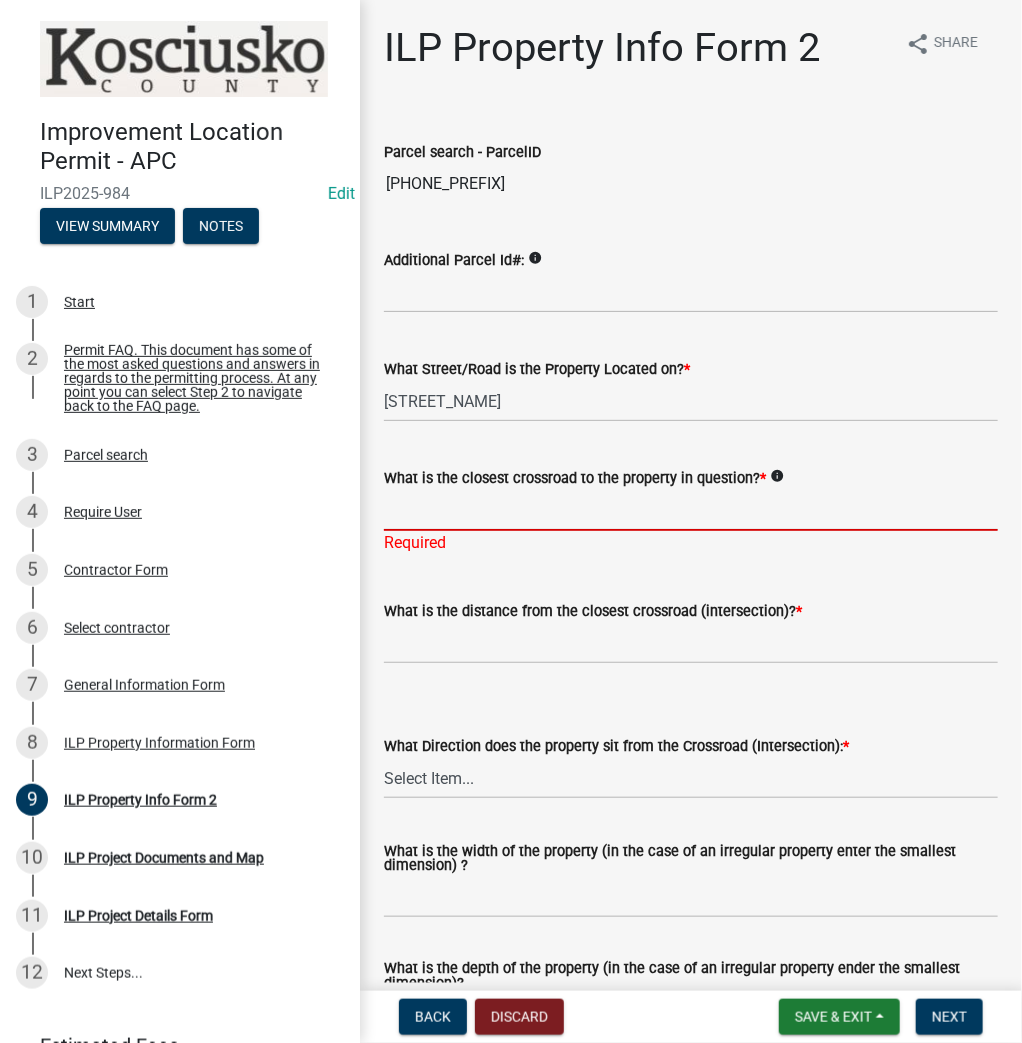 click on "What is the closest crossroad to the property in question?  *" at bounding box center [691, 510] 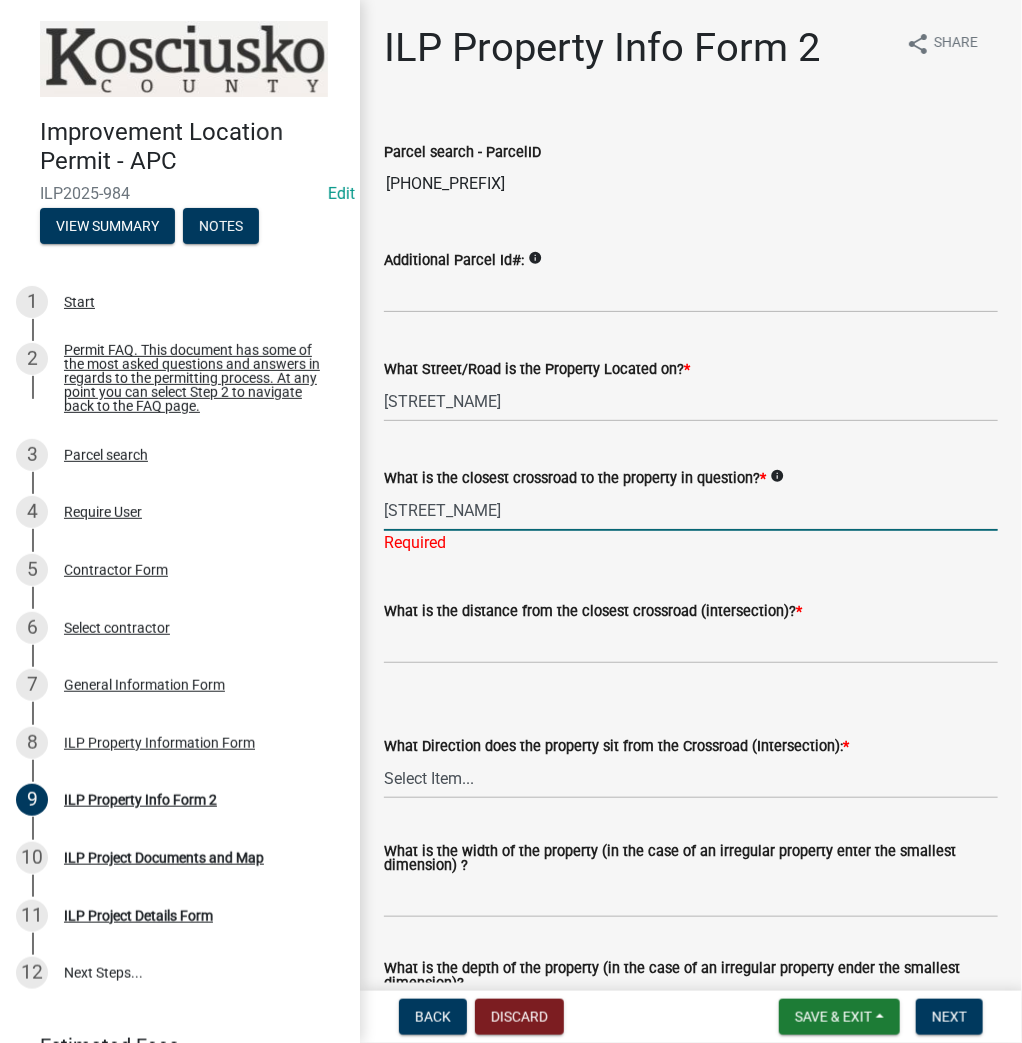 type on "[STREET_NAME]" 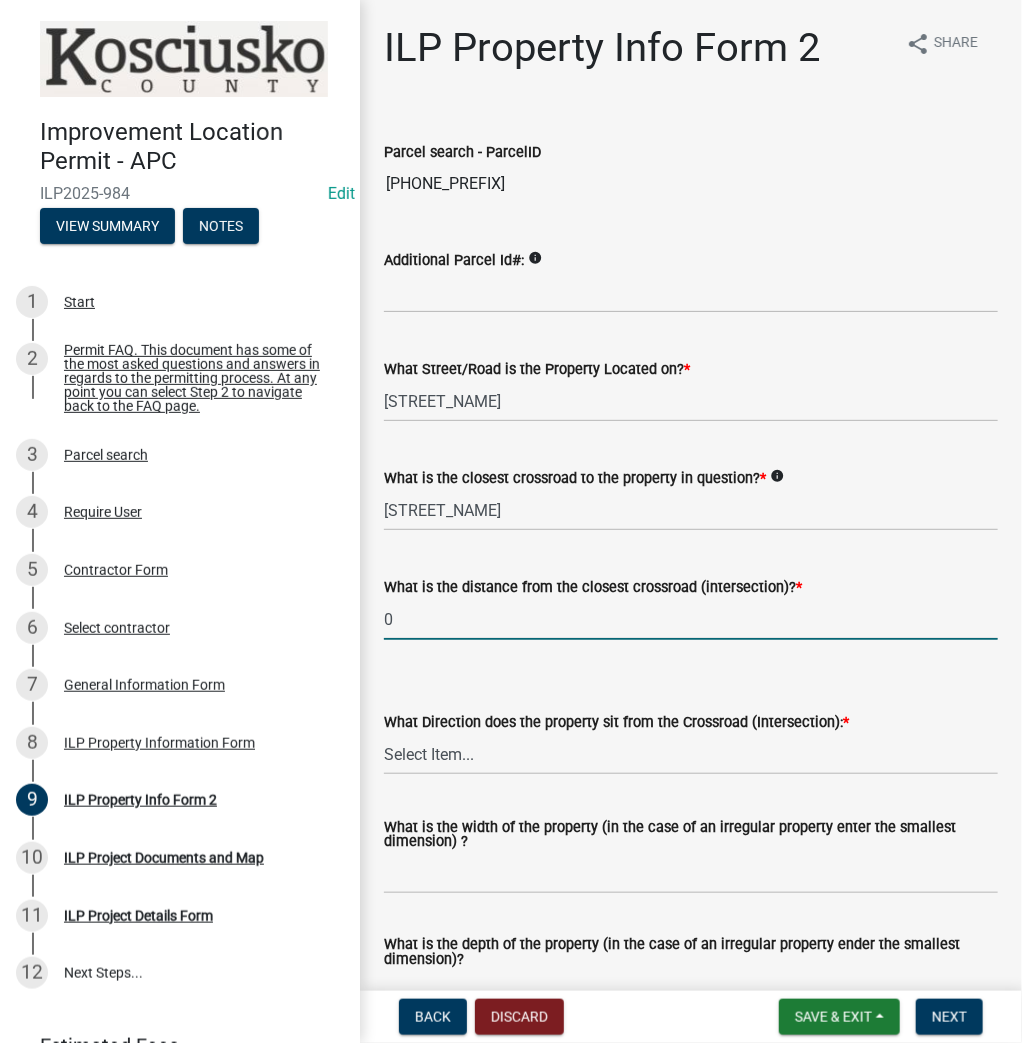 type on "0" 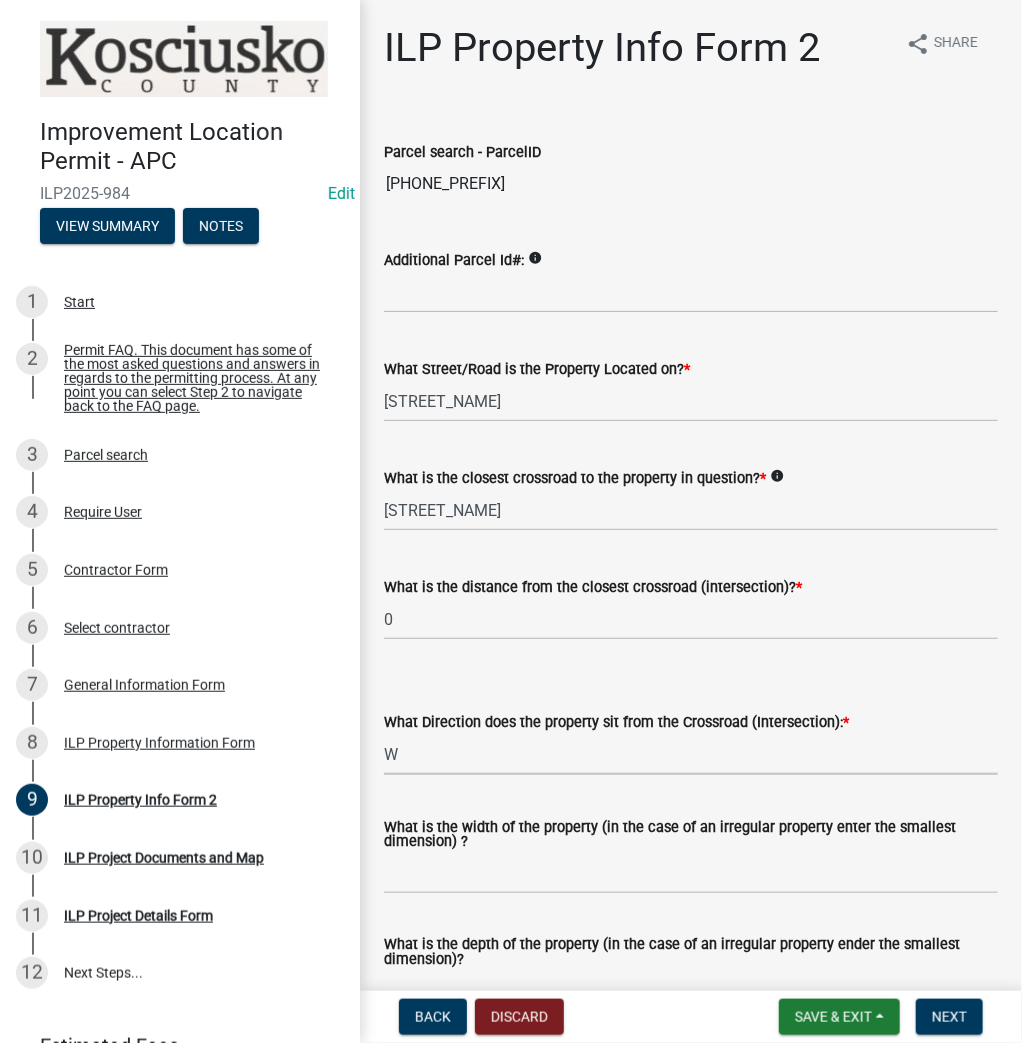 select on "7b11be74-d7bb-4878-8b50-4ecdc0000cbf" 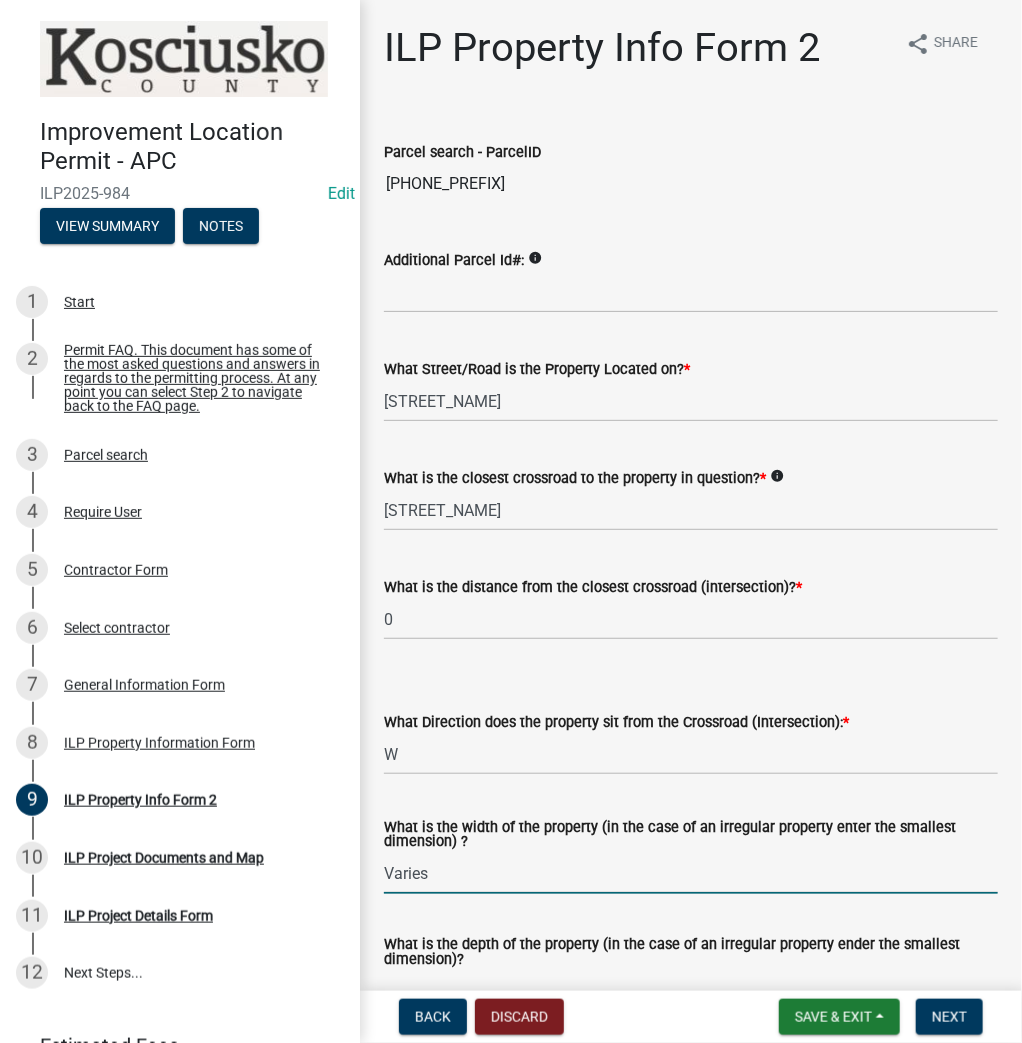 type on "Varies" 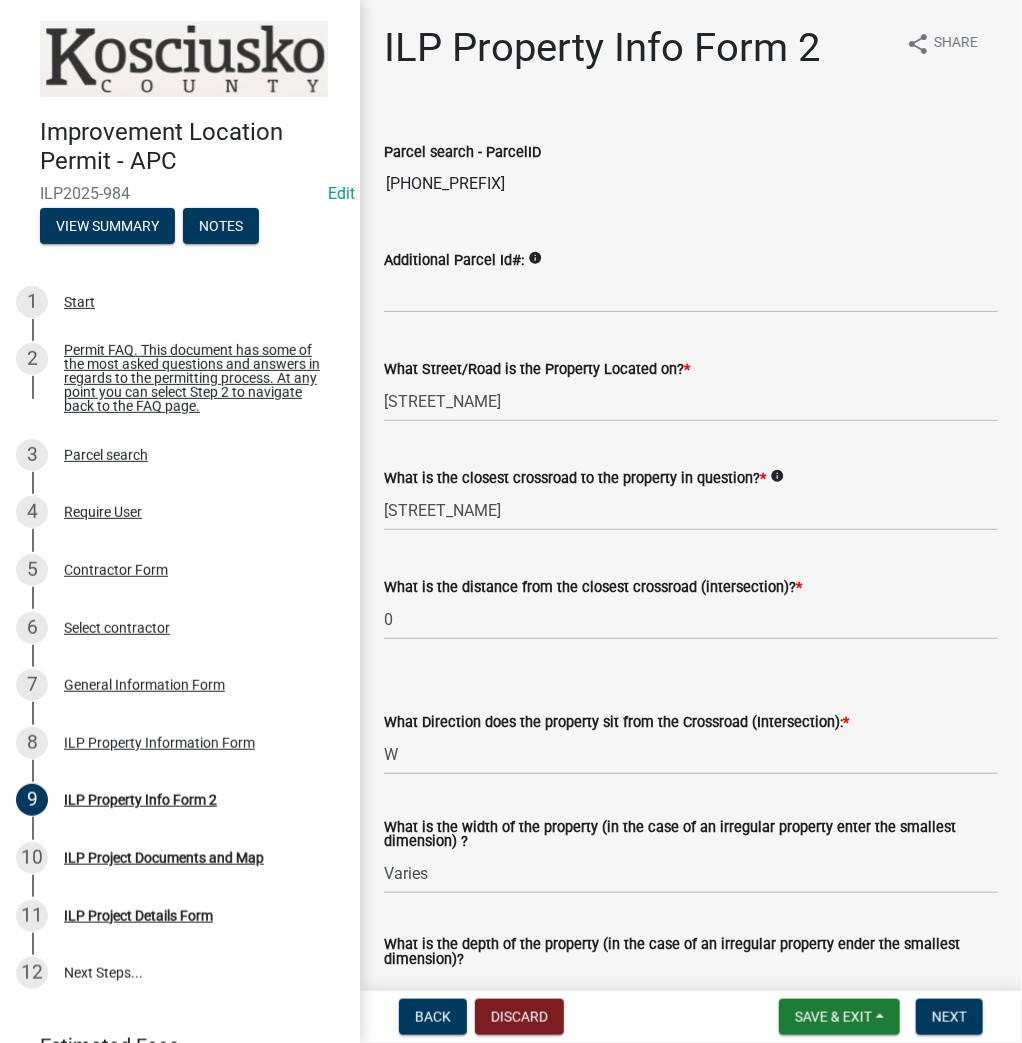 scroll, scrollTop: 28, scrollLeft: 0, axis: vertical 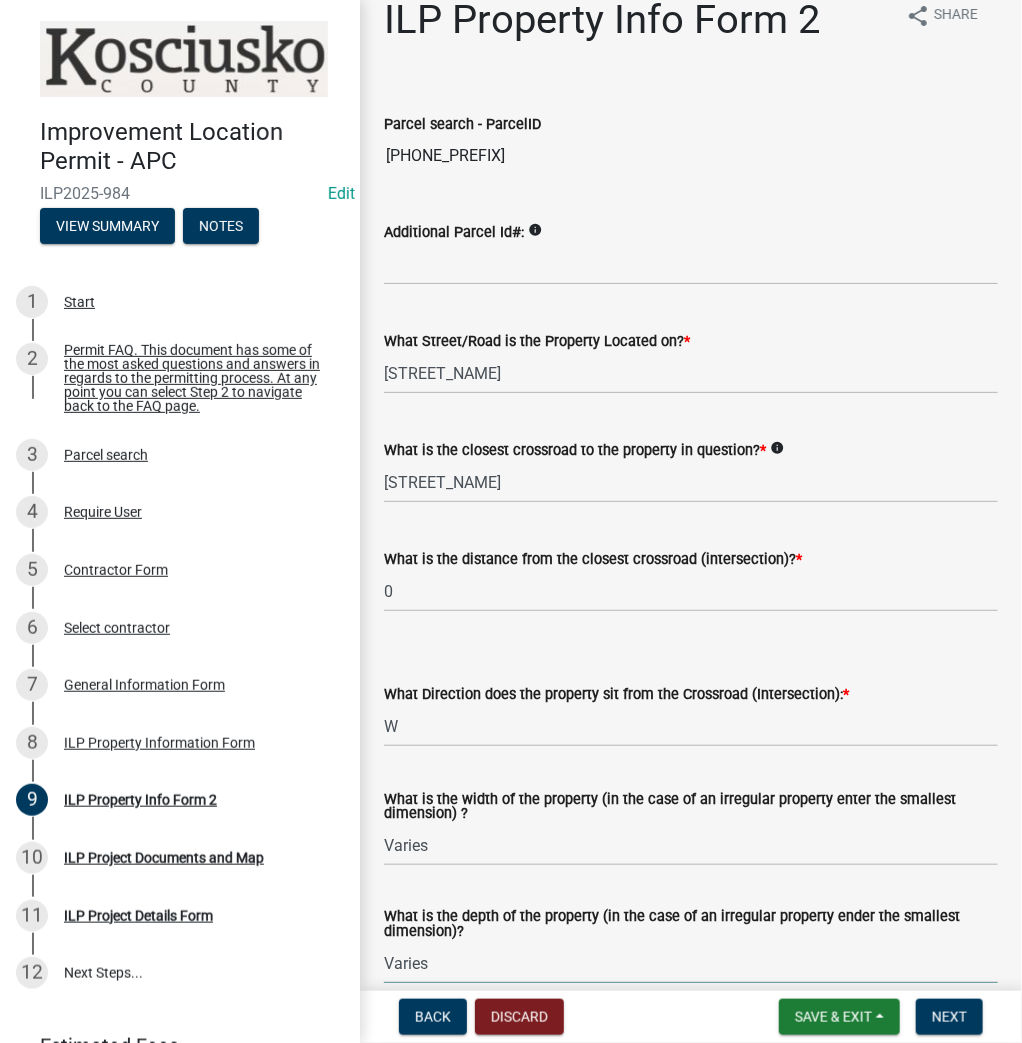 type on "Varies" 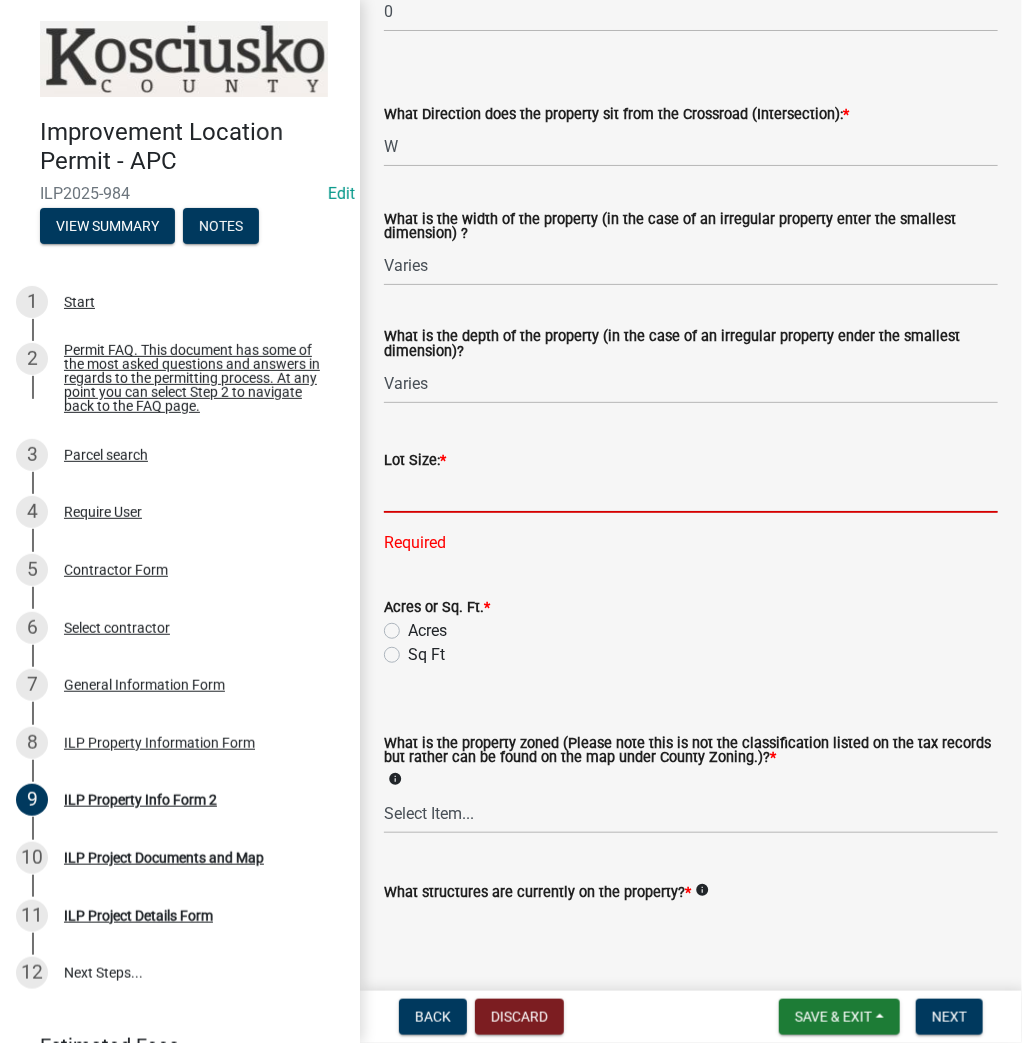 drag, startPoint x: 418, startPoint y: 509, endPoint x: 421, endPoint y: 519, distance: 10.440307 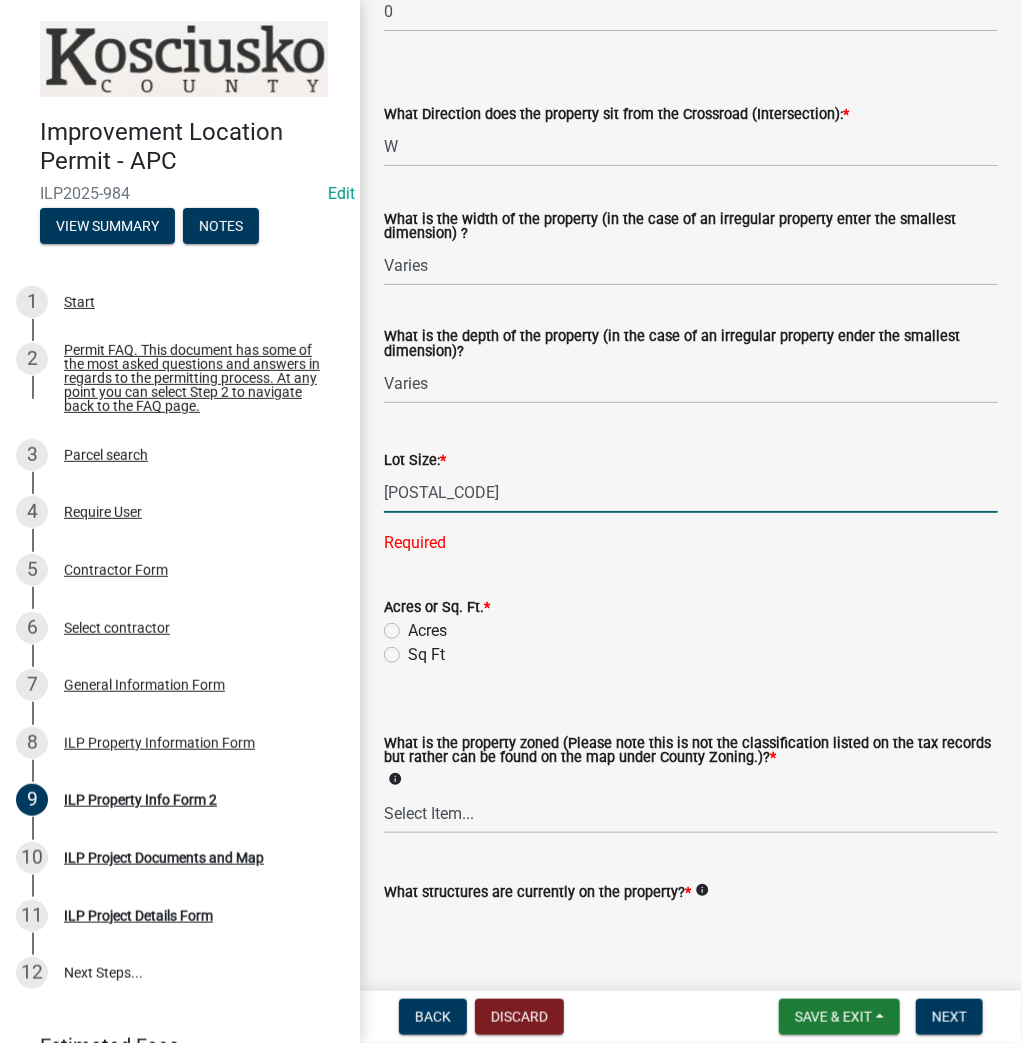type on "[POSTAL_CODE]" 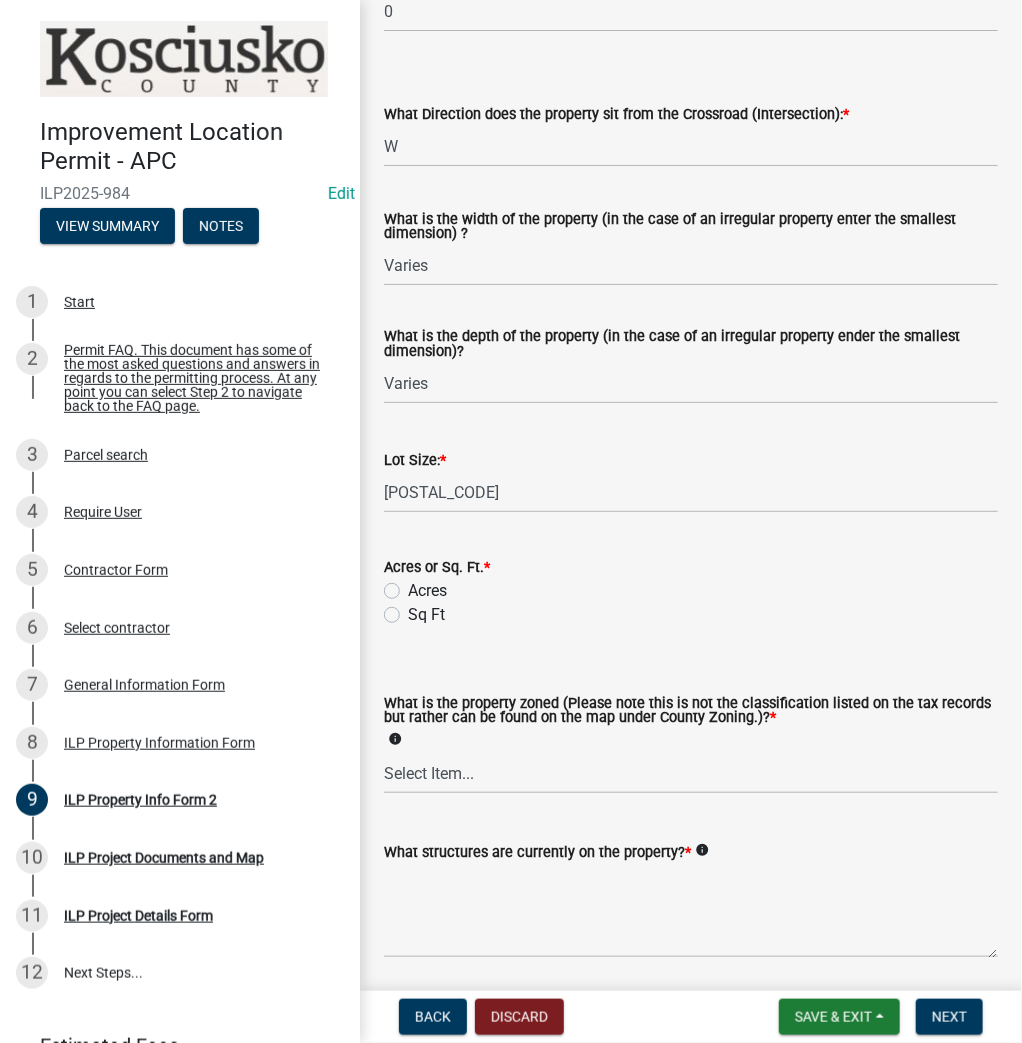 click on "Parcel search - ParcelID [PARCEL_ID] Additional Parcel Id#: info
What Street/Road is the Property Located on?  * [STREET_NAME]  What is the closest crossroad to the property in question?  *  info
[STREET_NAME]  What is the distance from the closest crossroad (intersection)?  * [NUMBER]  What Direction does the property sit from the Crossroad (Intersection):  *  Select Item...   N   NE   NW   S   SE   SW   E   W   What is the width of the property (in the case of an irregular property enter the smallest dimension) ?  Varies  What is the depth of the property (in the case of an irregular property ender the smallest dimension)?  Varies  Lot Size:  * [LOT_SIZE]  Acres or Sq. Ft.  *  Acres   Sq Ft   What is the property zoned (Please note this is not the classification listed on the tax records but rather can be found on the map under County Zoning.)?  *  info
Select Item...   Agricultural   Agricultural 2   Commercial   Environmental   Industrial 1   Industrial 2   Industrial 3   Public Use   Residential         *" 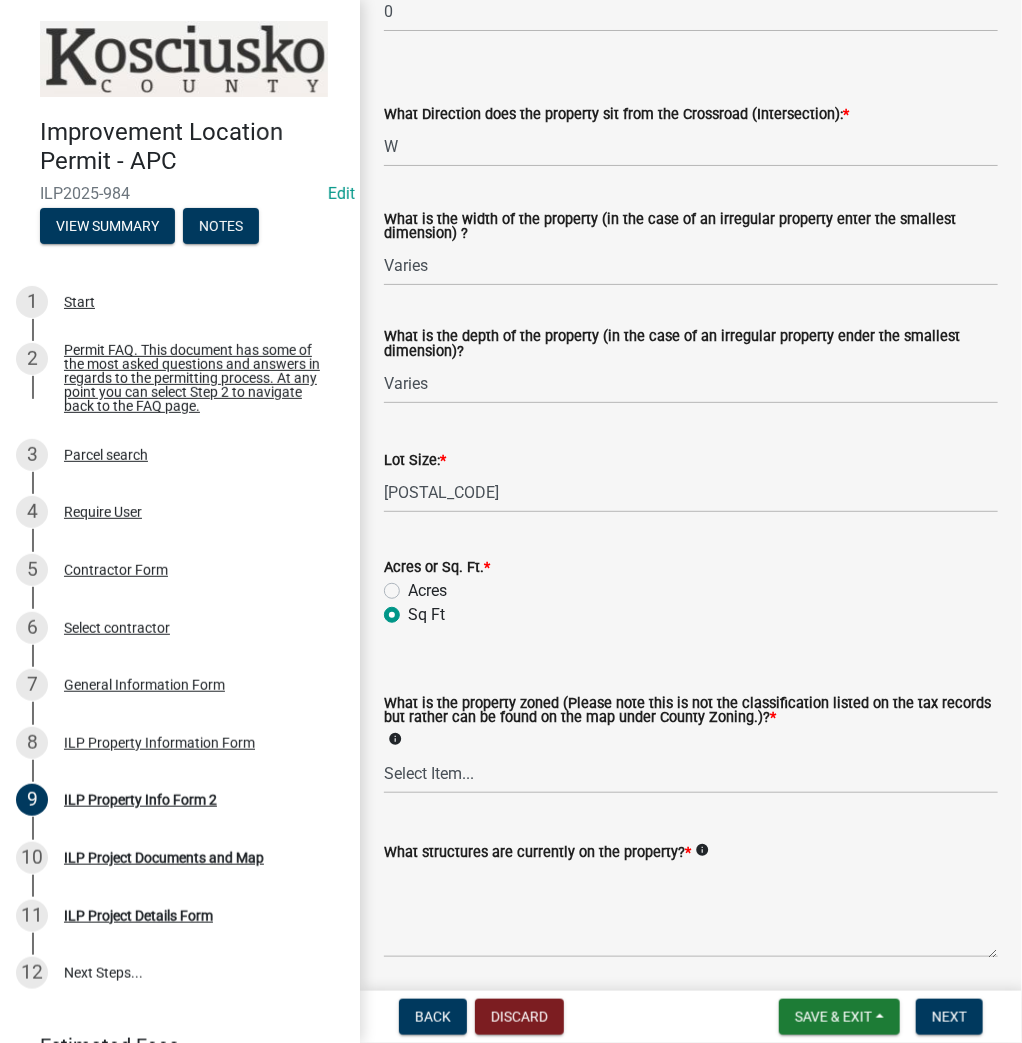 radio on "true" 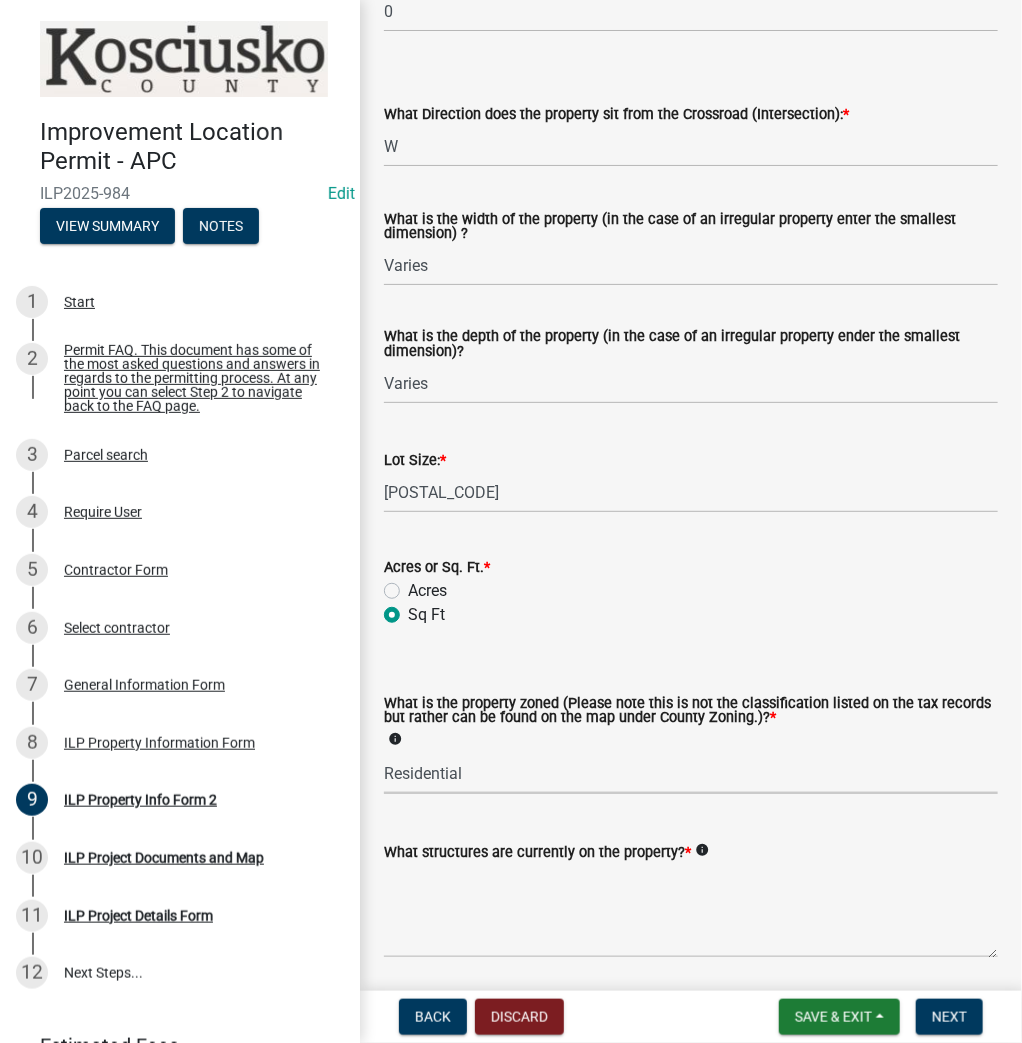 select on "1146270b-2111-4e23-bf7f-74ce85cf7041" 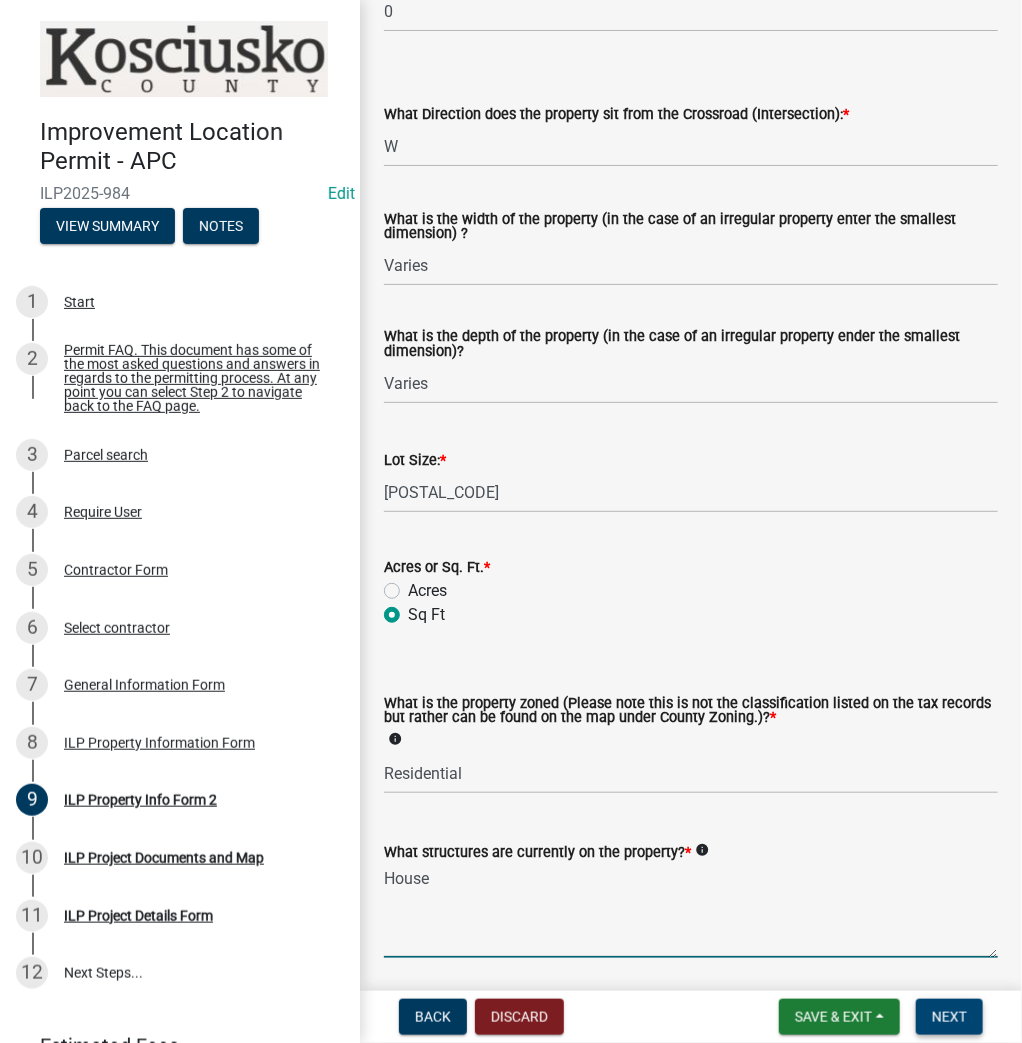 type on "House" 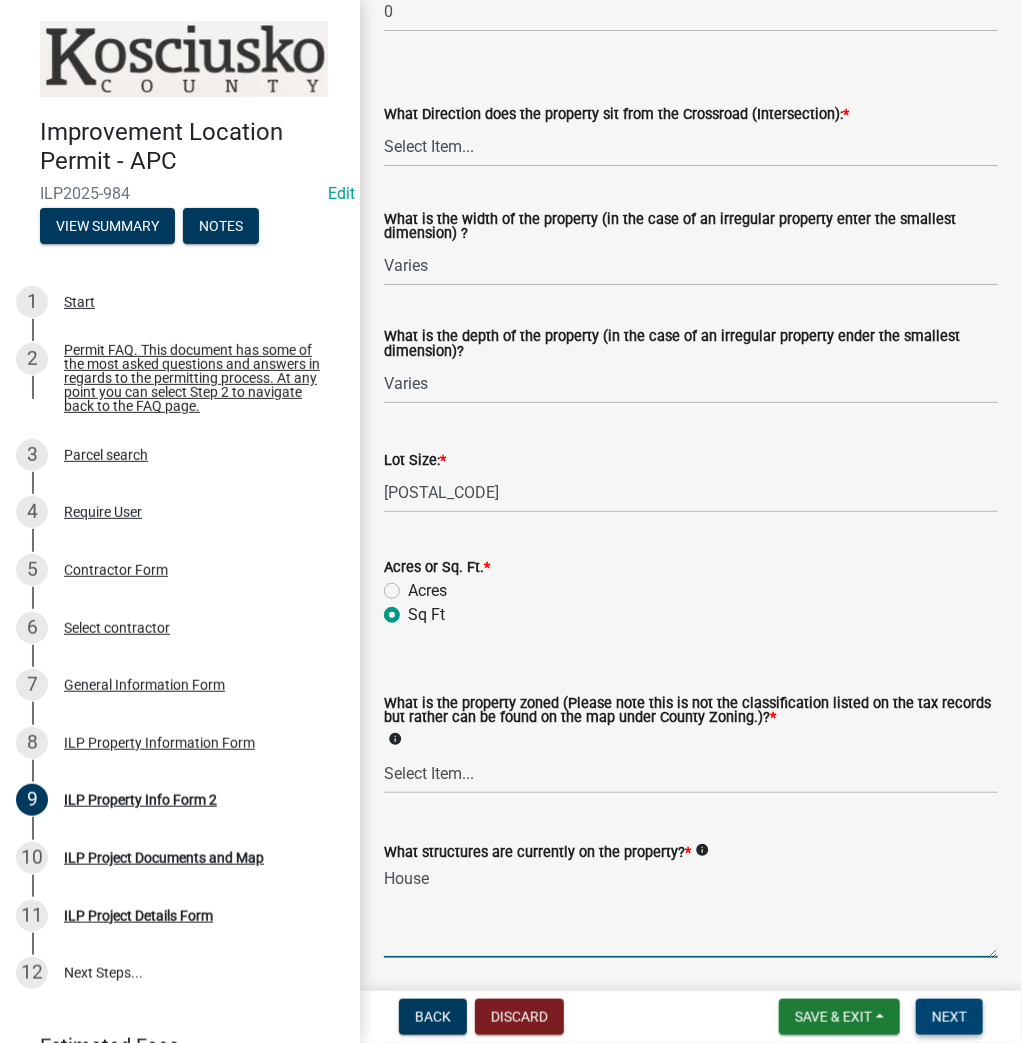 scroll, scrollTop: 0, scrollLeft: 0, axis: both 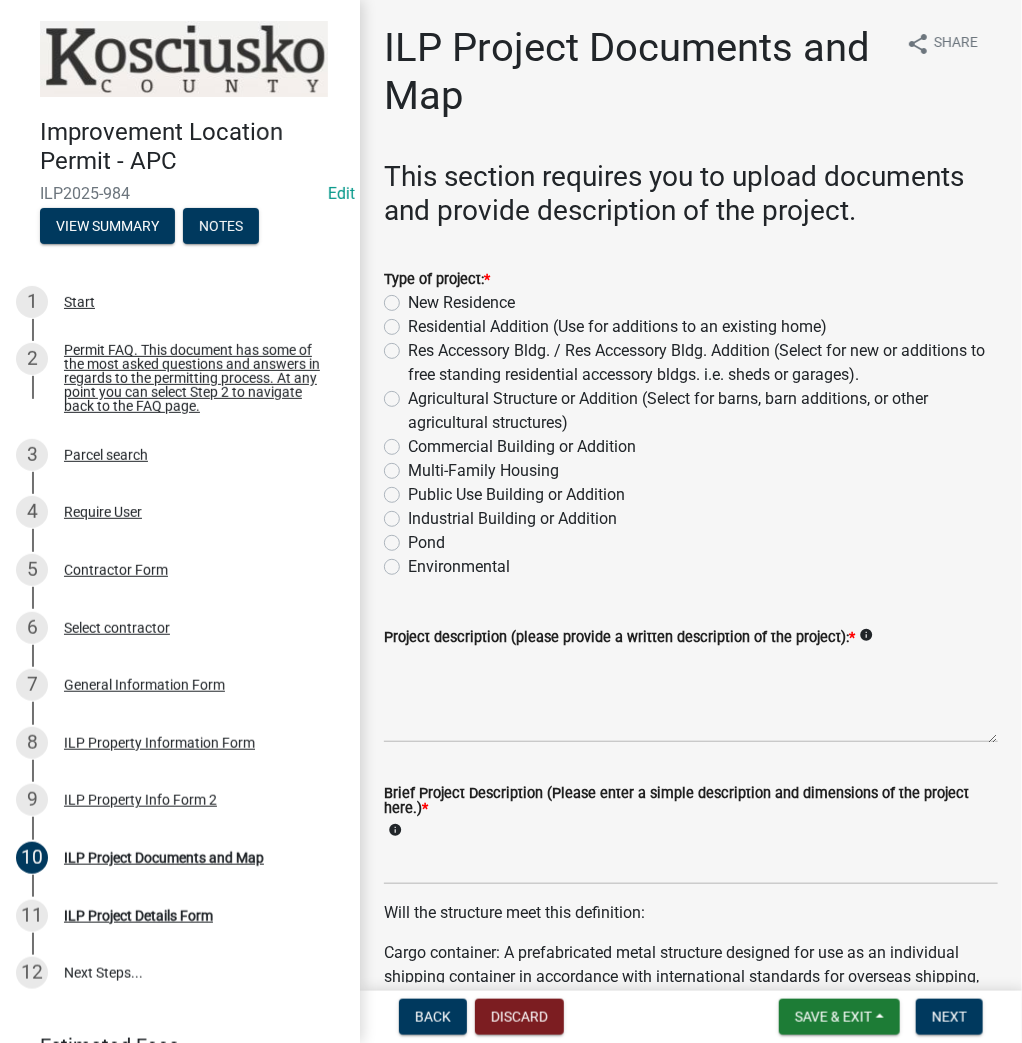 click on "Residential Addition (Use for additions to an existing home)" 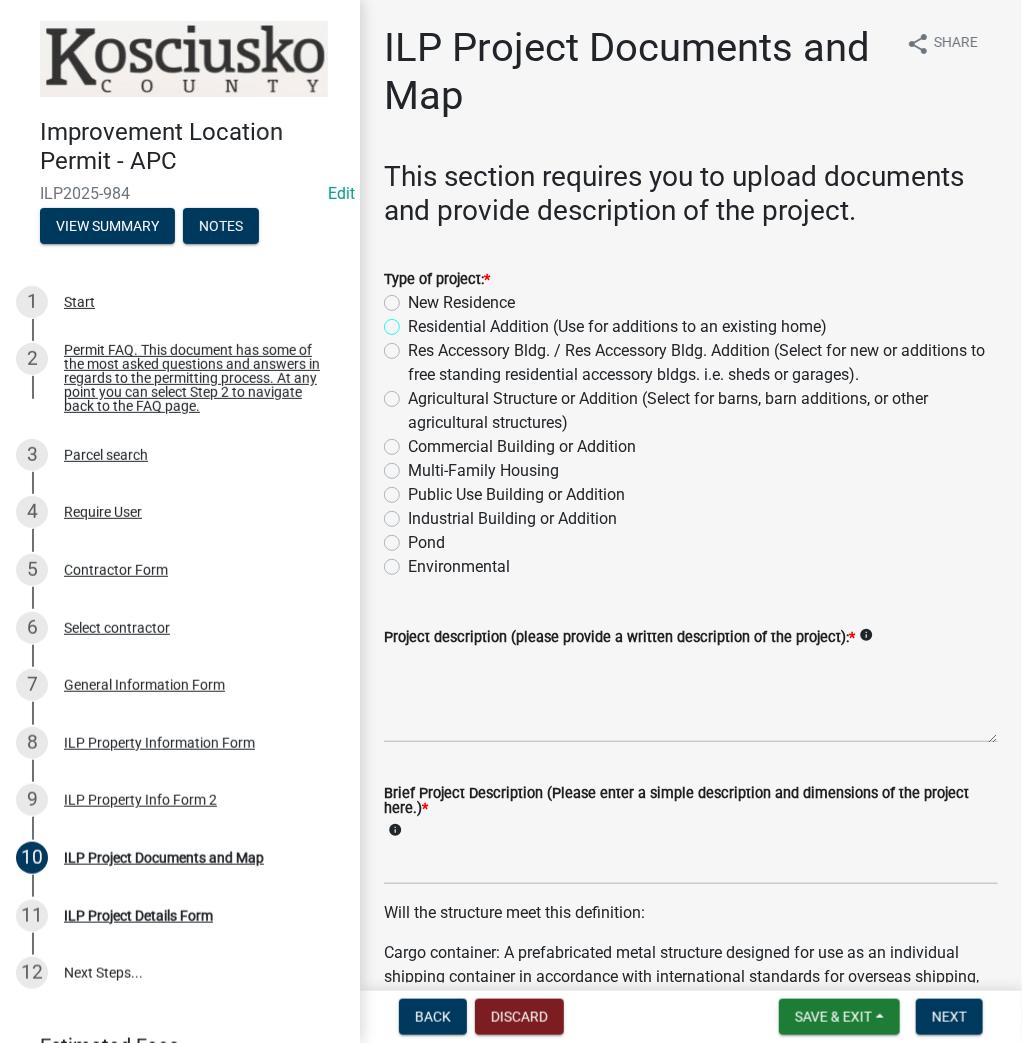 click on "Residential Addition (Use for additions to an existing home)" at bounding box center [414, 321] 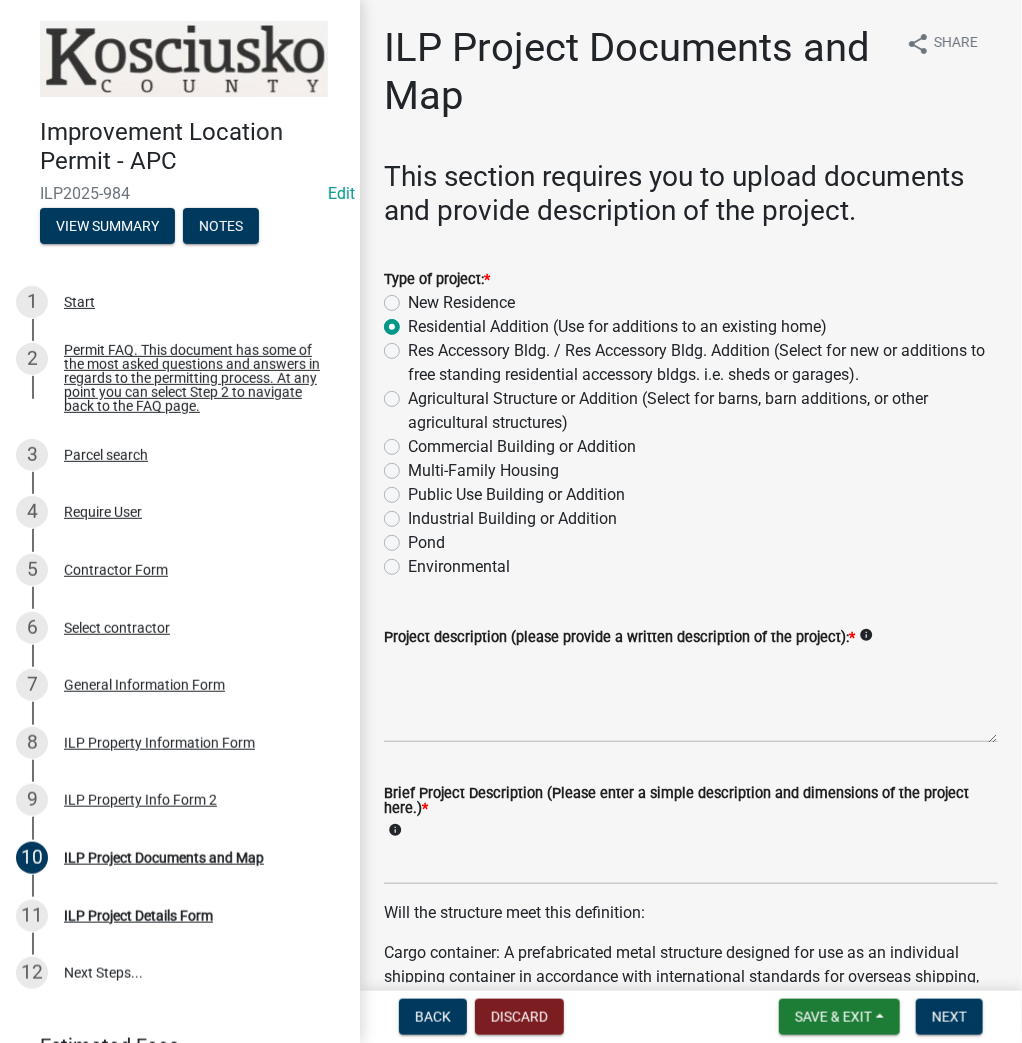 radio on "true" 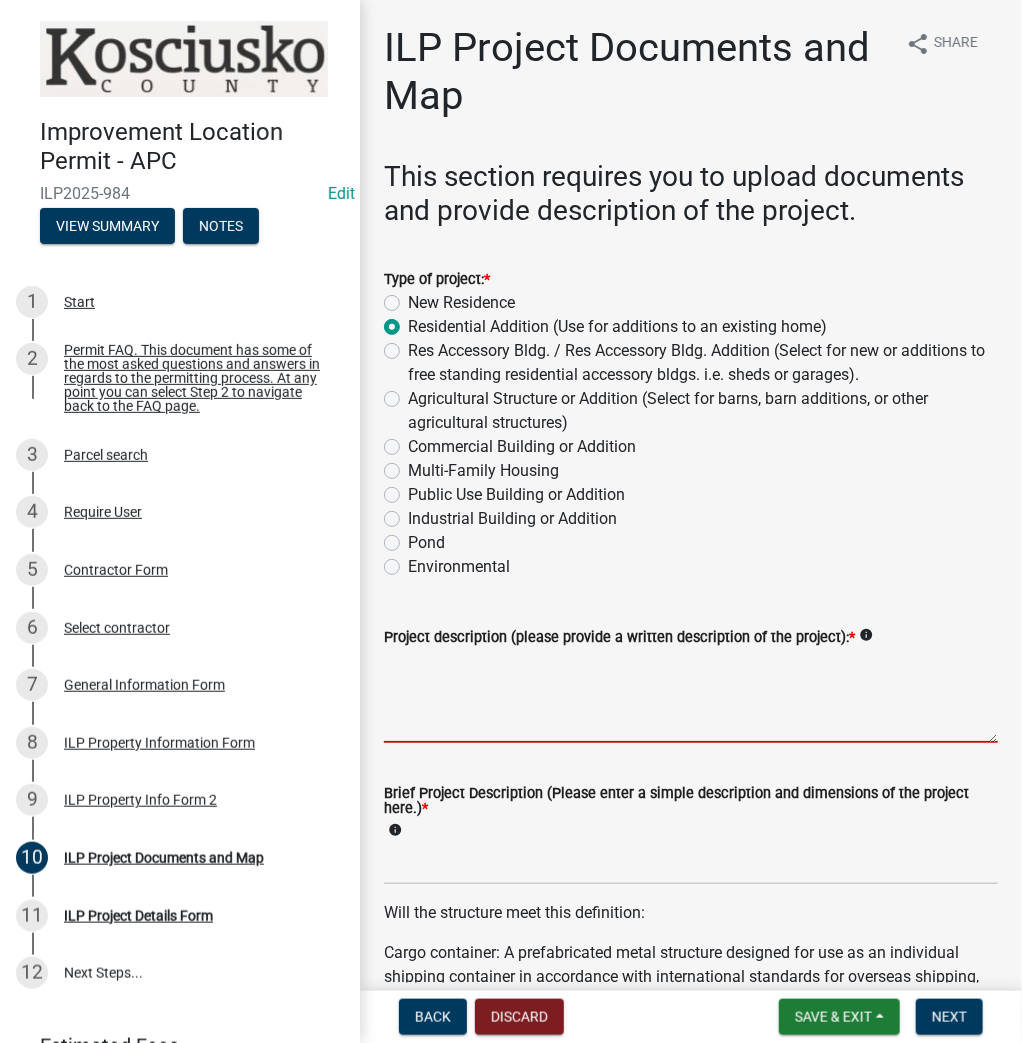 click on "Project description (please provide a written description of the project):  *" at bounding box center [691, 696] 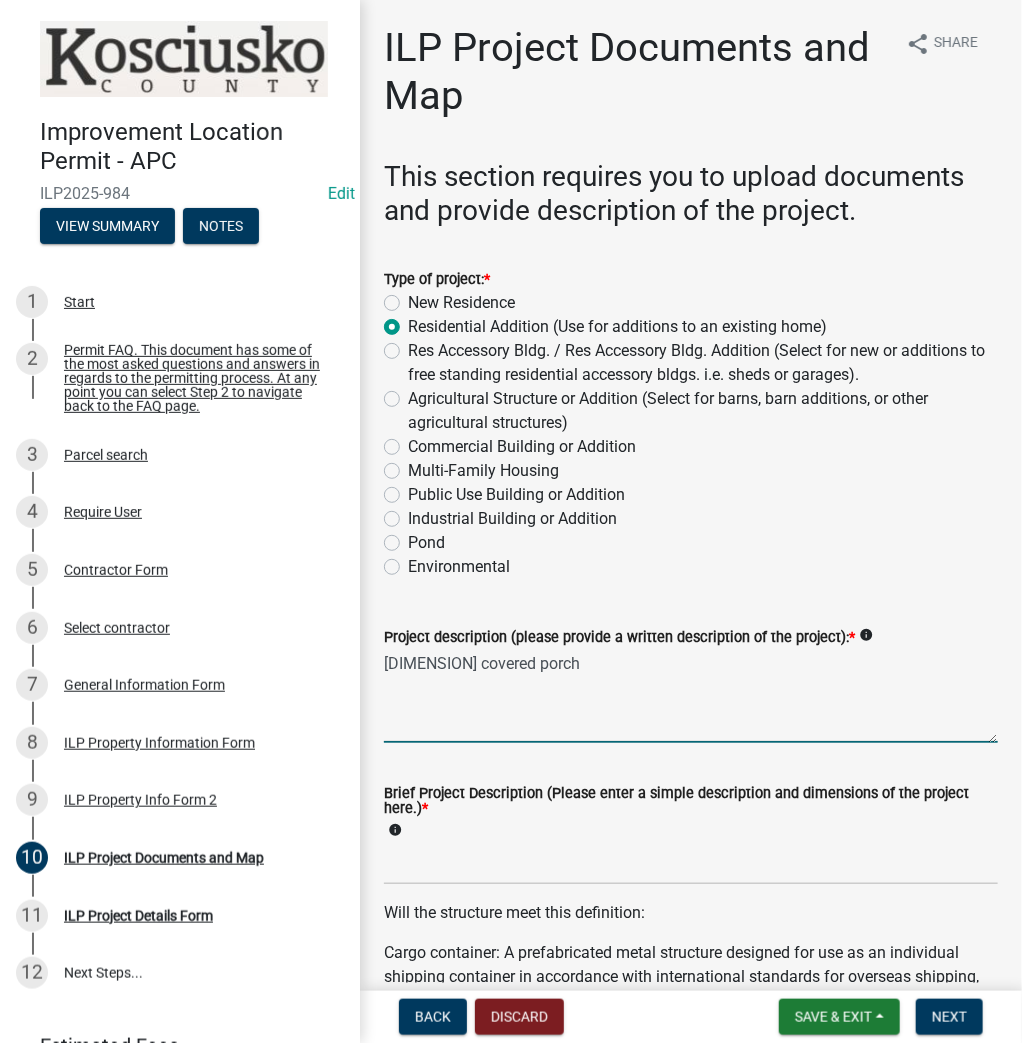 type on "[DIMENSION] covered porch" 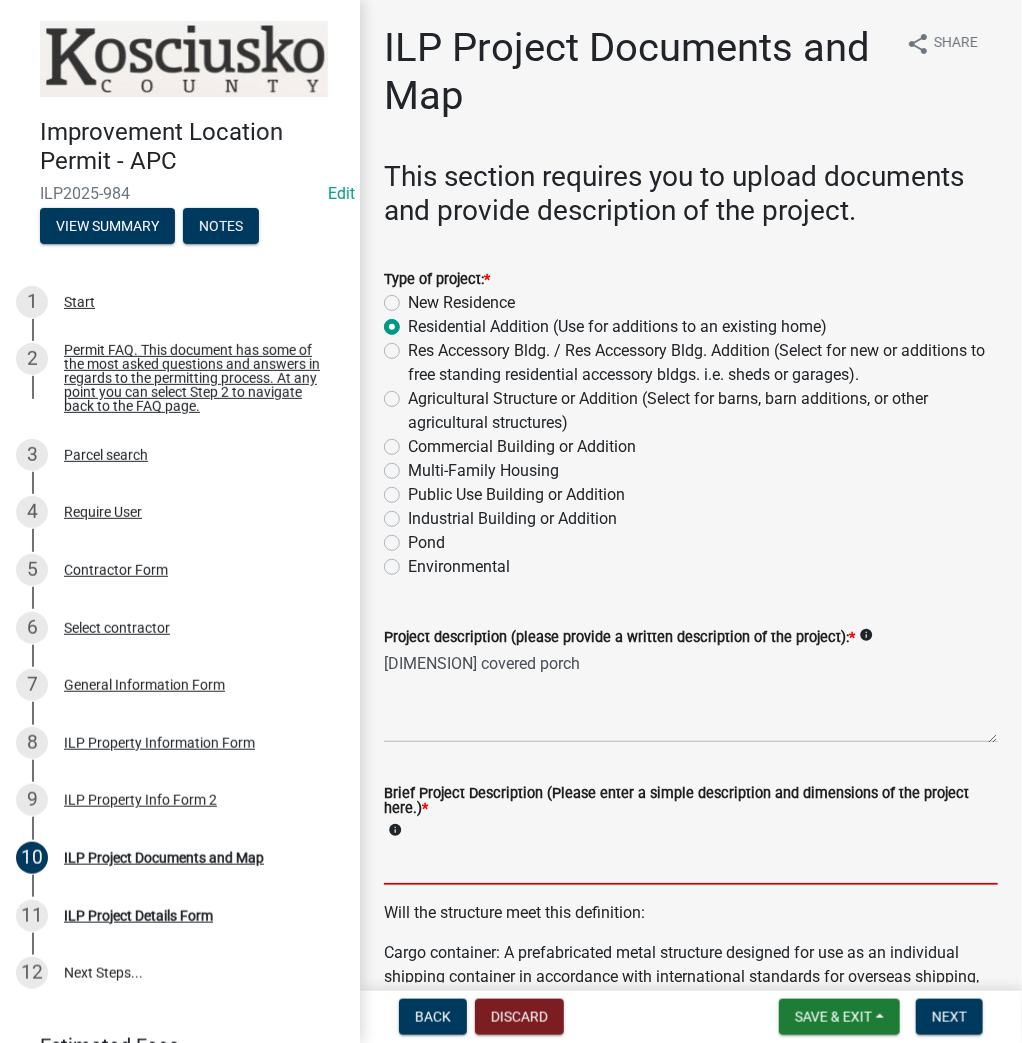 click on "Brief Project Description (Please enter a simple description and dimensions of the project here.)  *" at bounding box center (691, 864) 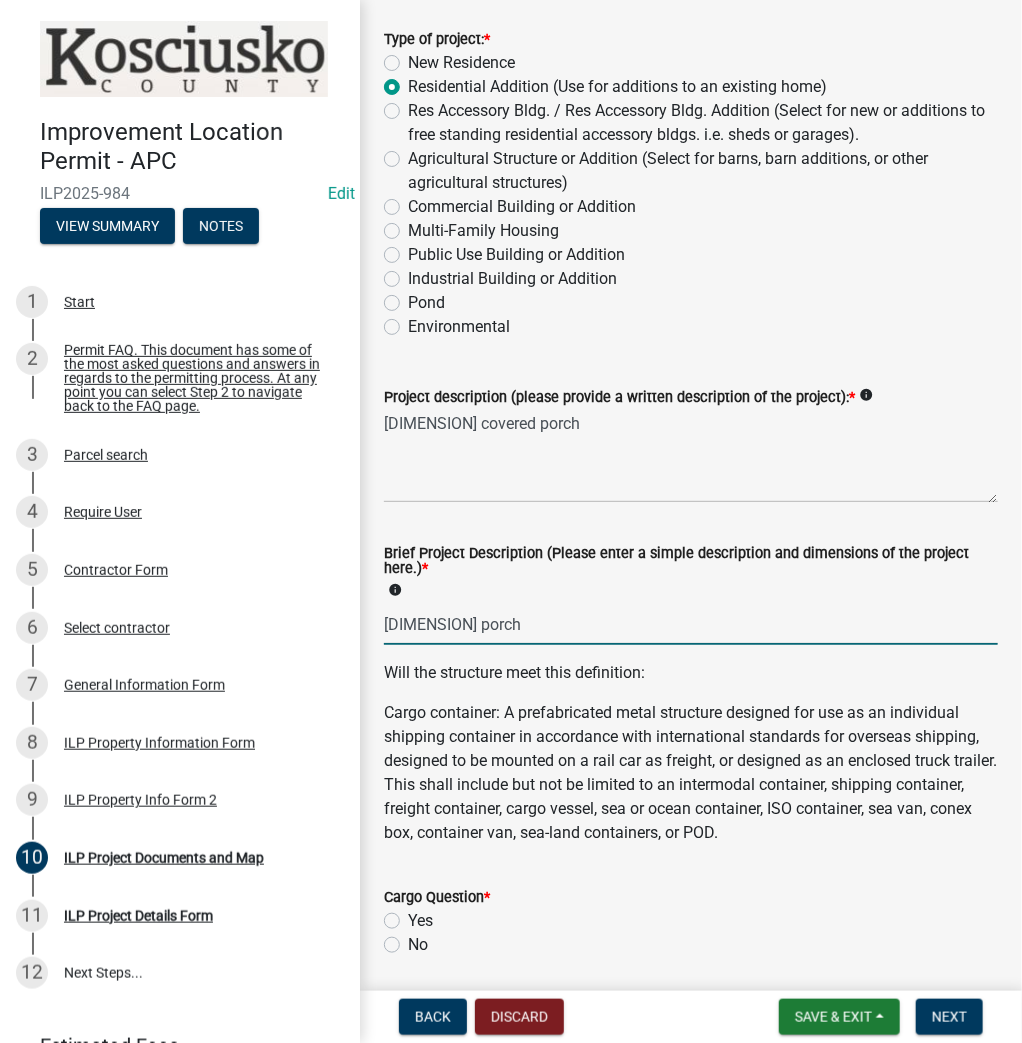 scroll, scrollTop: 480, scrollLeft: 0, axis: vertical 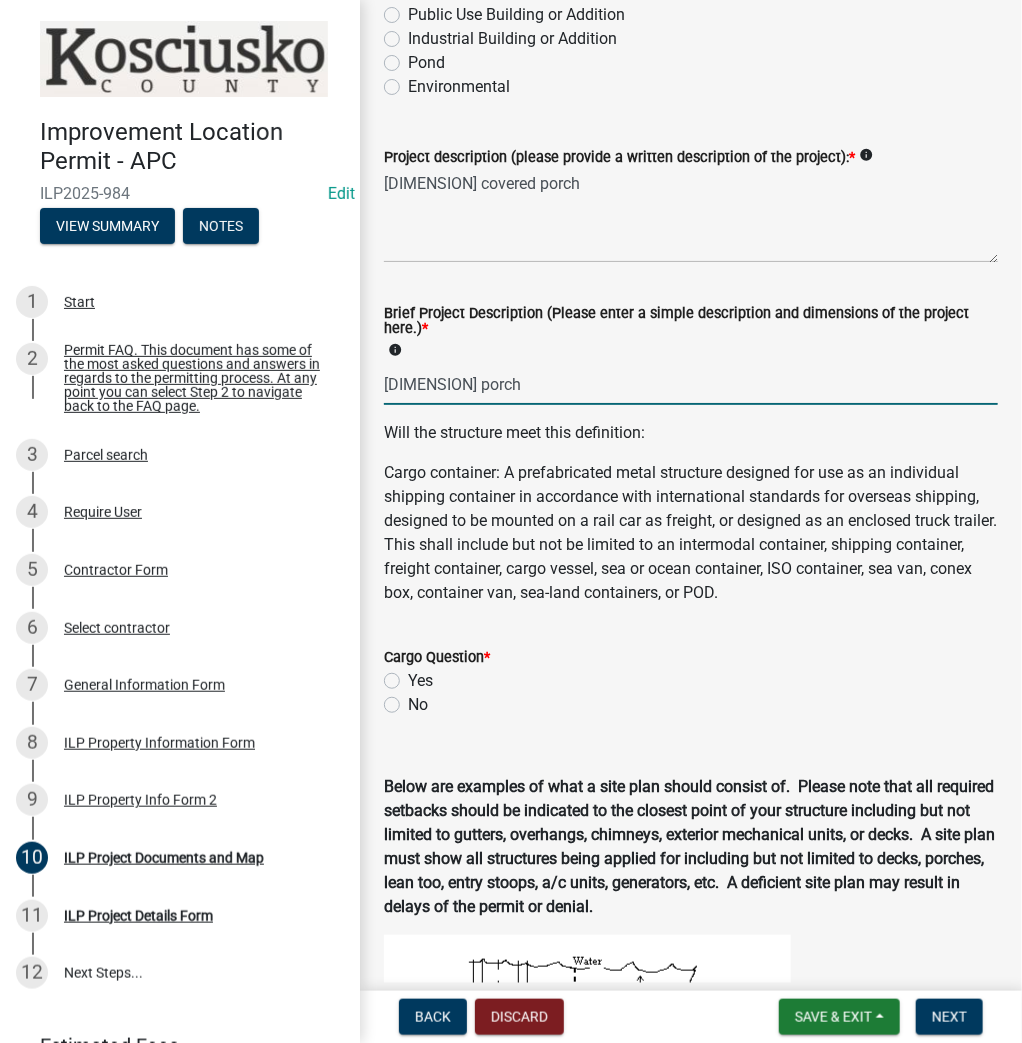 type on "[DIMENSION] porch" 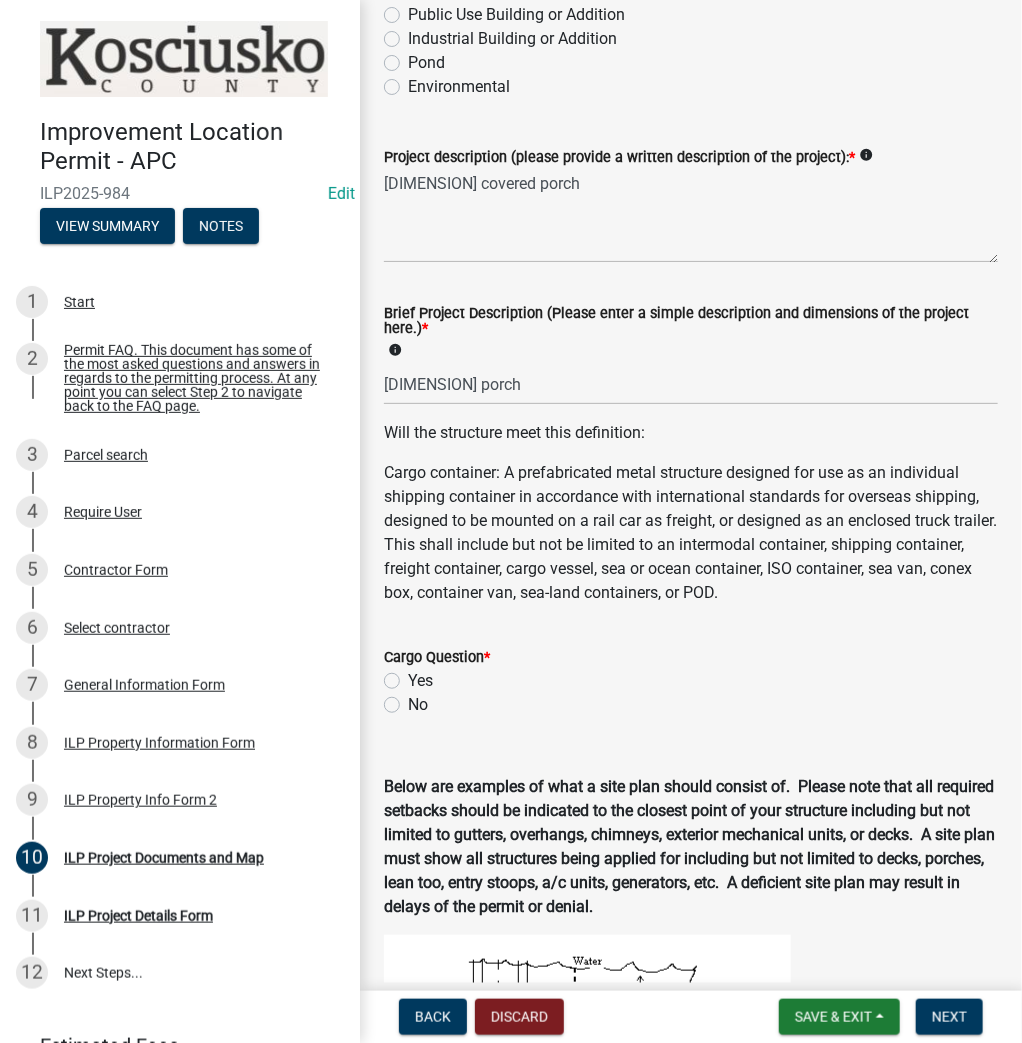 click on "No" 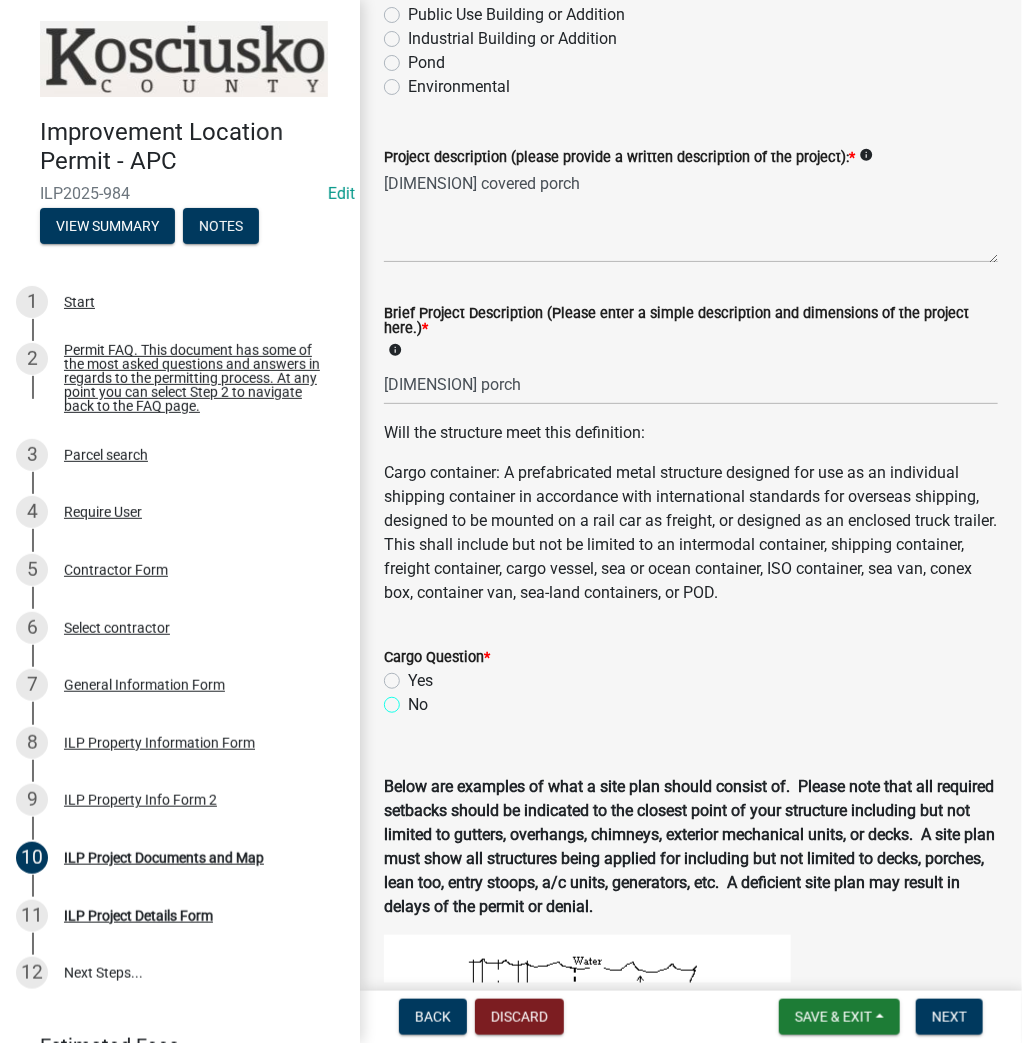 click on "No" at bounding box center (414, 699) 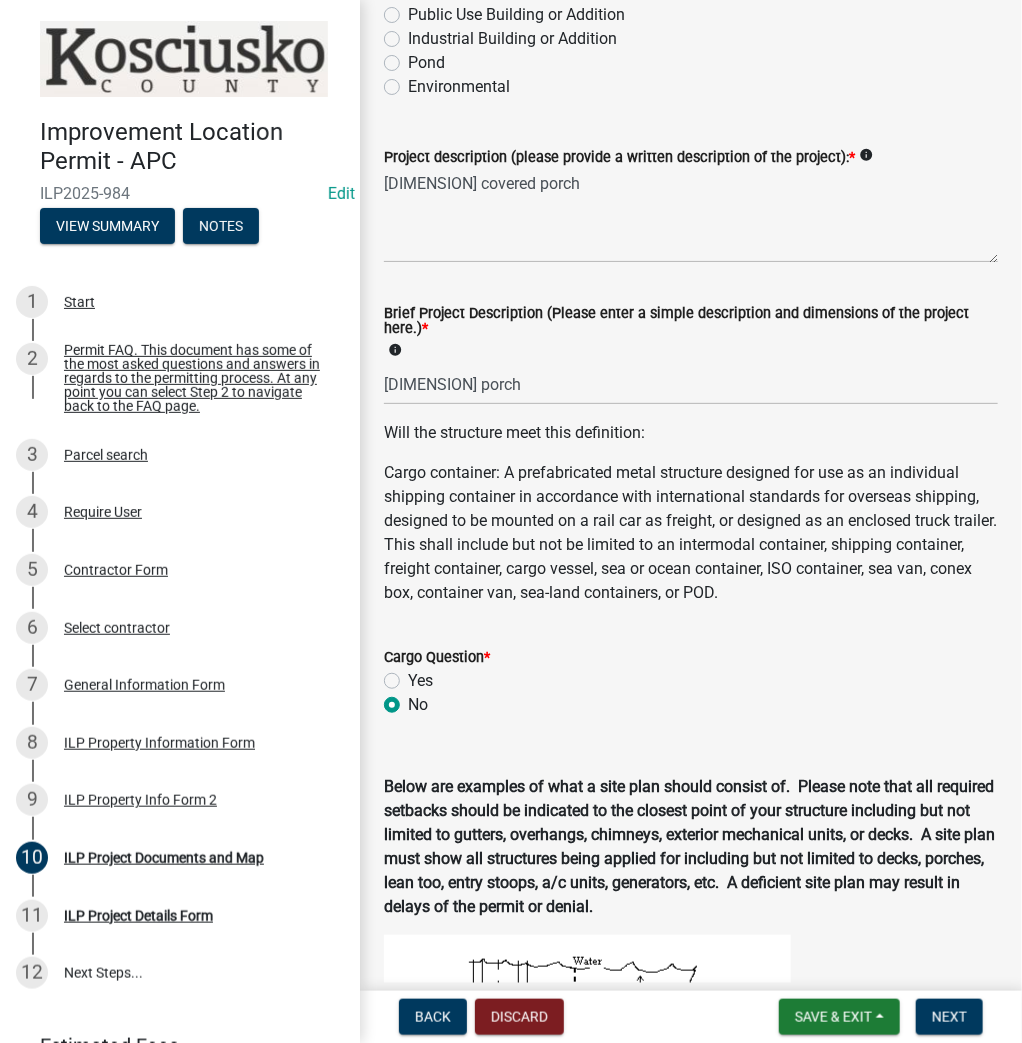radio on "true" 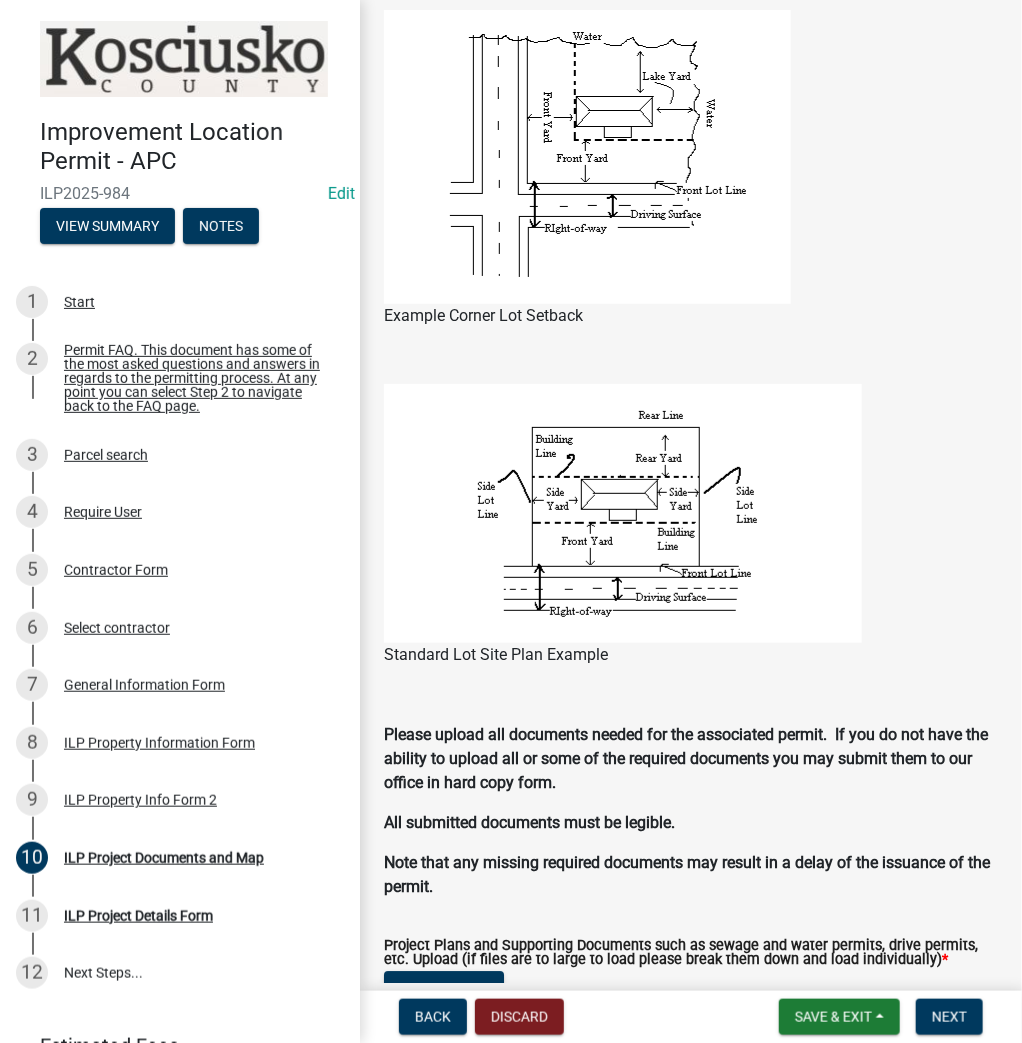 scroll, scrollTop: 1760, scrollLeft: 0, axis: vertical 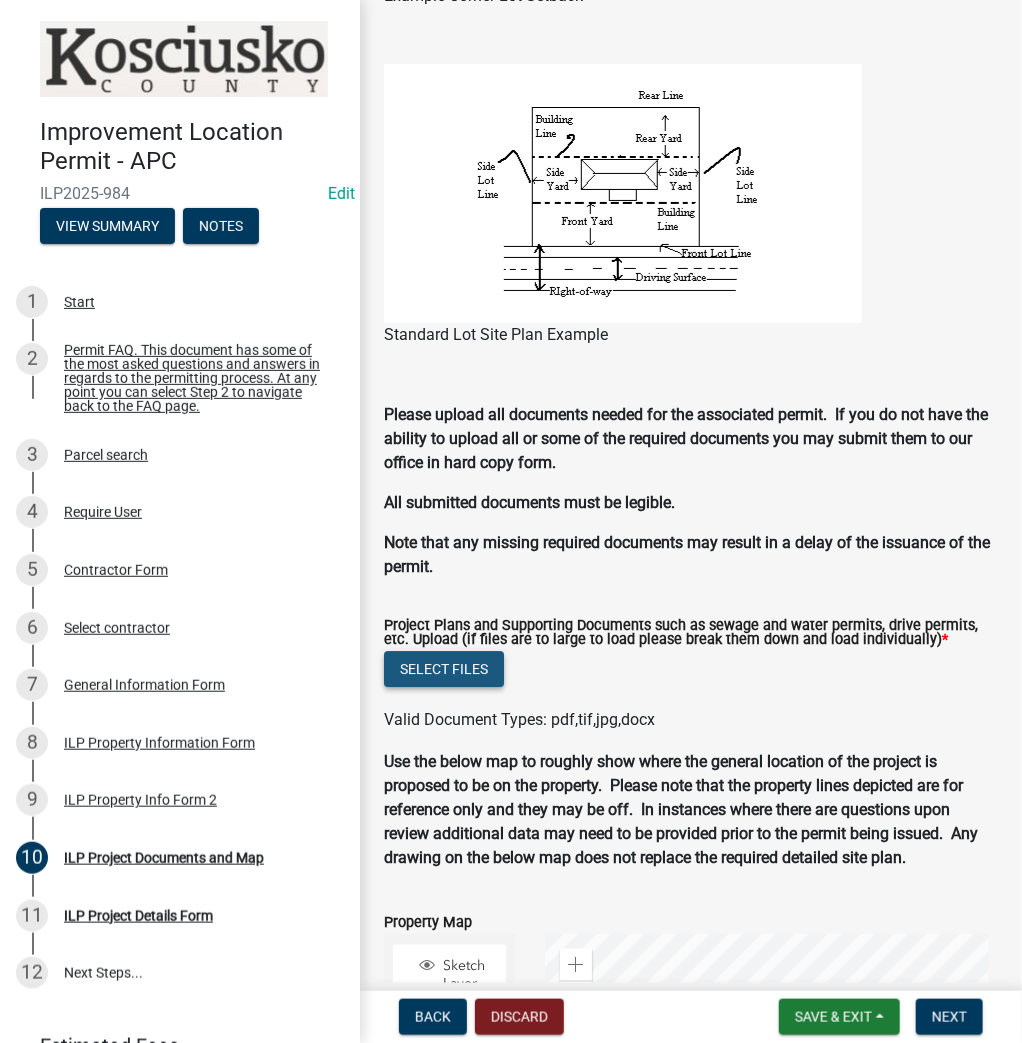 click on "Select files" 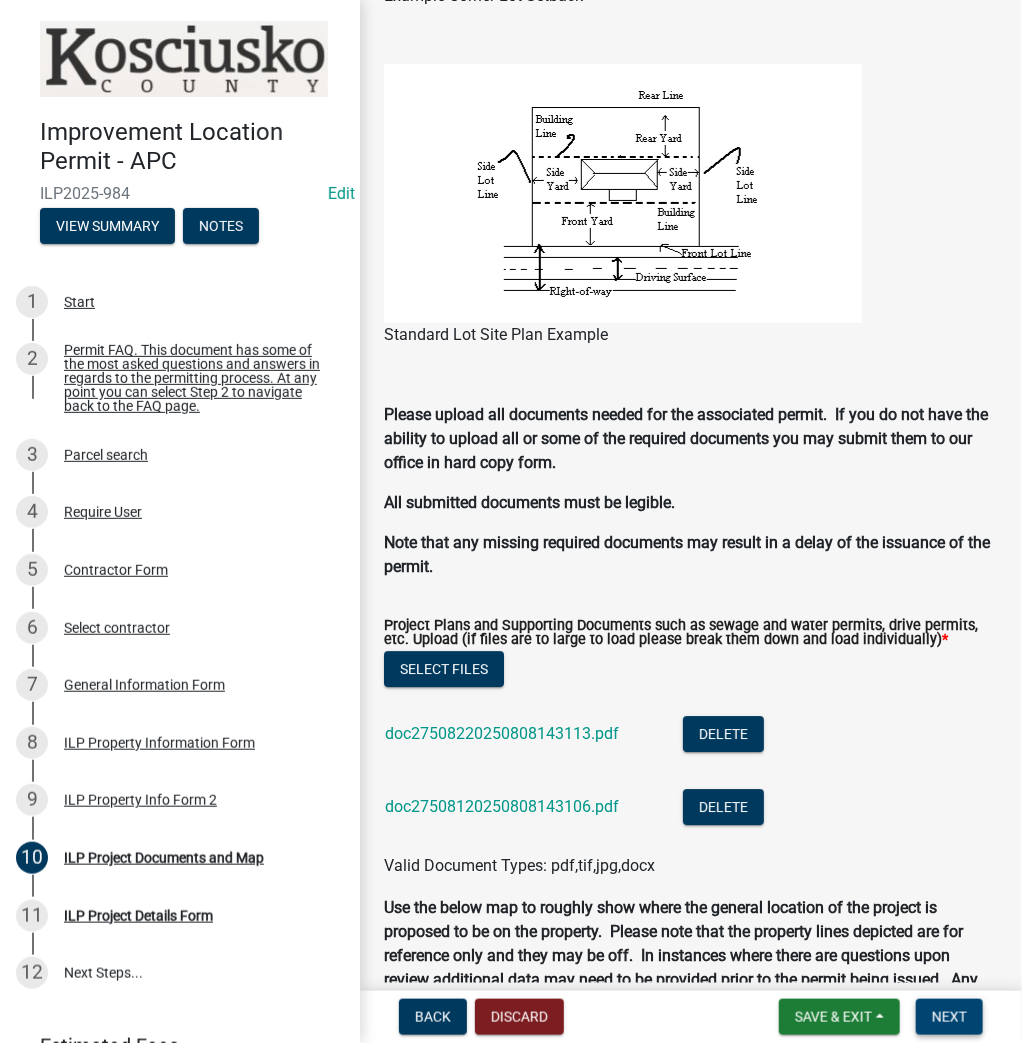 click on "Next" at bounding box center [949, 1017] 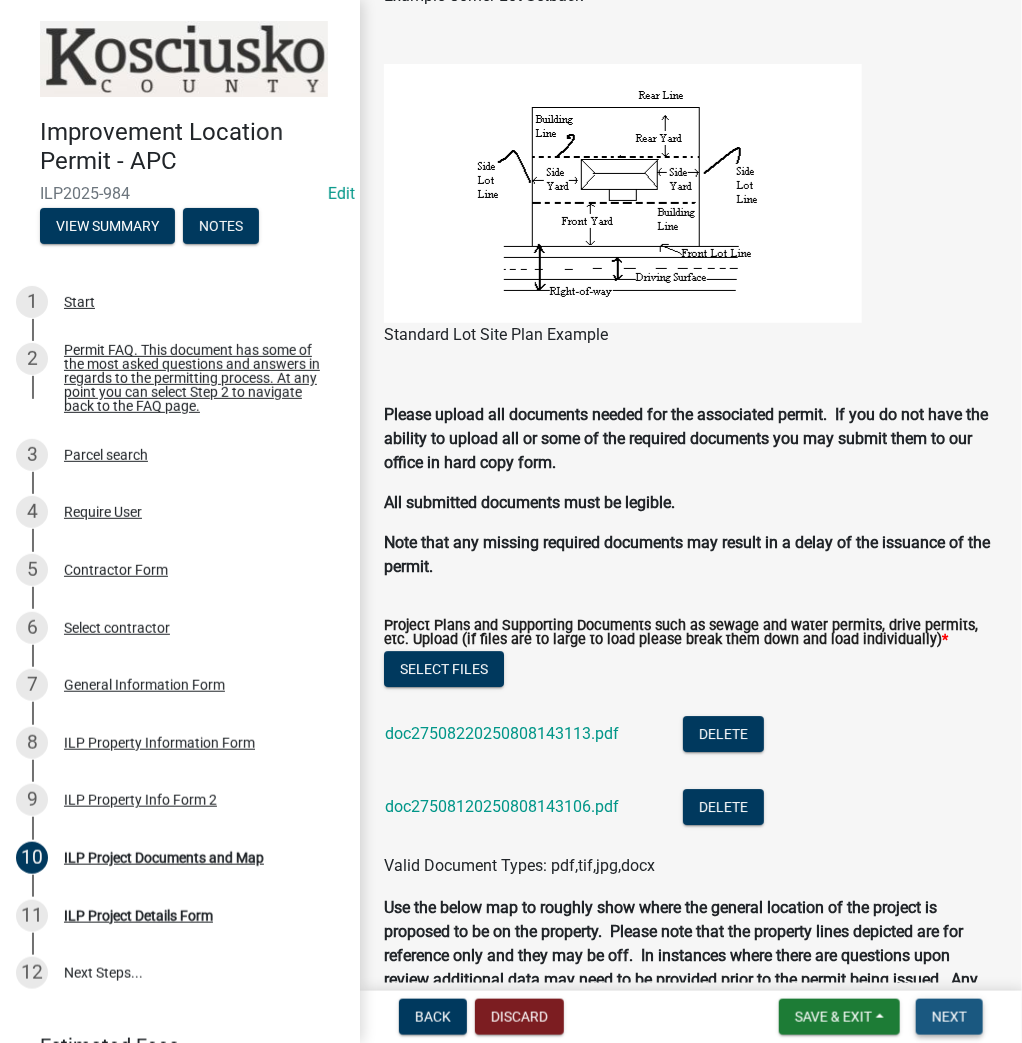 scroll, scrollTop: 0, scrollLeft: 0, axis: both 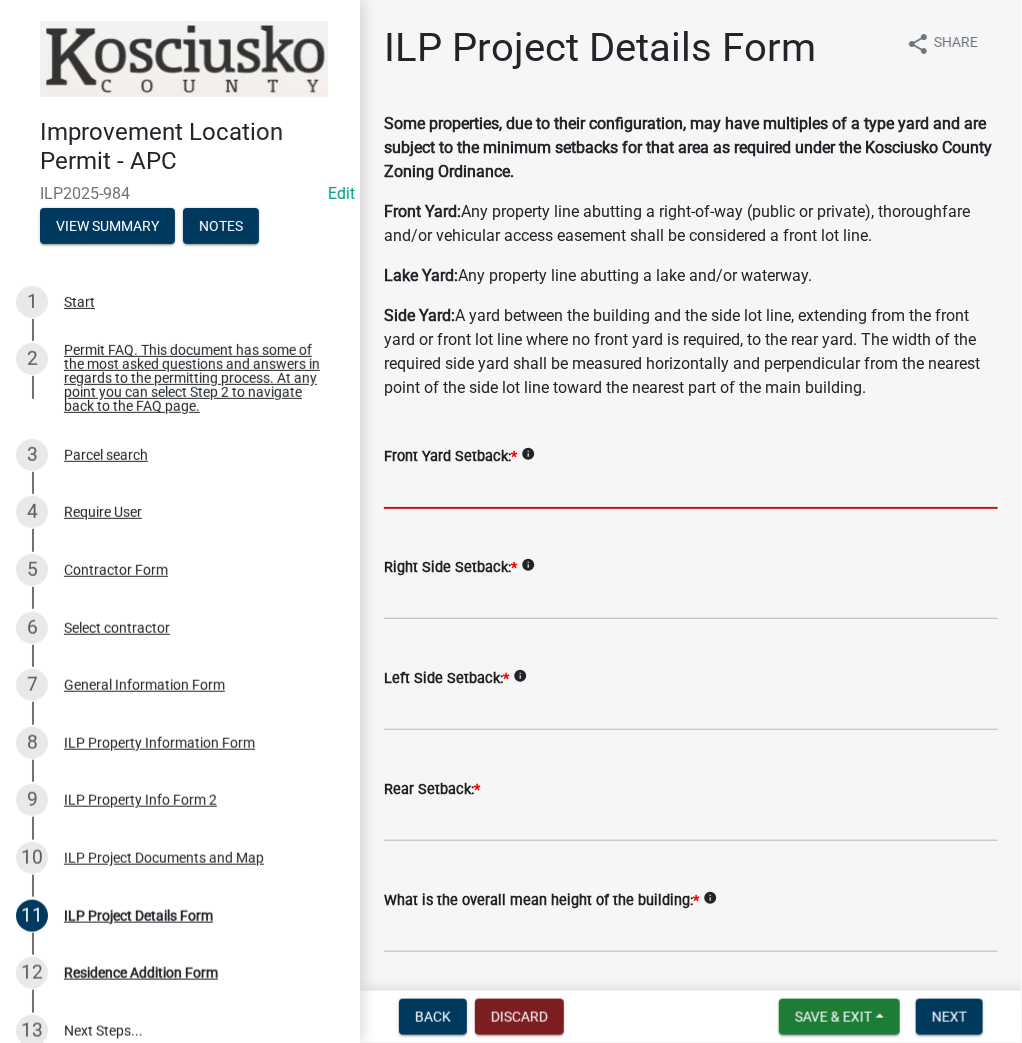 click 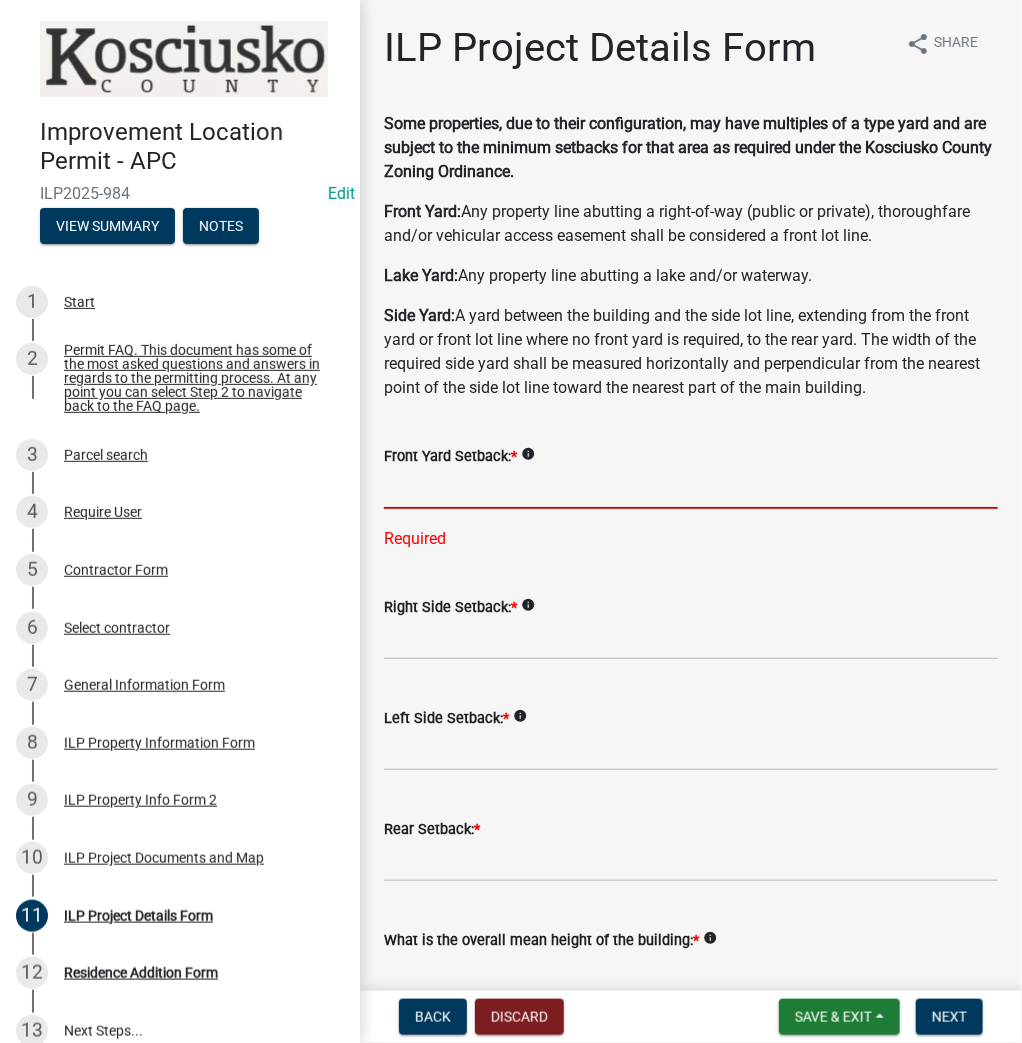 drag, startPoint x: 485, startPoint y: 488, endPoint x: 450, endPoint y: 456, distance: 47.423622 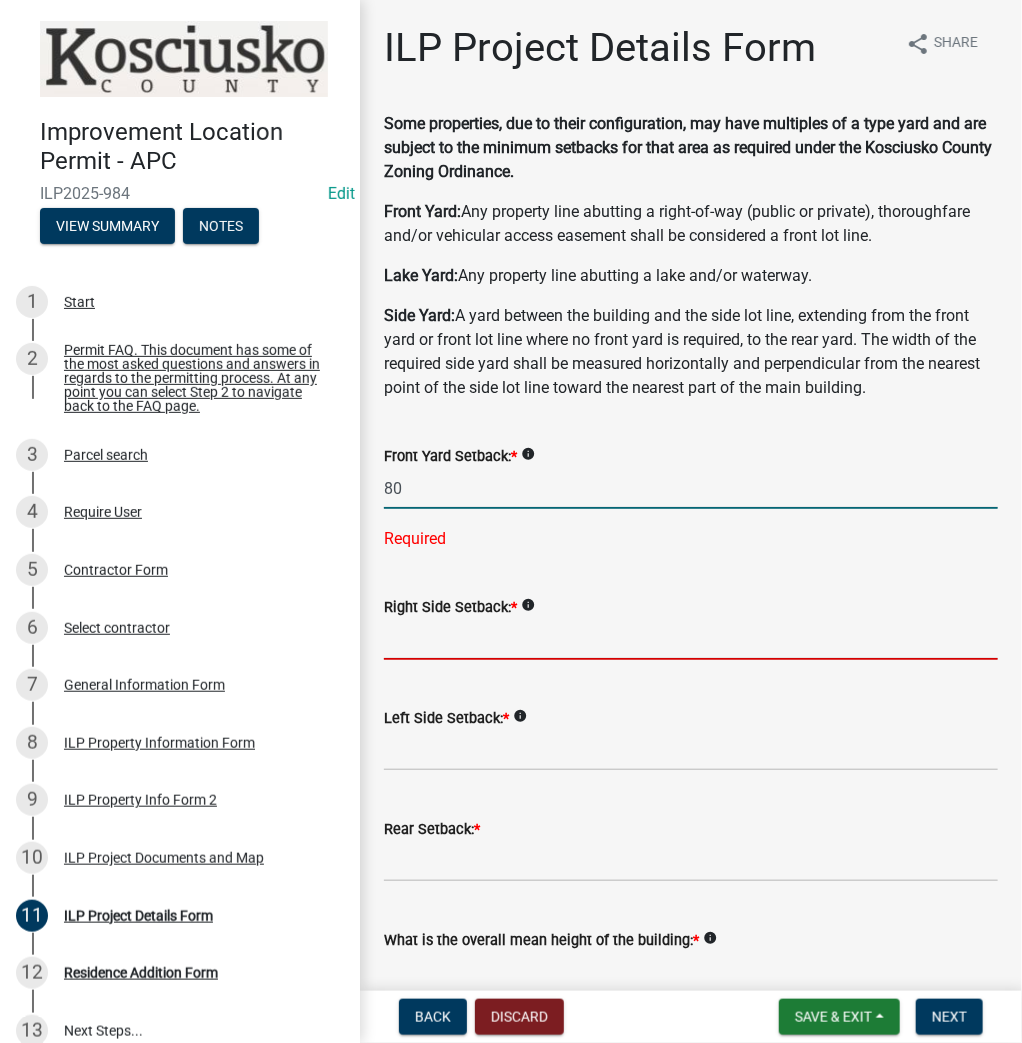 type on "80.0" 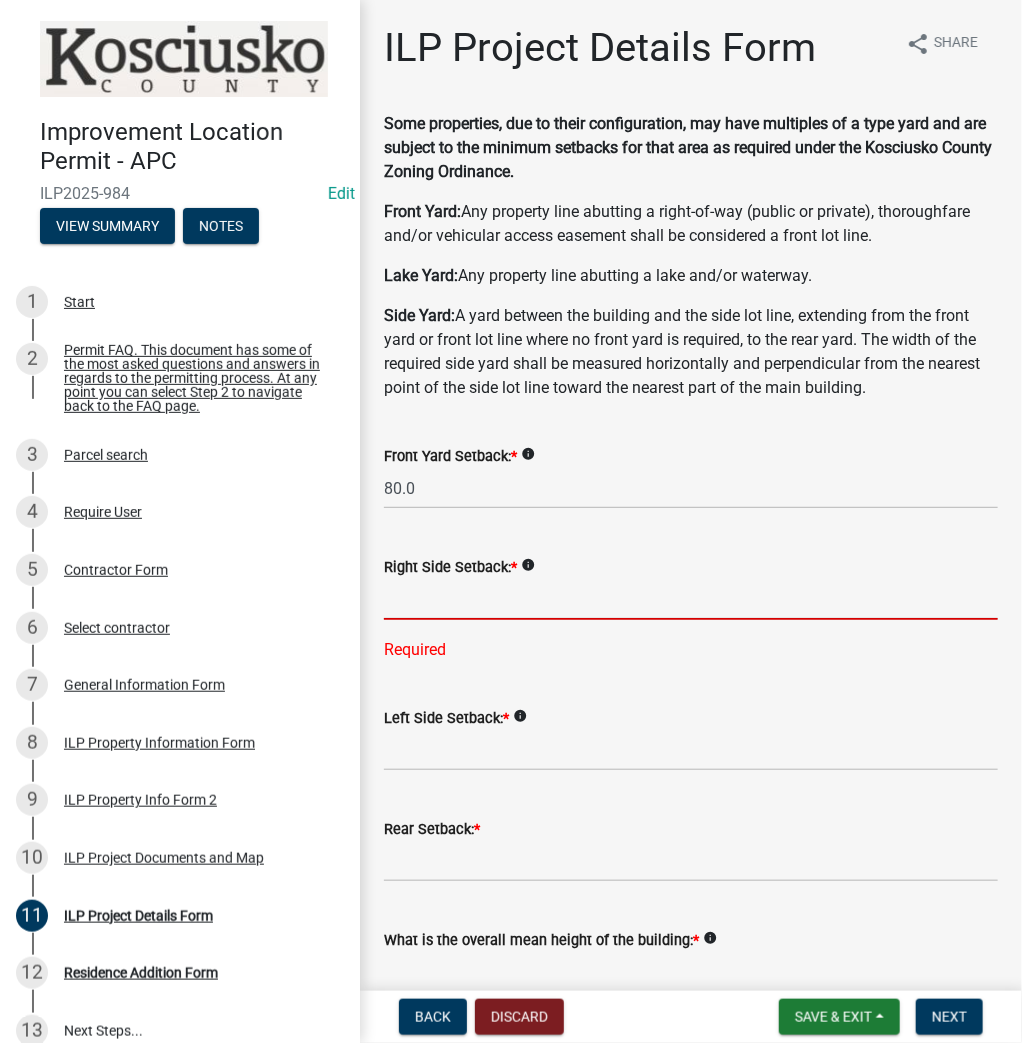 click 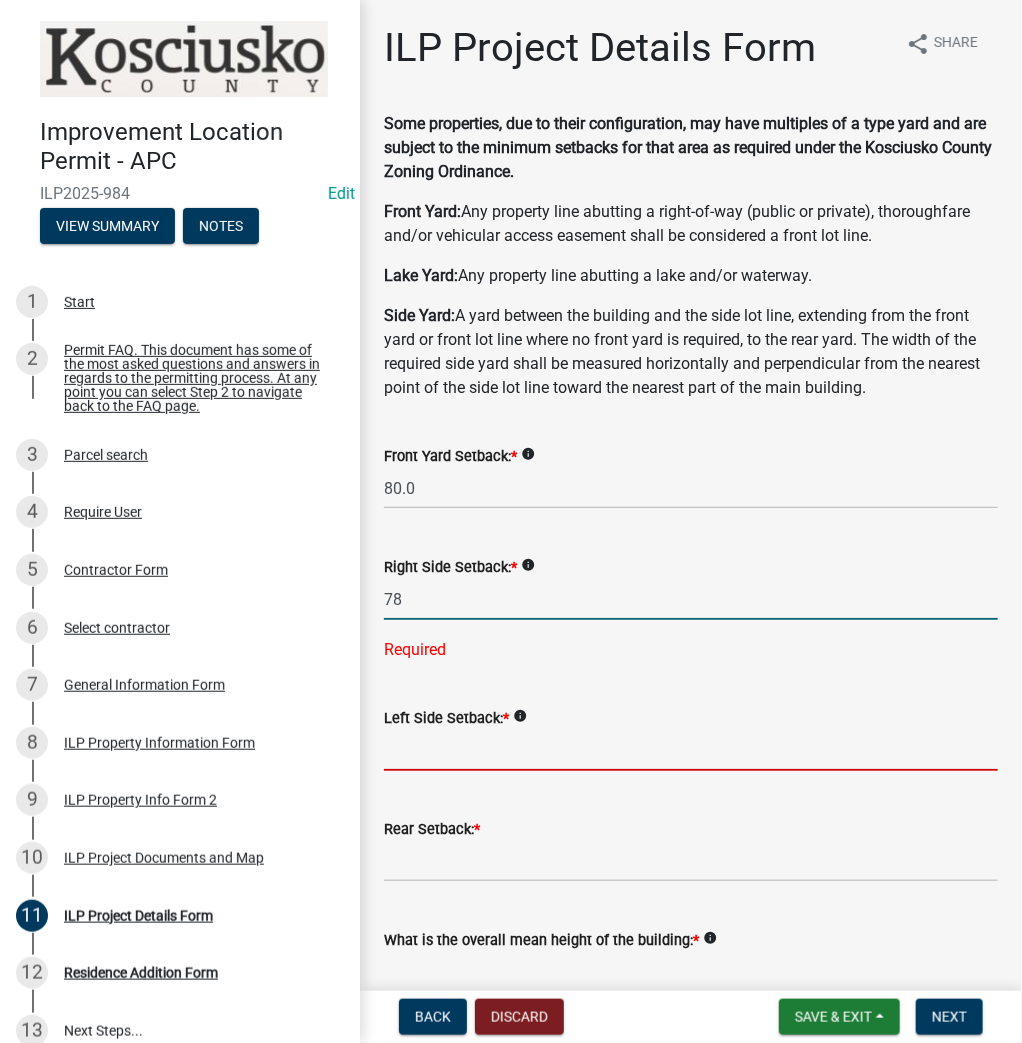 type on "[NUMBER]" 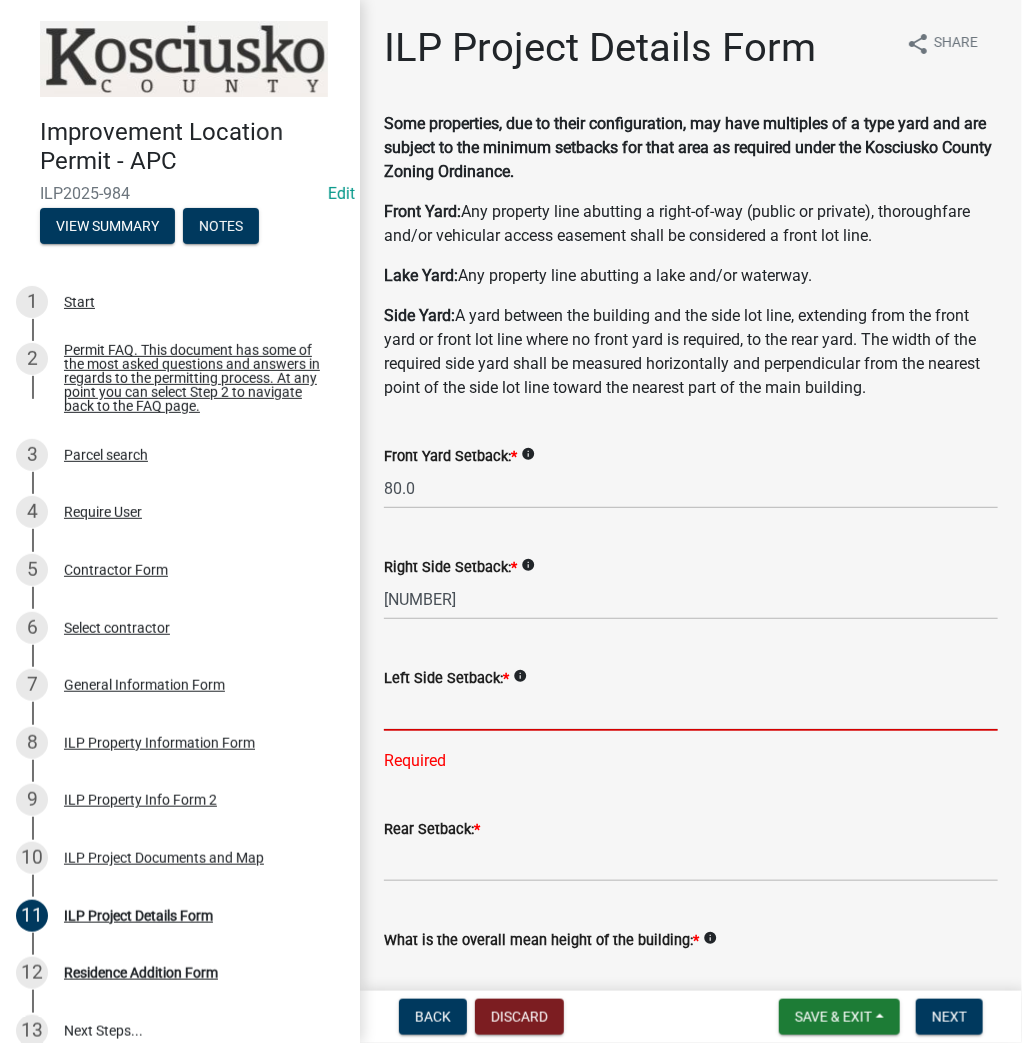 click 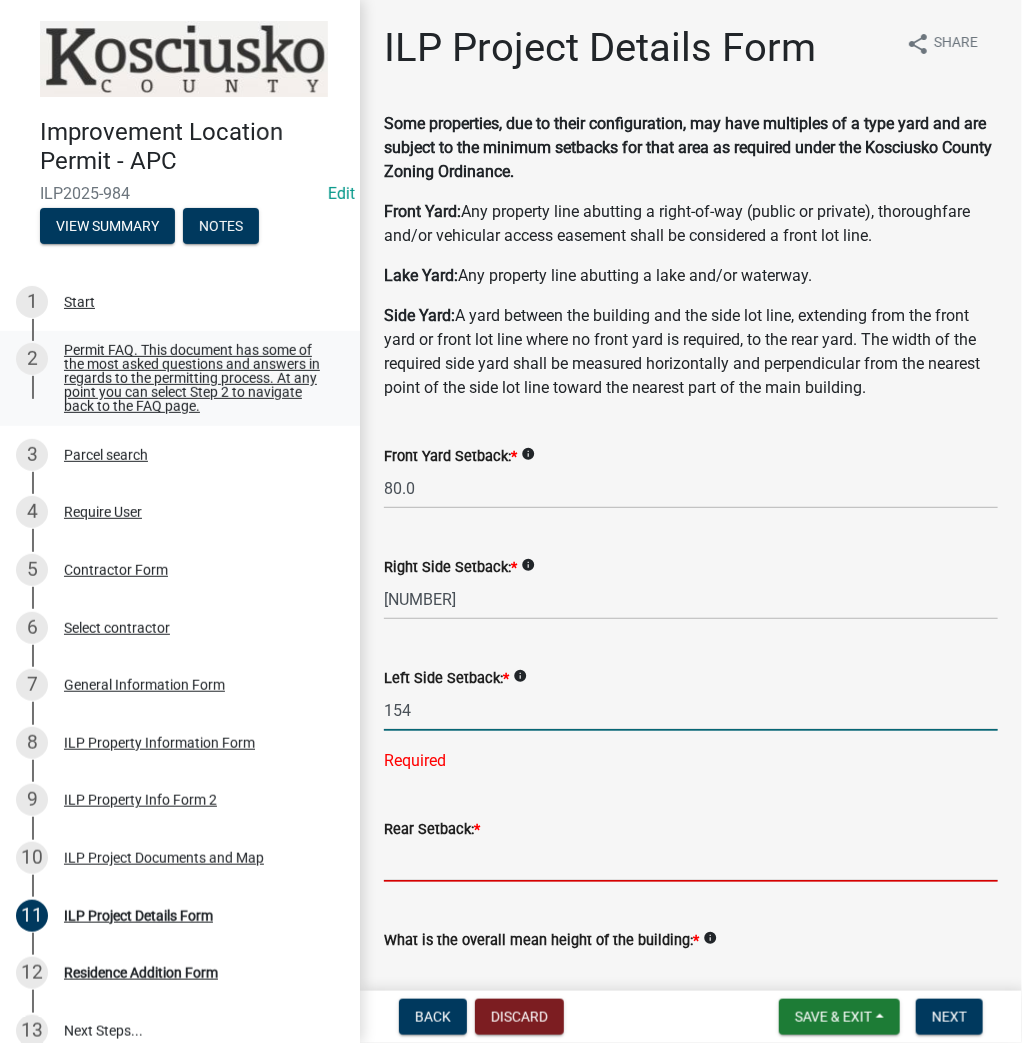 type on "154.0" 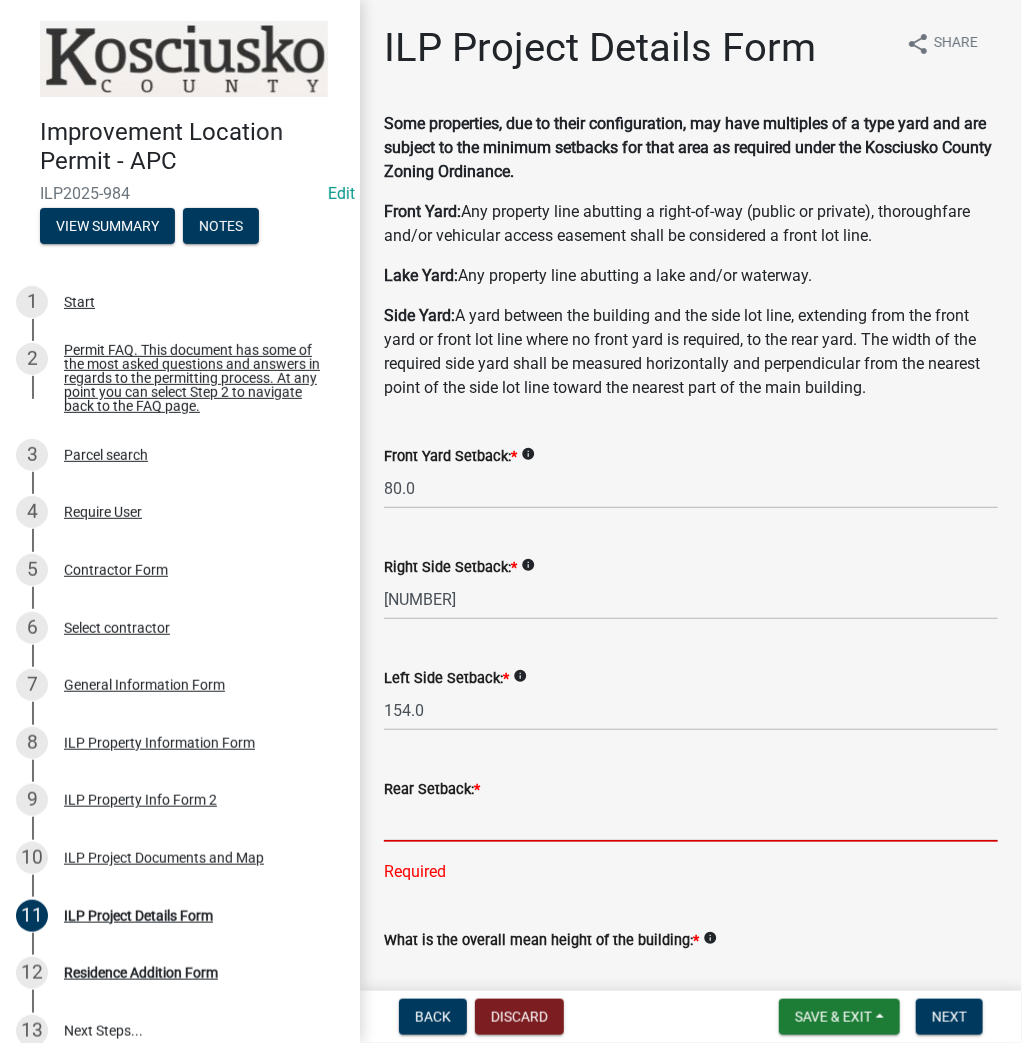 click 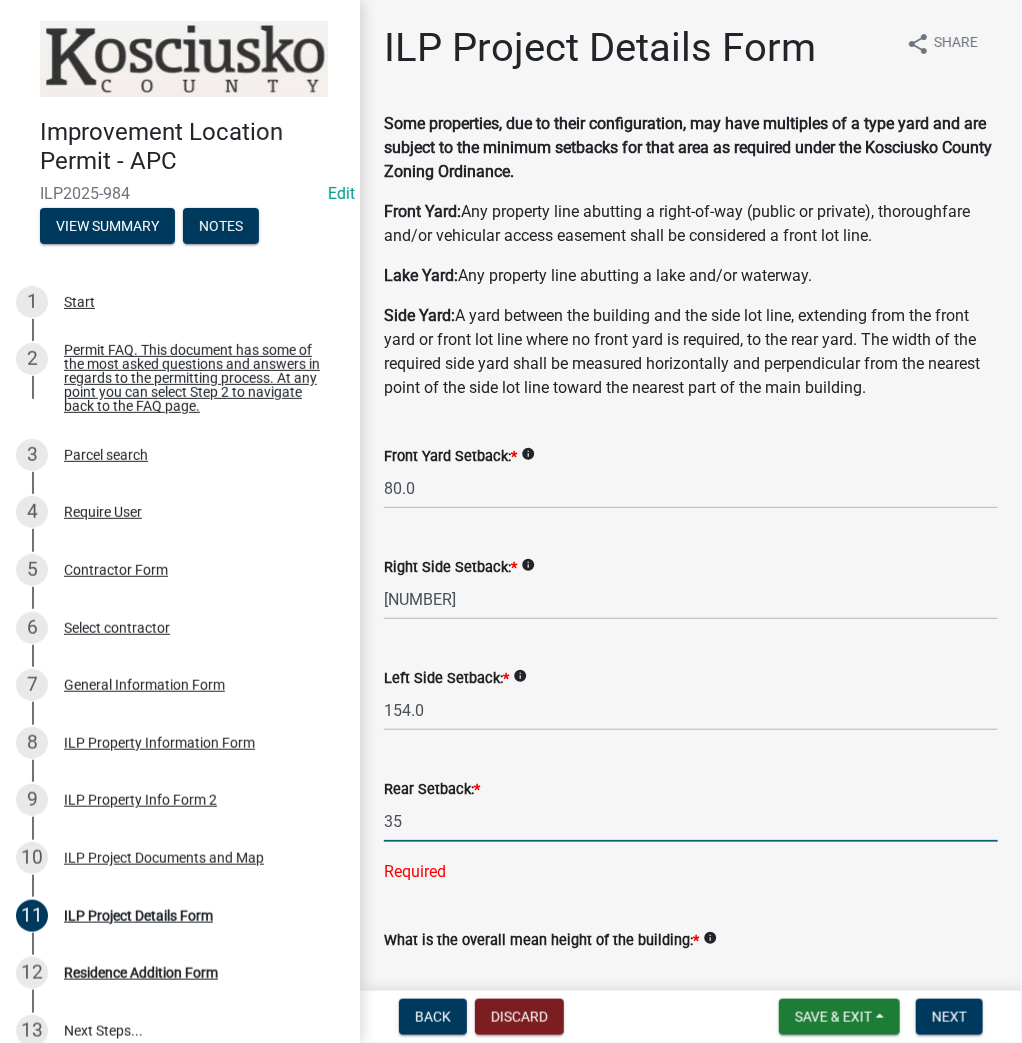 type on "35.0" 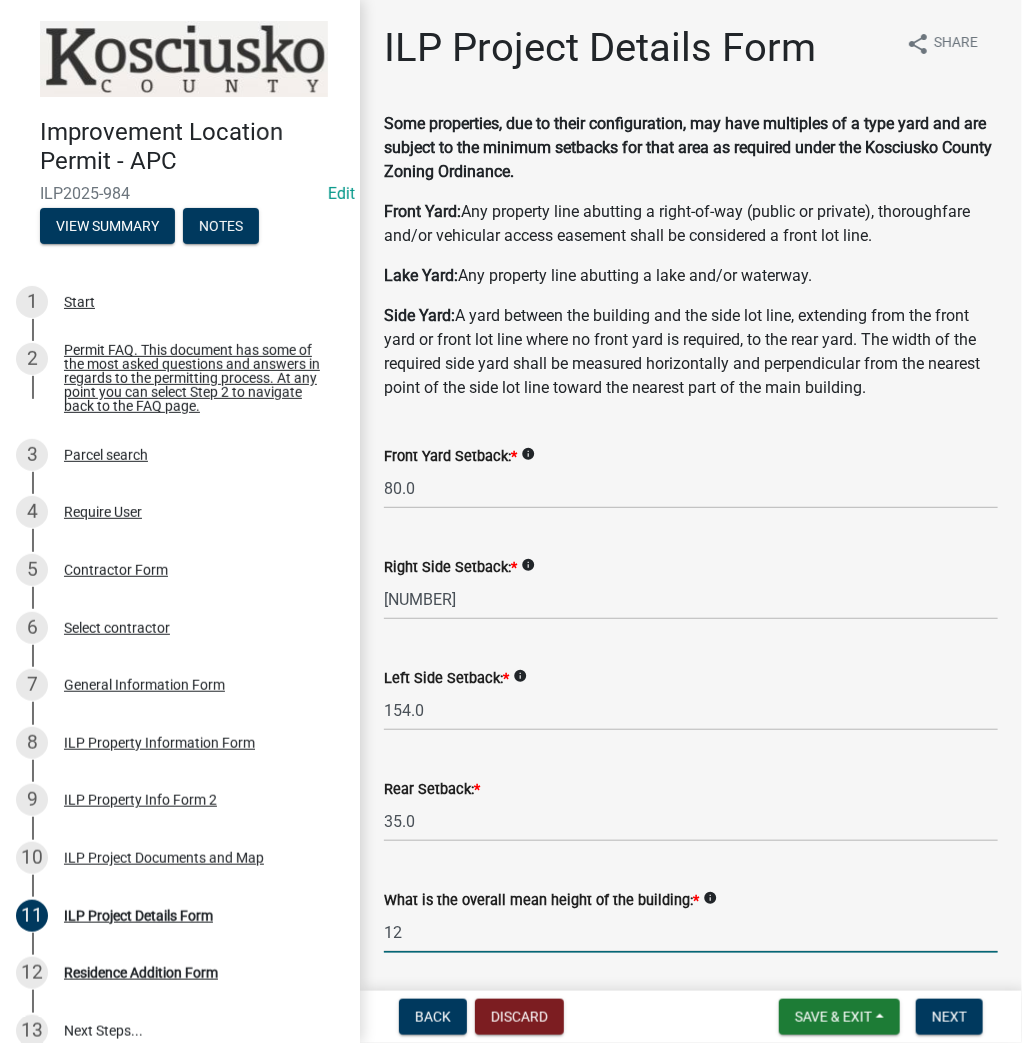 type on "12.0" 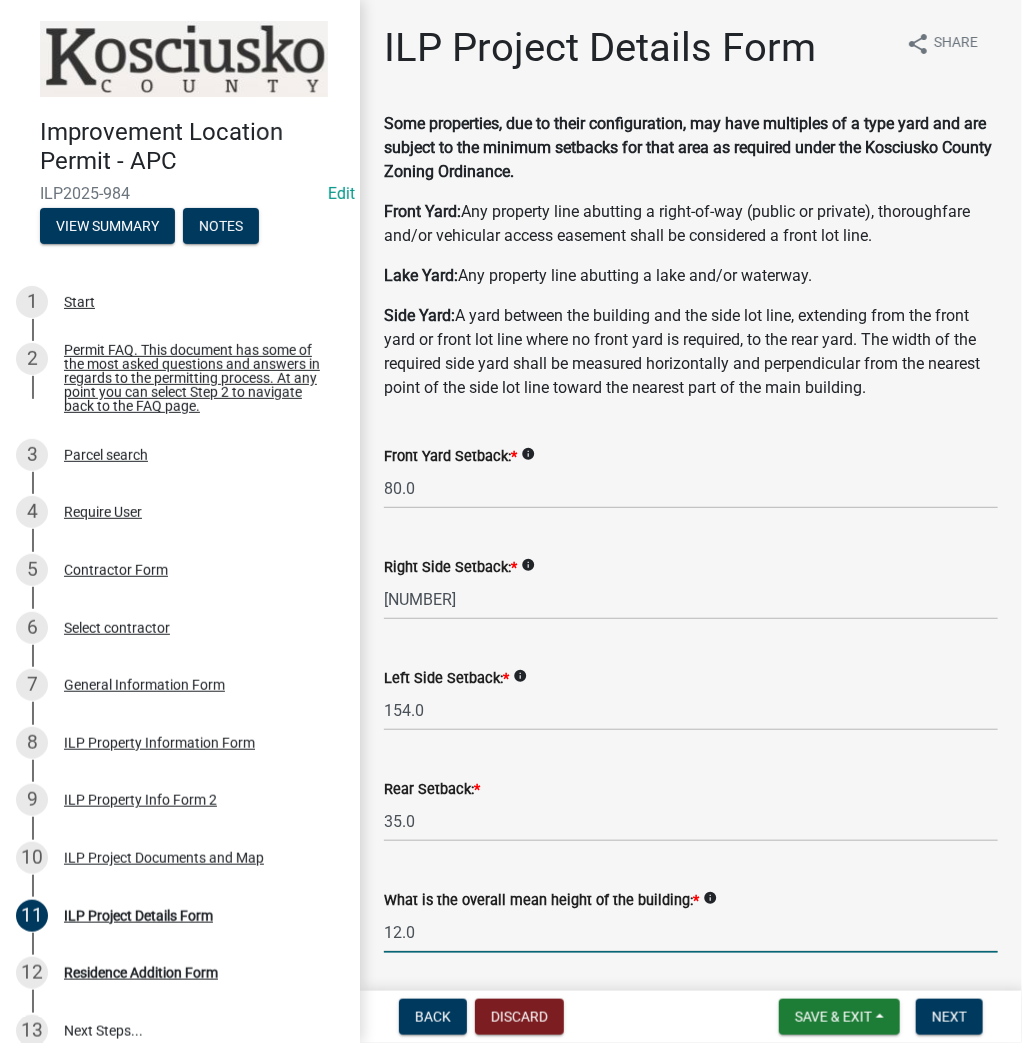scroll, scrollTop: 552, scrollLeft: 0, axis: vertical 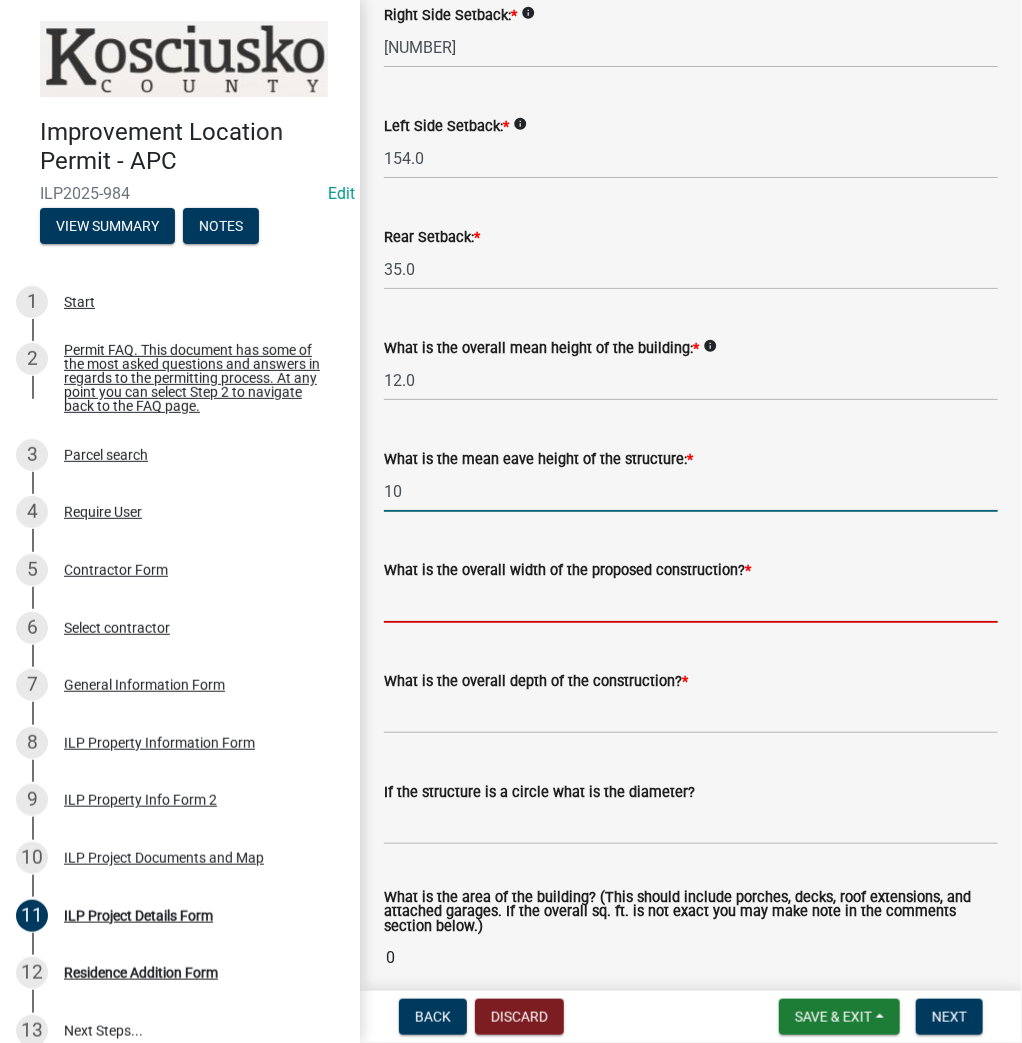 type on "10.0" 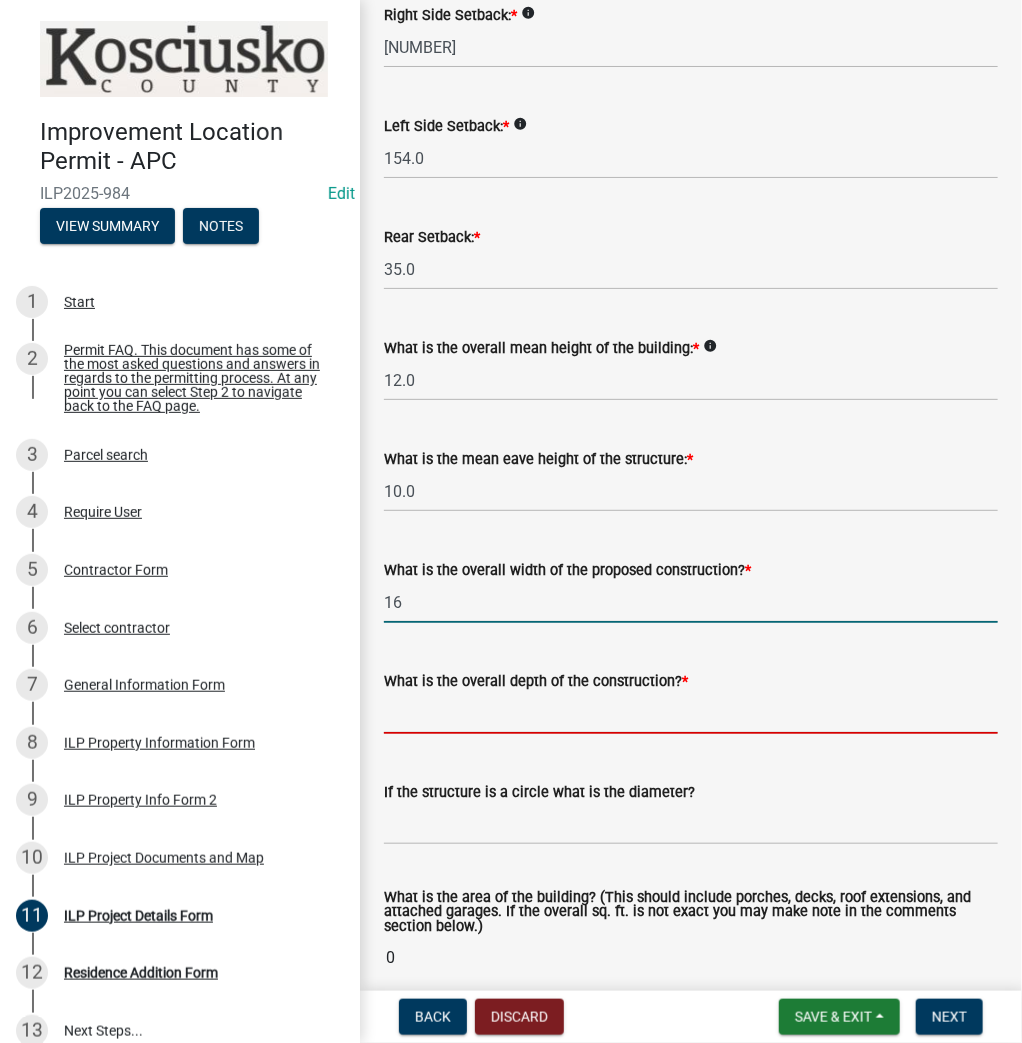type on "16.00" 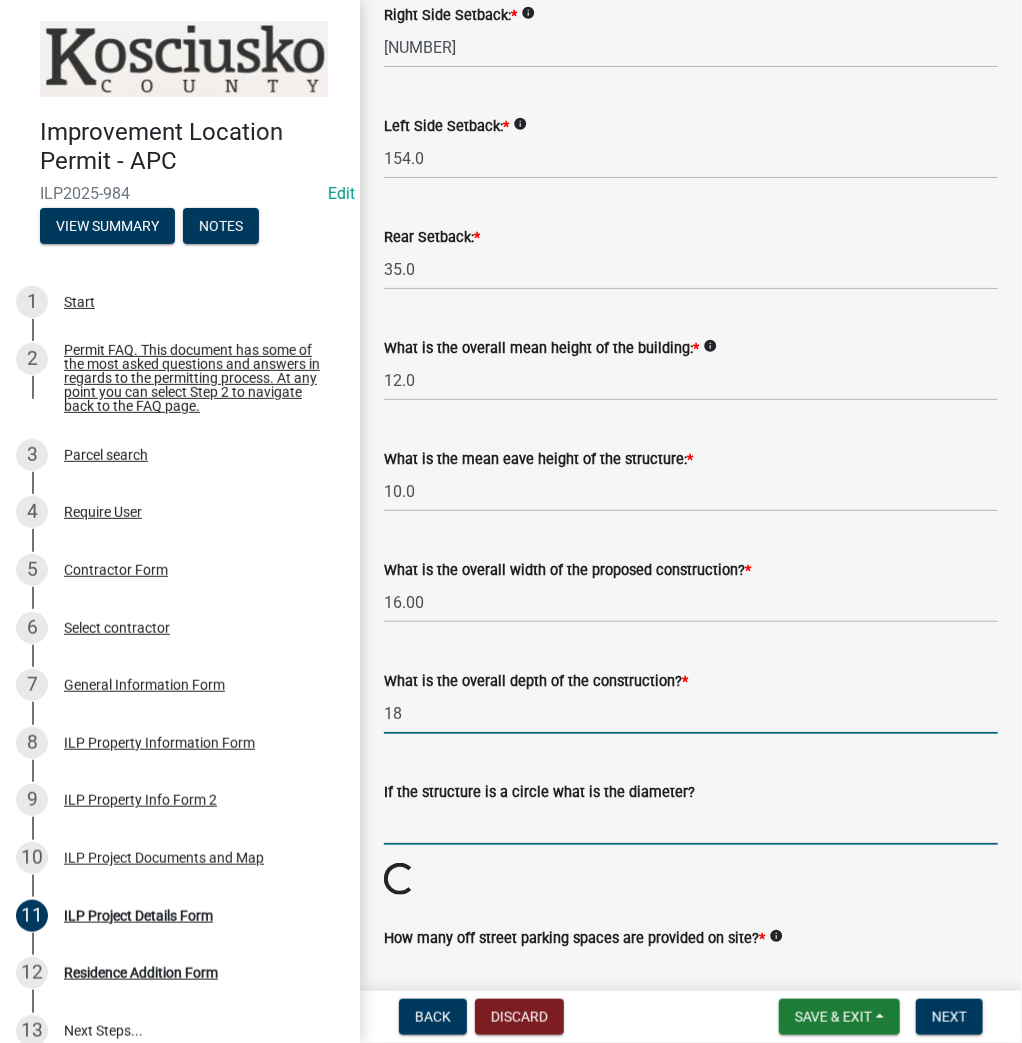 type on "18.00" 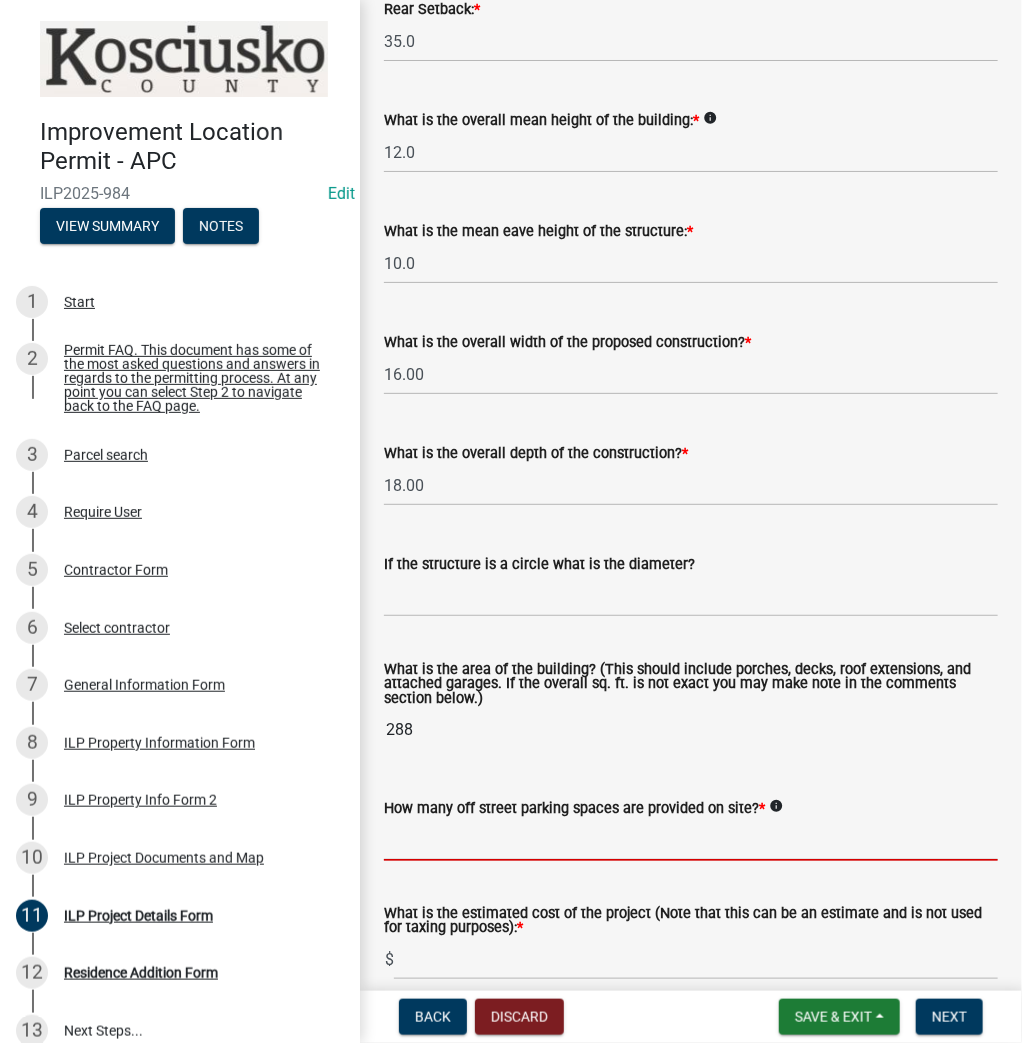 scroll, scrollTop: 799, scrollLeft: 0, axis: vertical 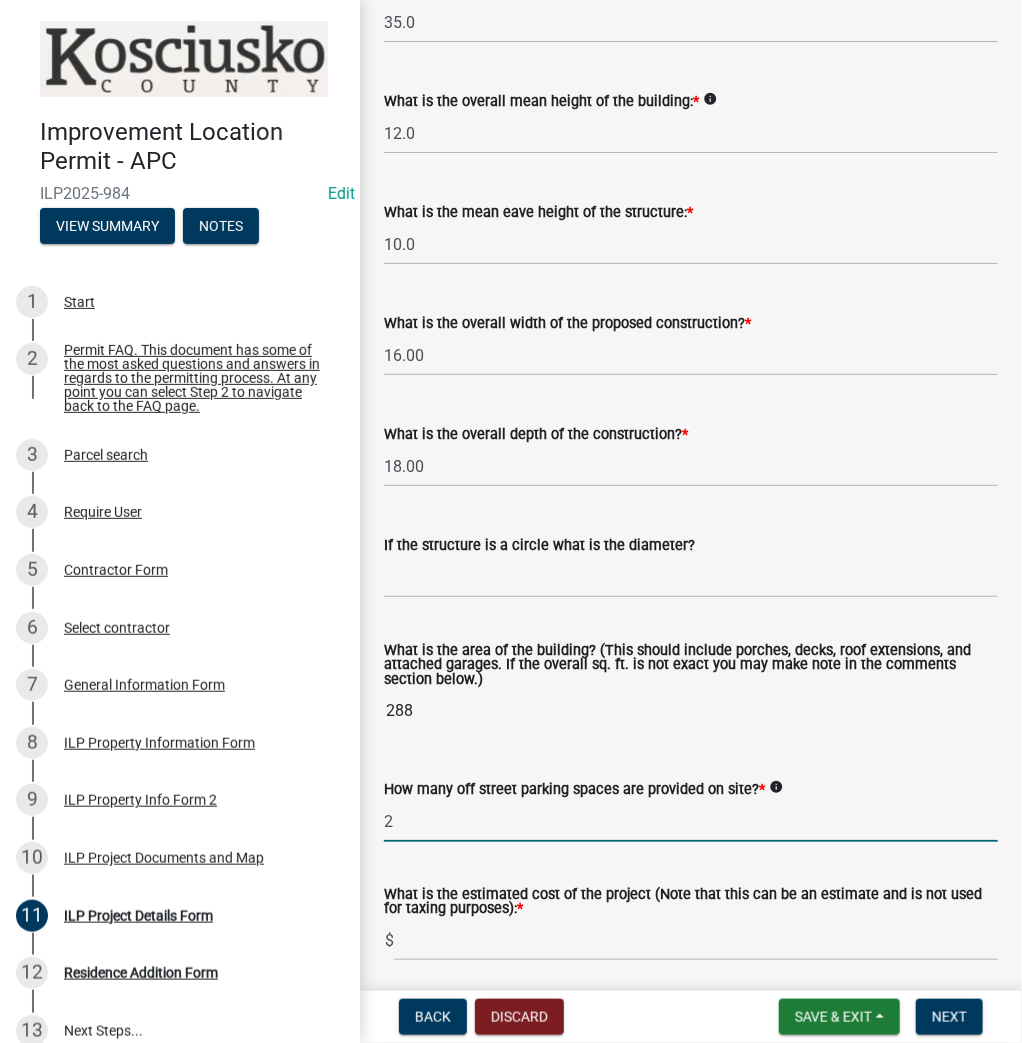type on "2" 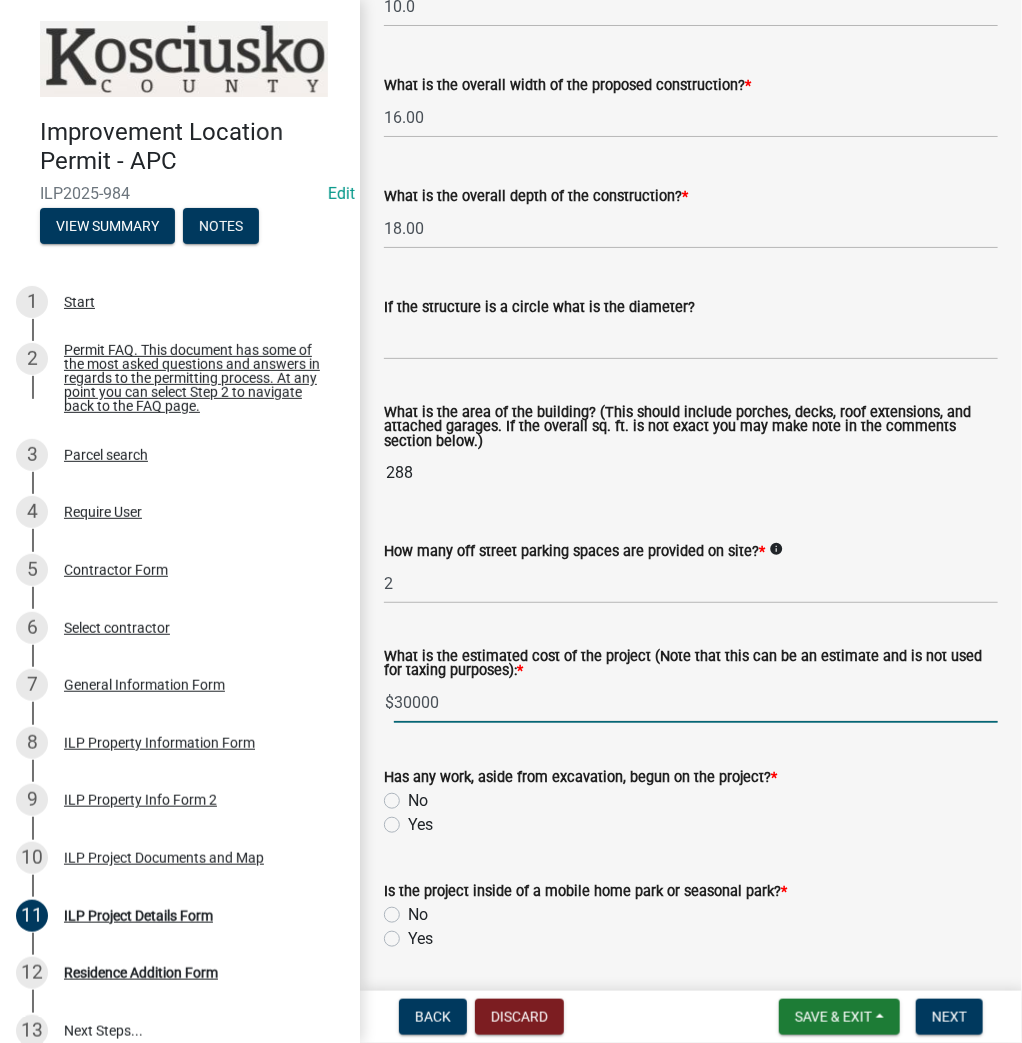 scroll, scrollTop: 1039, scrollLeft: 0, axis: vertical 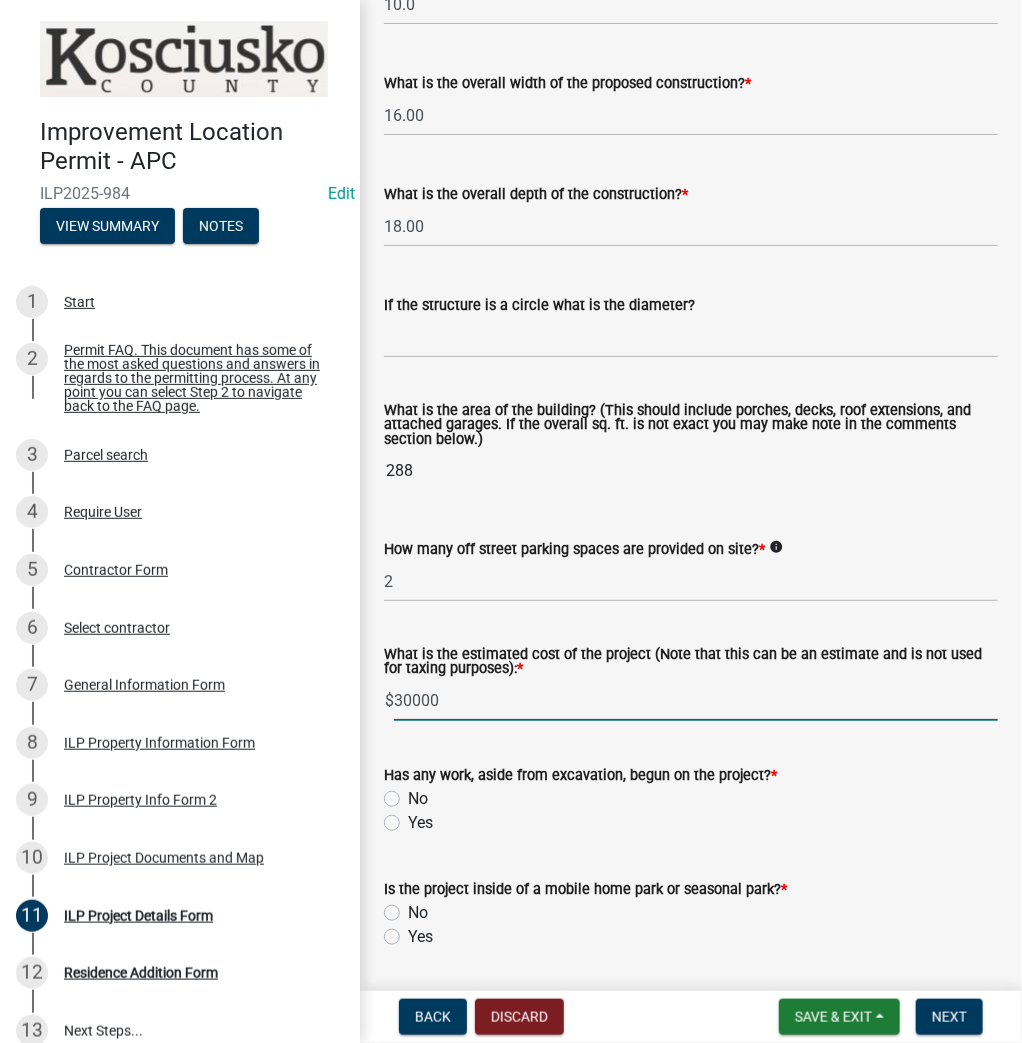 type on "30000" 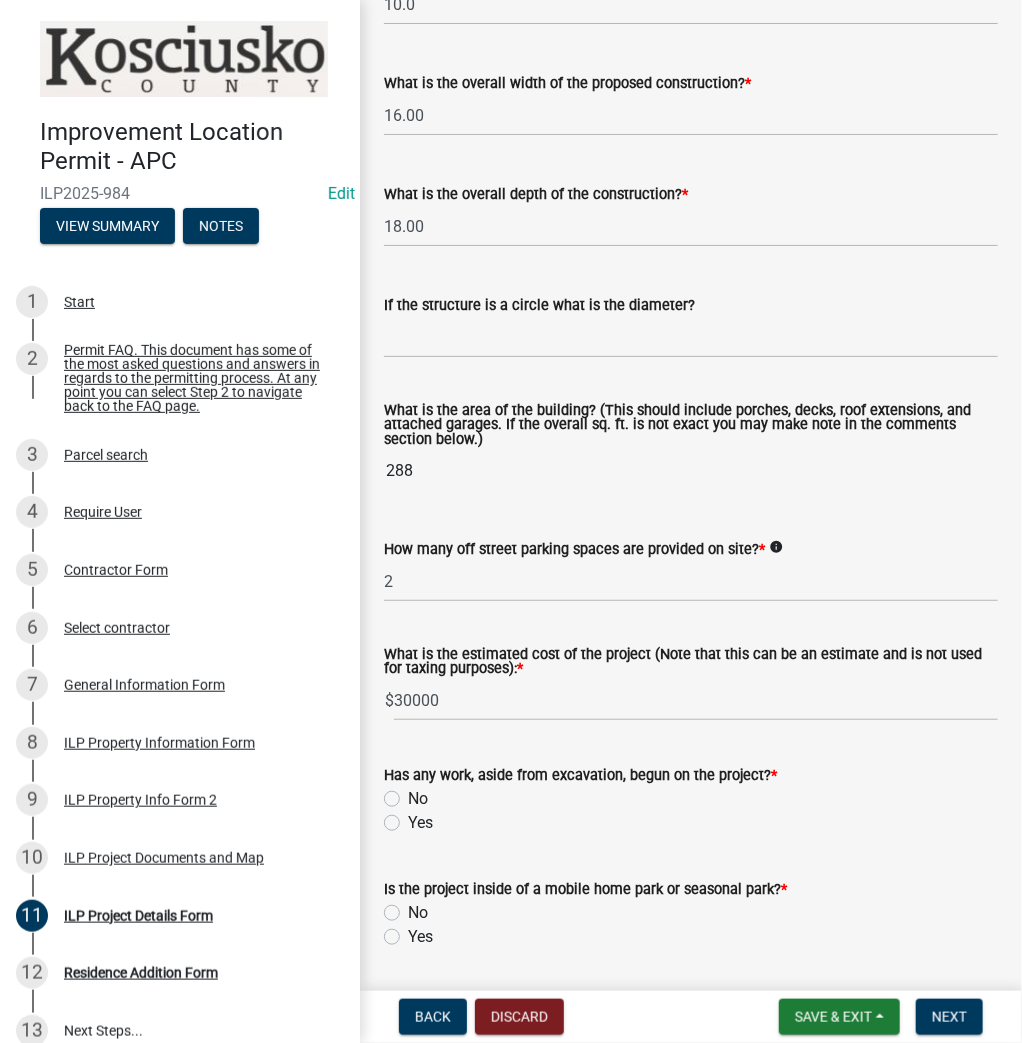 click on "No" 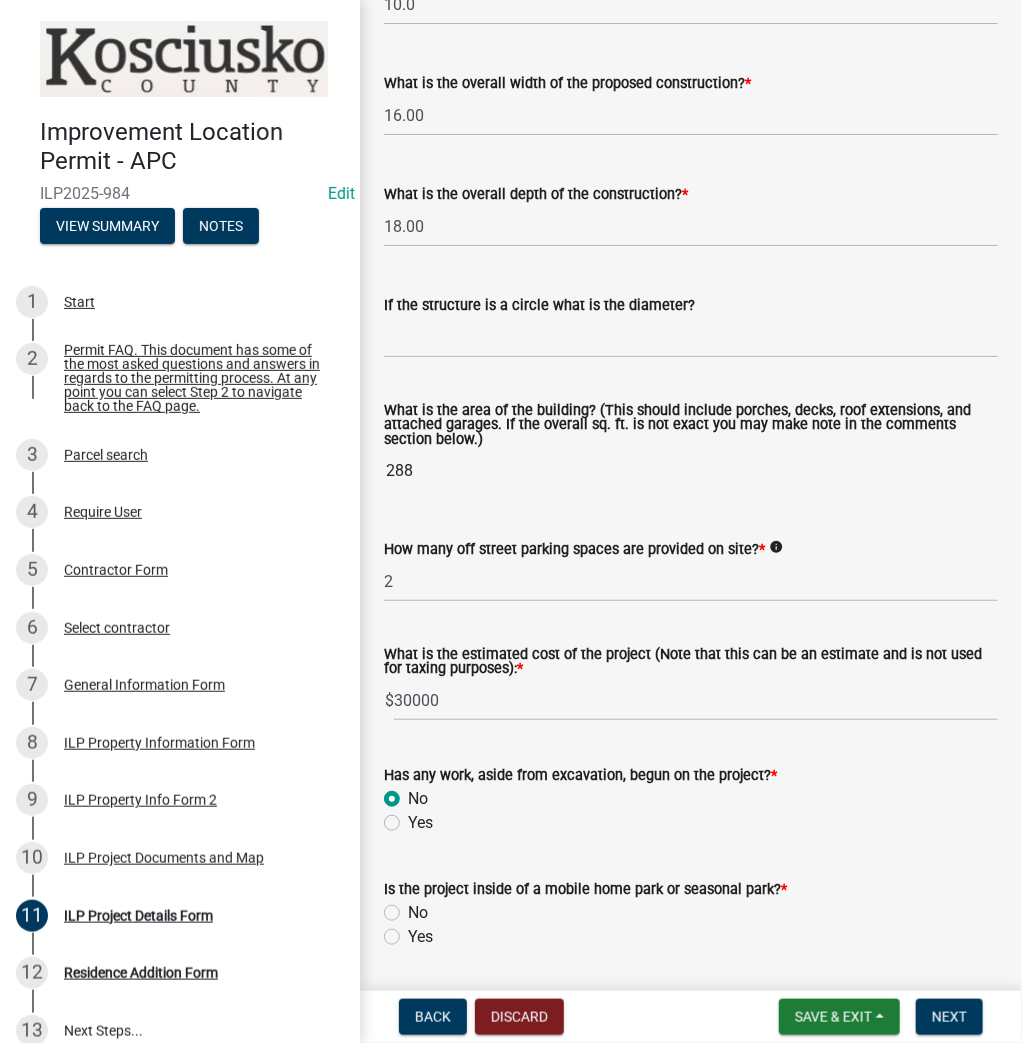 radio on "true" 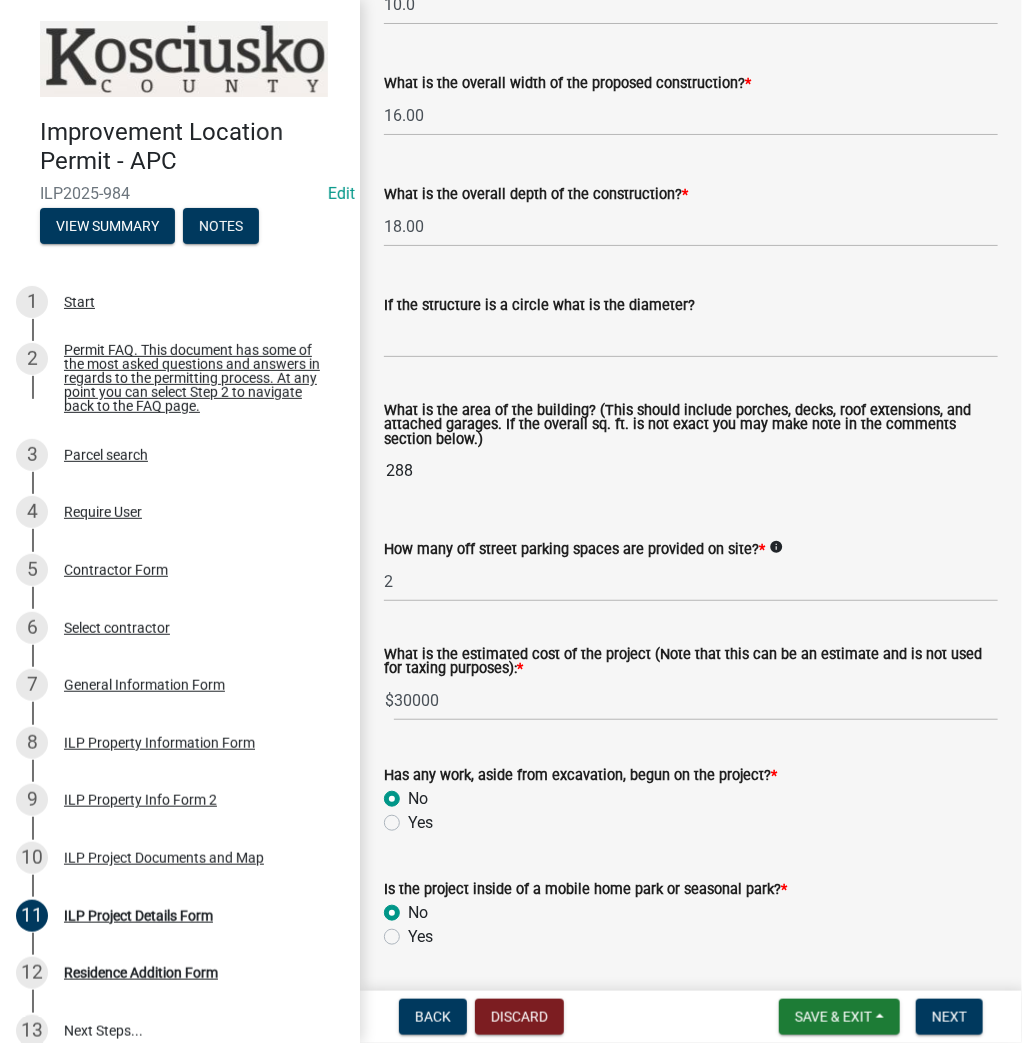 radio on "true" 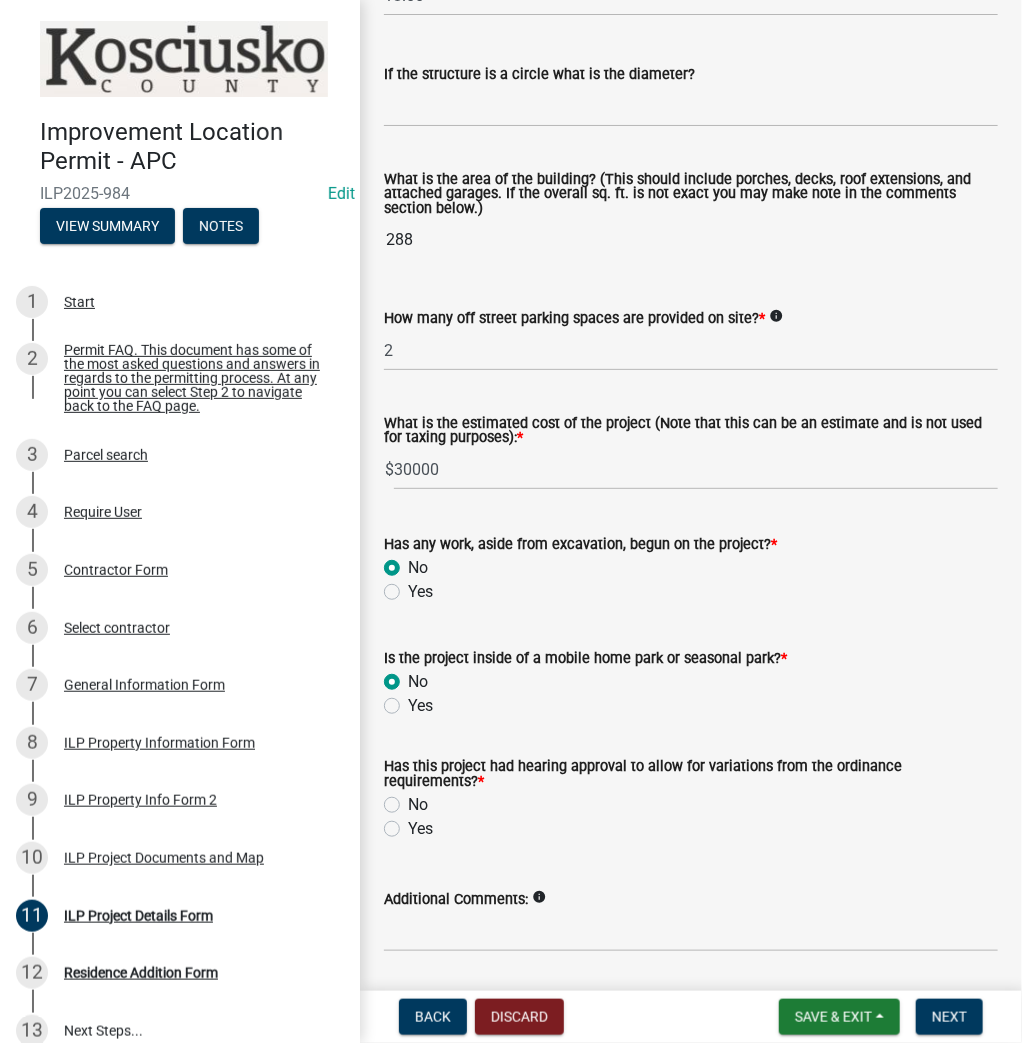 scroll, scrollTop: 1279, scrollLeft: 0, axis: vertical 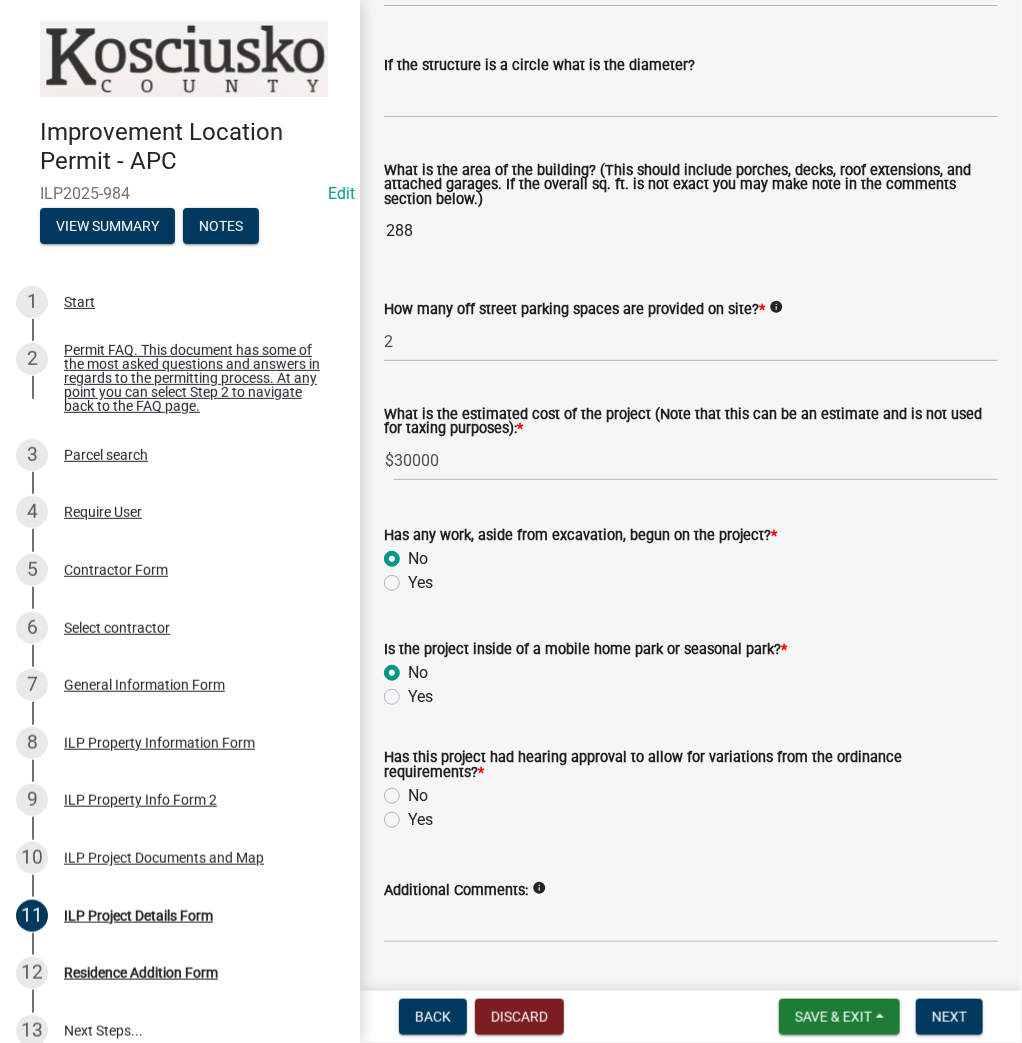click on "No" 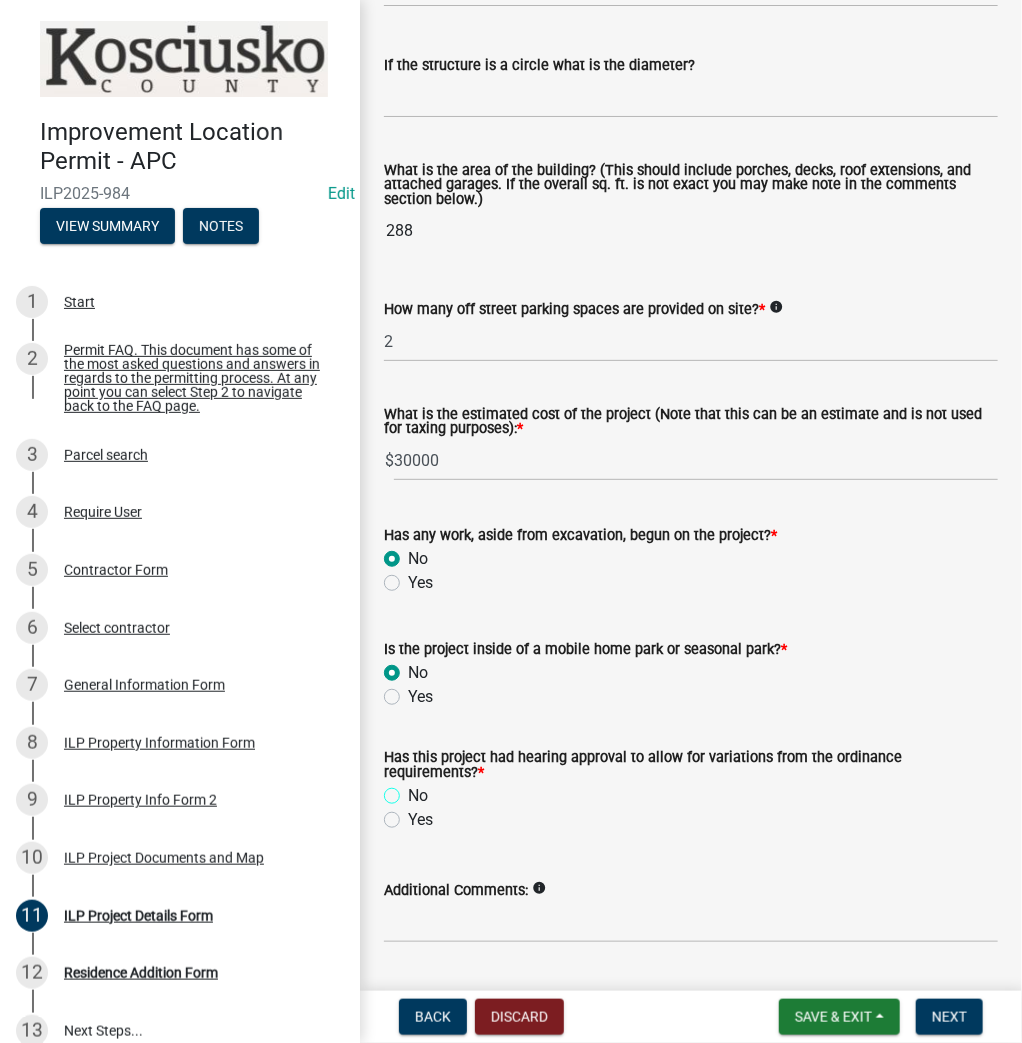 click on "No" at bounding box center (414, 790) 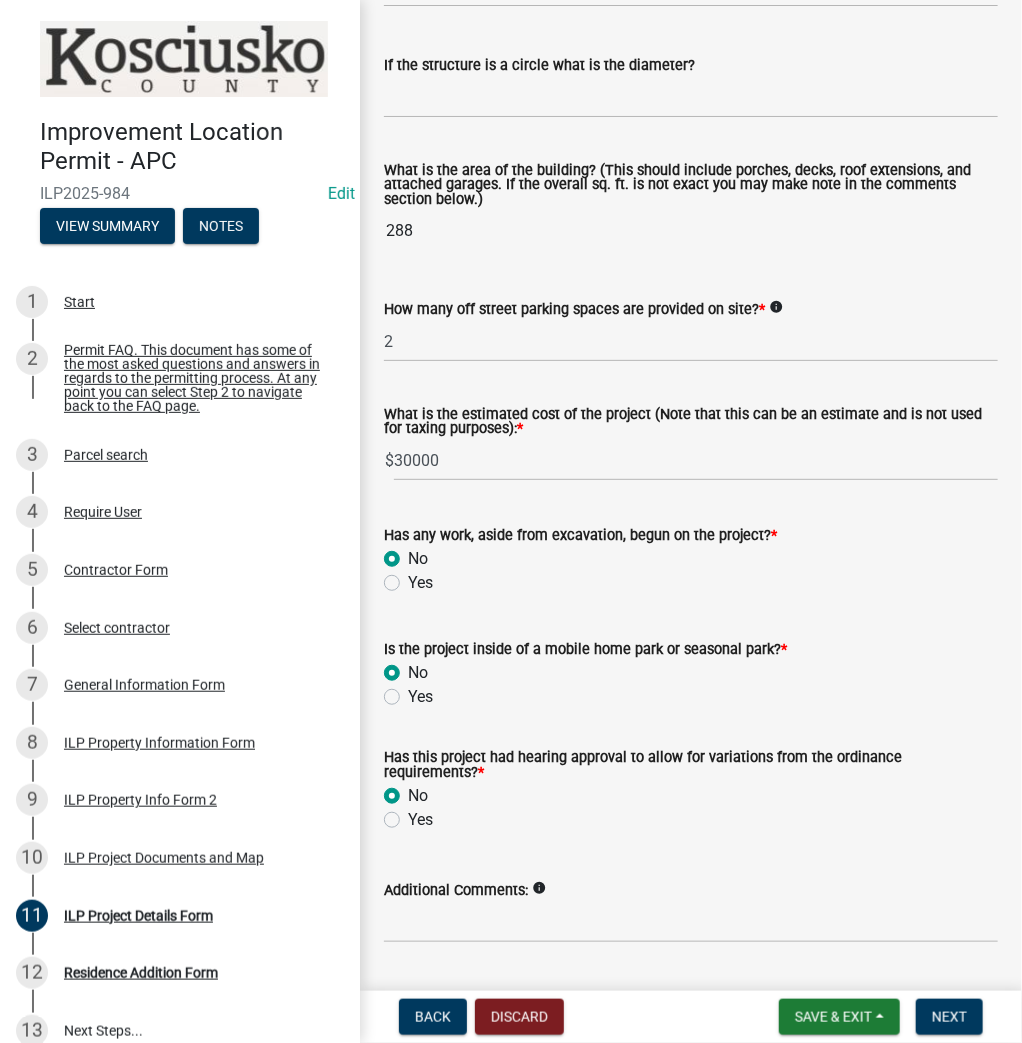 radio on "true" 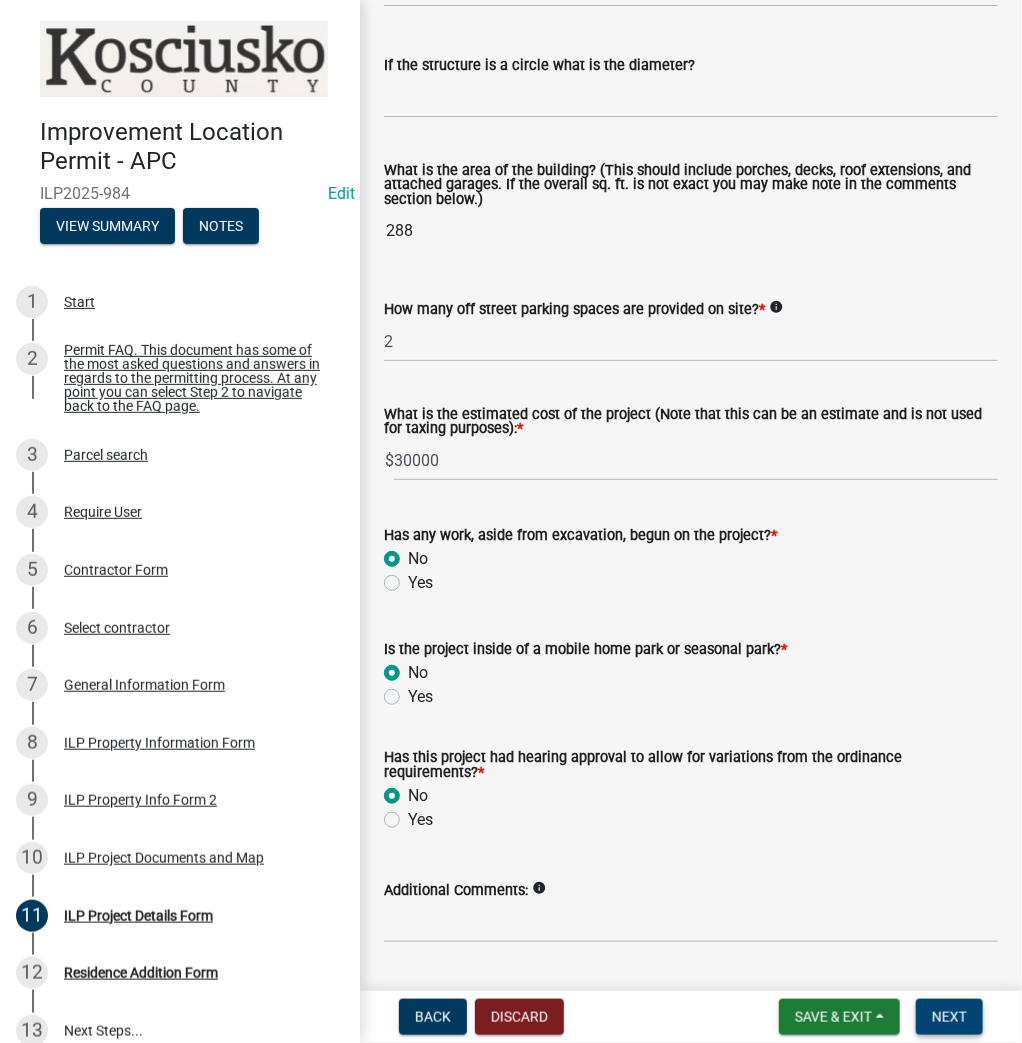 drag, startPoint x: 962, startPoint y: 1019, endPoint x: 964, endPoint y: 1008, distance: 11.18034 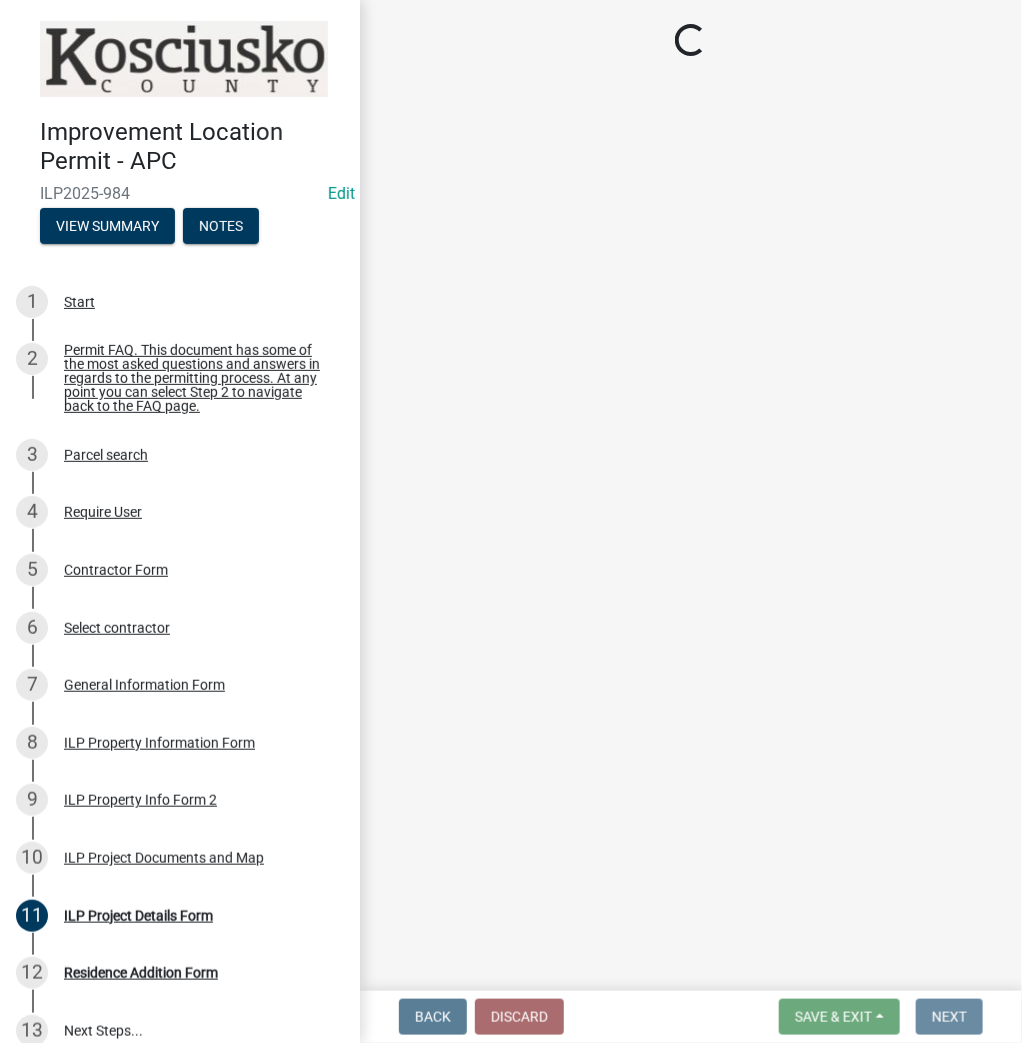 scroll, scrollTop: 0, scrollLeft: 0, axis: both 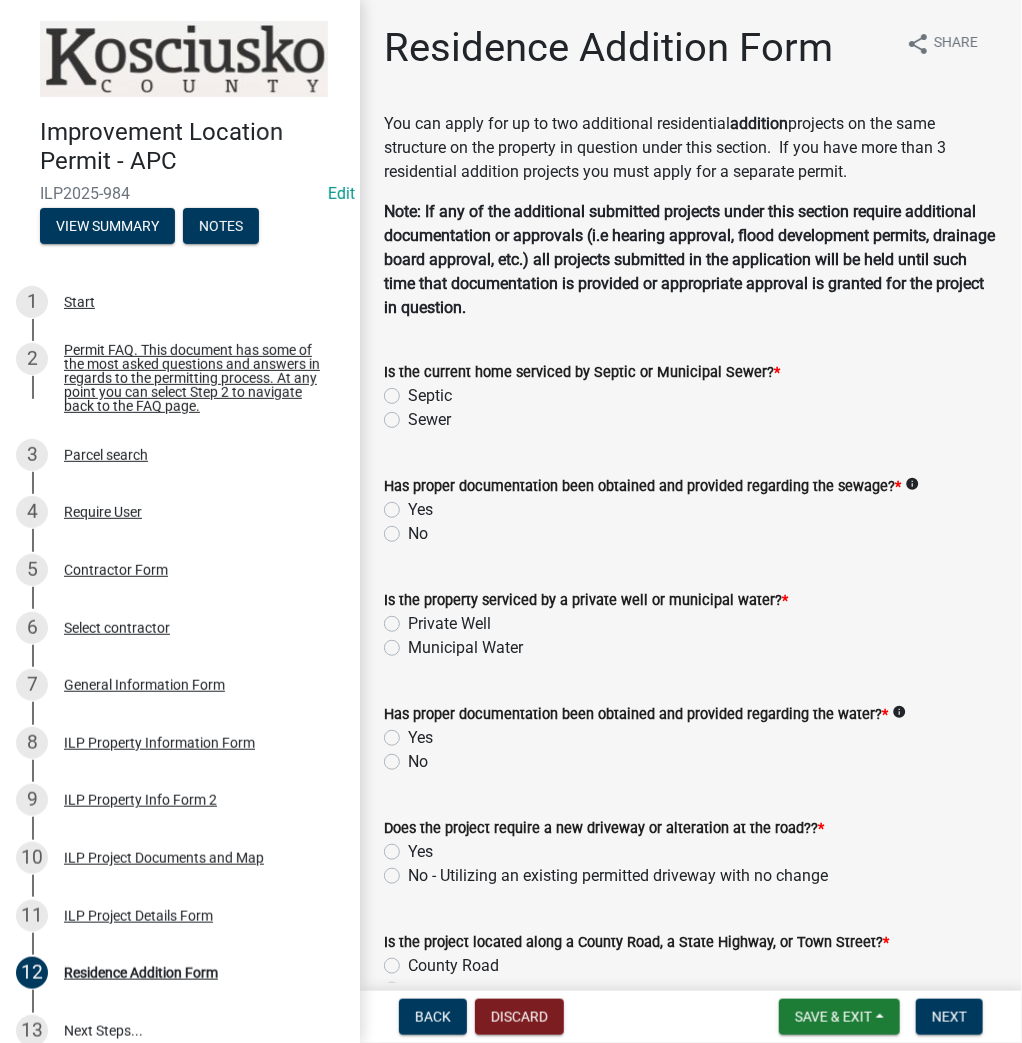 click on "Septic" 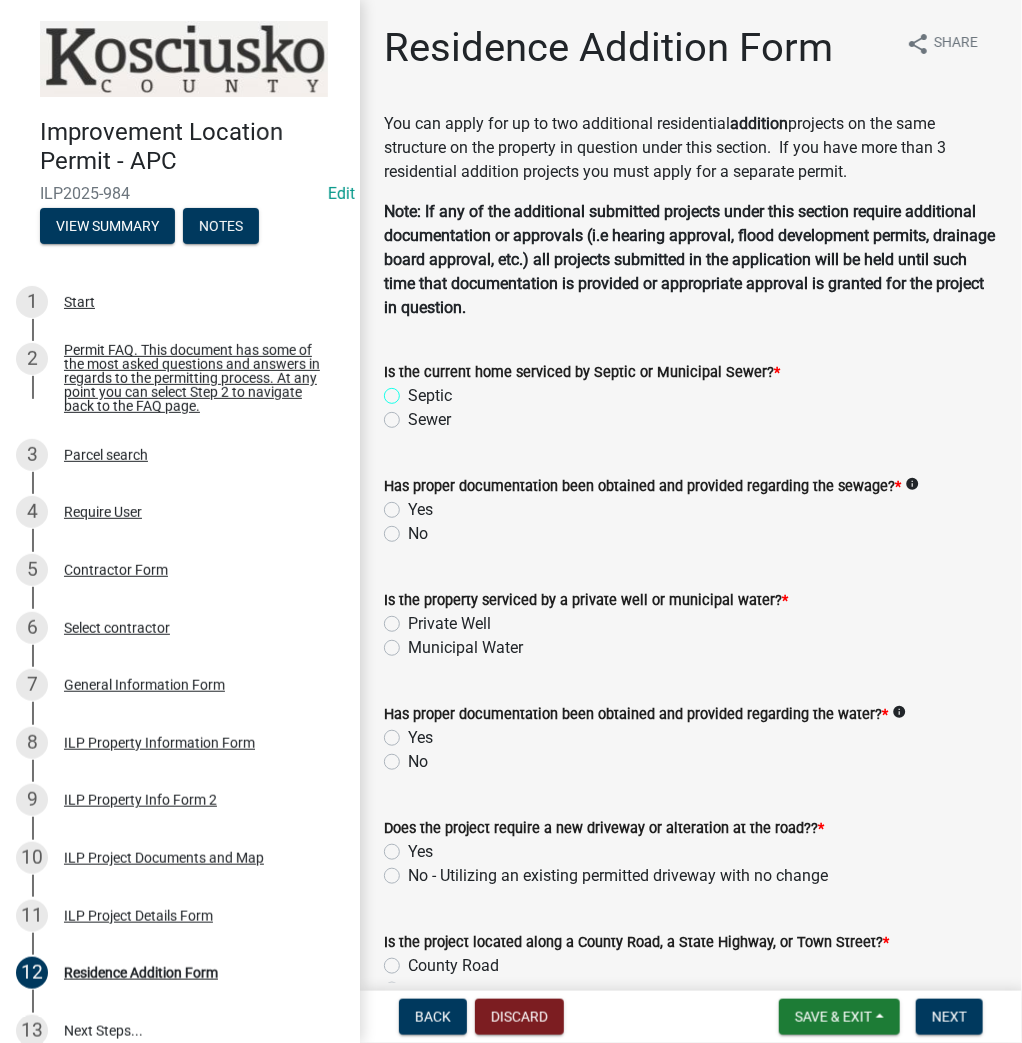 click on "Septic" at bounding box center (414, 390) 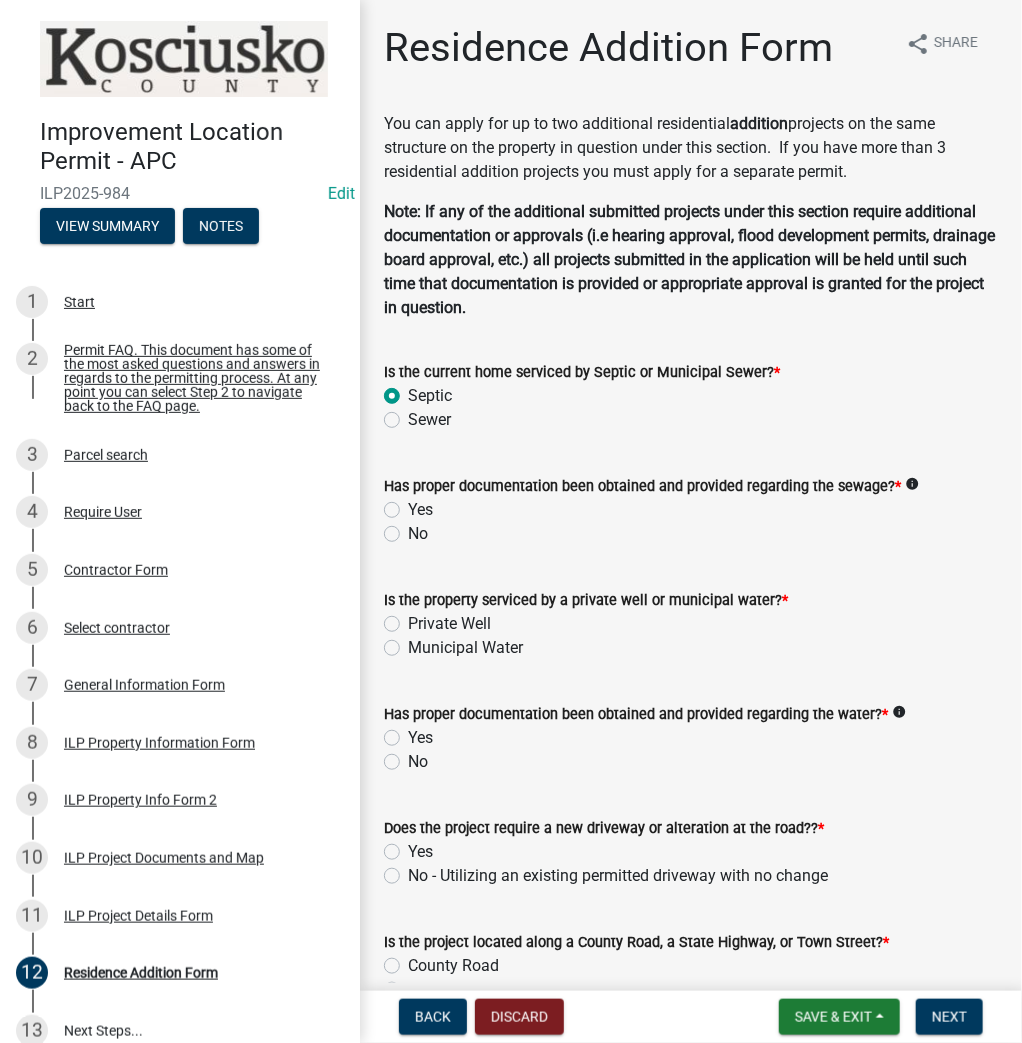 radio on "true" 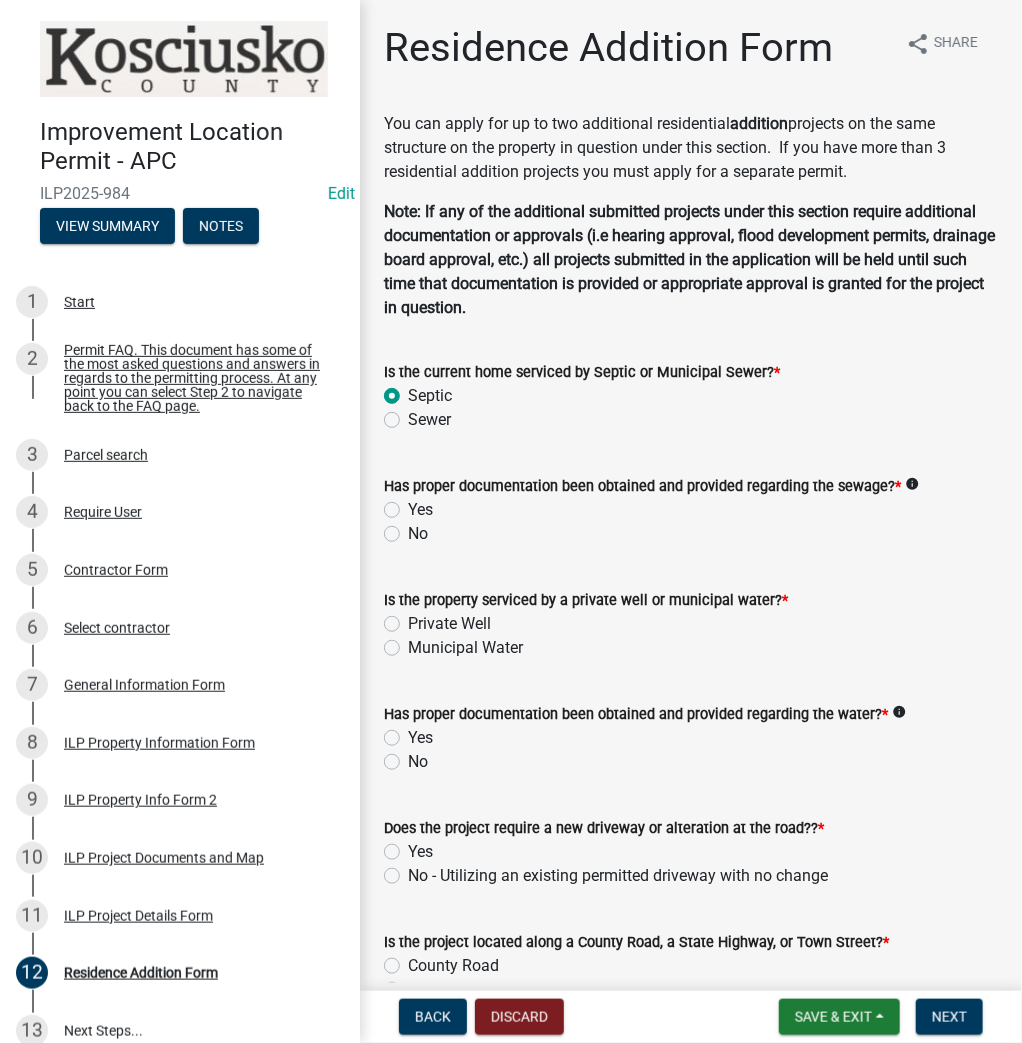 click on "No" 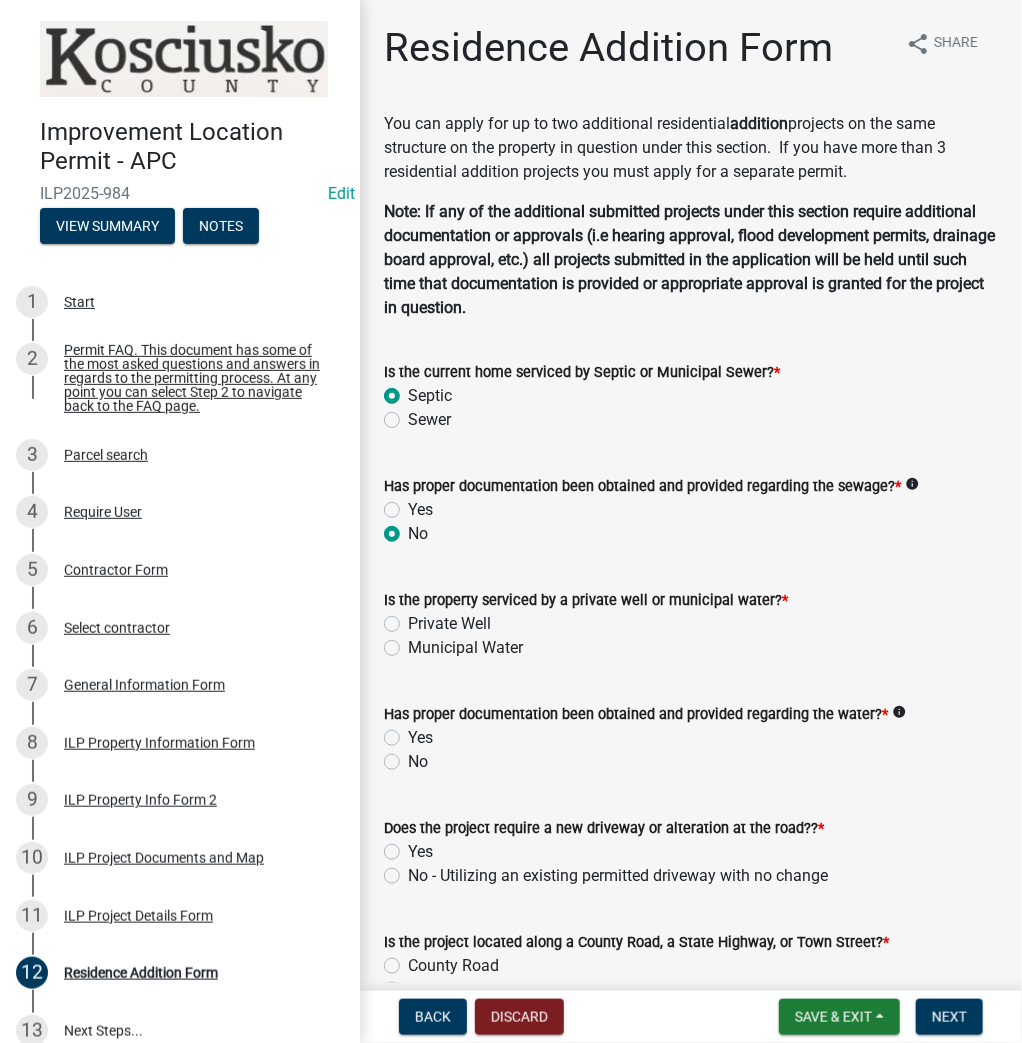radio on "true" 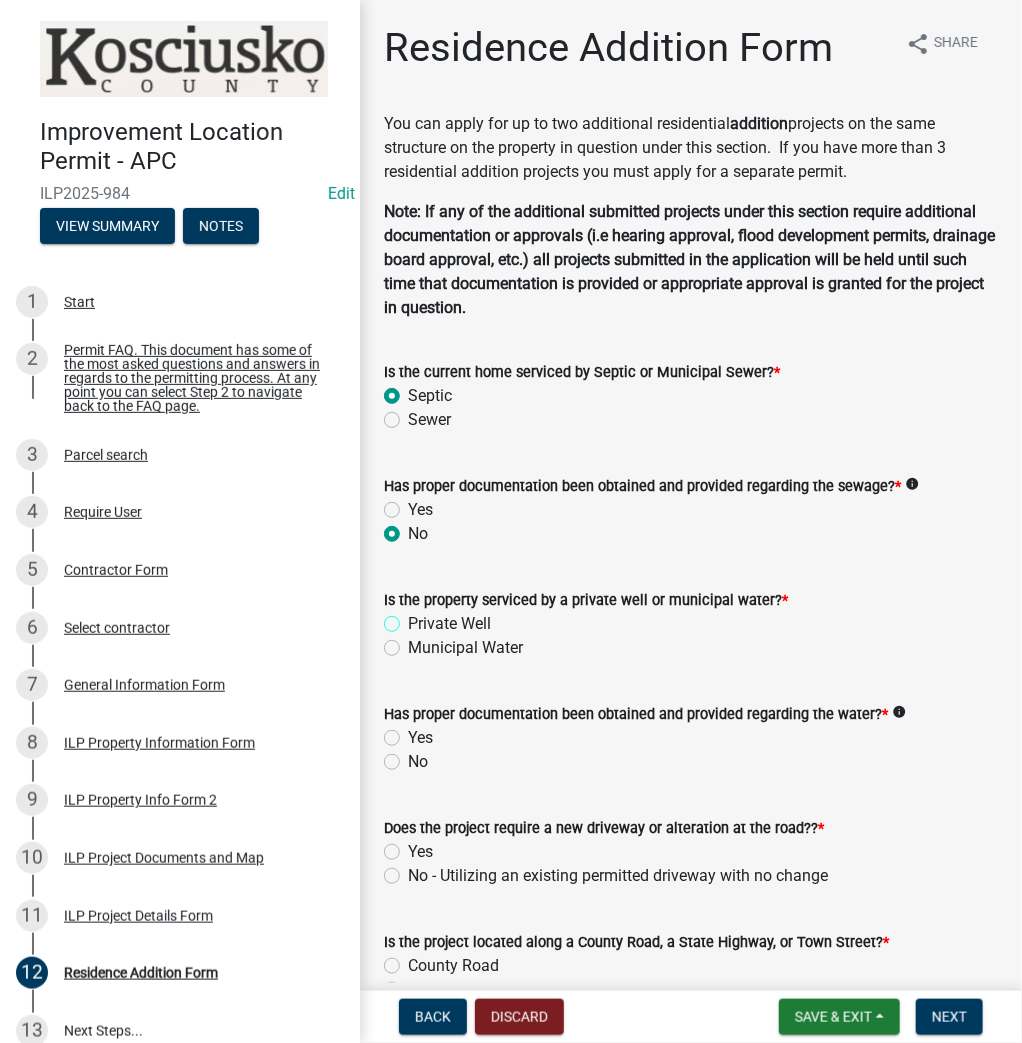 click on "Private Well" at bounding box center (414, 618) 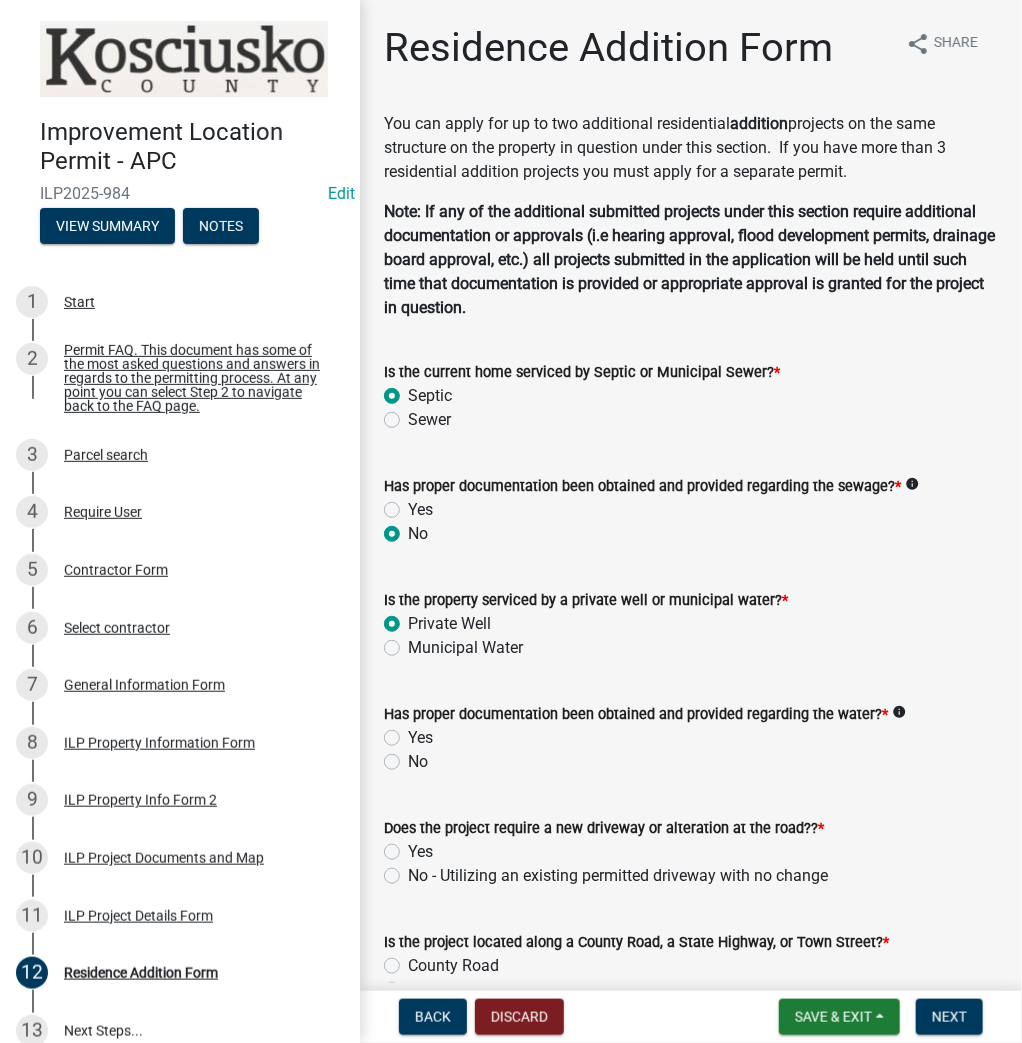 radio on "true" 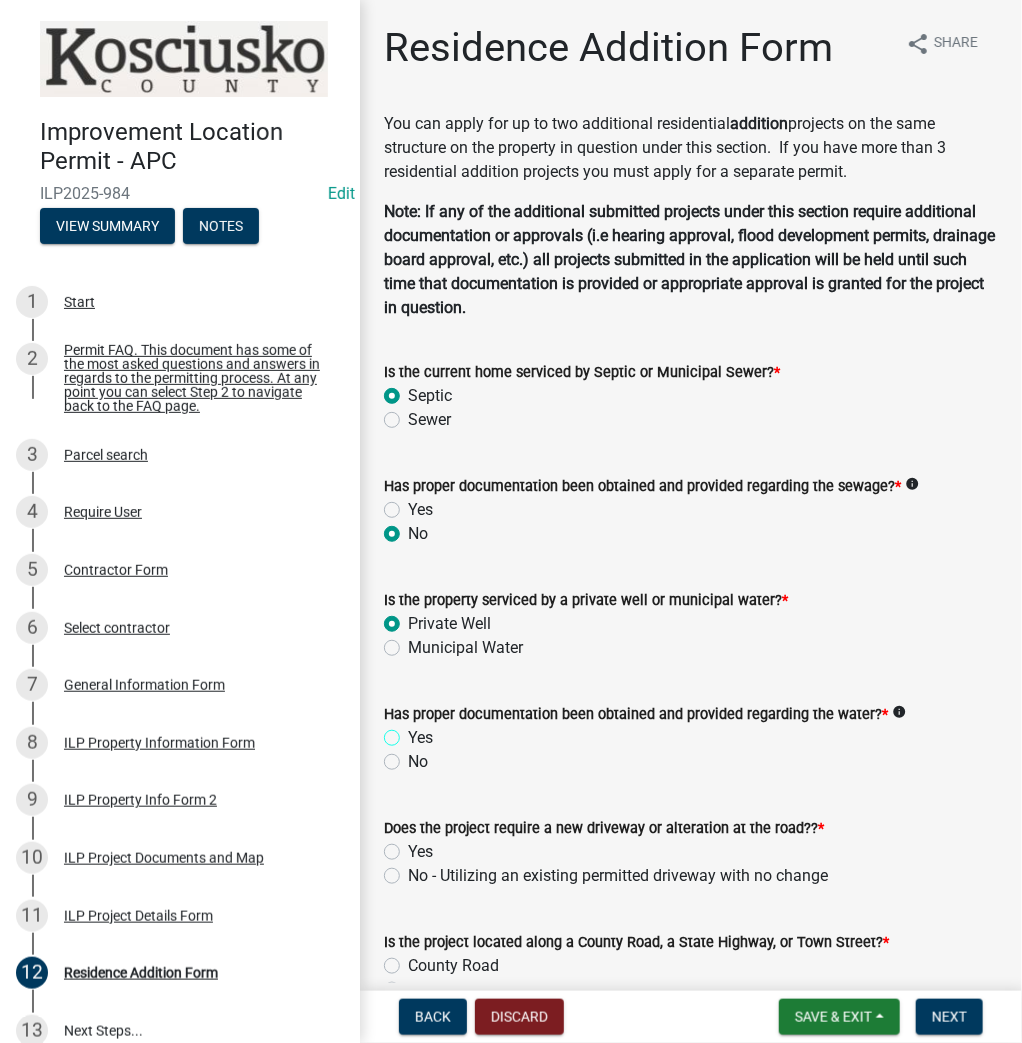 click on "Yes" at bounding box center [414, 732] 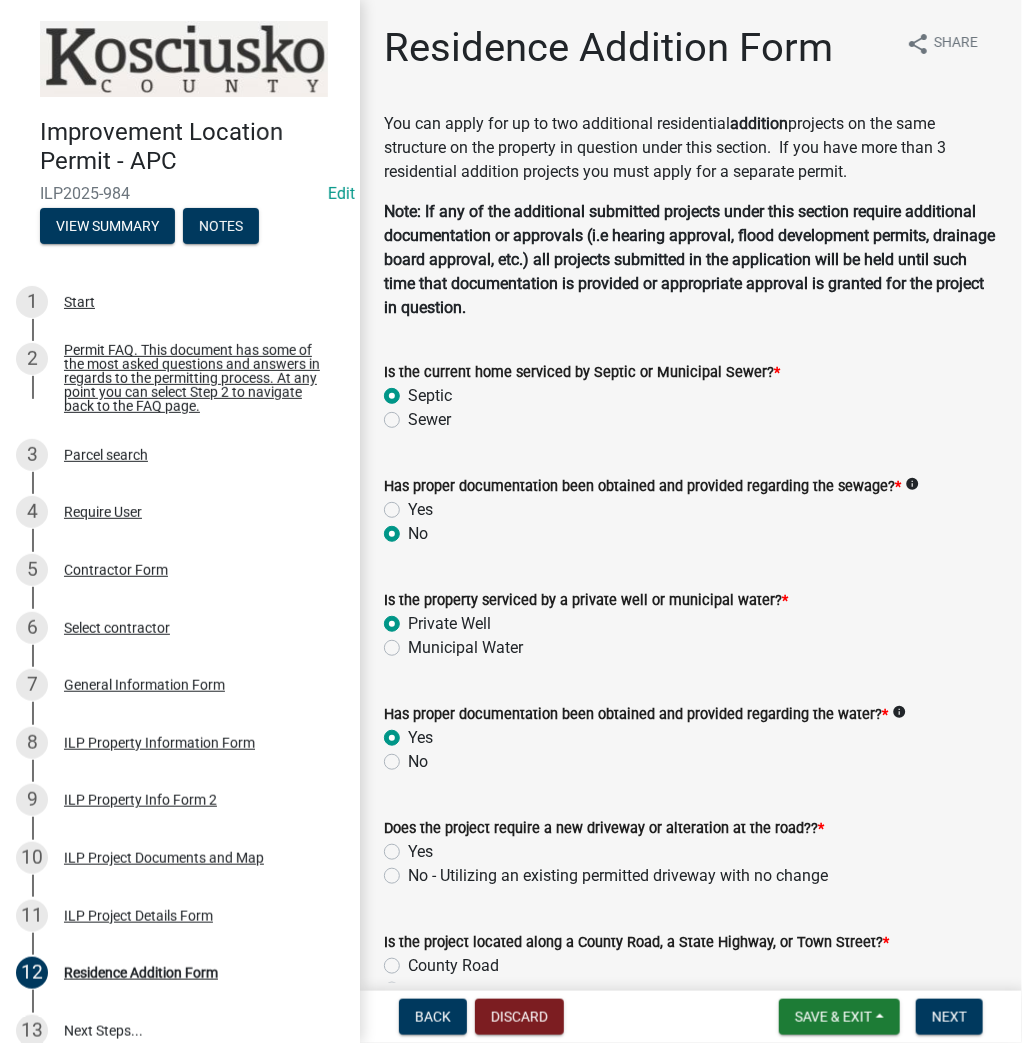 radio on "true" 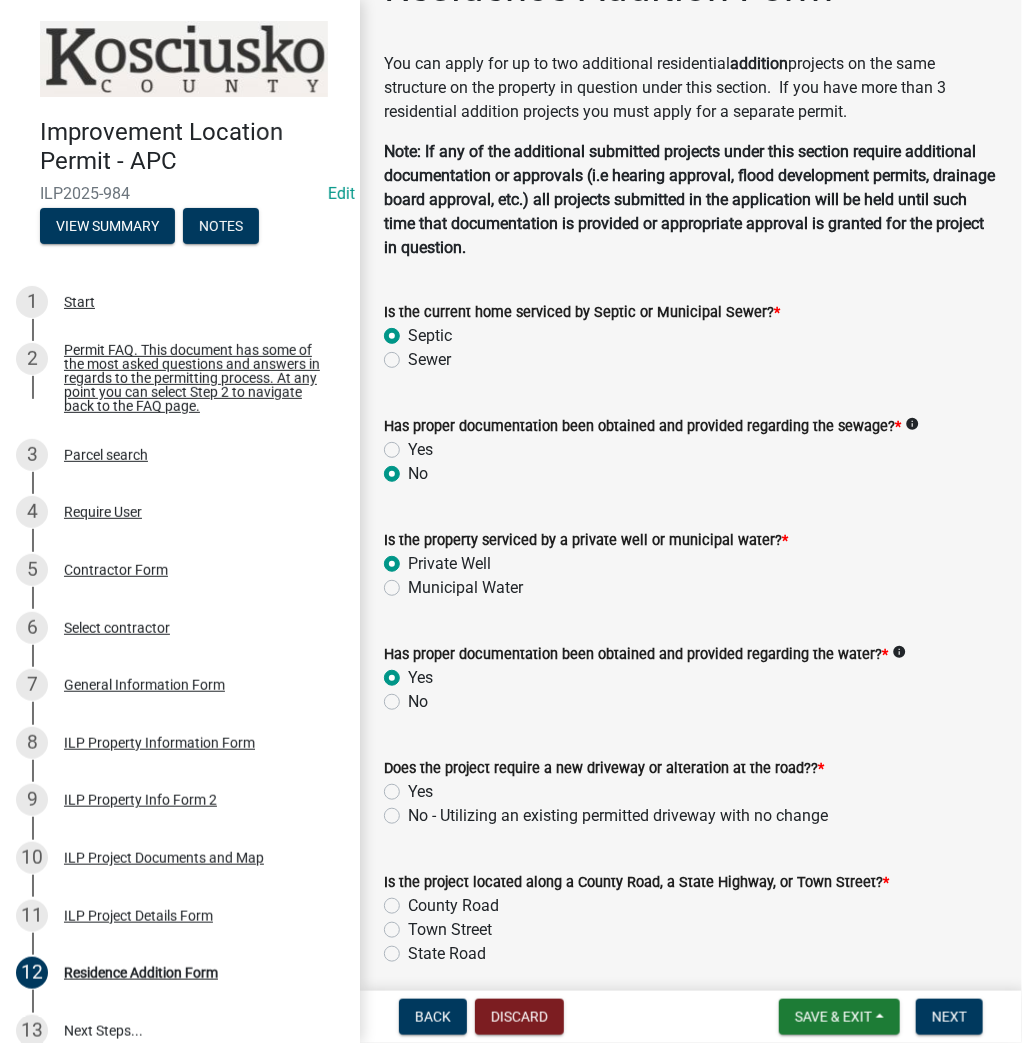 scroll, scrollTop: 240, scrollLeft: 0, axis: vertical 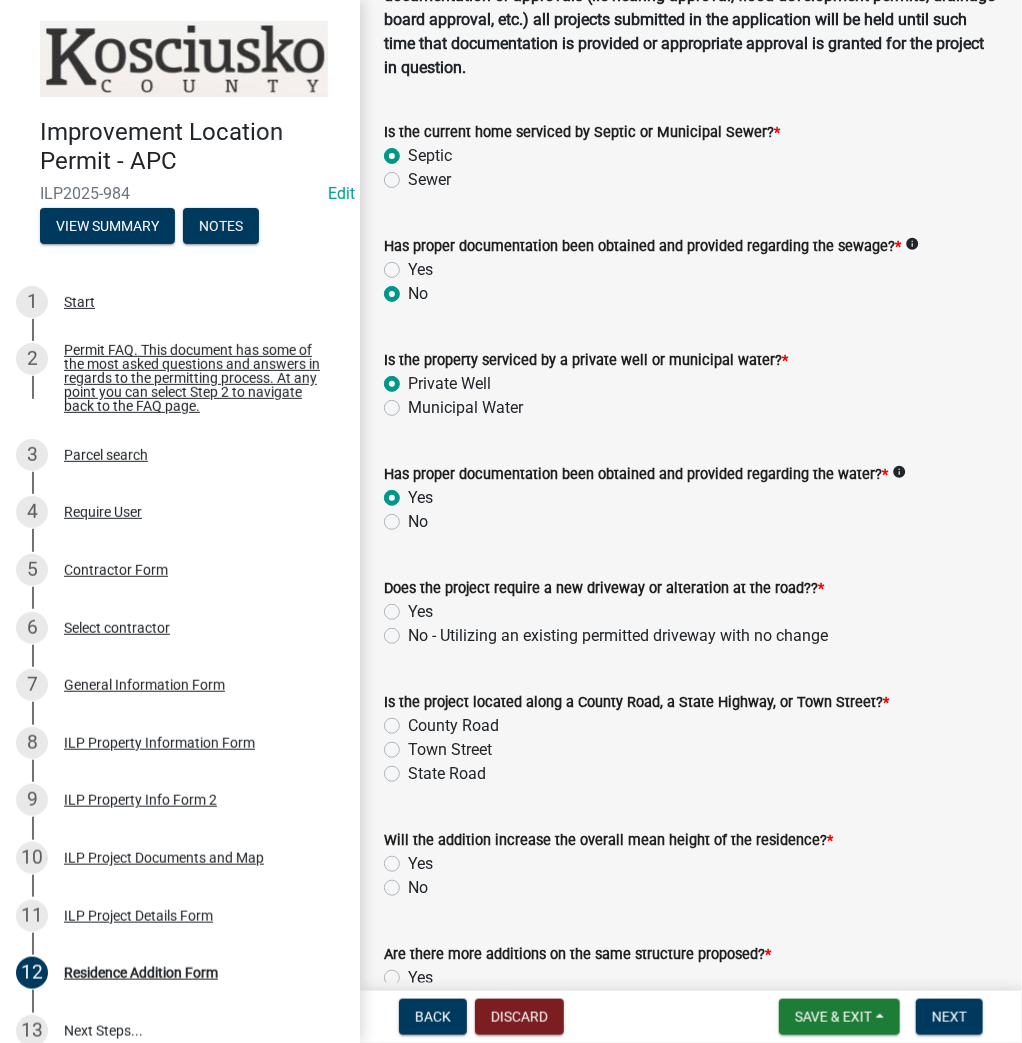 click on "No - Utilizing an existing permitted driveway with no change" 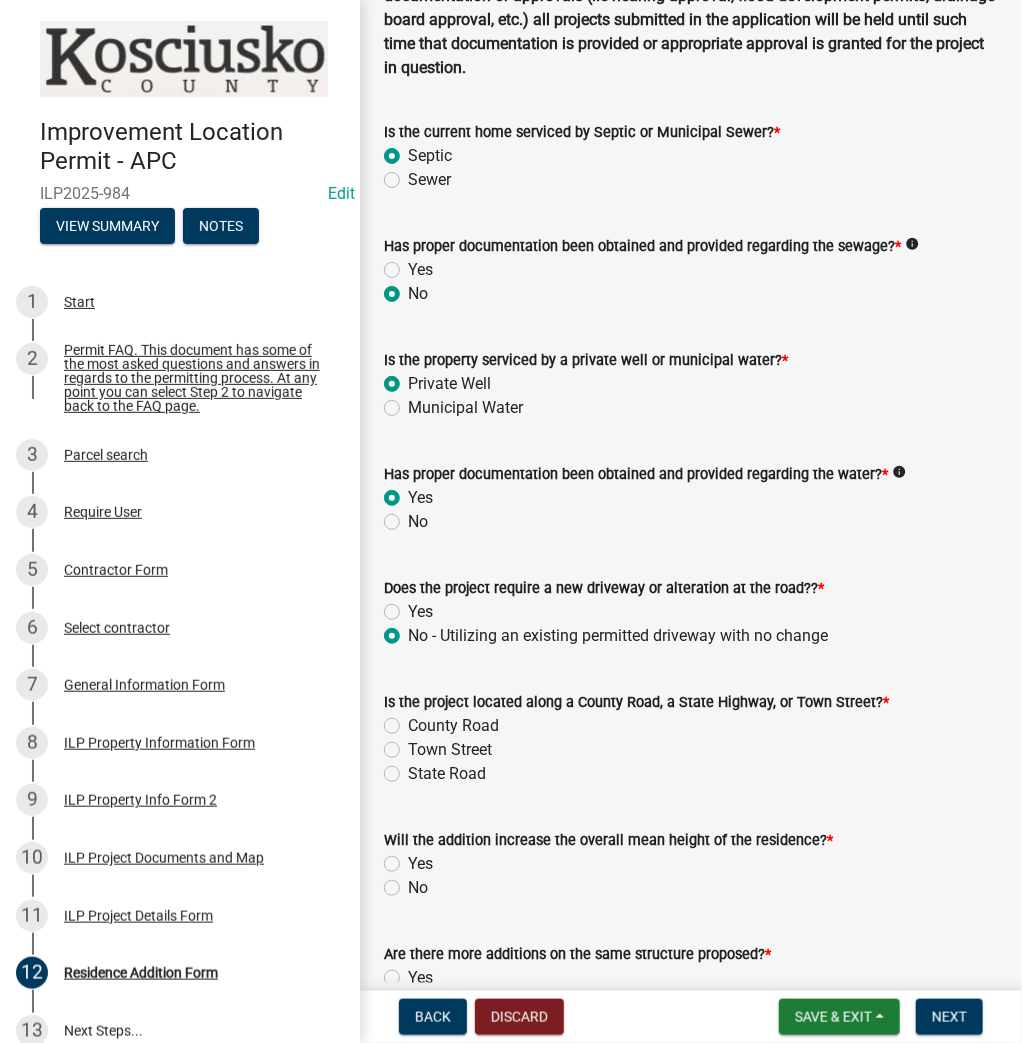 radio on "true" 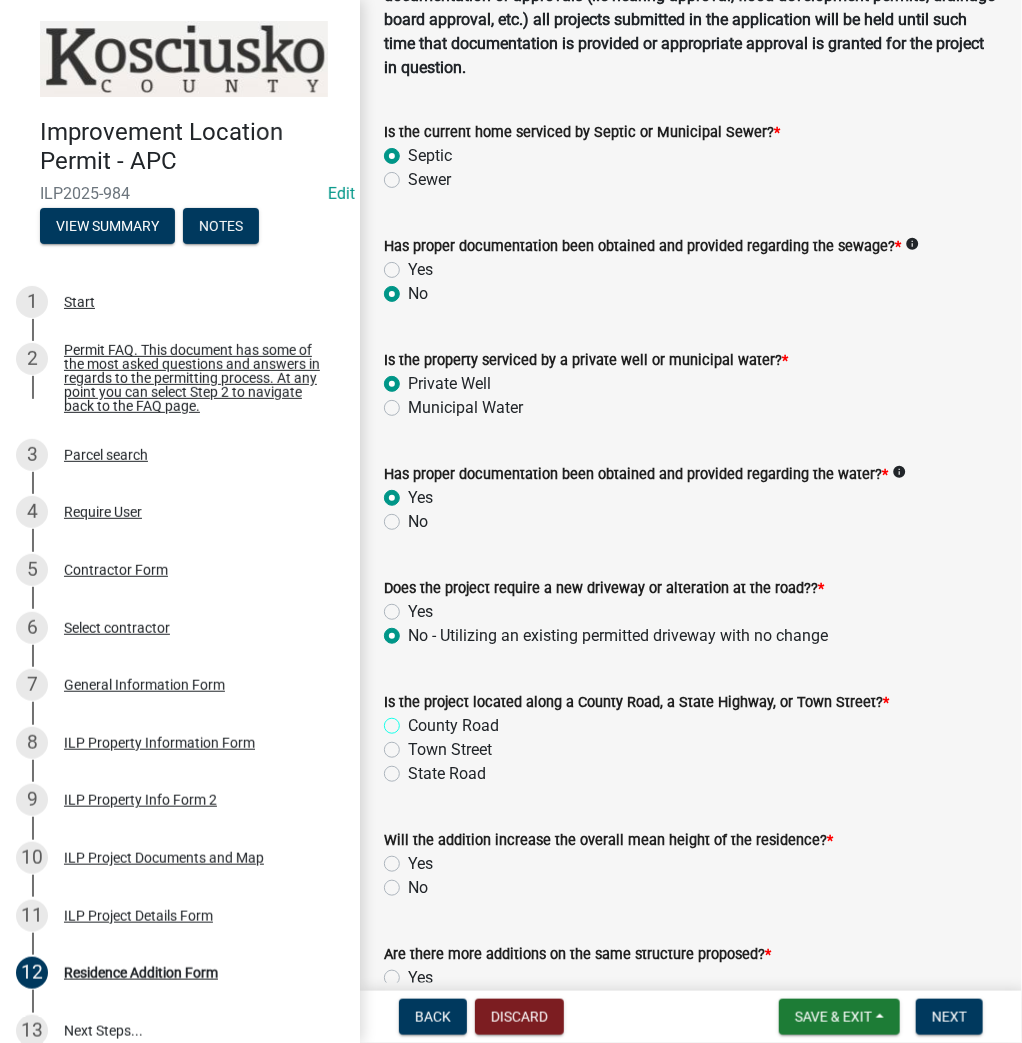 click on "County Road" at bounding box center [414, 720] 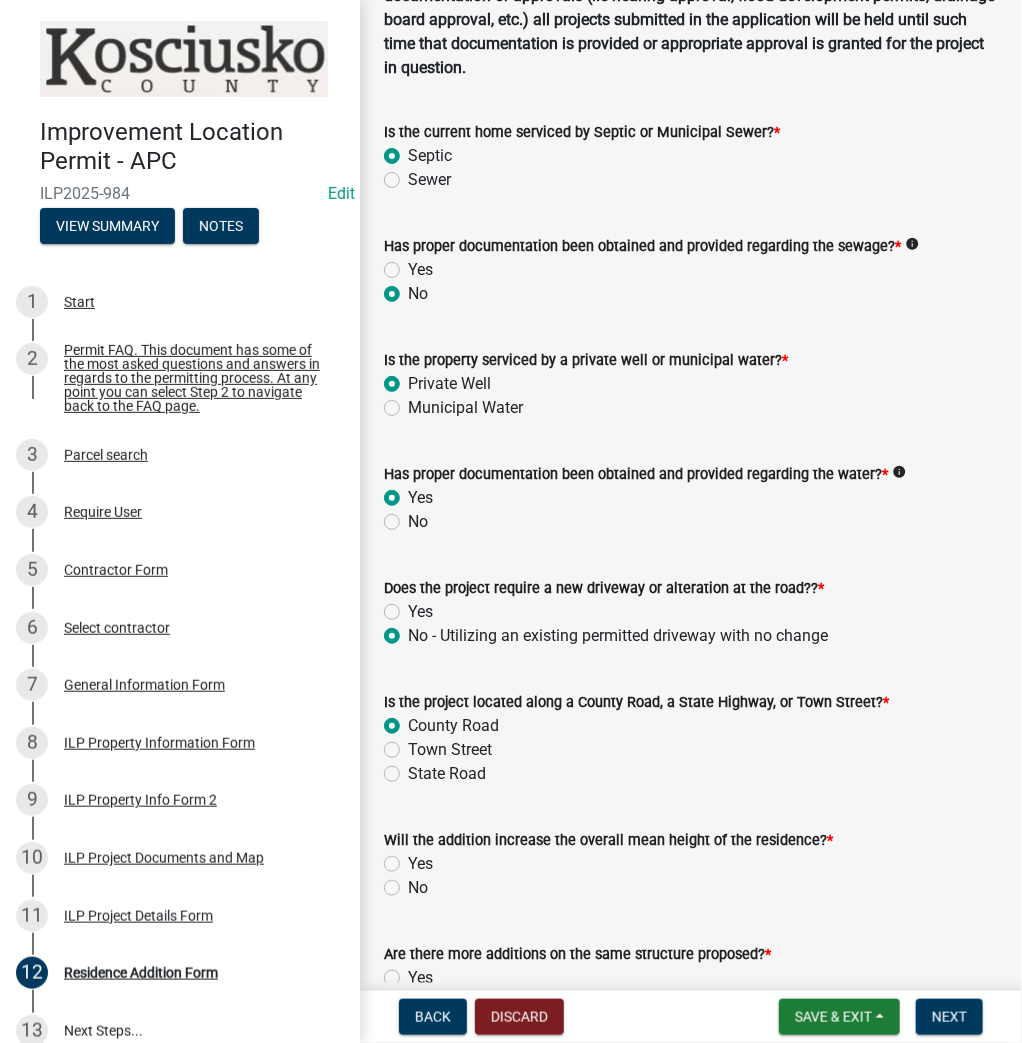 radio on "true" 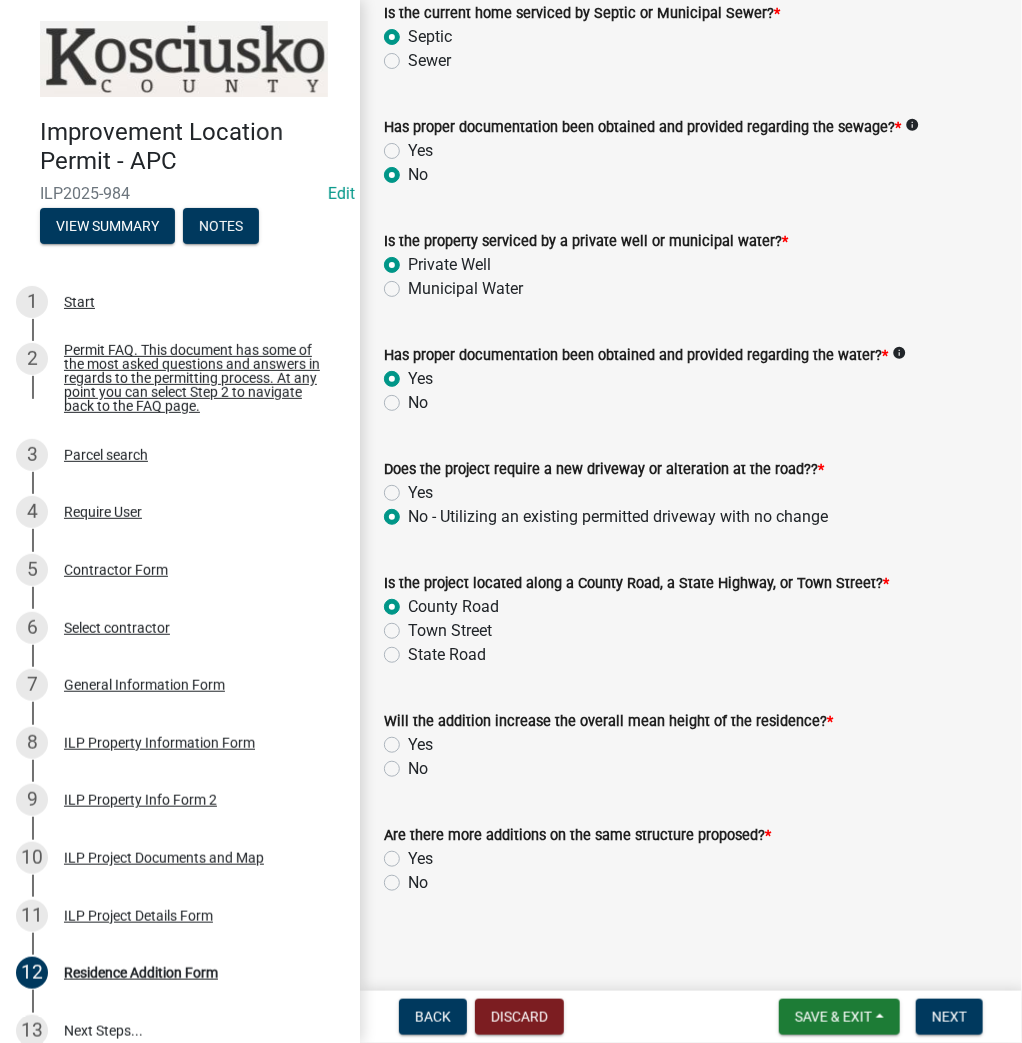 scroll, scrollTop: 367, scrollLeft: 0, axis: vertical 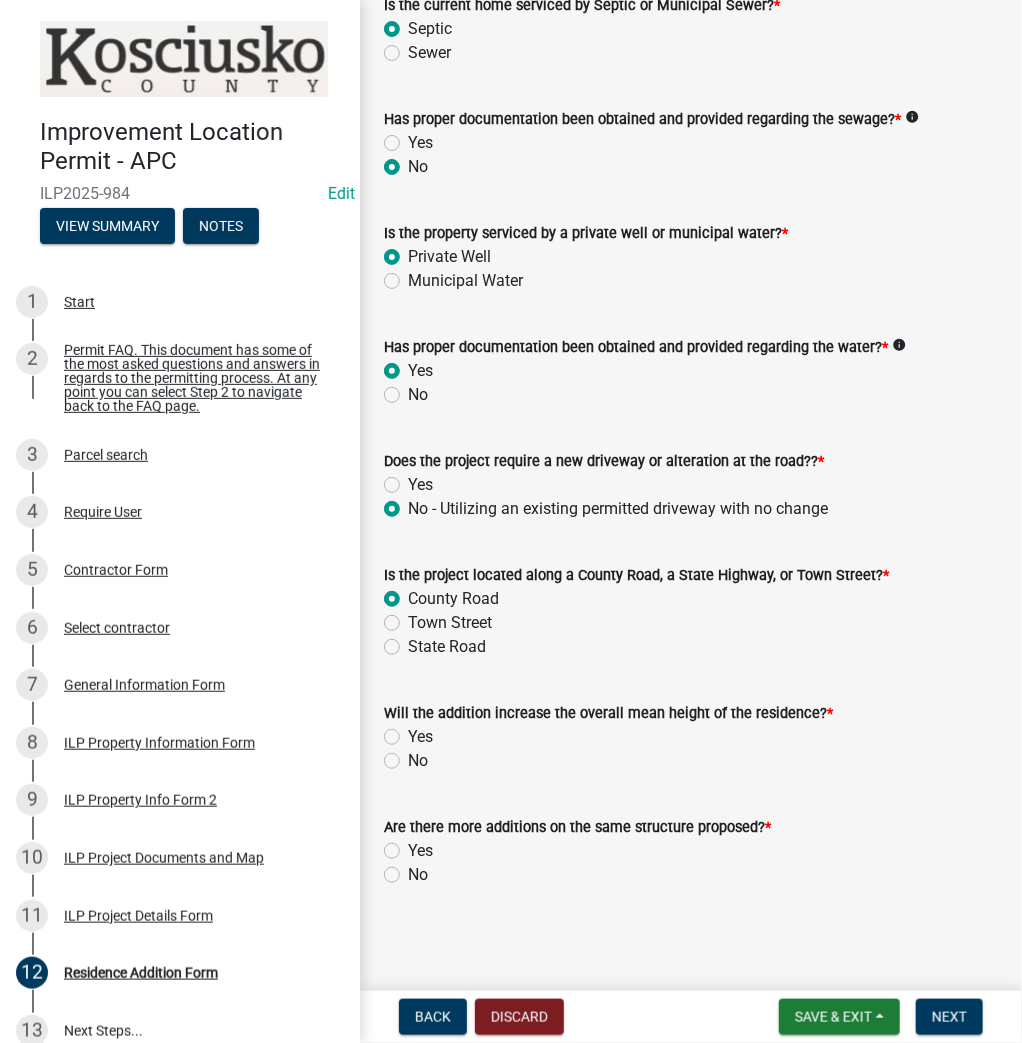 click on "Will the addition increase the overall mean height of the residence?  *  Yes   No" 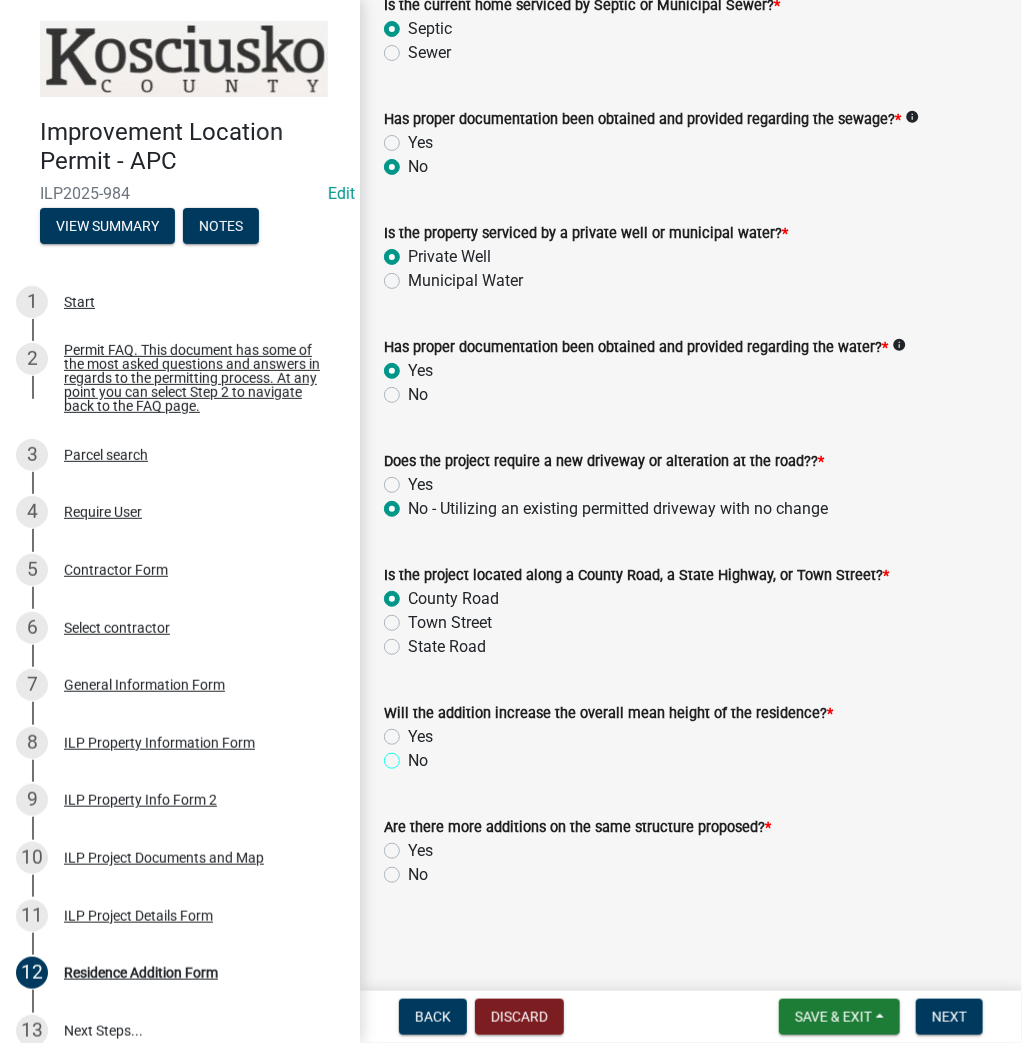 click on "No" at bounding box center (414, 755) 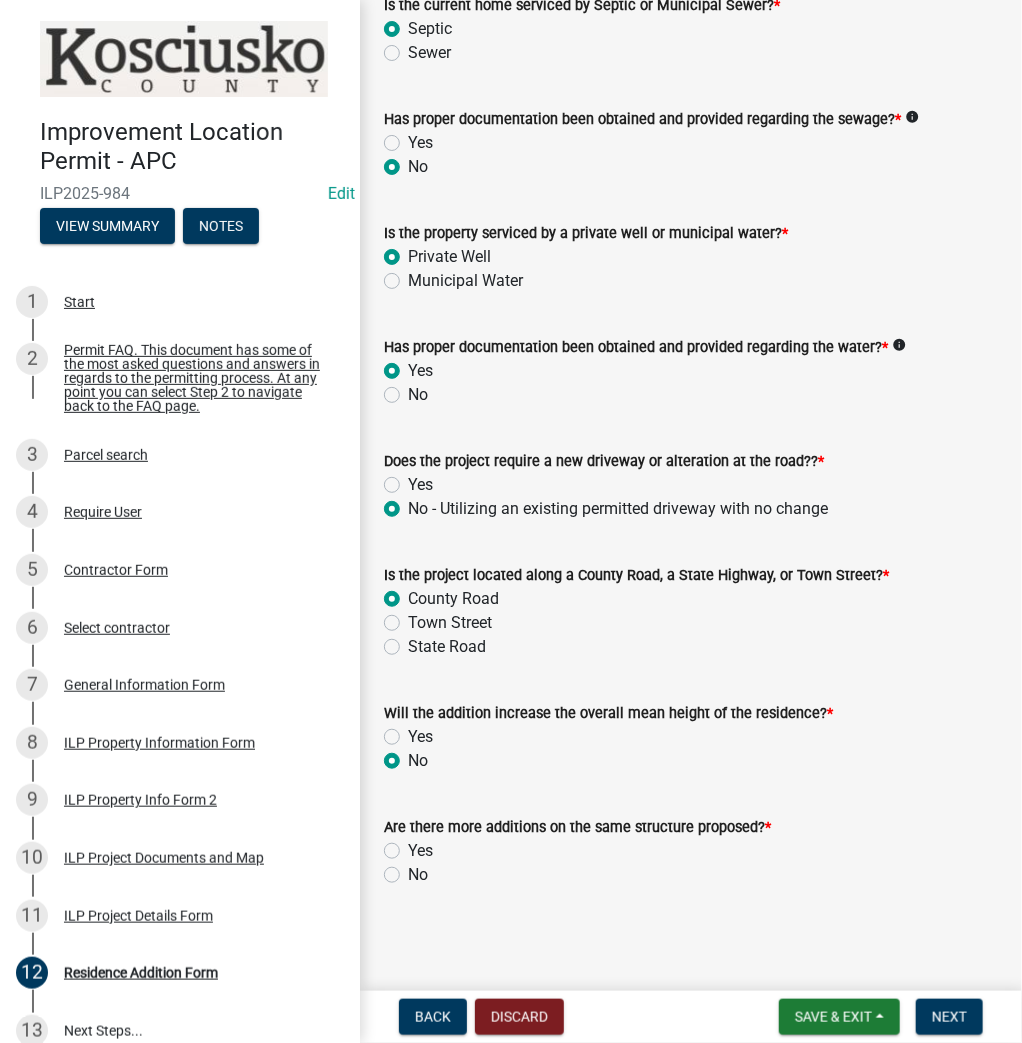 radio on "true" 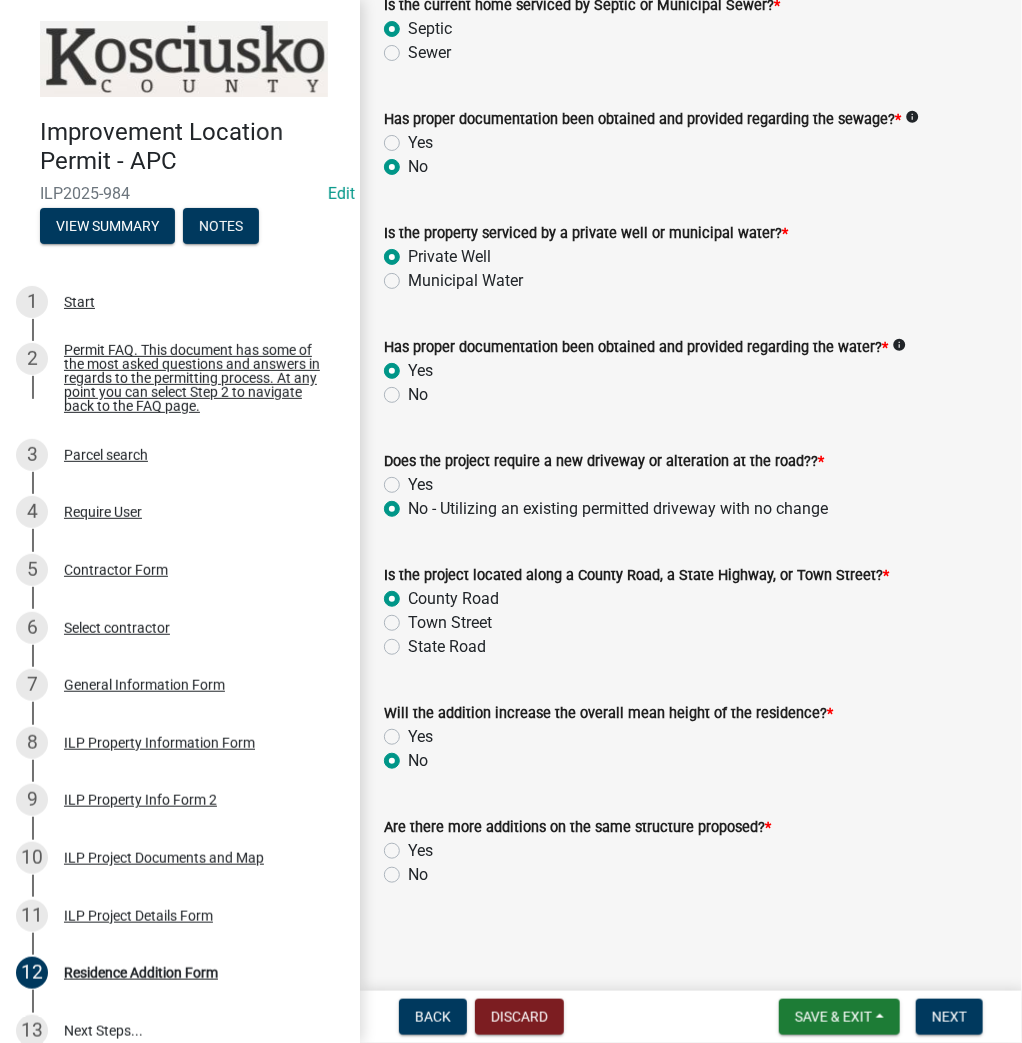 click on "No" 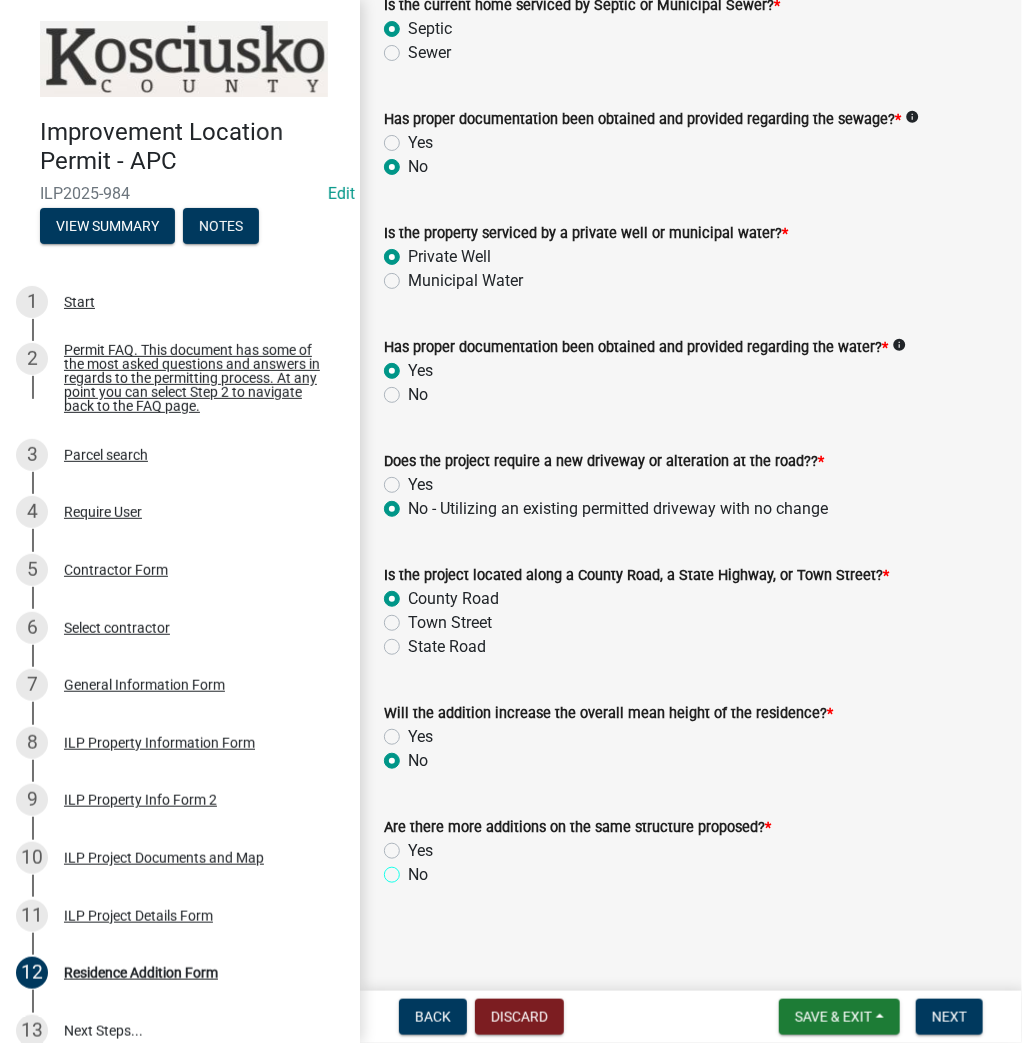 click on "No" at bounding box center (414, 869) 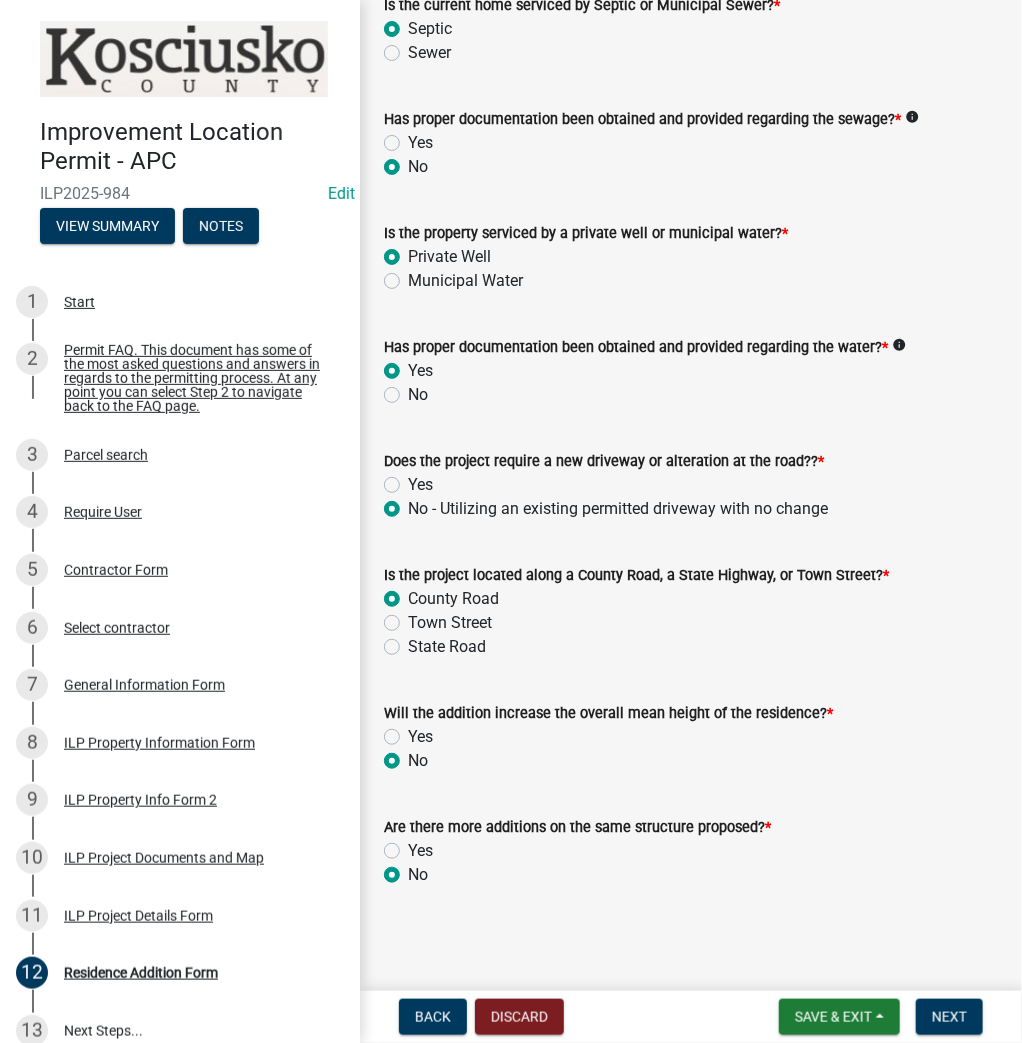 radio on "true" 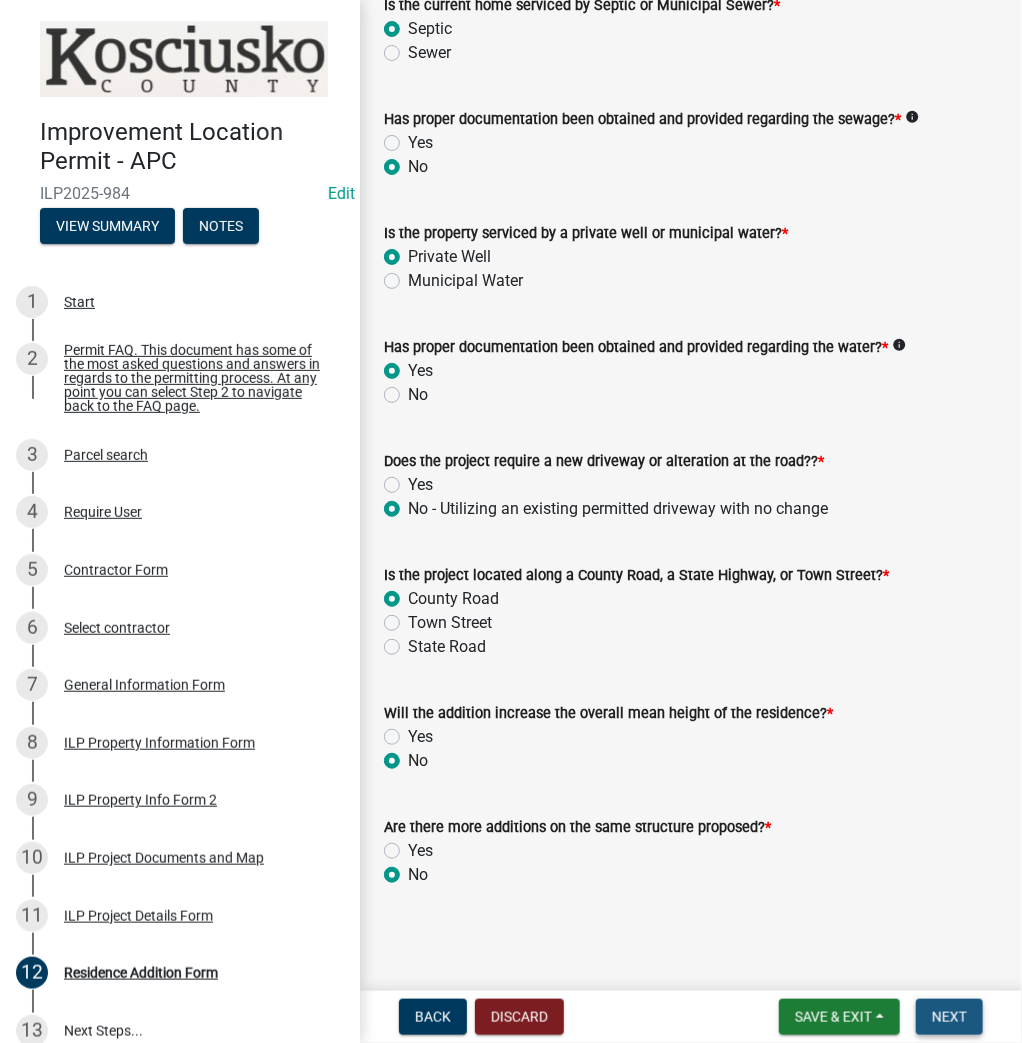 click on "Next" at bounding box center [949, 1017] 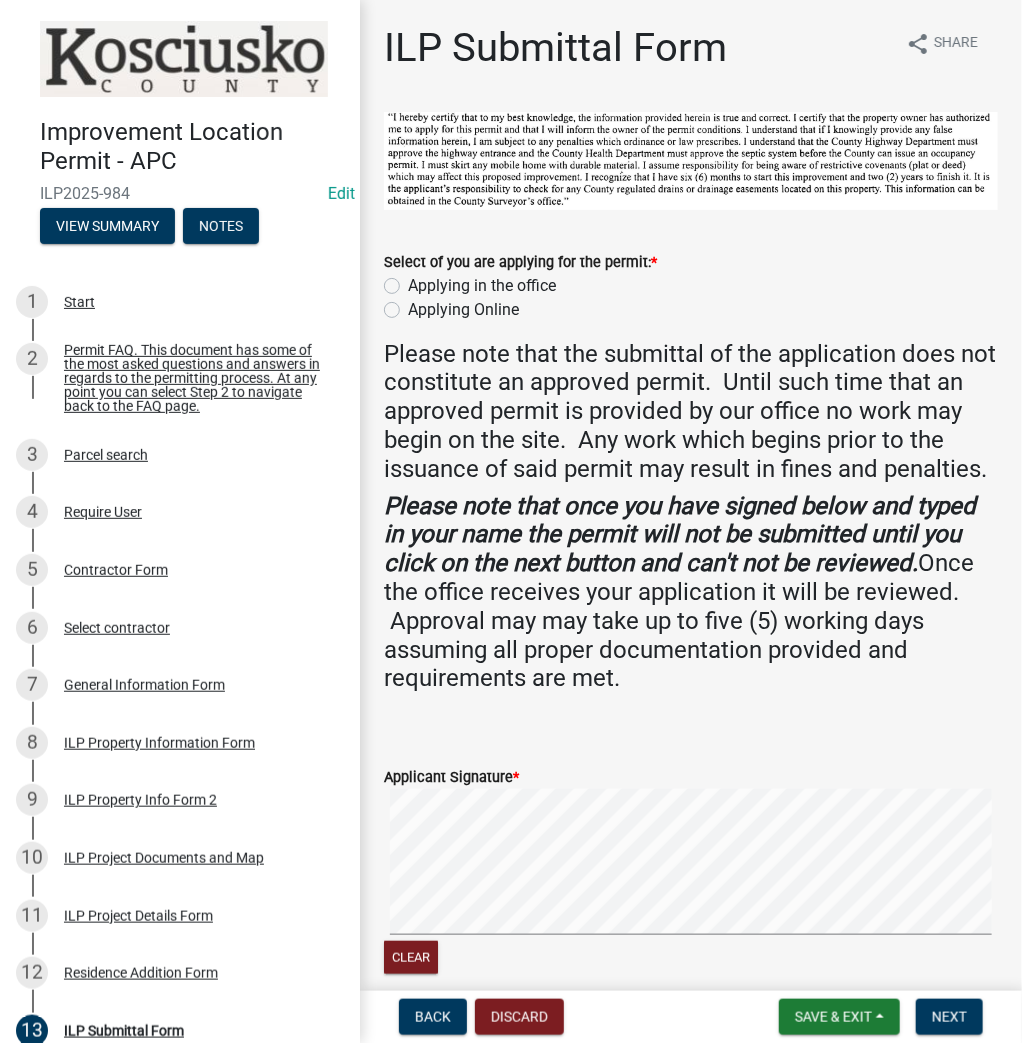click on "Applying in the office" 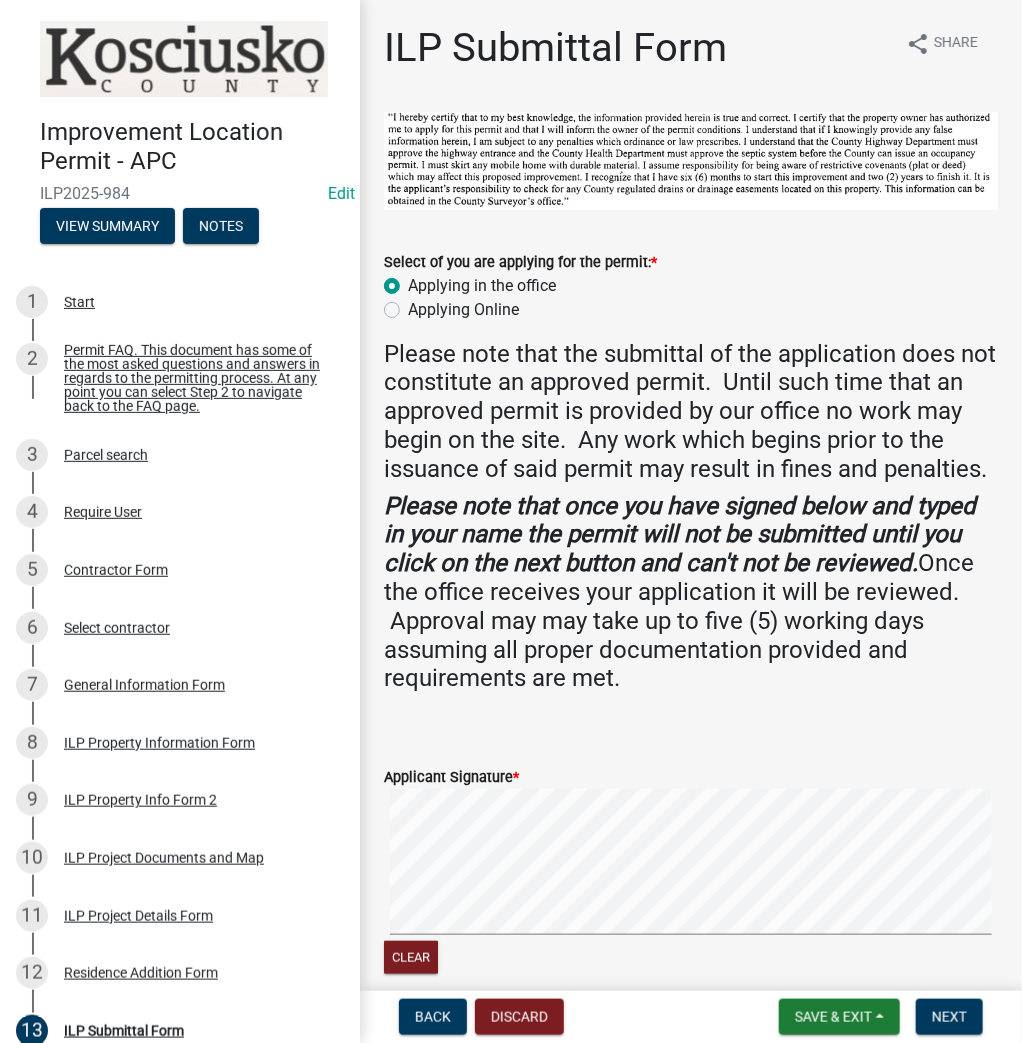 radio on "true" 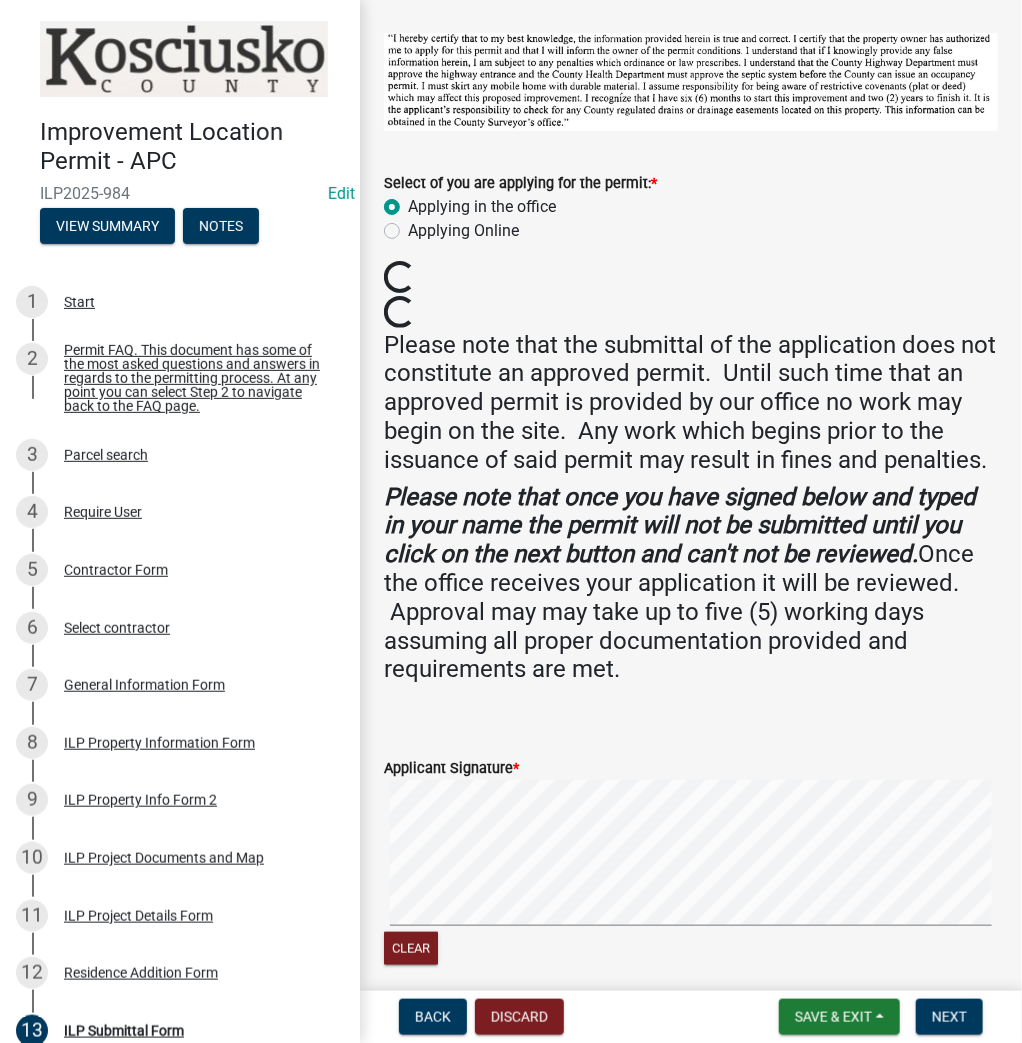 scroll, scrollTop: 320, scrollLeft: 0, axis: vertical 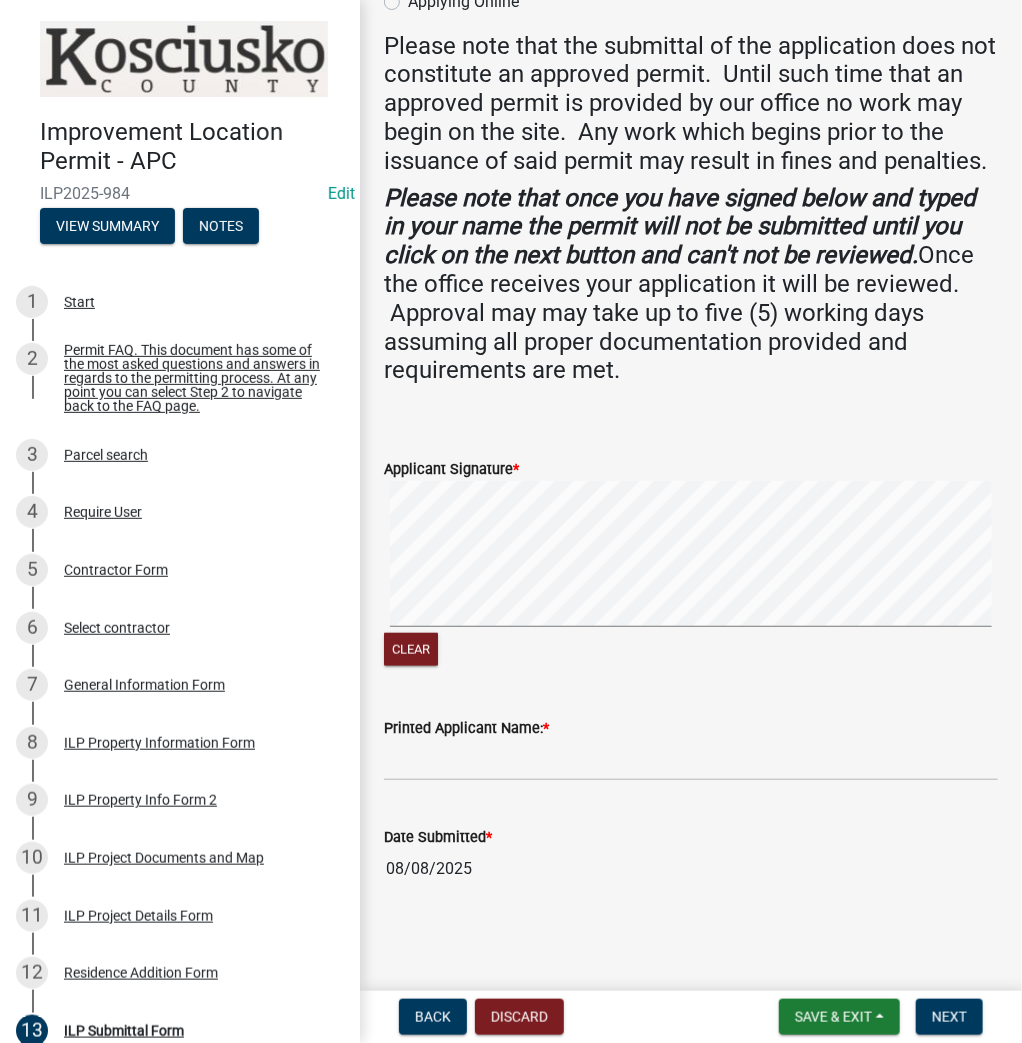click on "Clear" 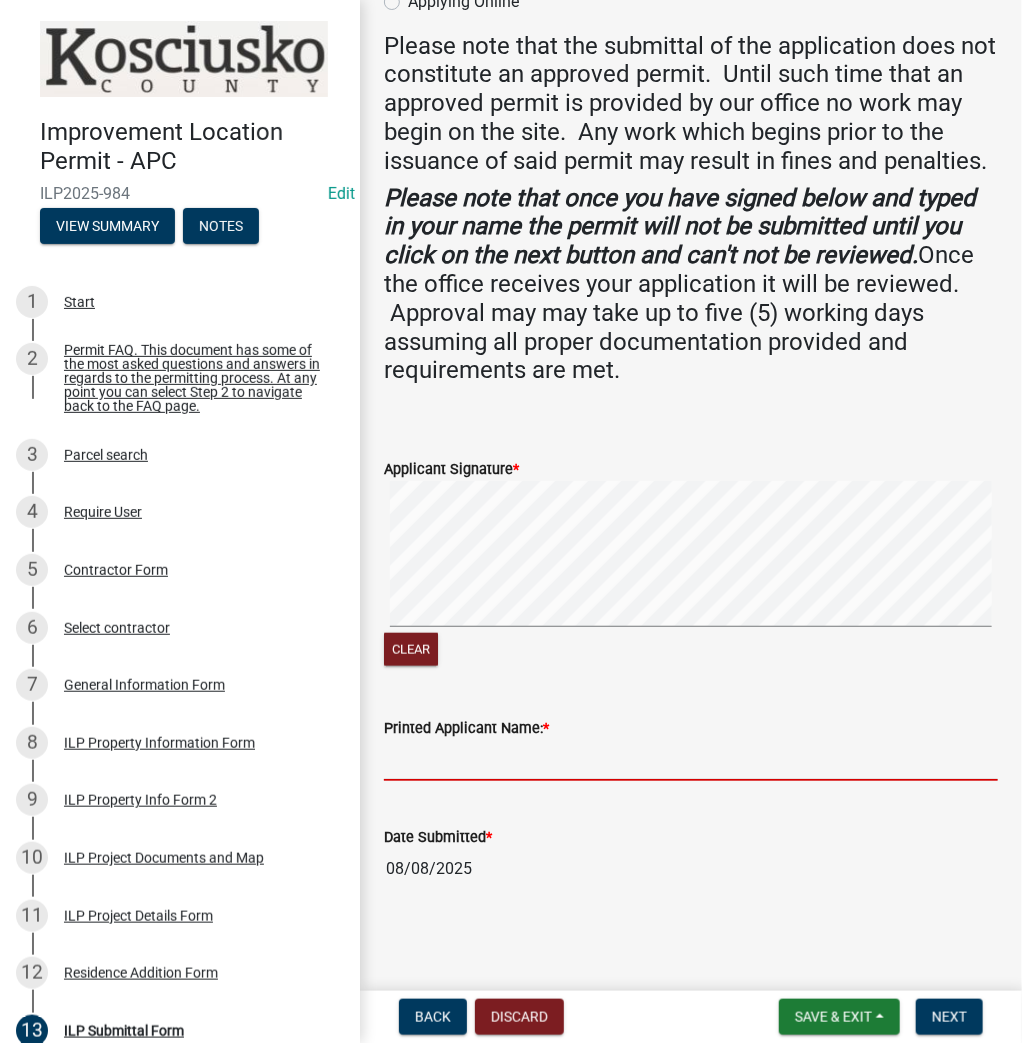 drag, startPoint x: 637, startPoint y: 773, endPoint x: 626, endPoint y: 767, distance: 12.529964 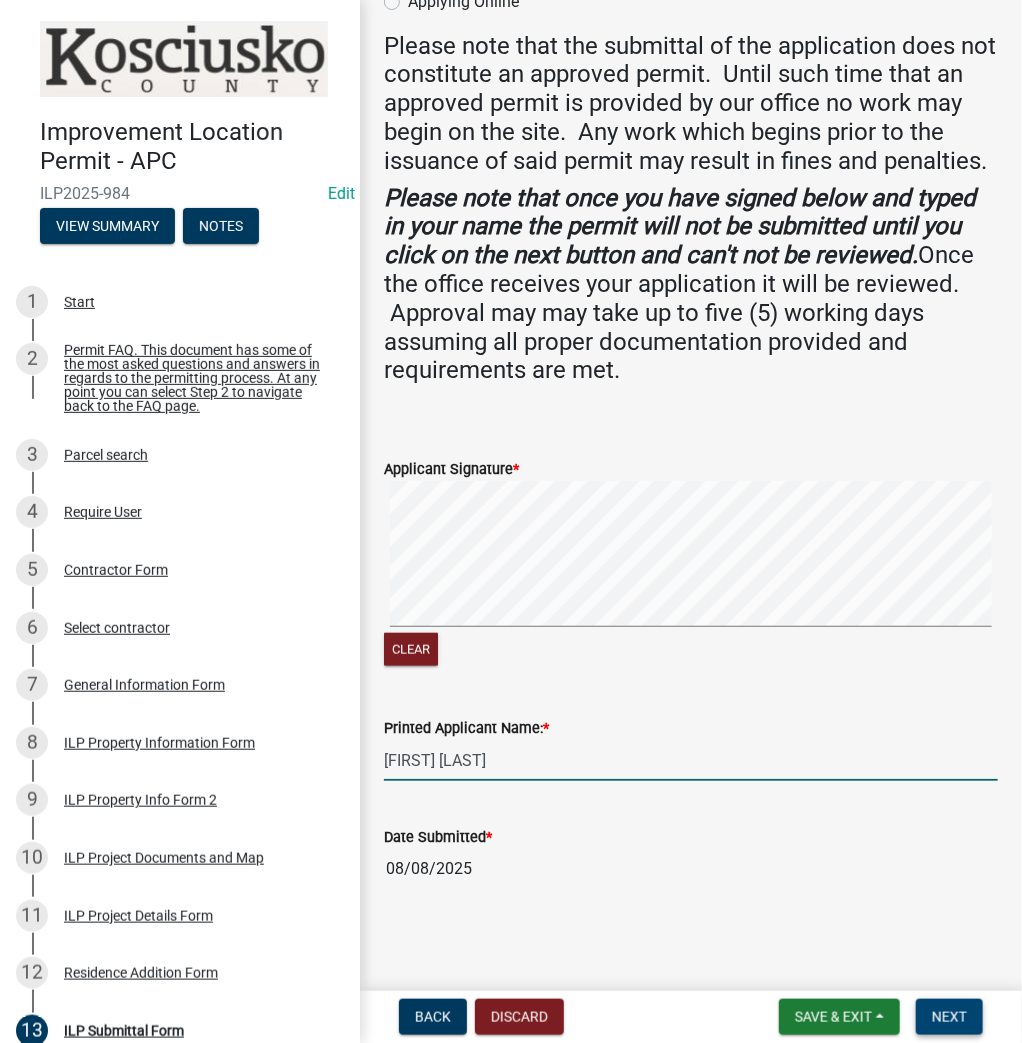 type on "[FIRST] [LAST]" 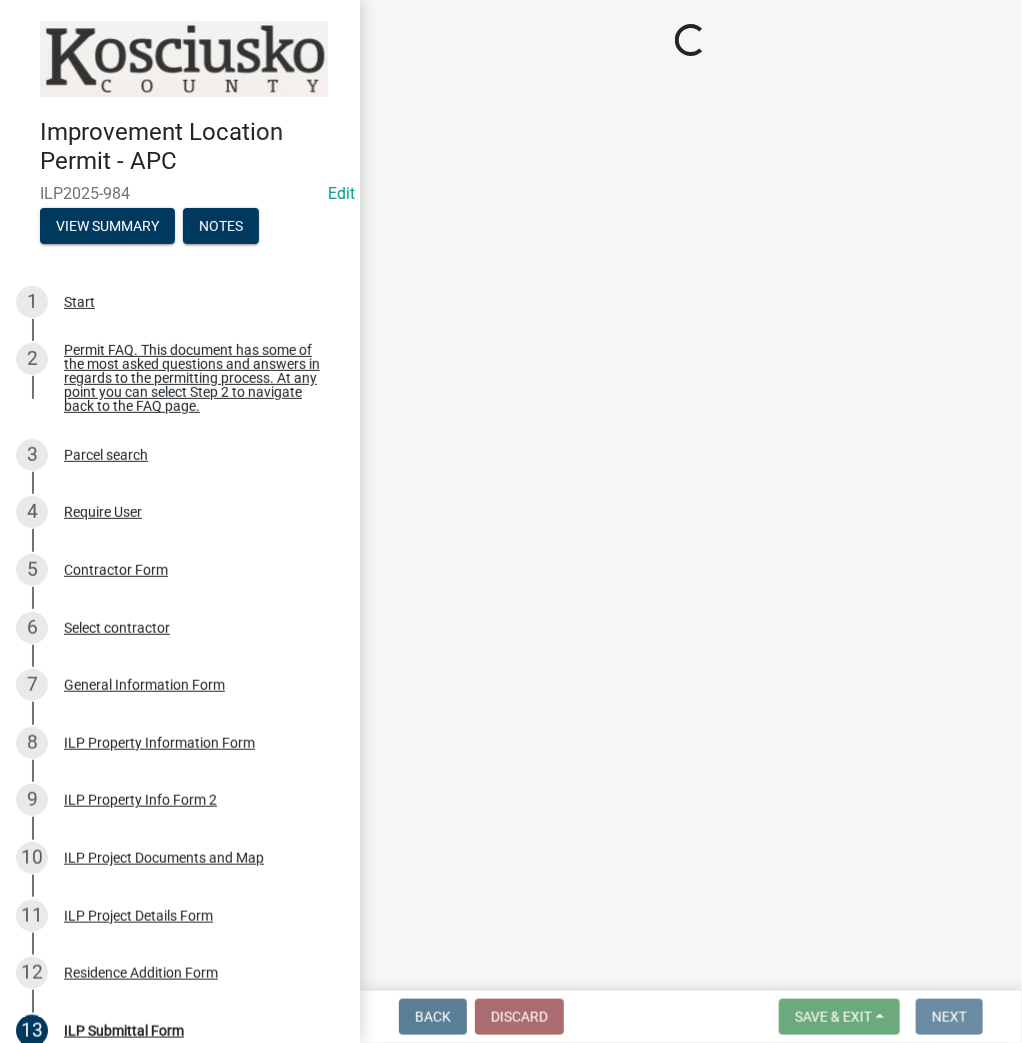 scroll, scrollTop: 0, scrollLeft: 0, axis: both 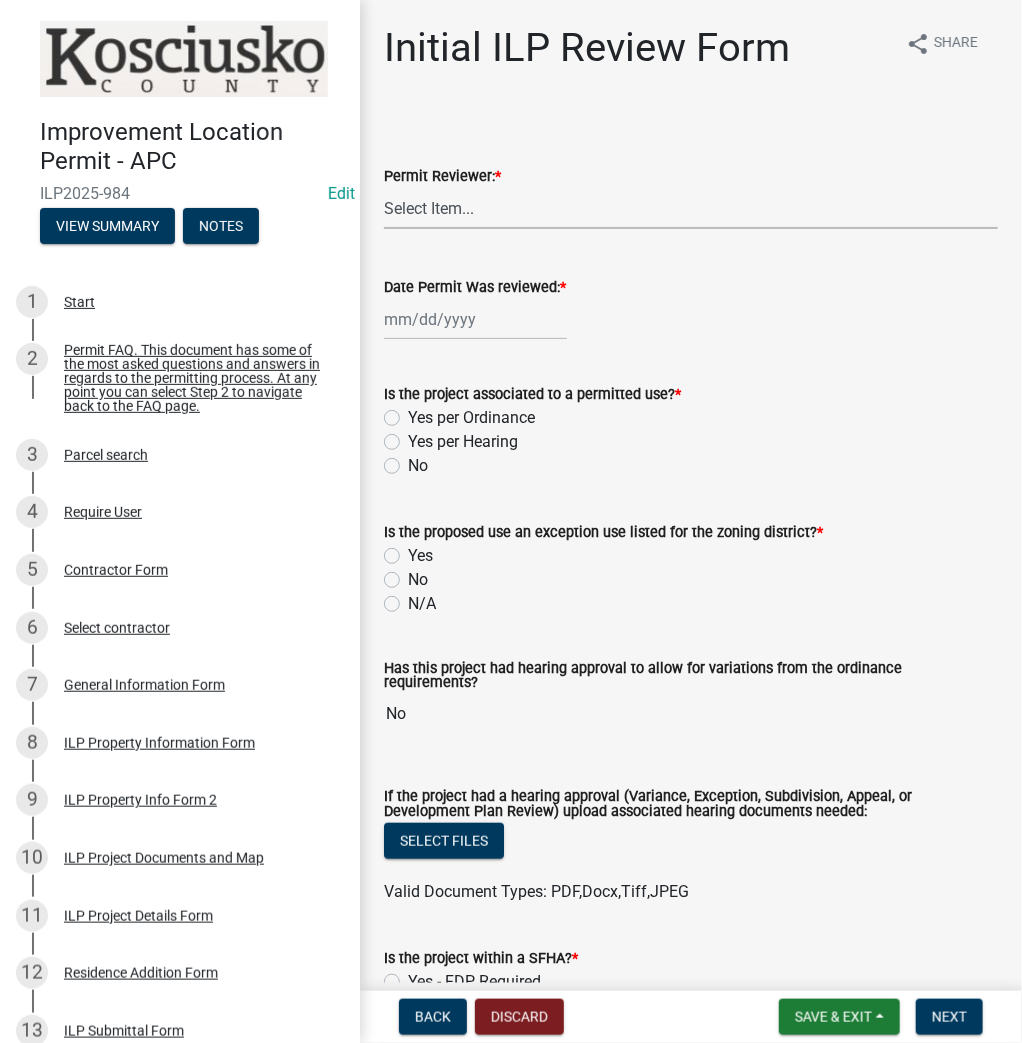 click on "Select Item...   MMS   LT   AT   CS   Vacant   Vacant" at bounding box center [691, 208] 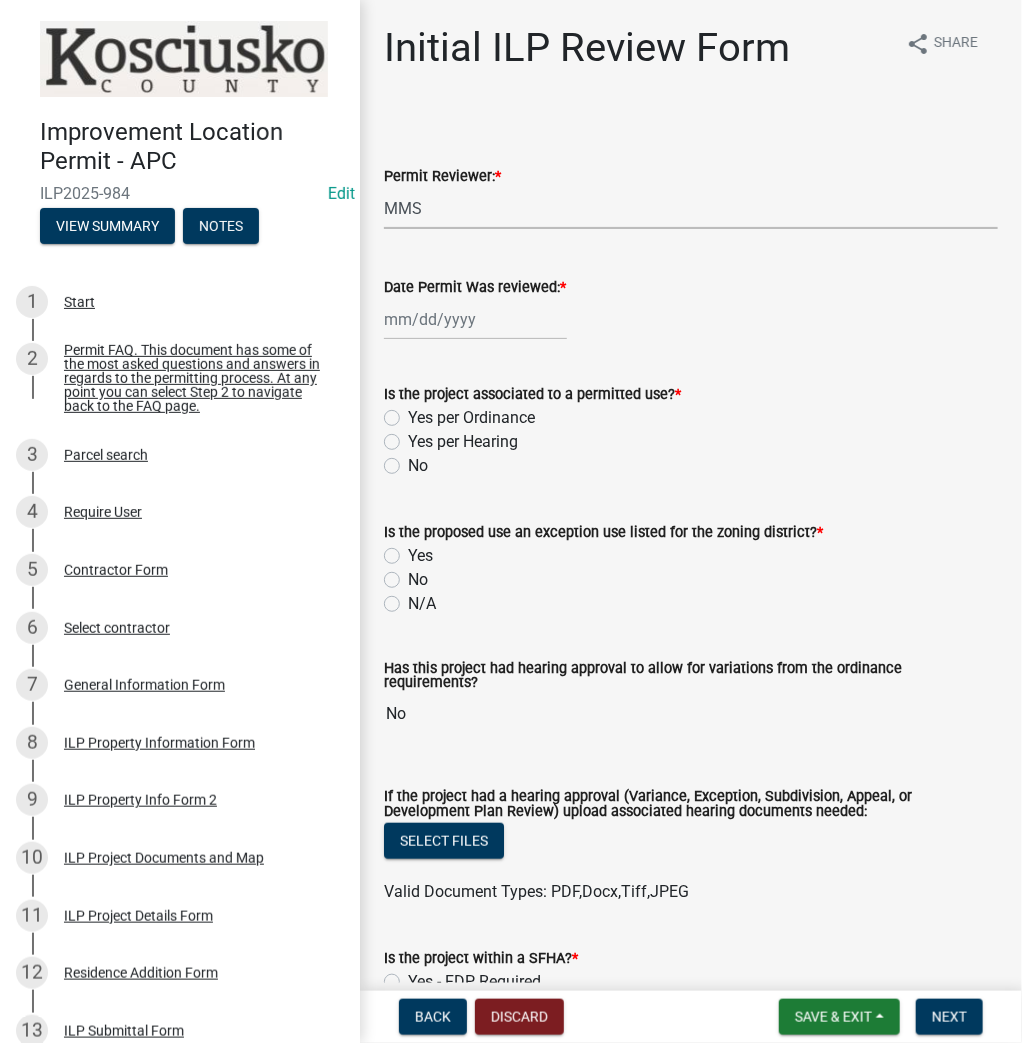 click on "Select Item...   MMS   LT   AT   CS   Vacant   Vacant" at bounding box center (691, 208) 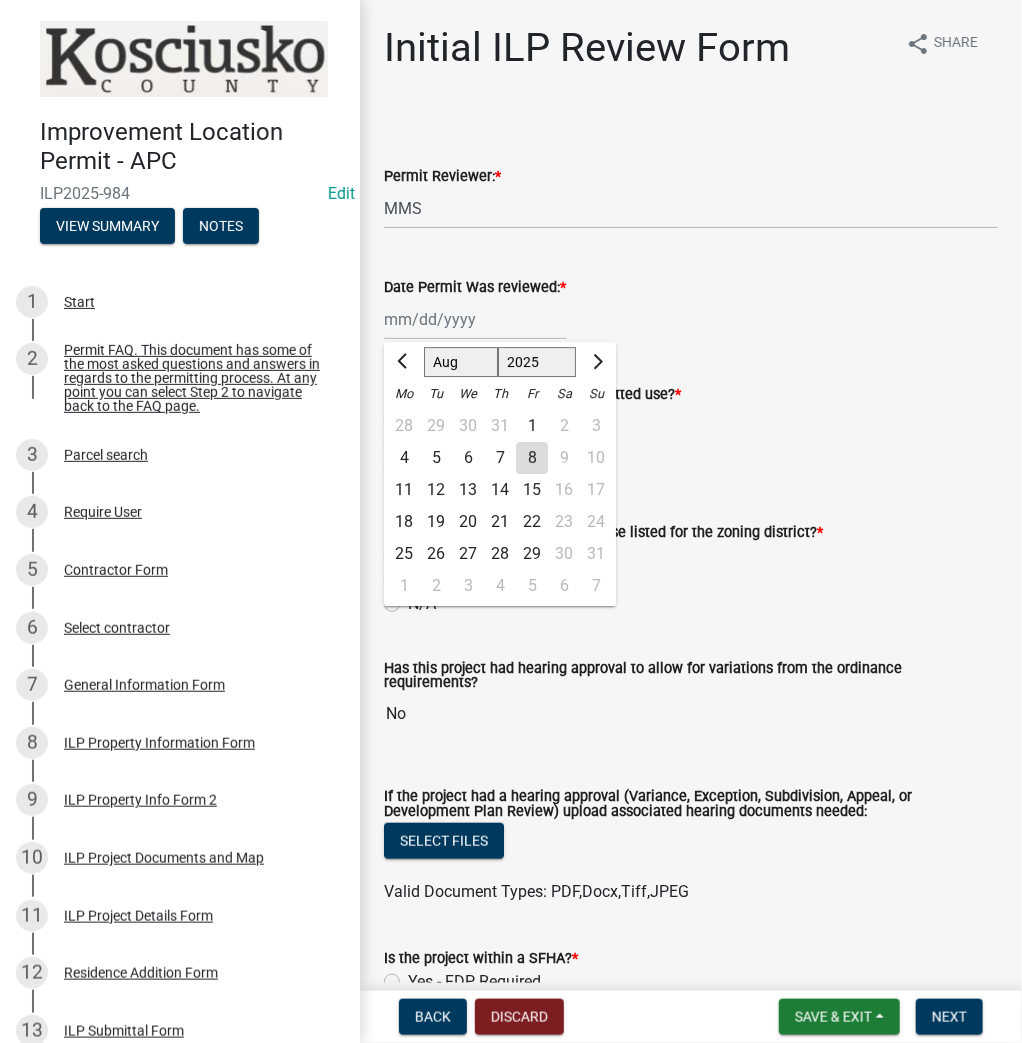 click on "8" 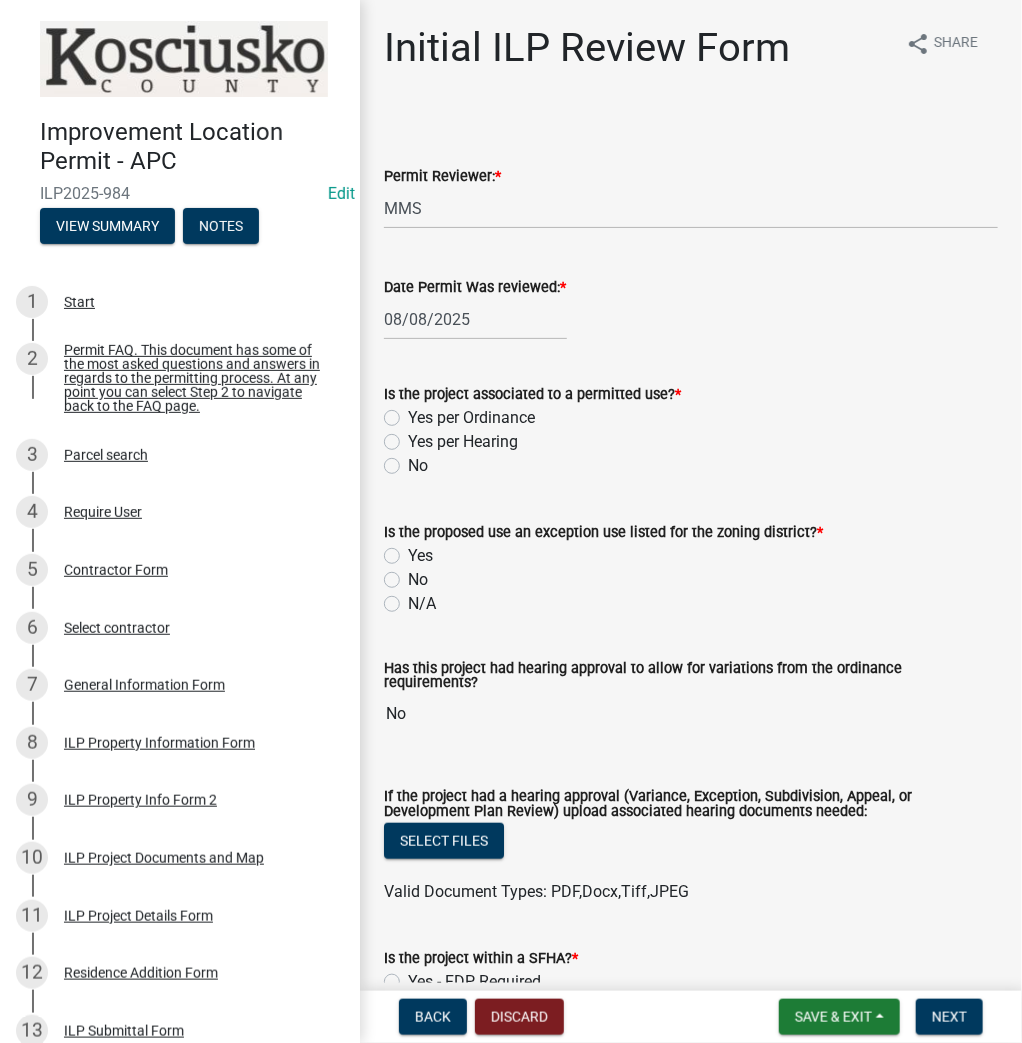 click on "Yes per Ordinance" 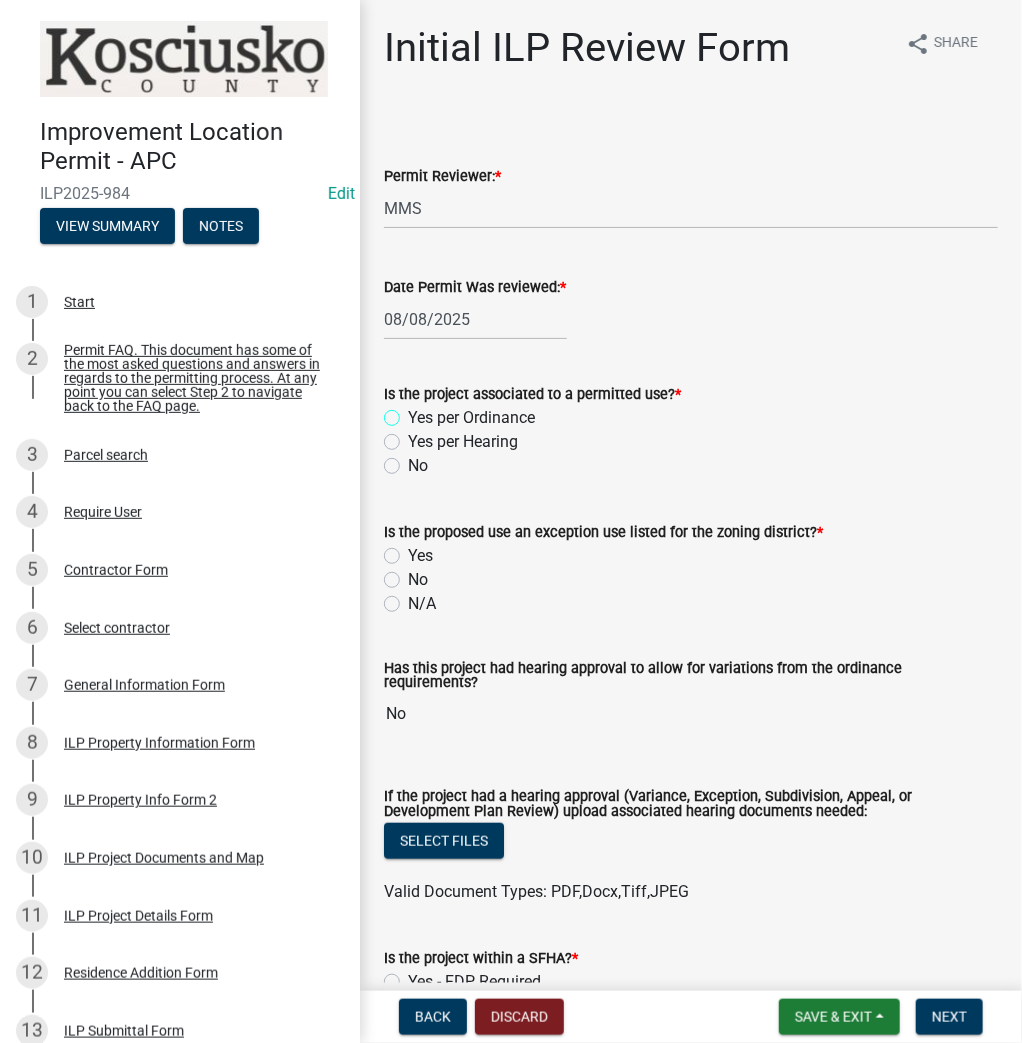 click on "Yes per Ordinance" at bounding box center [414, 412] 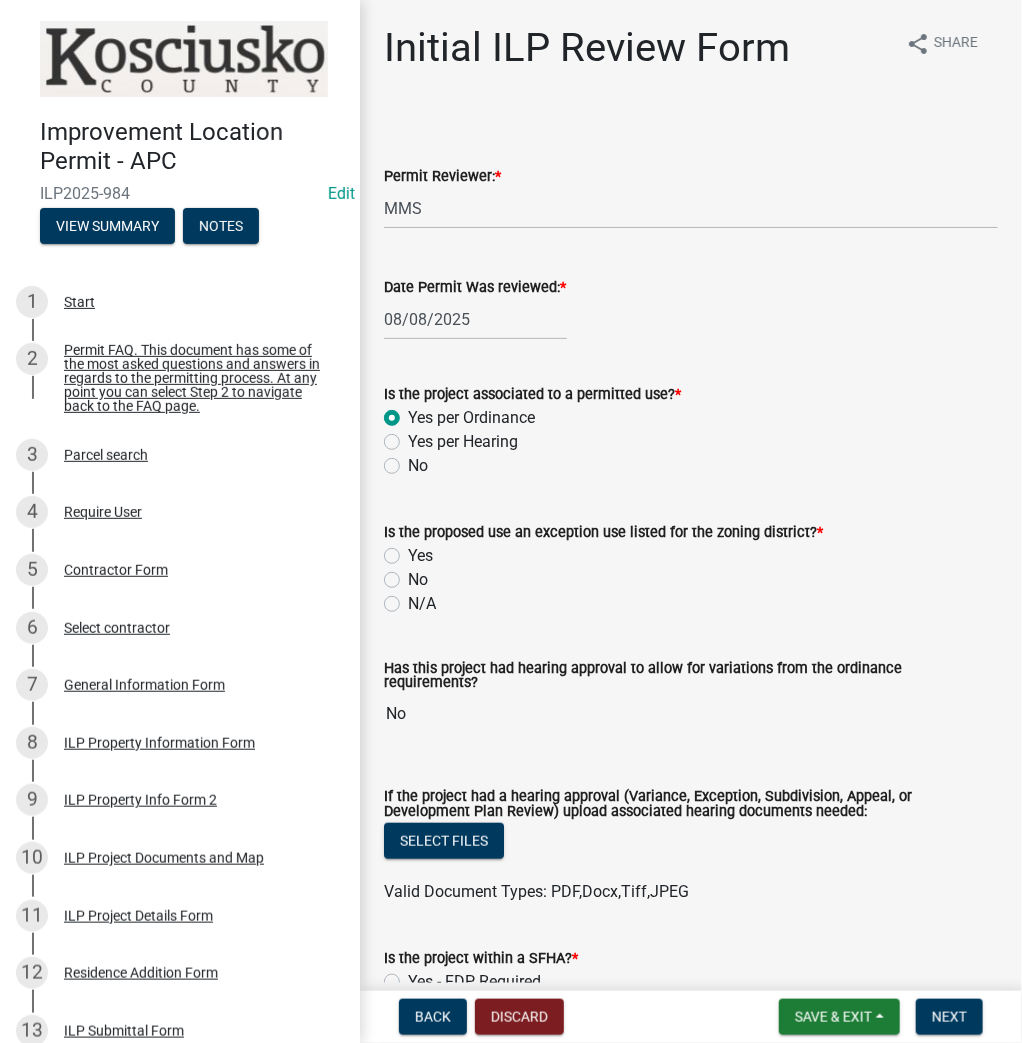 radio on "true" 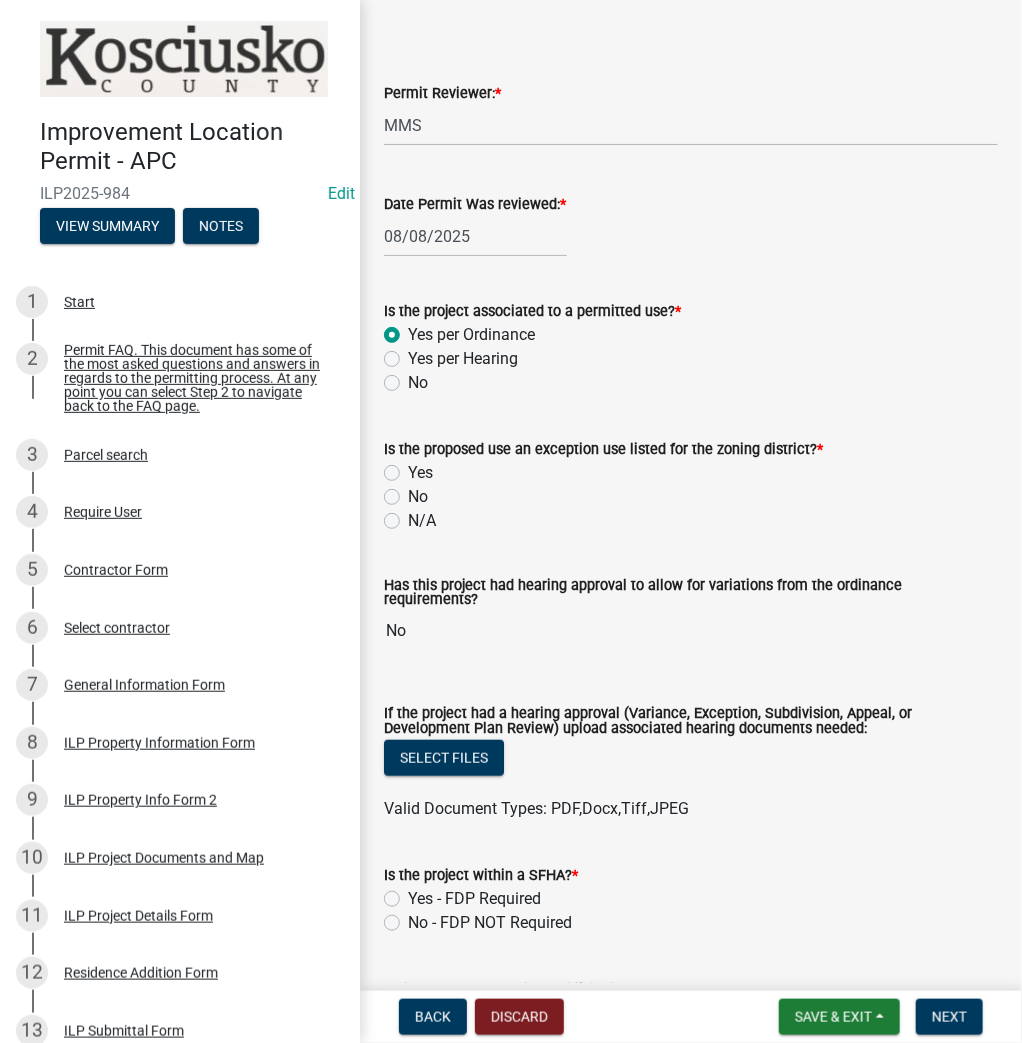scroll, scrollTop: 160, scrollLeft: 0, axis: vertical 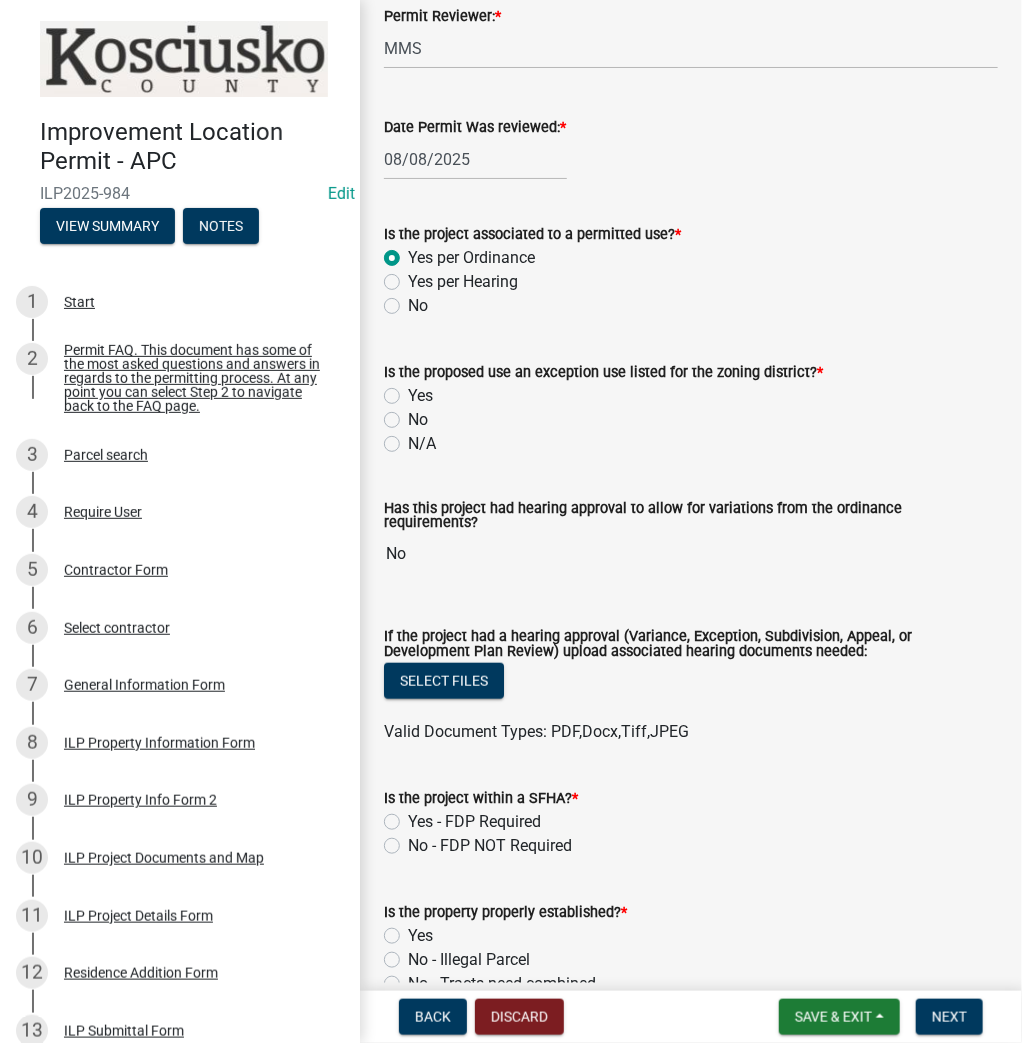 click on "N/A" 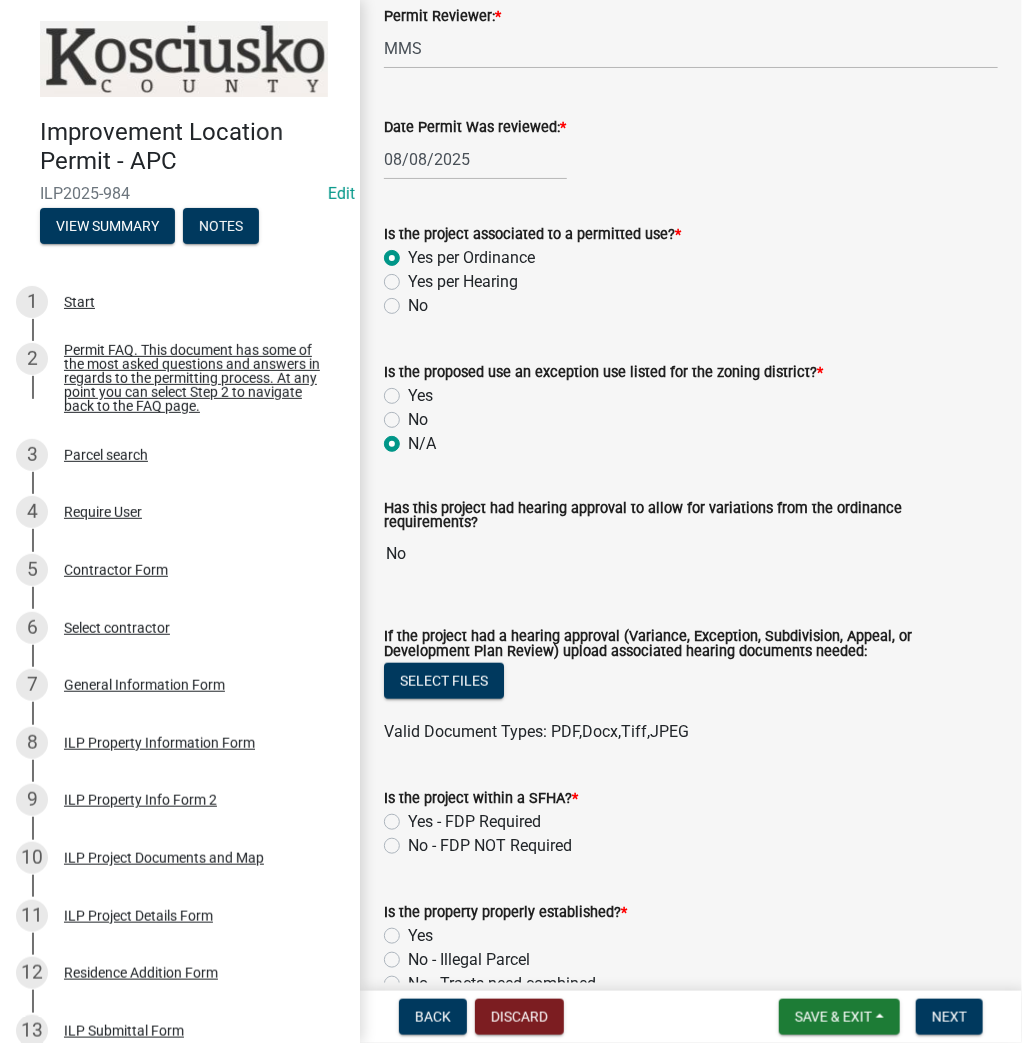 radio on "true" 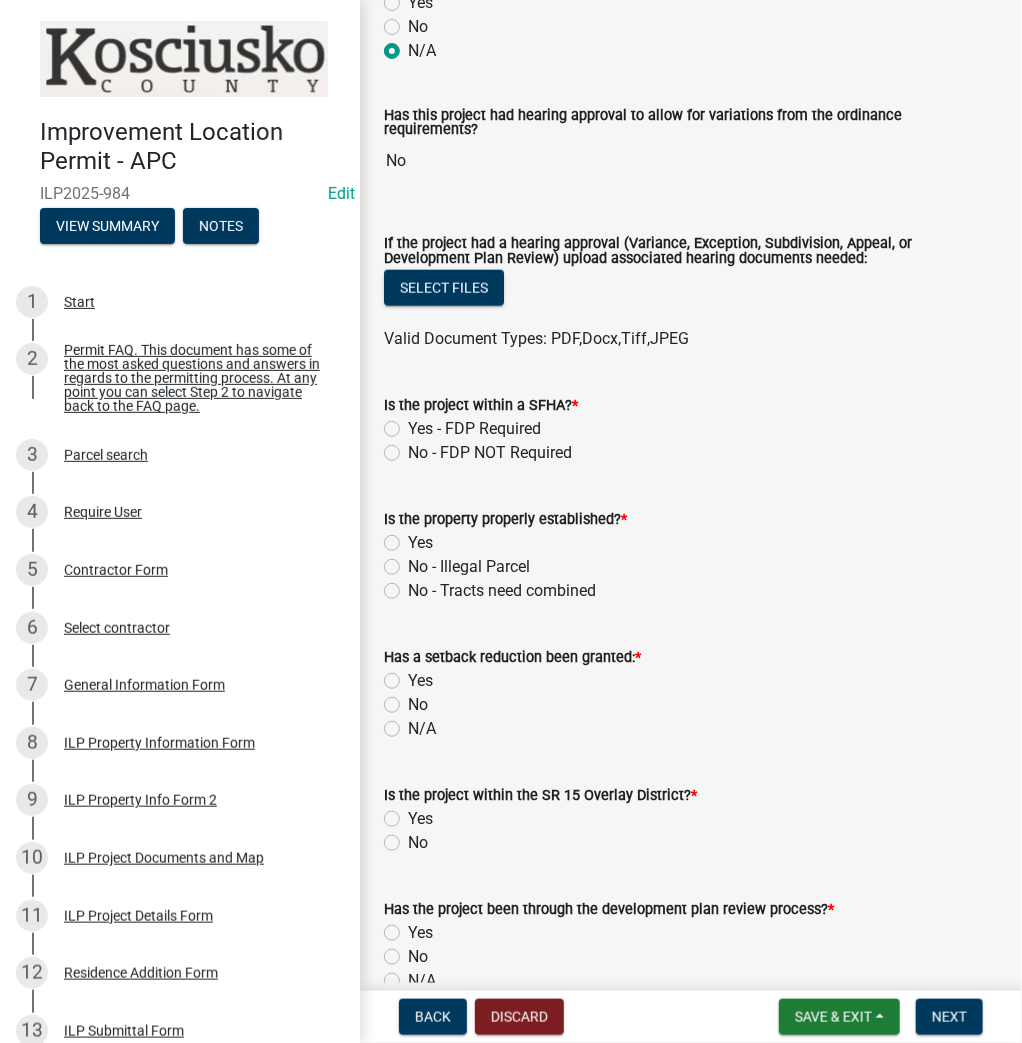 scroll, scrollTop: 560, scrollLeft: 0, axis: vertical 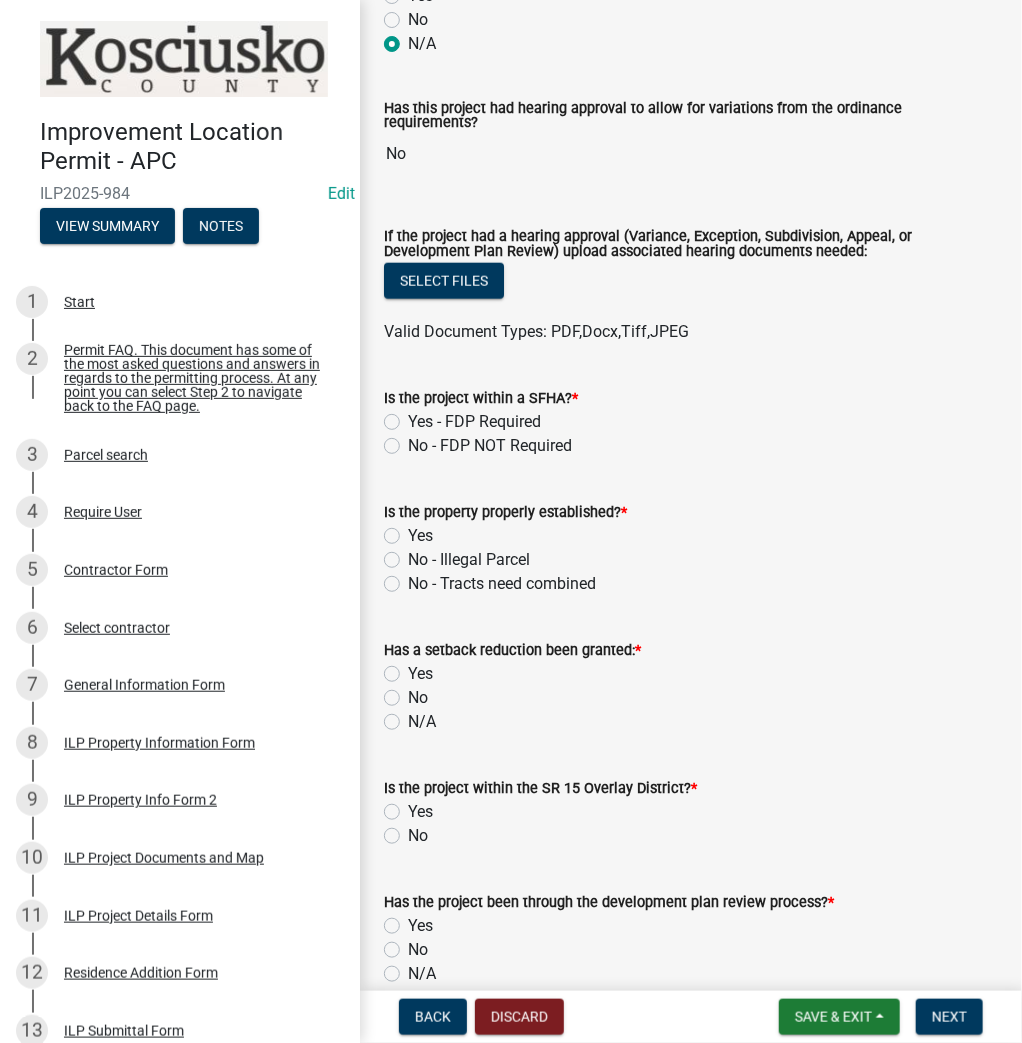 click on "No - FDP NOT Required" 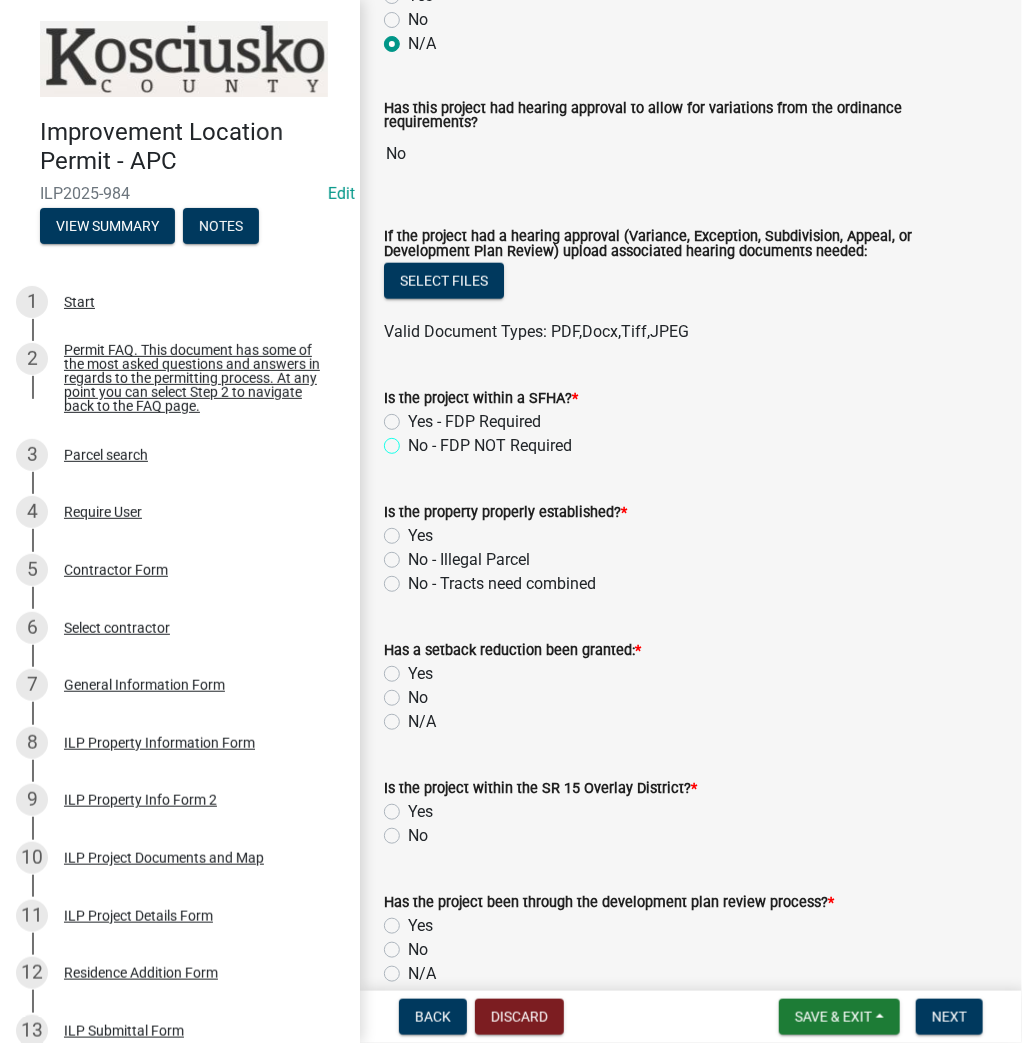 click on "No - FDP NOT Required" at bounding box center (414, 440) 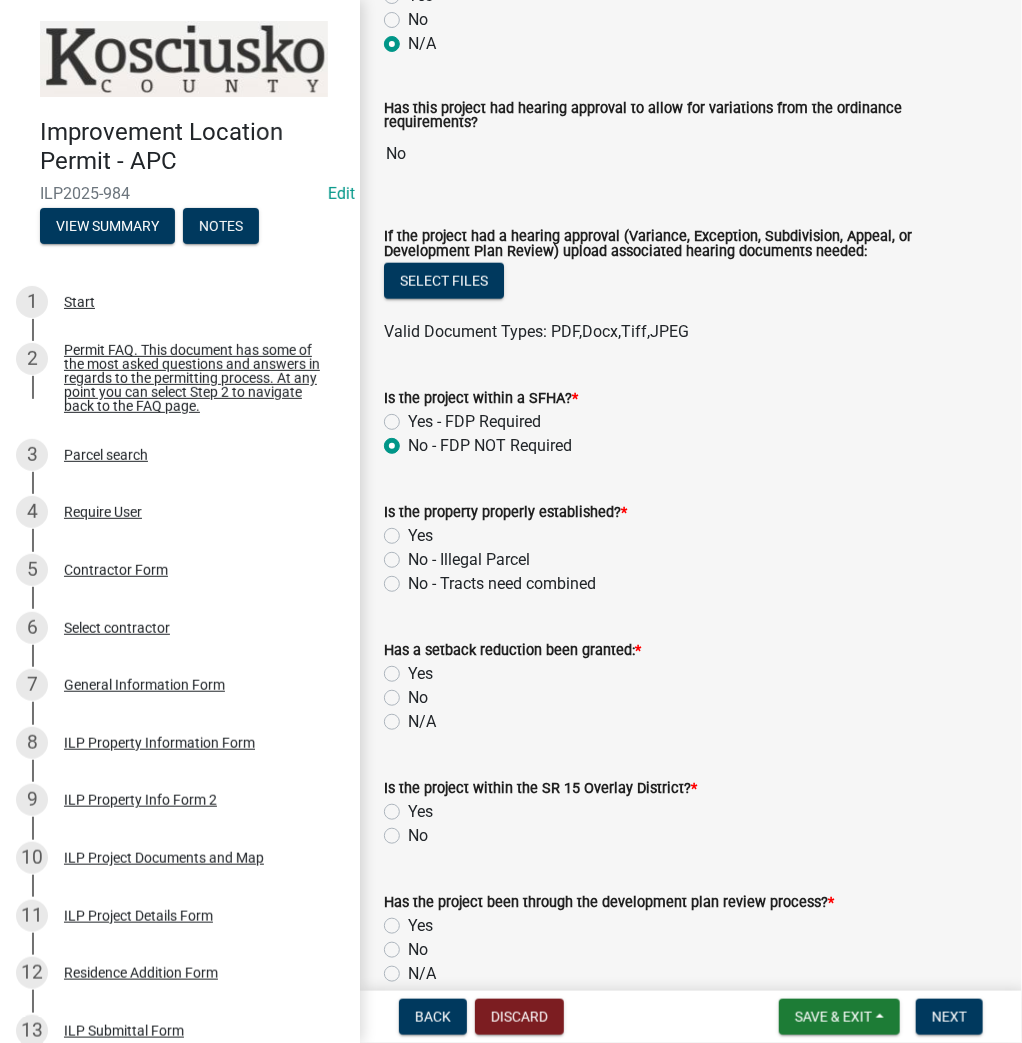 radio on "true" 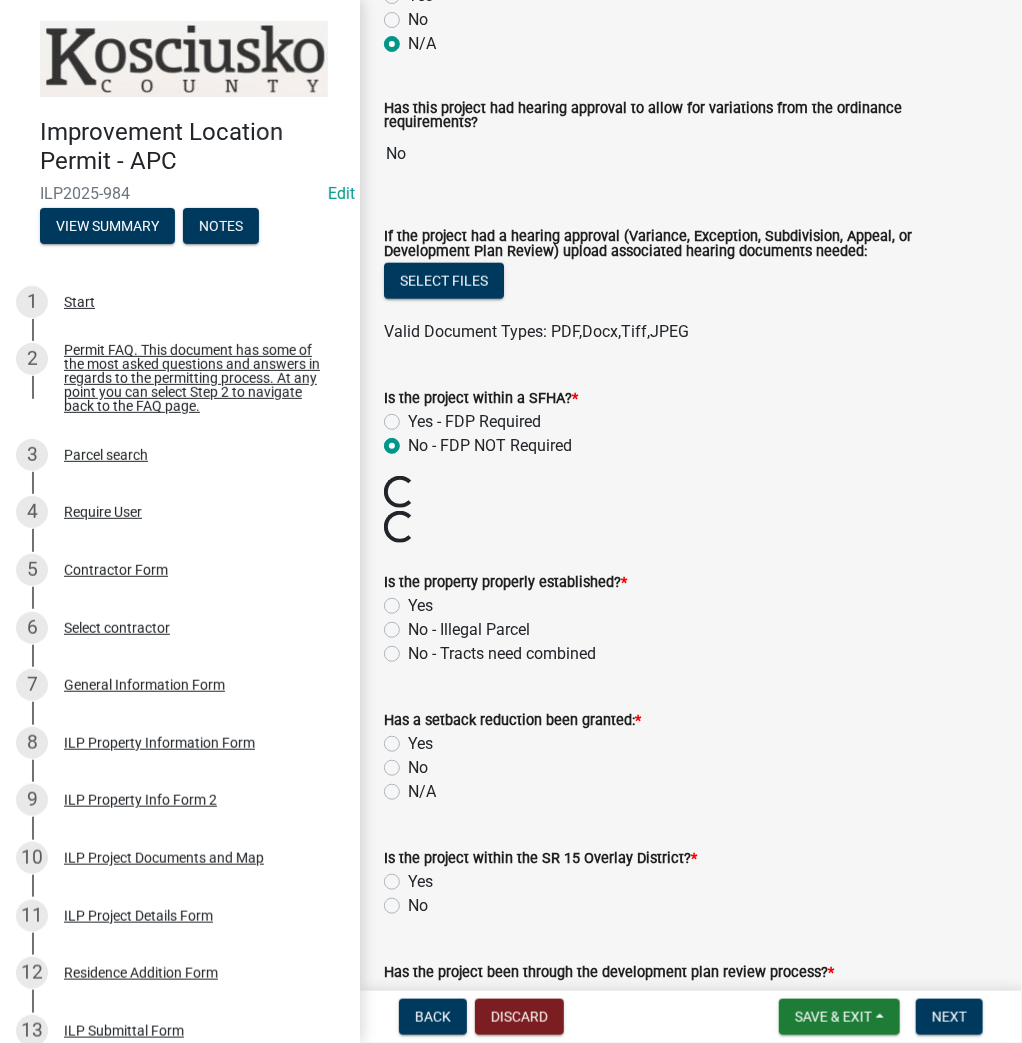 click on "Yes" 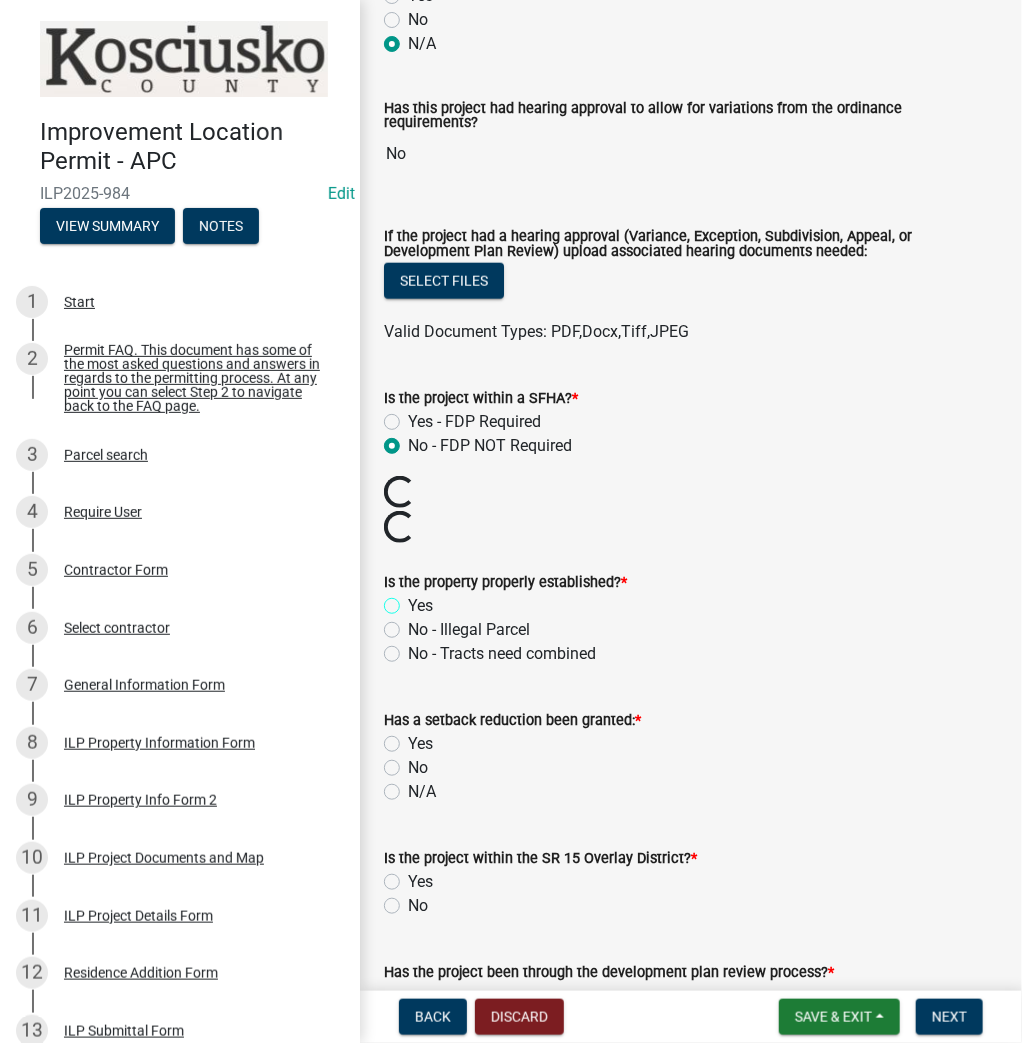 click on "Yes" at bounding box center [414, 600] 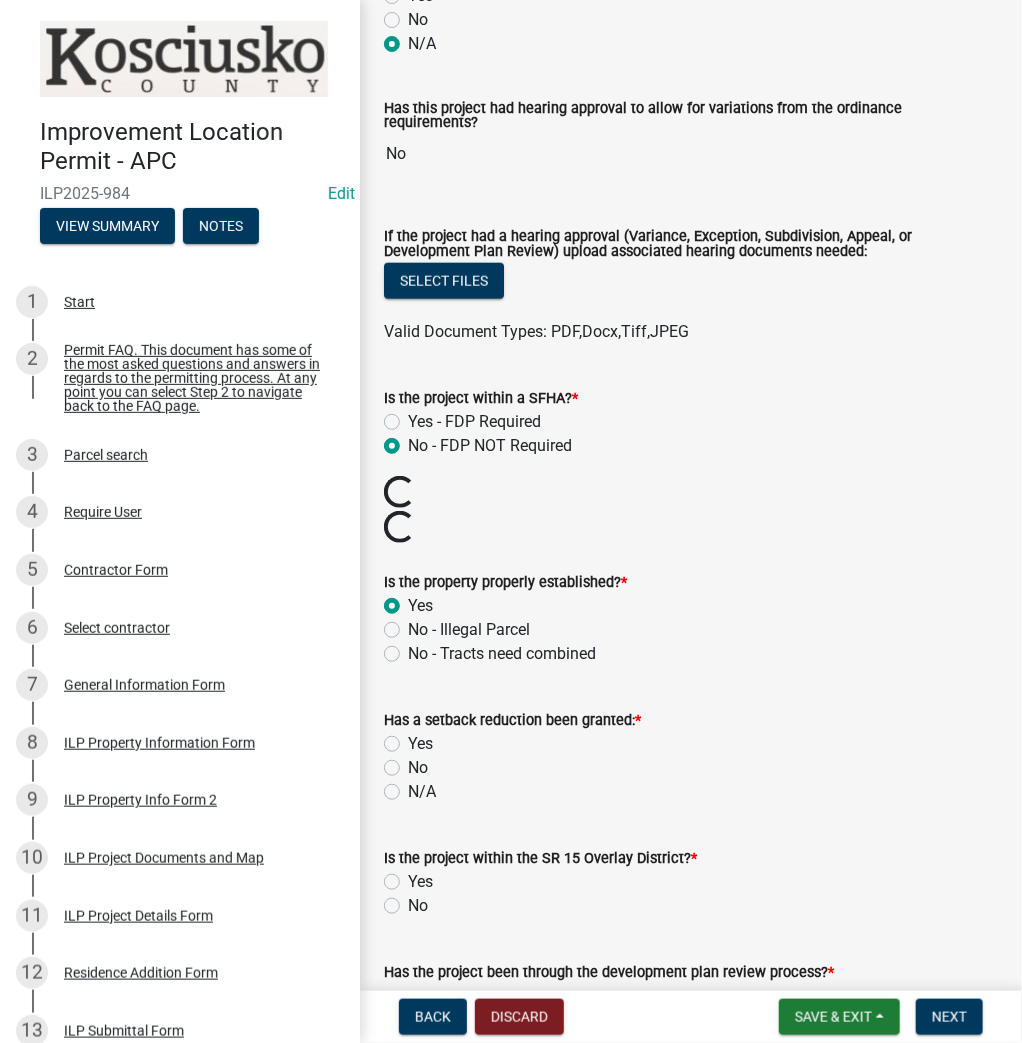 radio on "true" 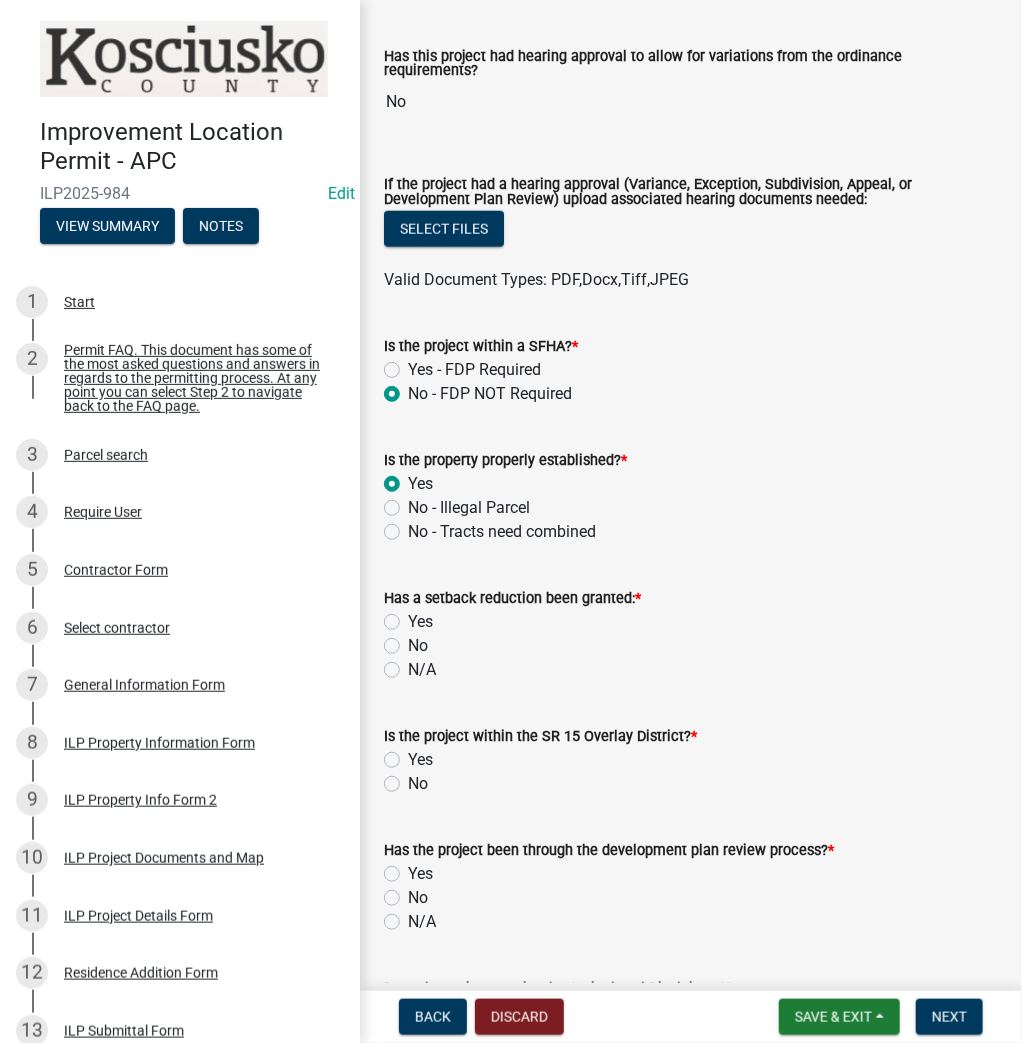 scroll, scrollTop: 640, scrollLeft: 0, axis: vertical 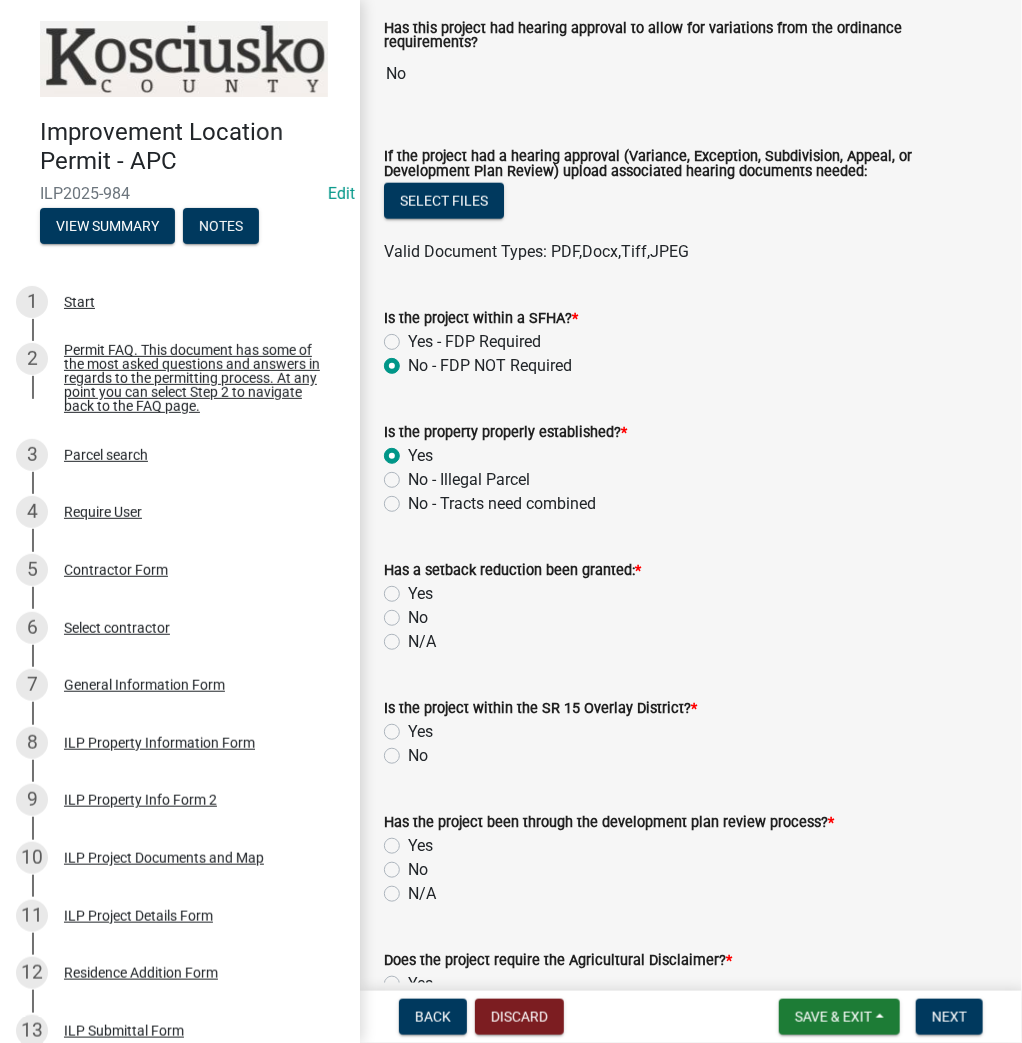 click on "N/A" 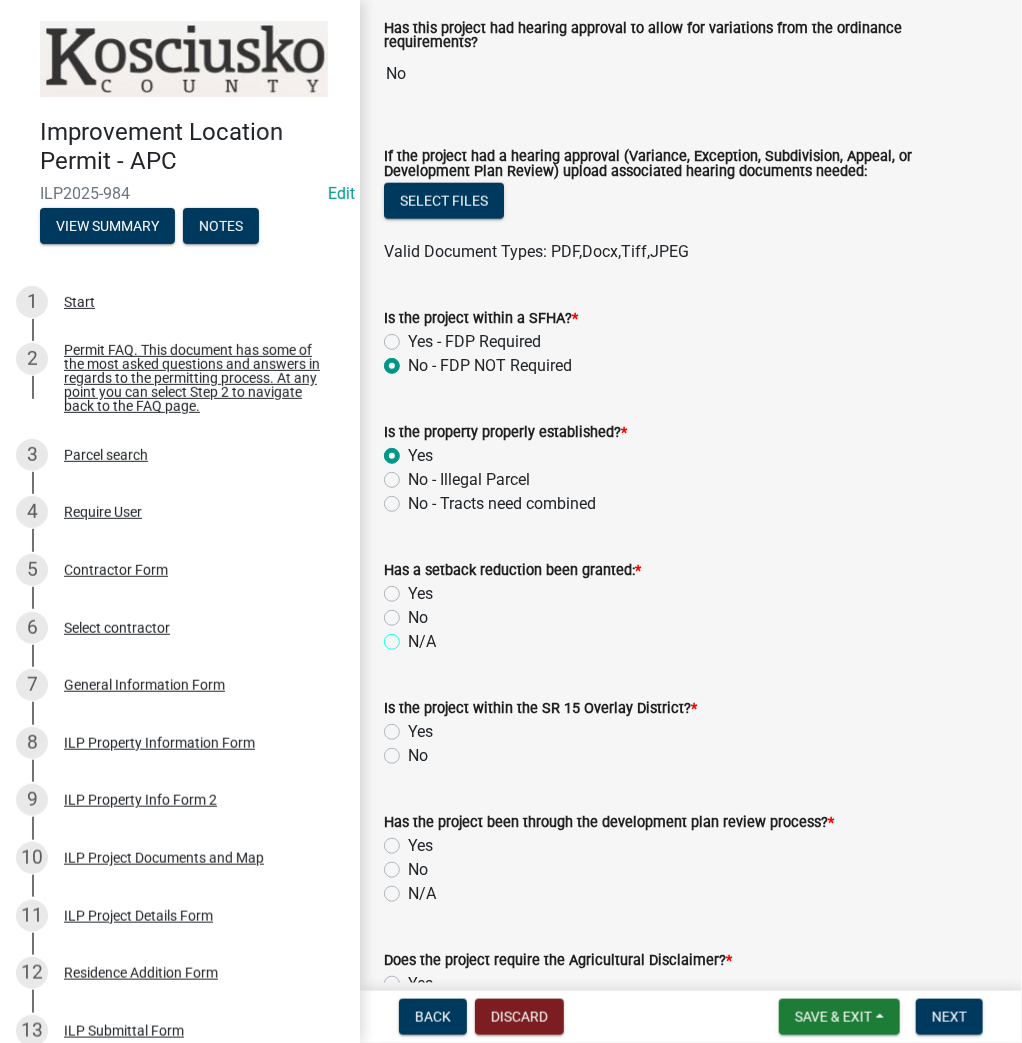 click on "N/A" at bounding box center (414, 636) 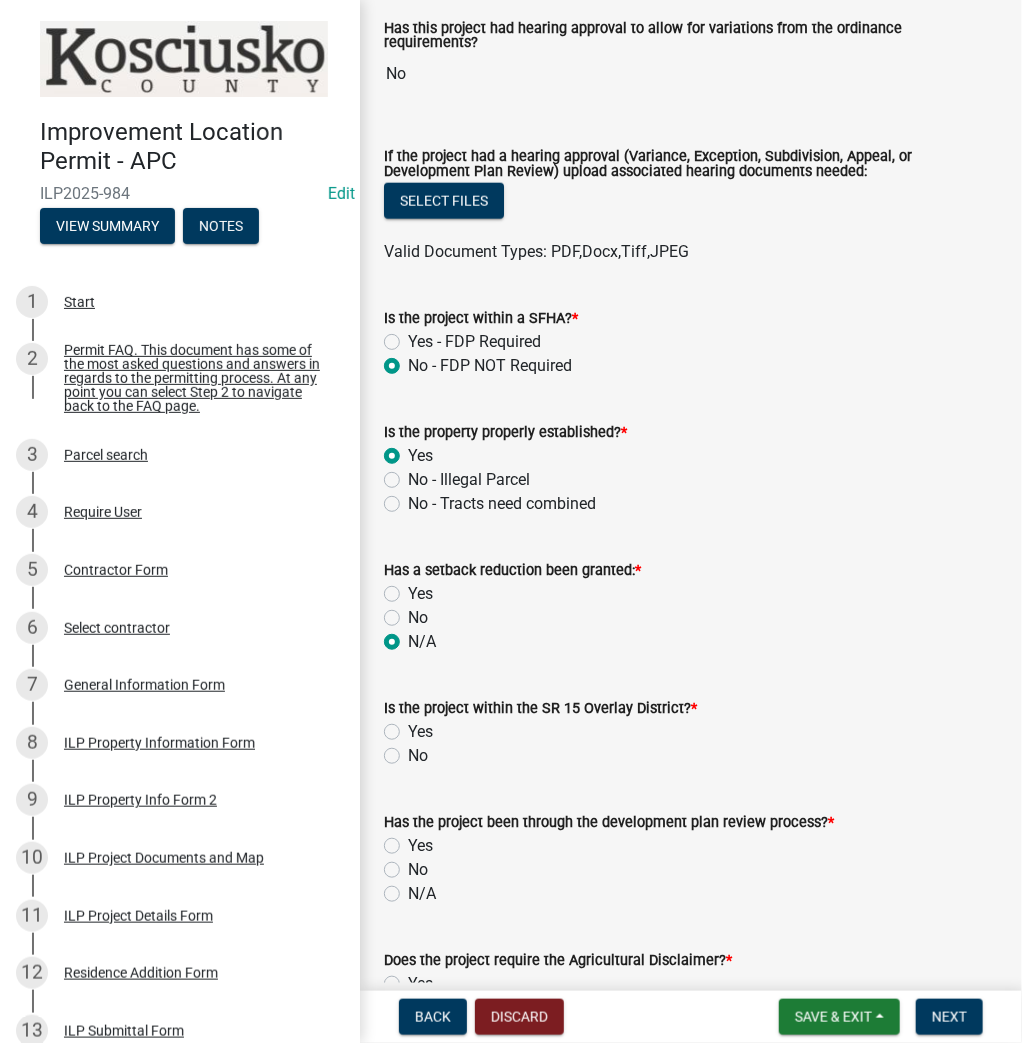 radio on "true" 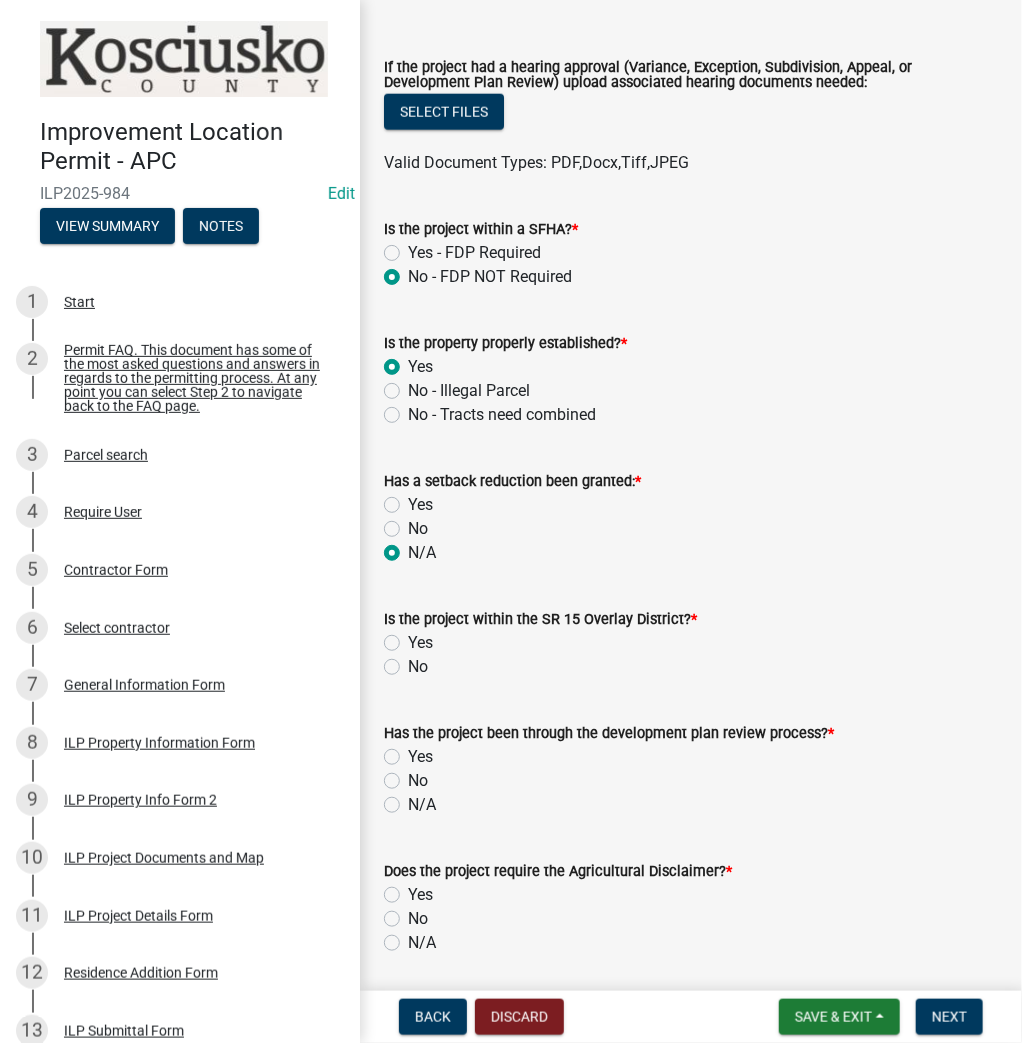 scroll, scrollTop: 880, scrollLeft: 0, axis: vertical 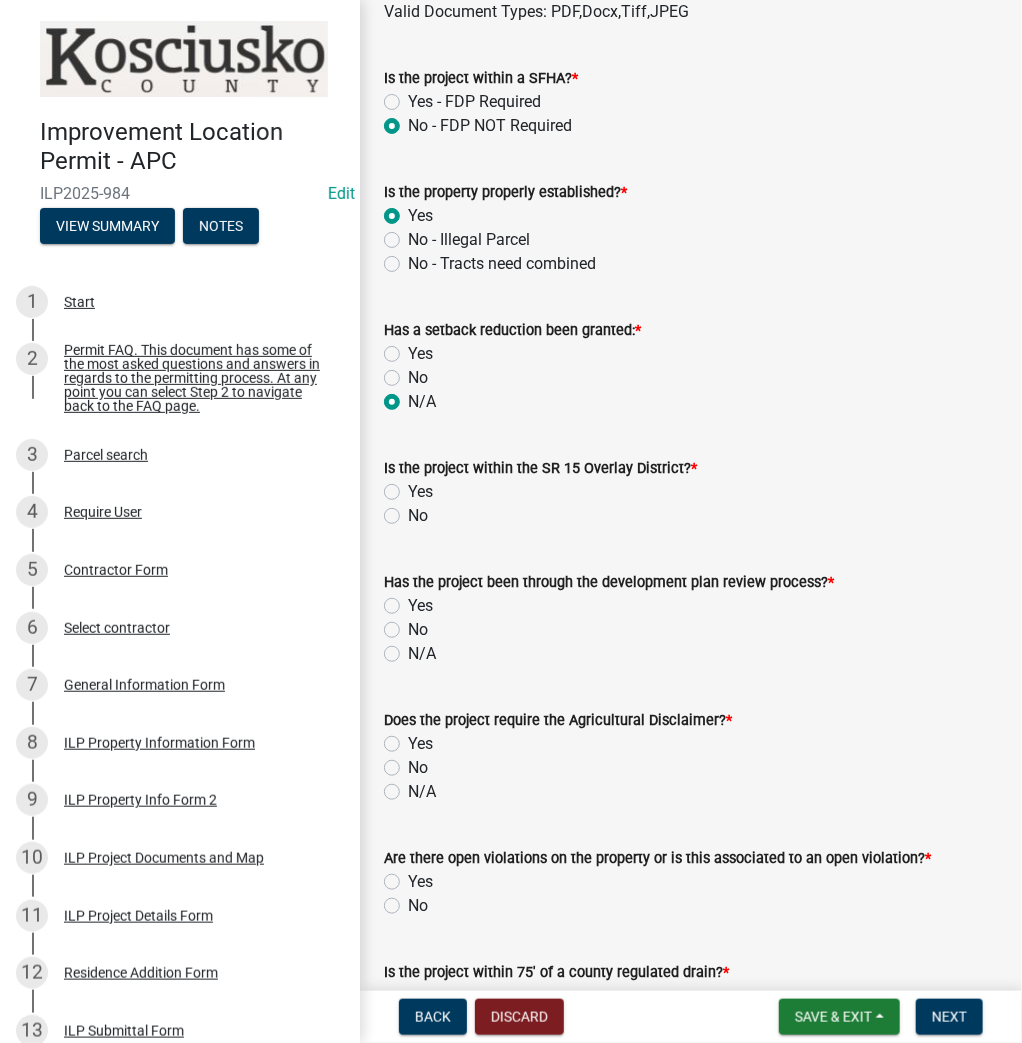 click on "No" 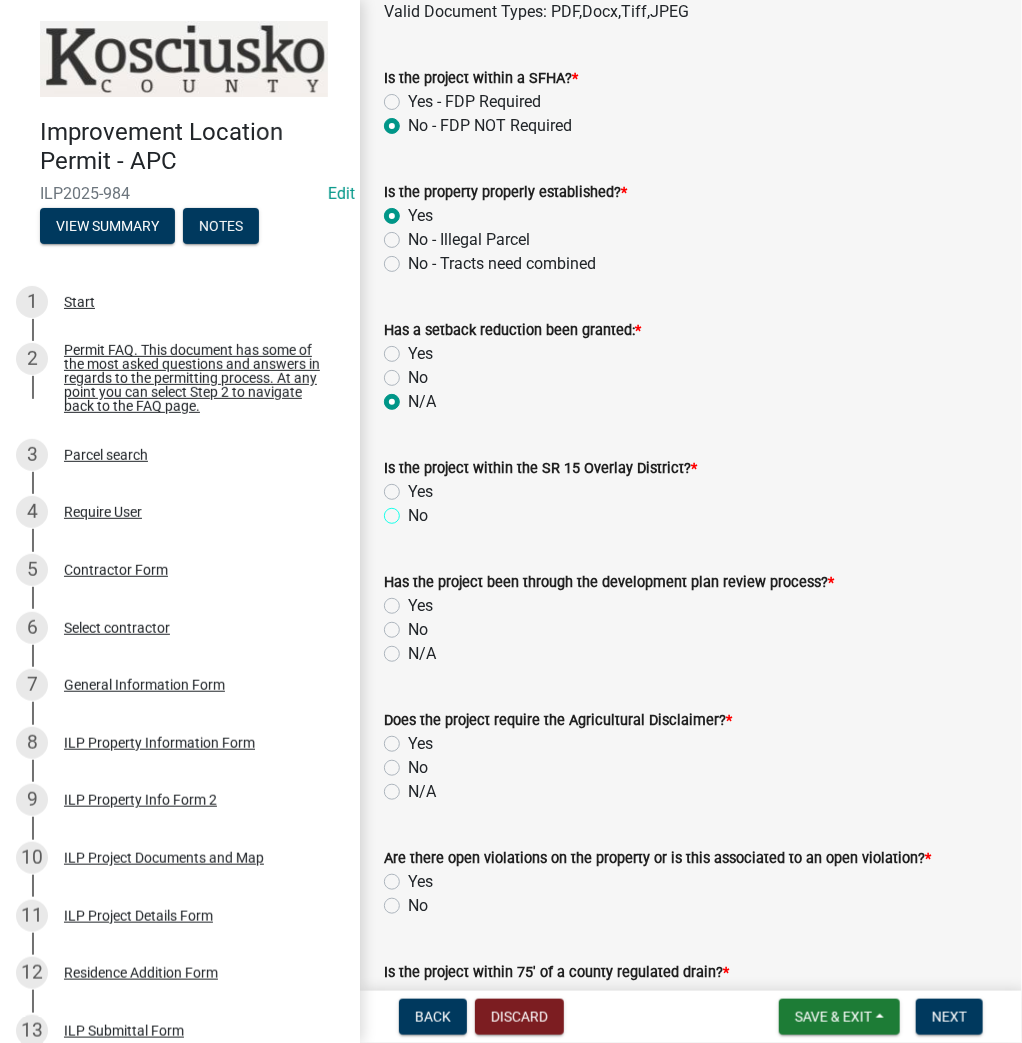 click on "No" at bounding box center (414, 510) 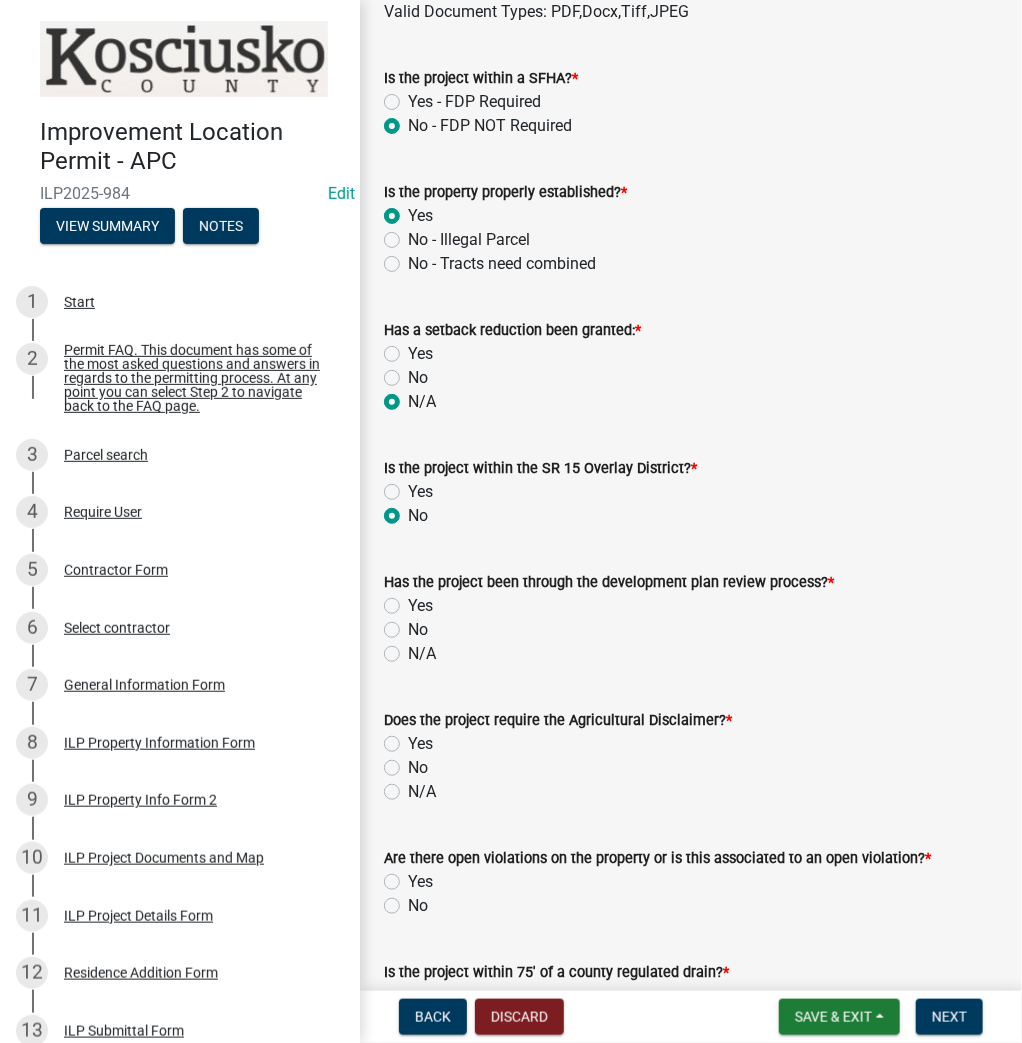 radio on "true" 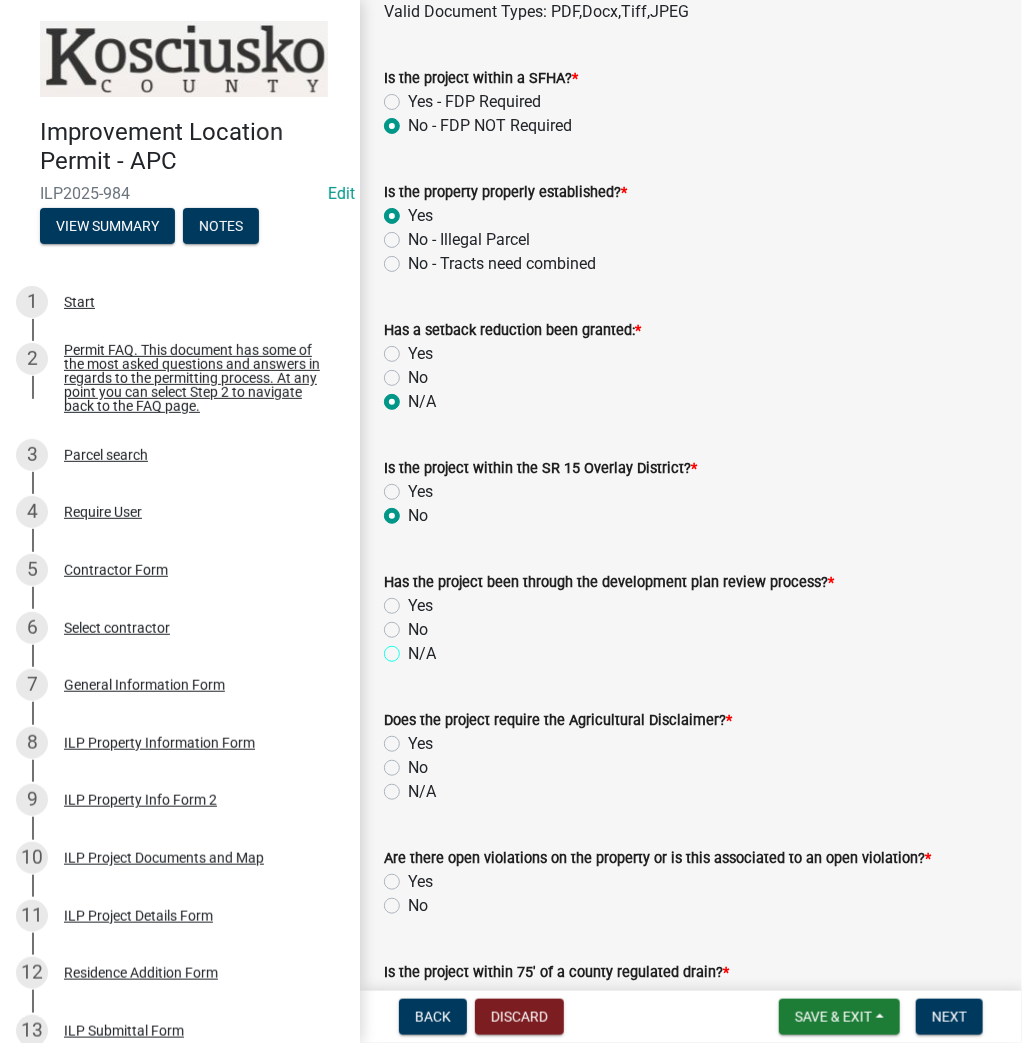 click on "N/A" at bounding box center [414, 648] 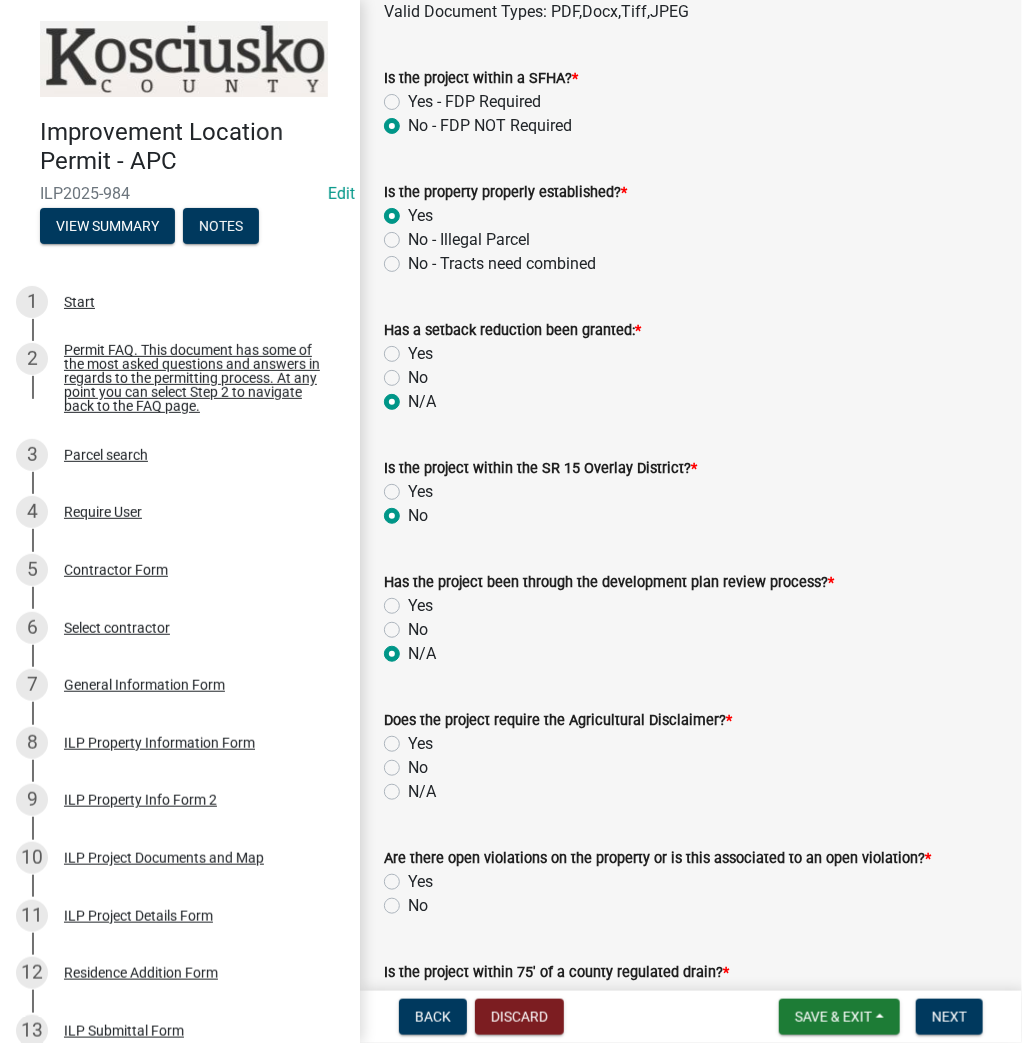 radio on "true" 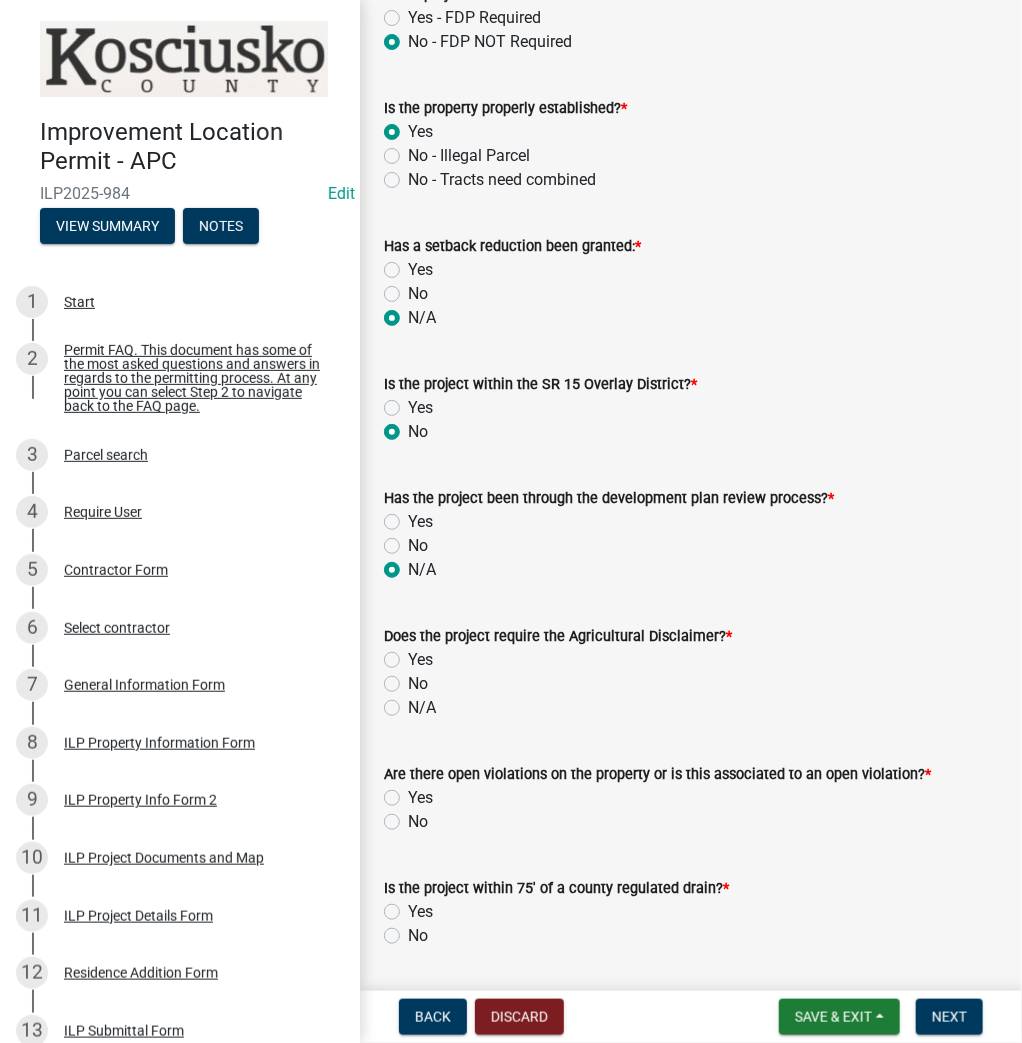 scroll, scrollTop: 1040, scrollLeft: 0, axis: vertical 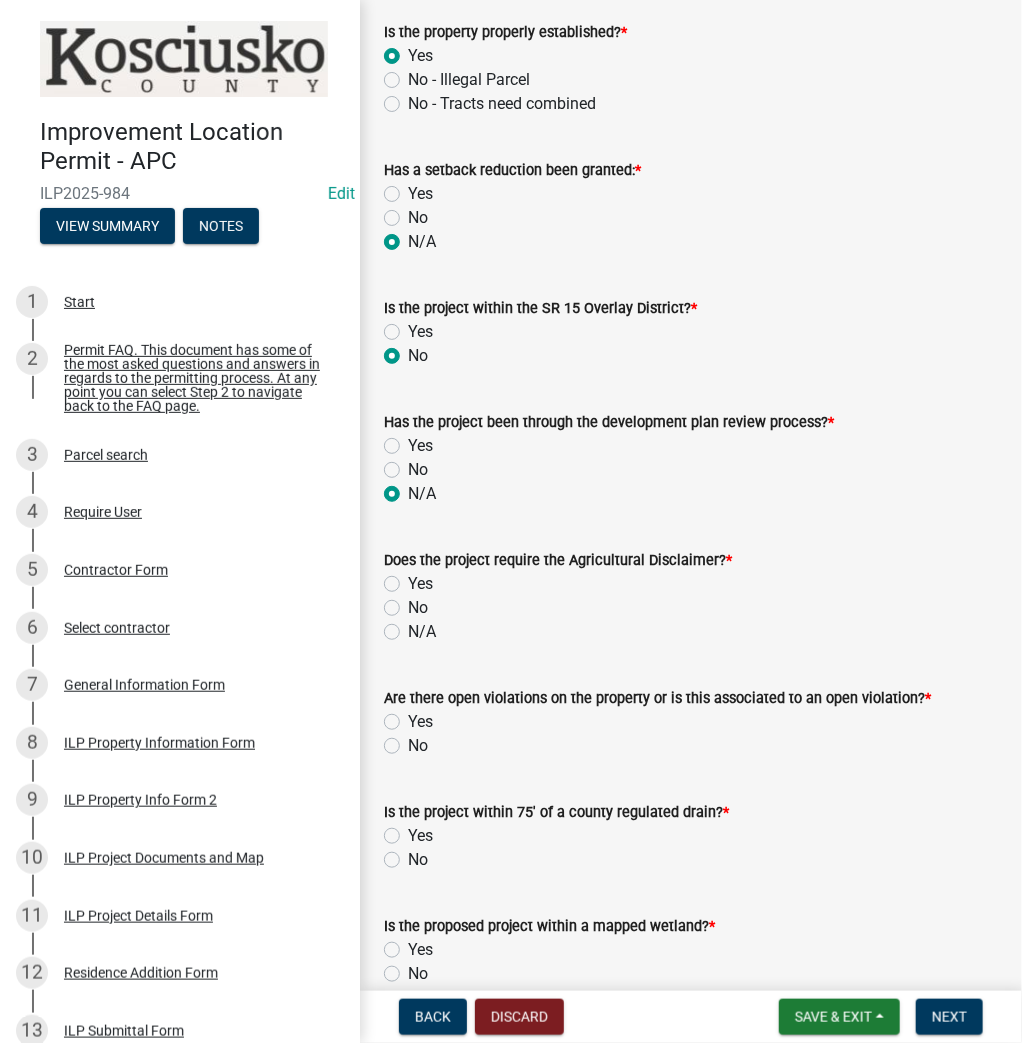 click on "No" 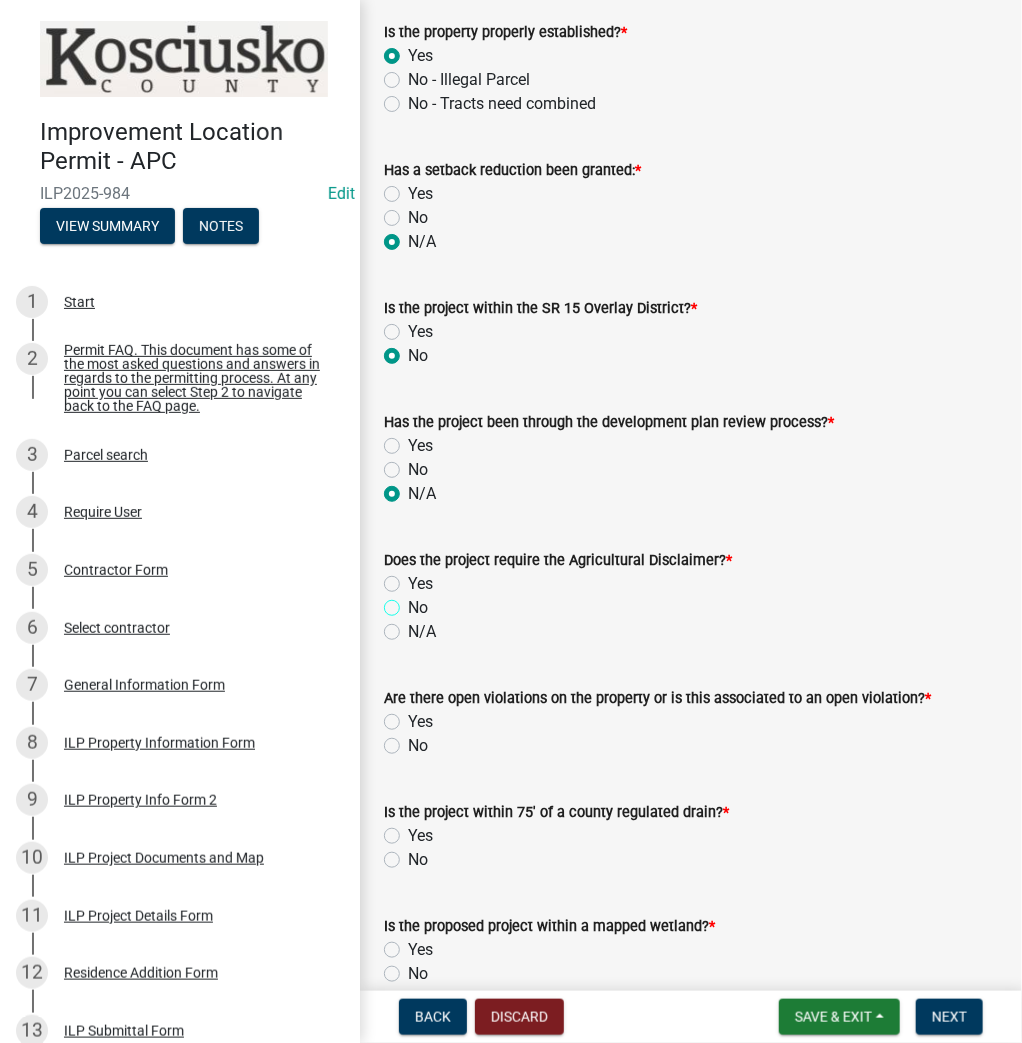 click on "No" at bounding box center (414, 602) 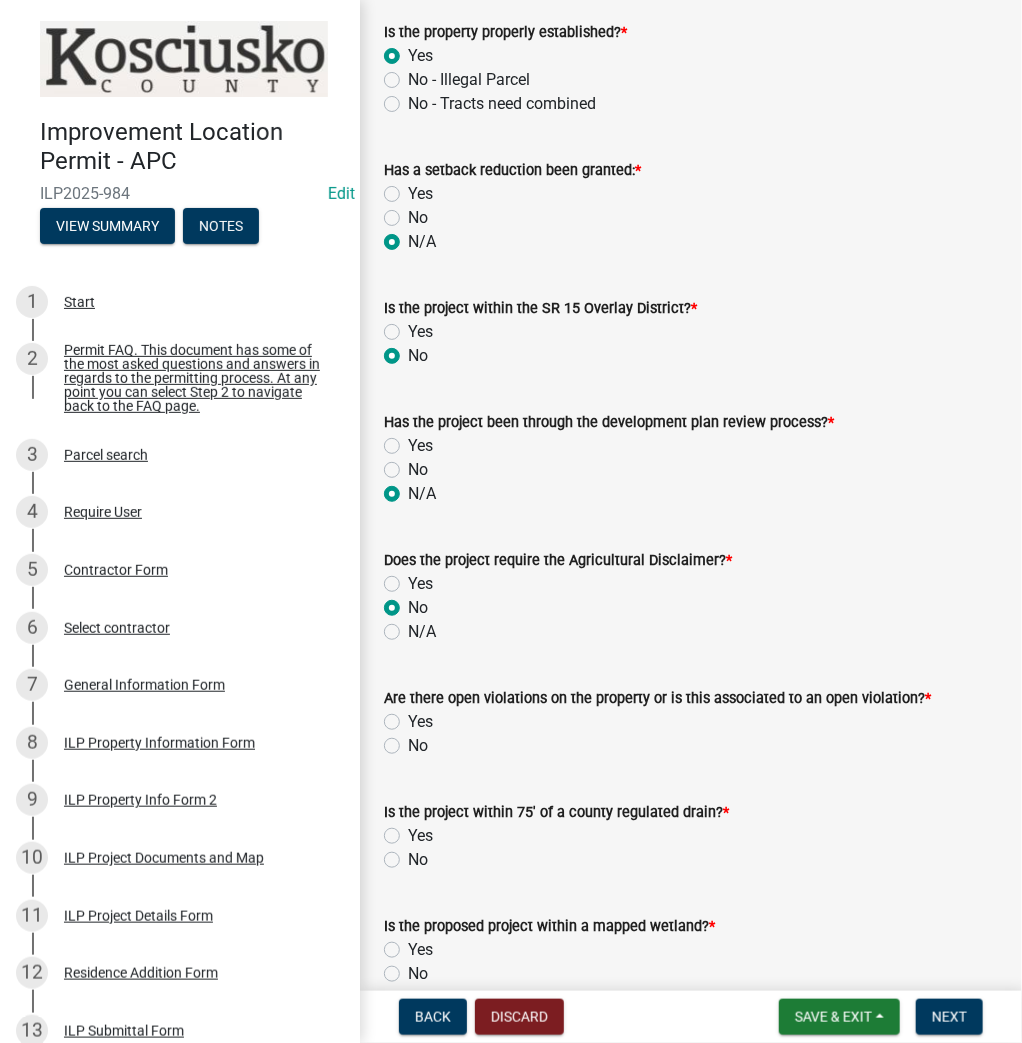 radio on "true" 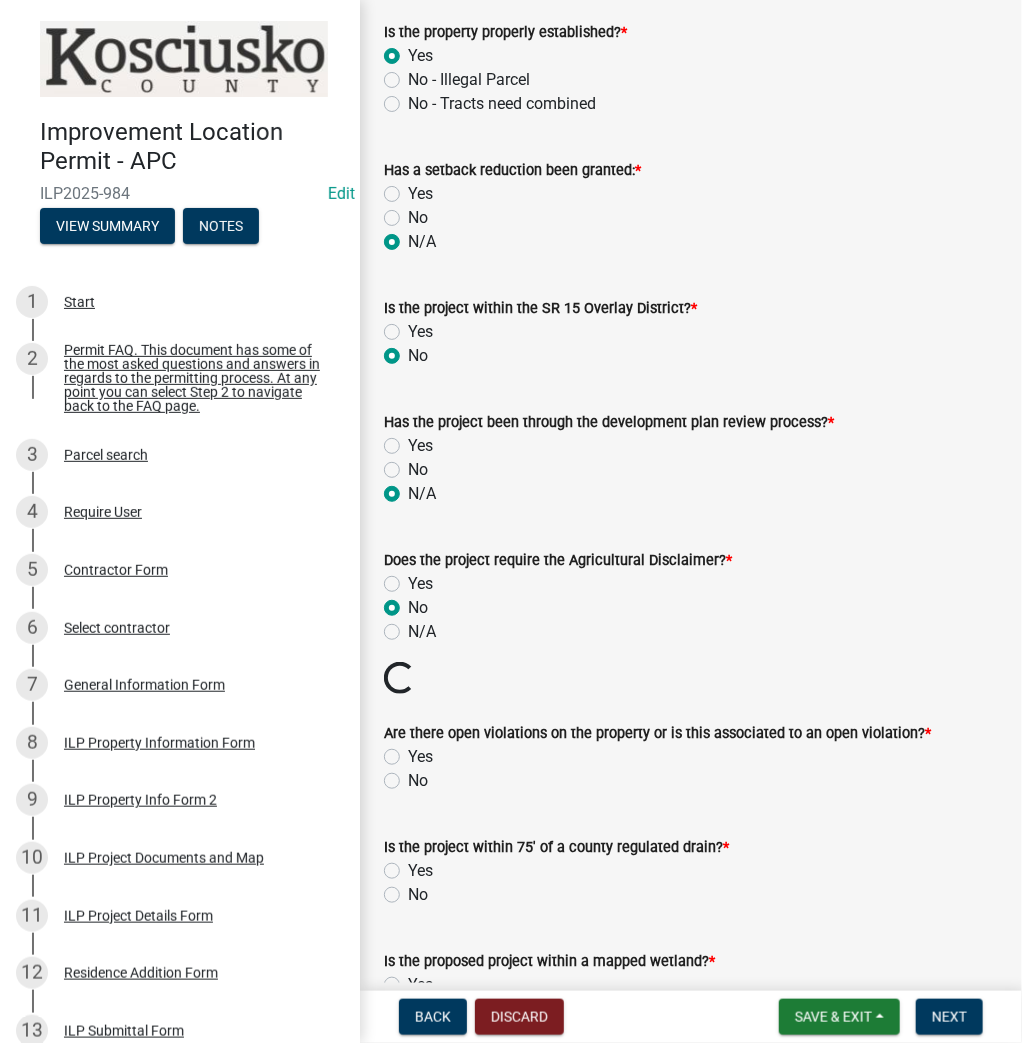 click on "No" 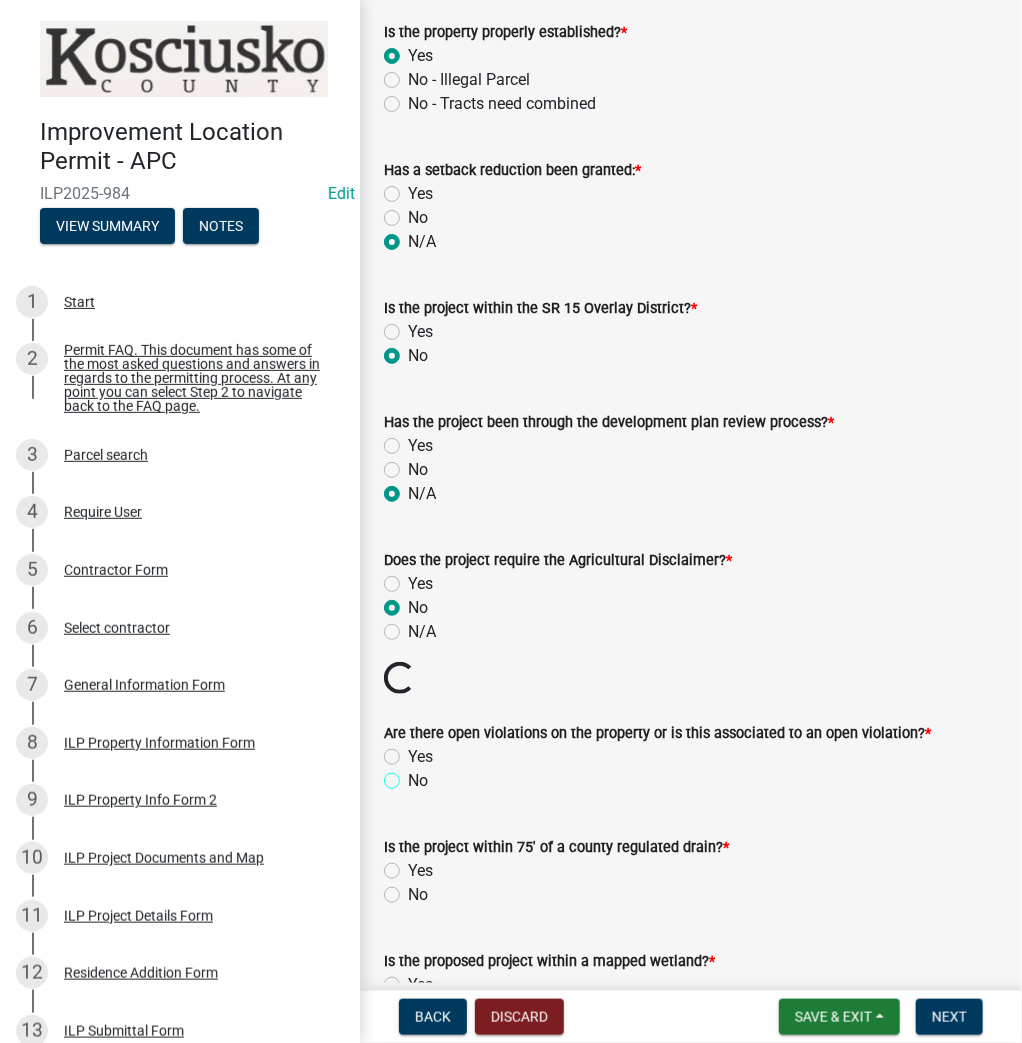 click on "No" at bounding box center (414, 775) 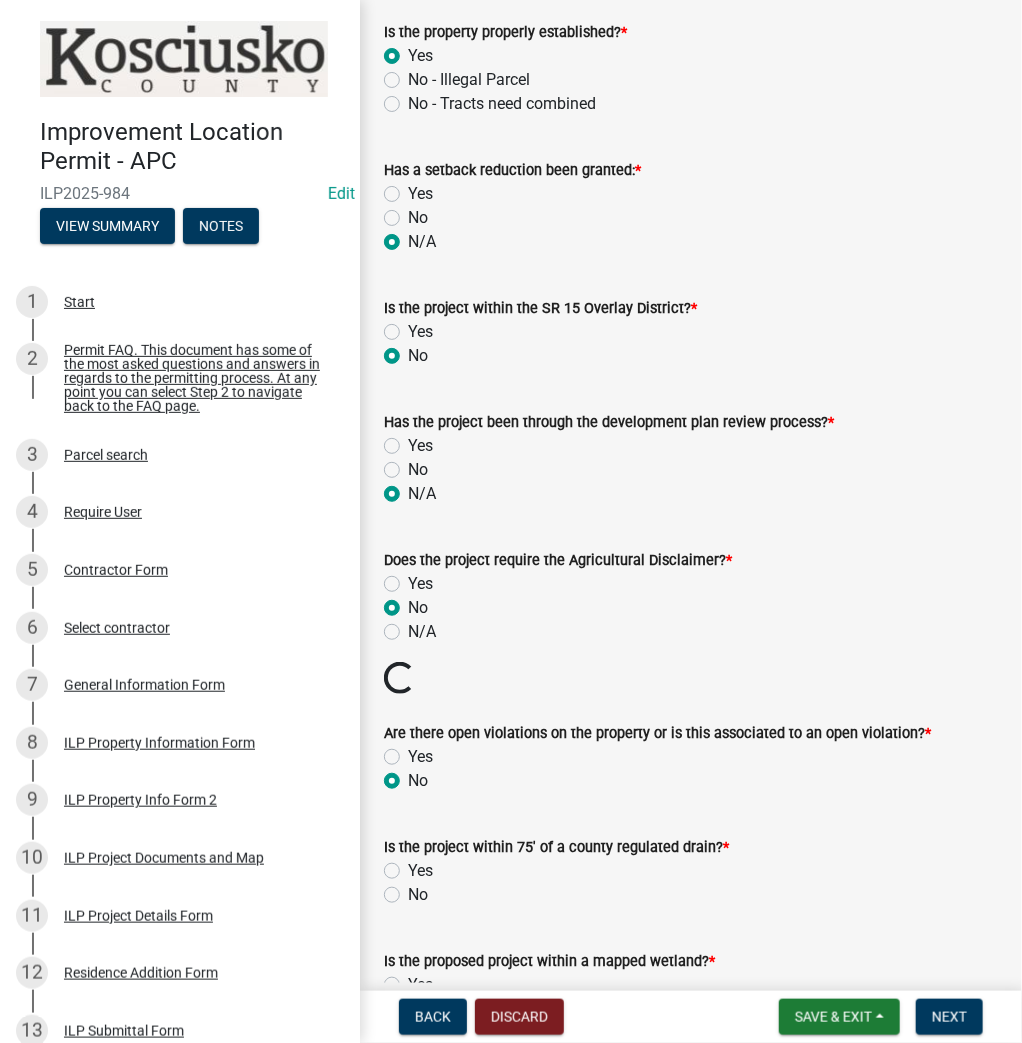 radio on "true" 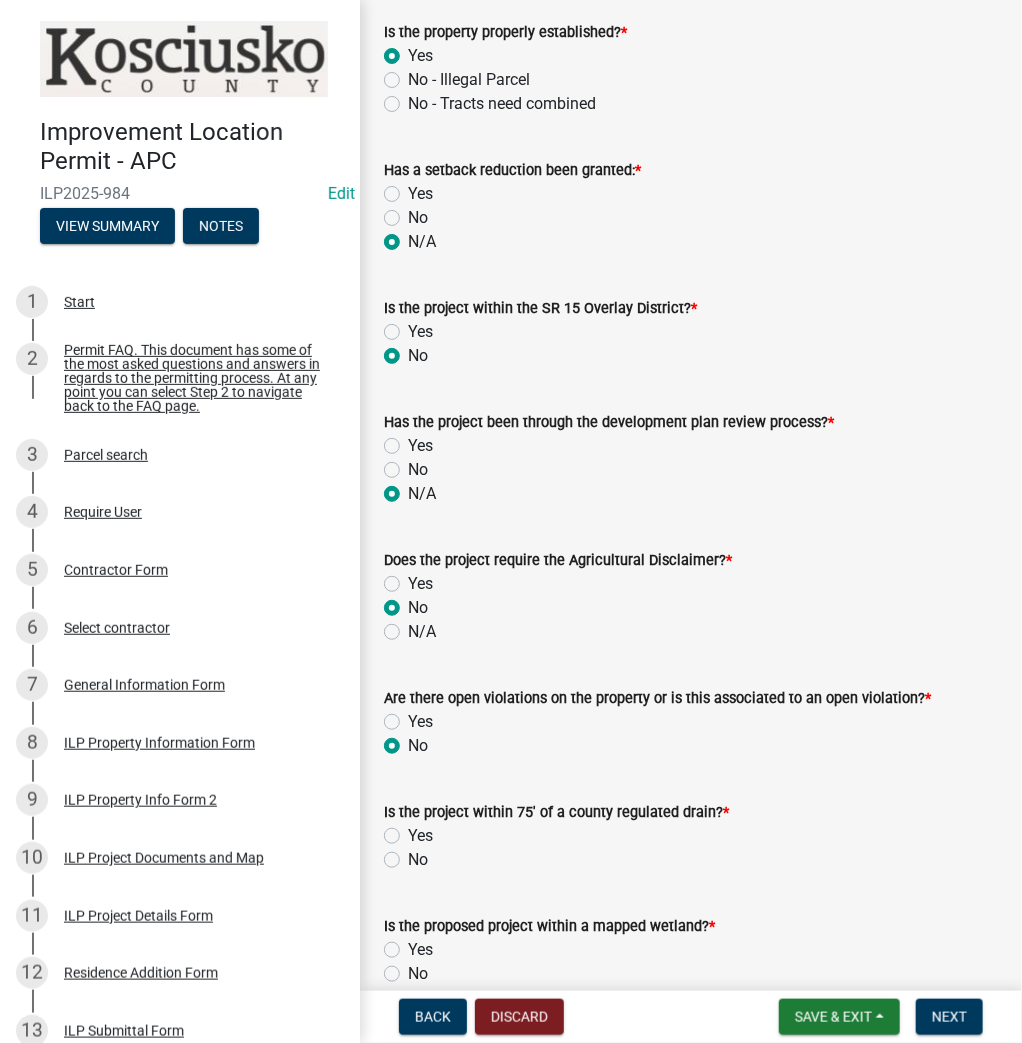 click on "Is the proposed project within a mapped wetland?  *  Yes   No" 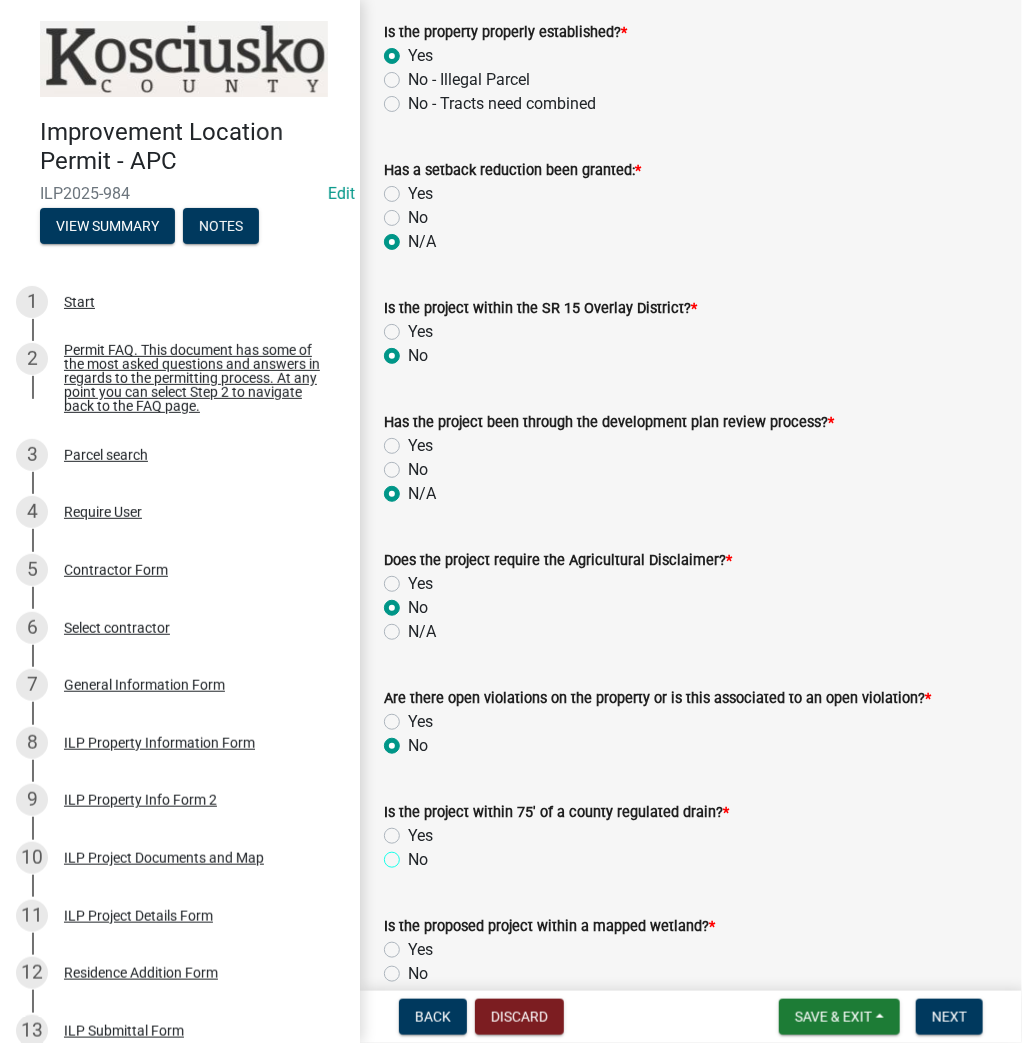 click on "No" at bounding box center (414, 854) 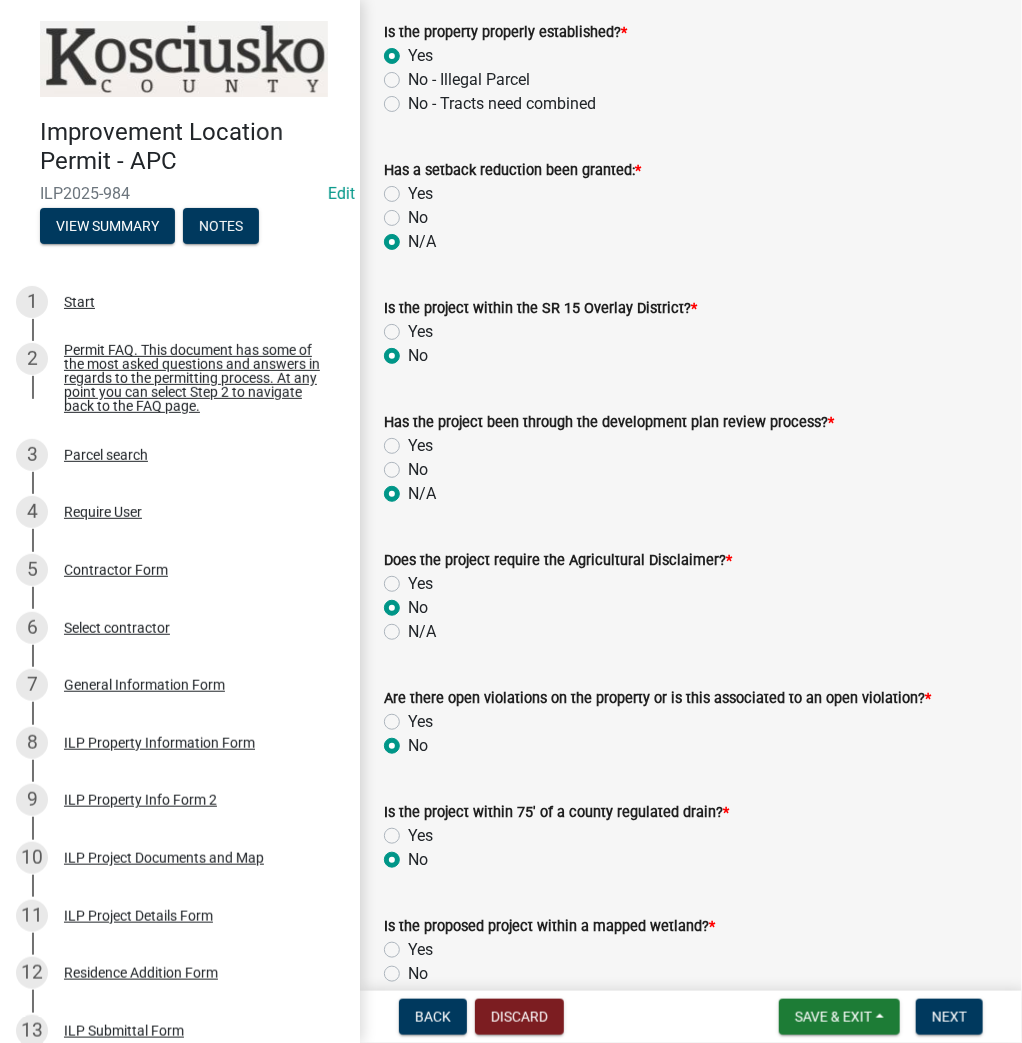 radio on "true" 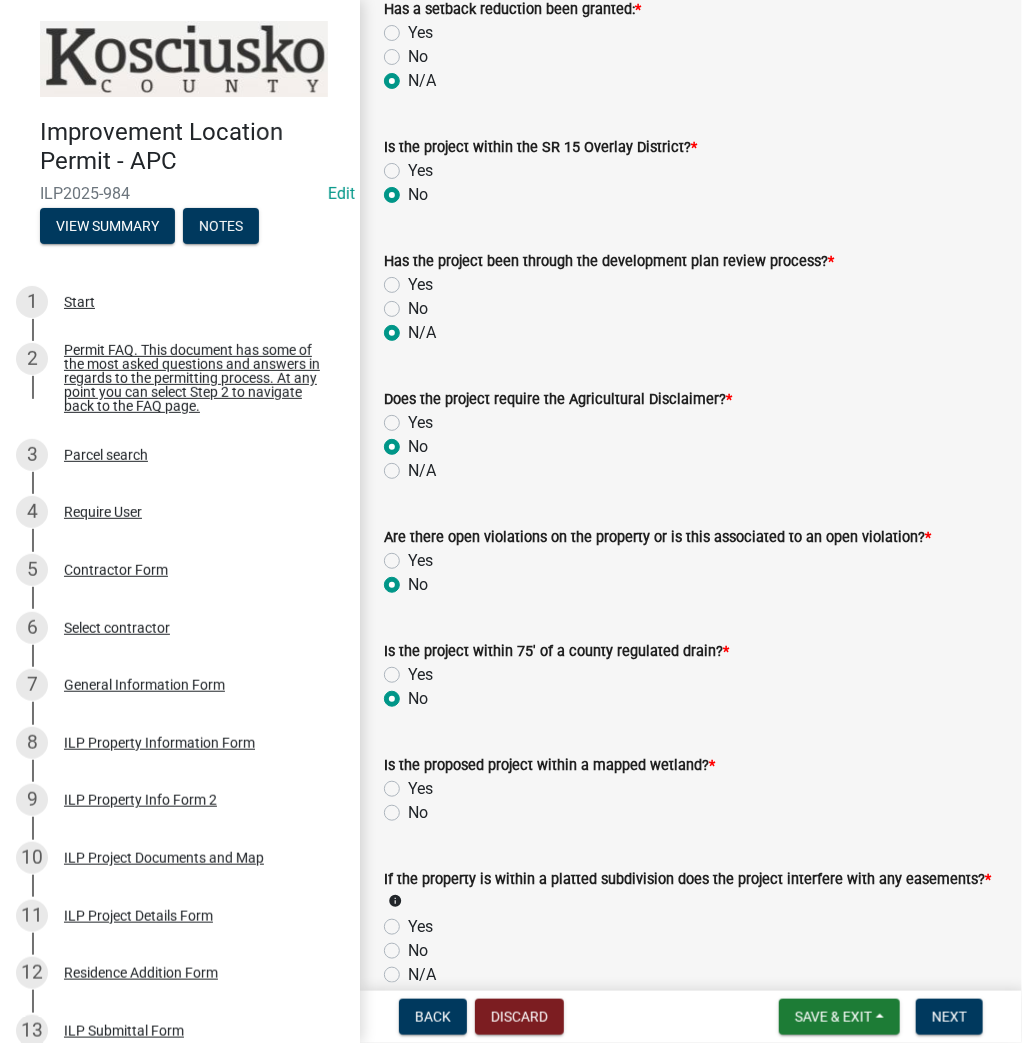 scroll, scrollTop: 1280, scrollLeft: 0, axis: vertical 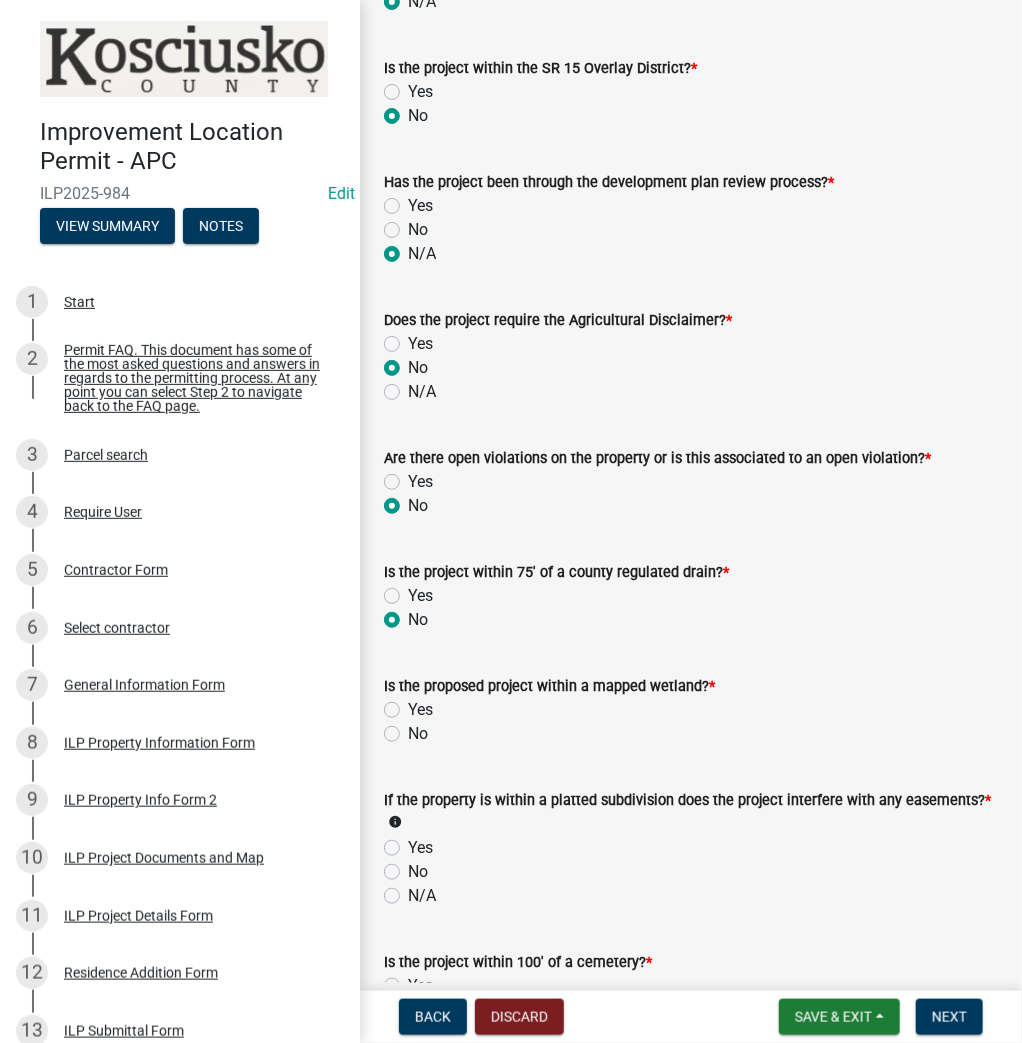 click on "No" 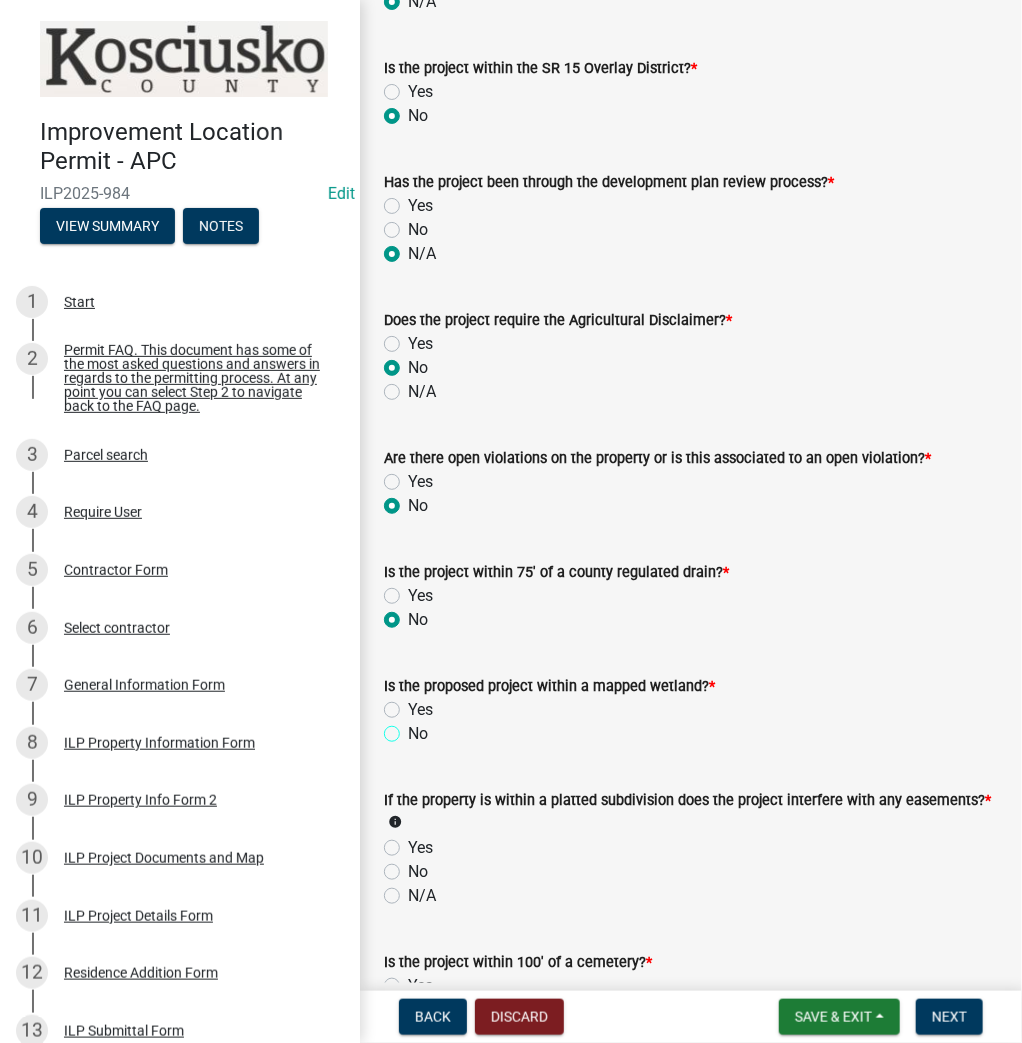 click on "No" at bounding box center [414, 728] 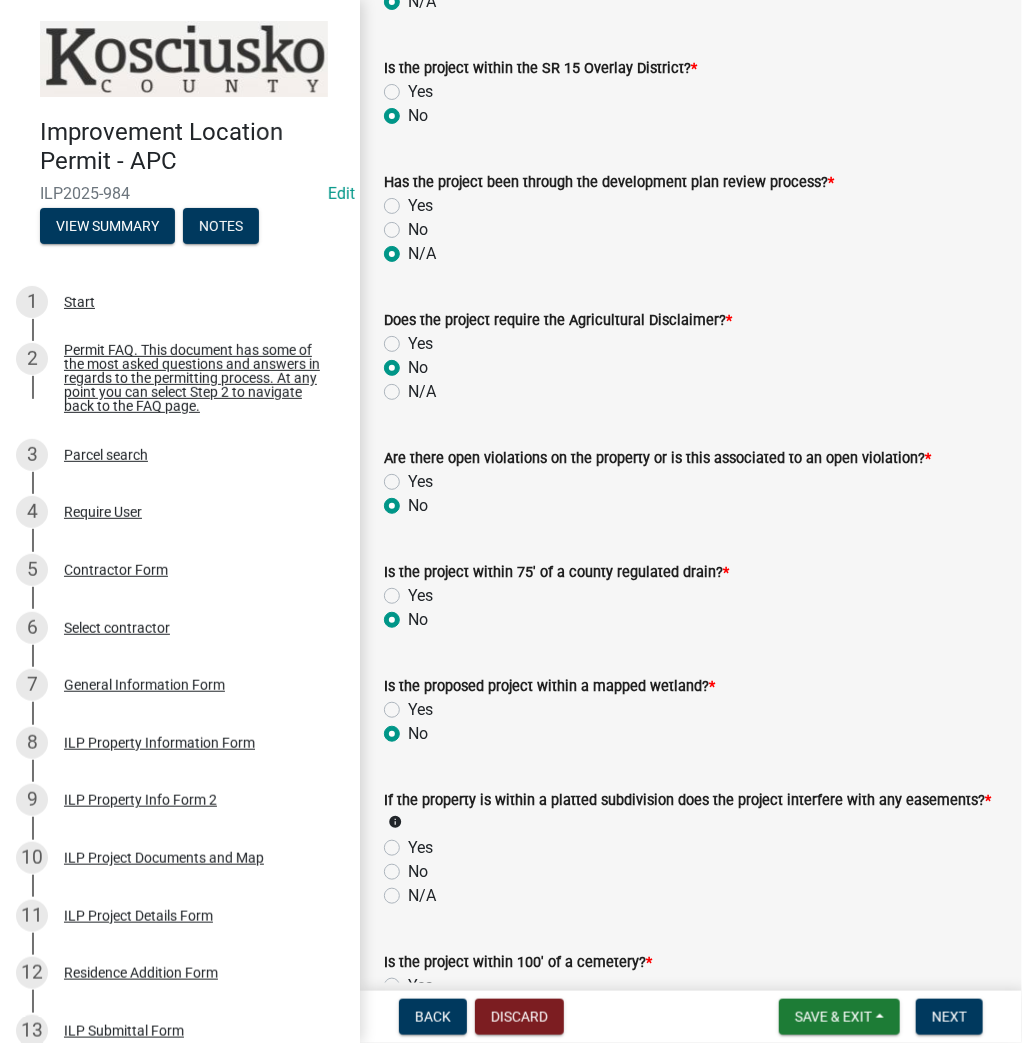 radio on "true" 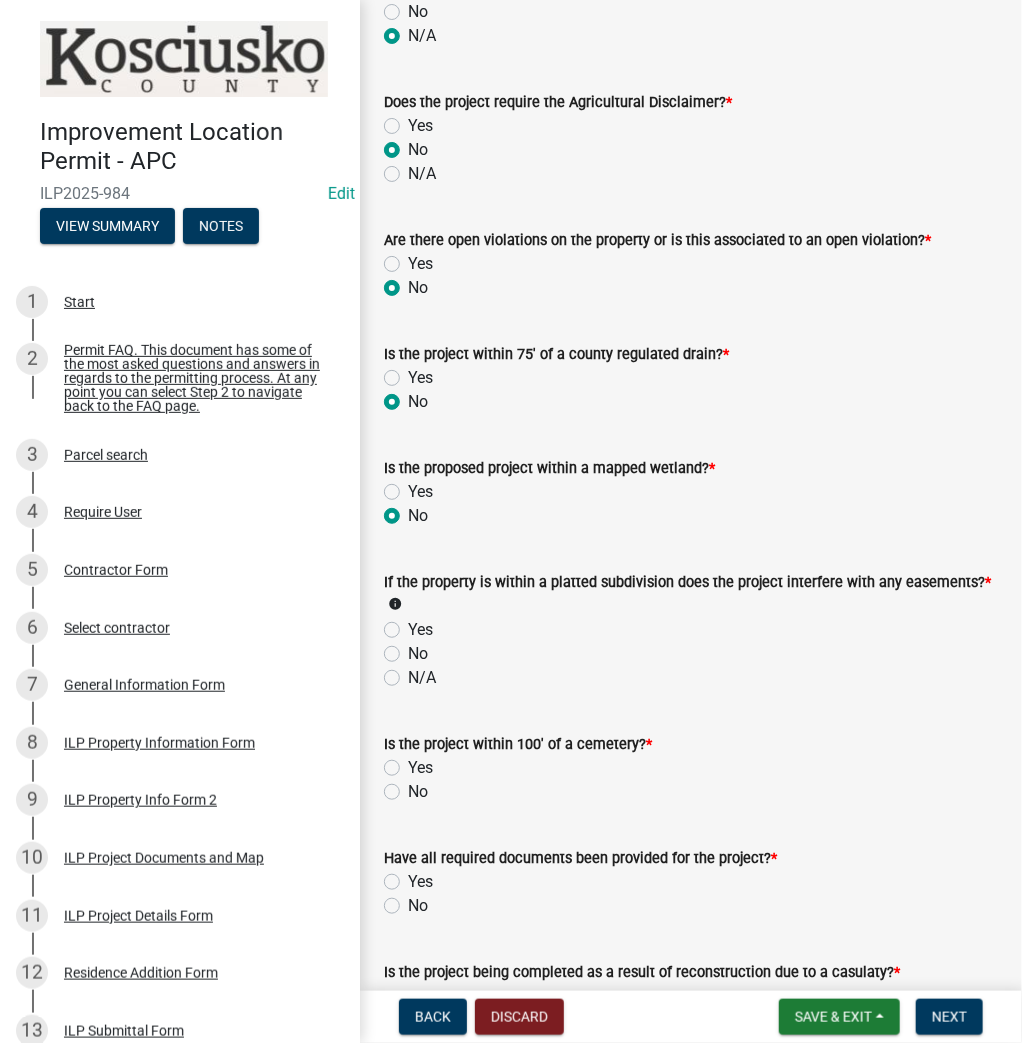 scroll, scrollTop: 1520, scrollLeft: 0, axis: vertical 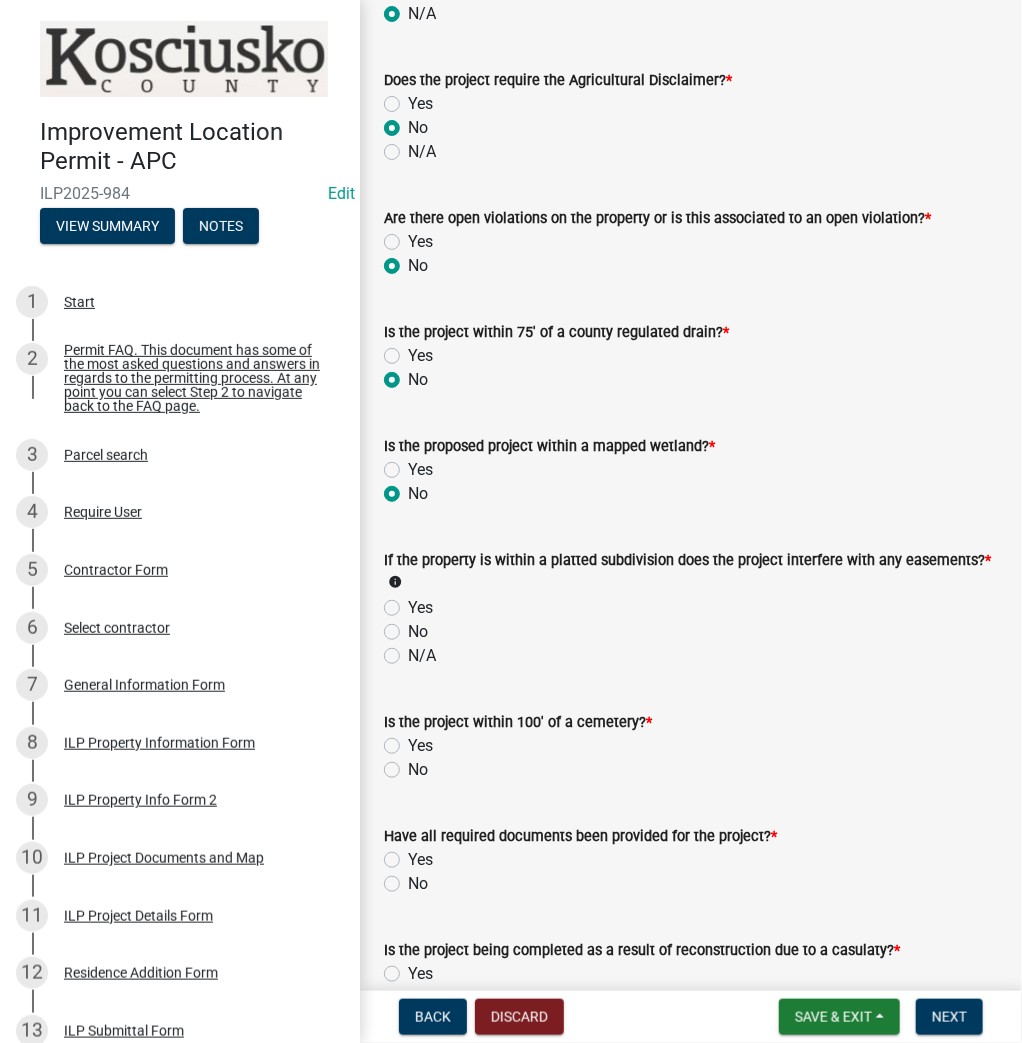 drag, startPoint x: 388, startPoint y: 622, endPoint x: 398, endPoint y: 631, distance: 13.453624 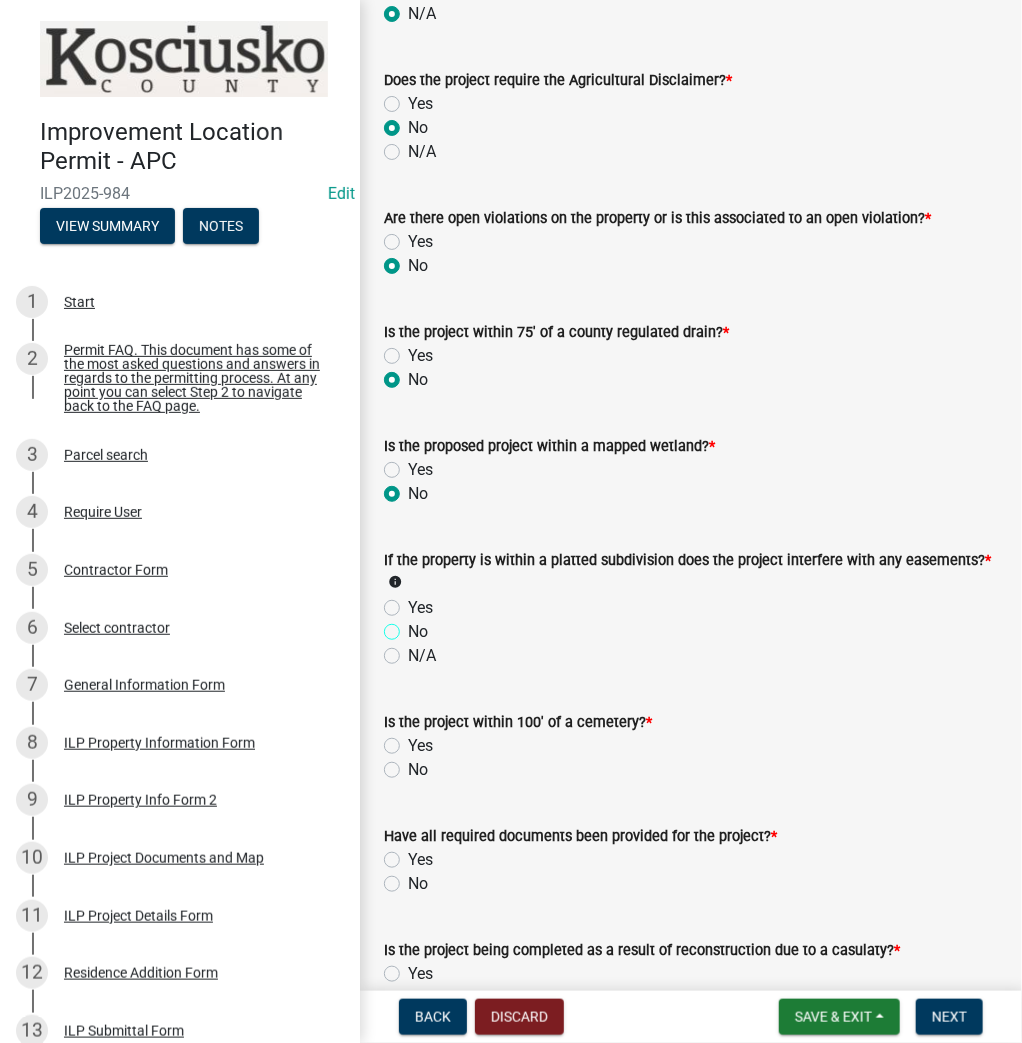 click on "No" at bounding box center (414, 626) 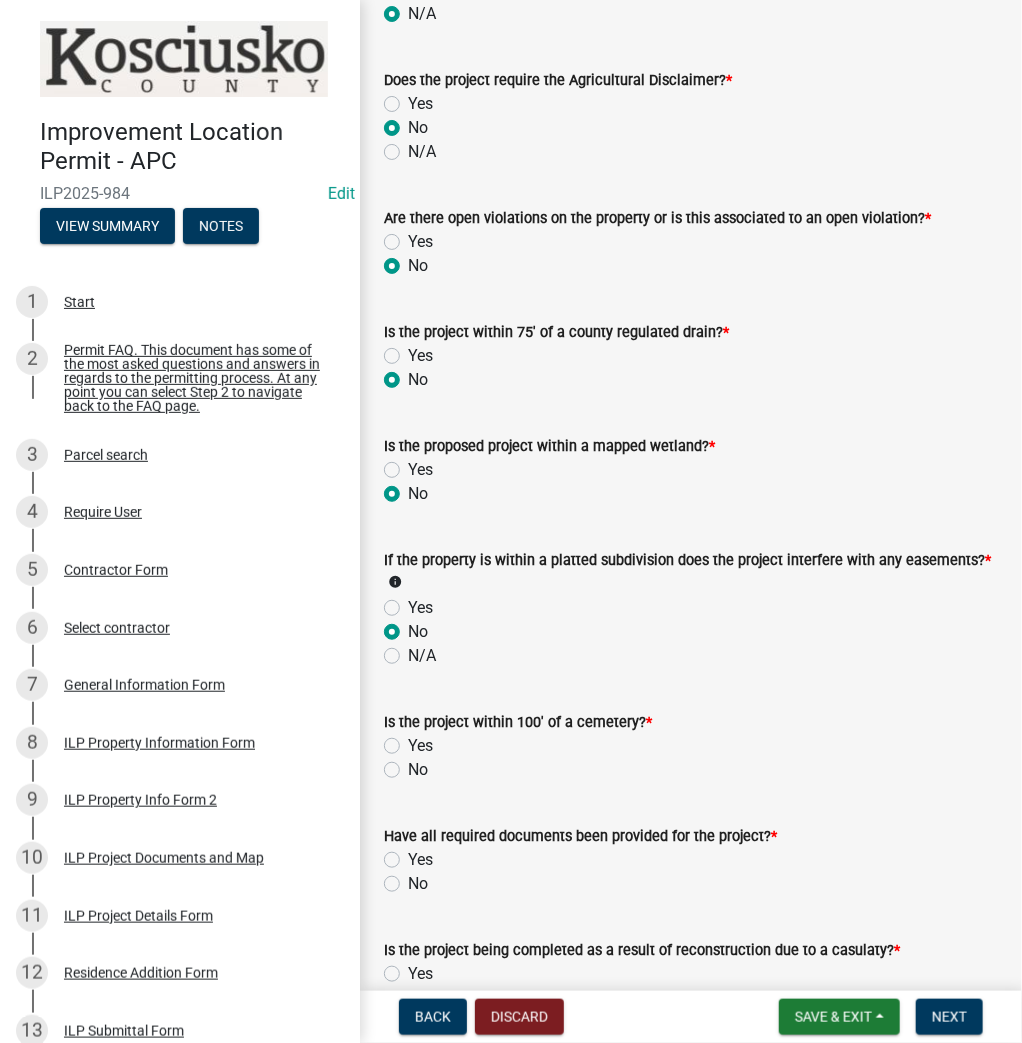 radio on "true" 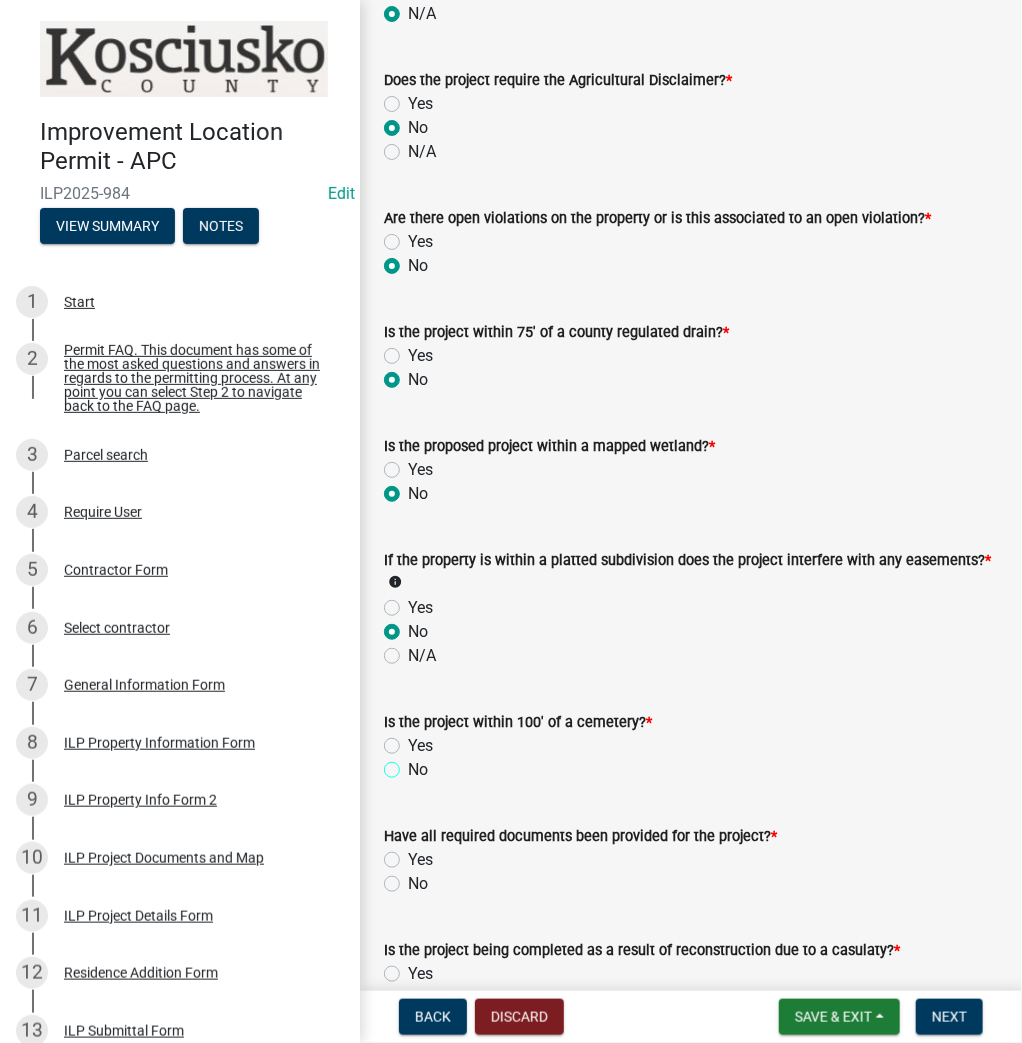 click on "No" at bounding box center (414, 764) 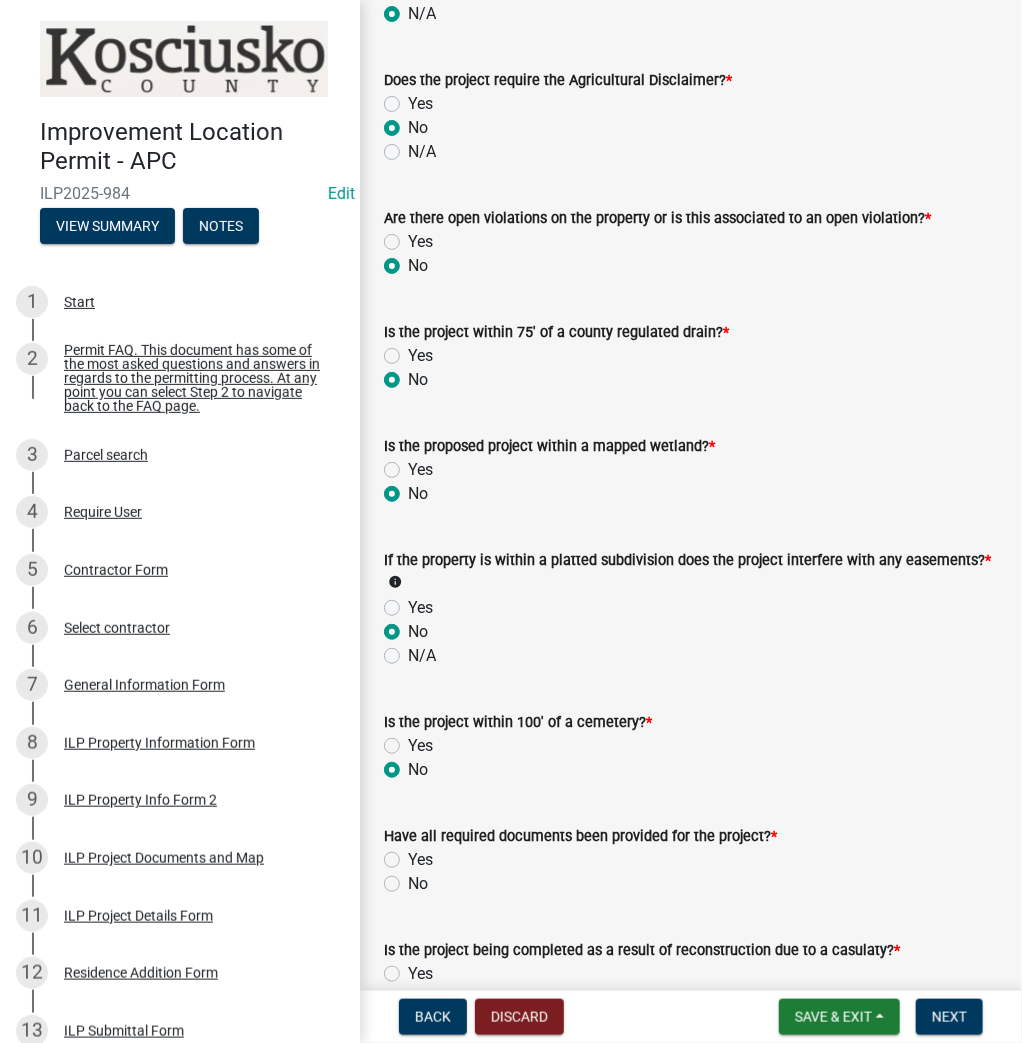 radio on "true" 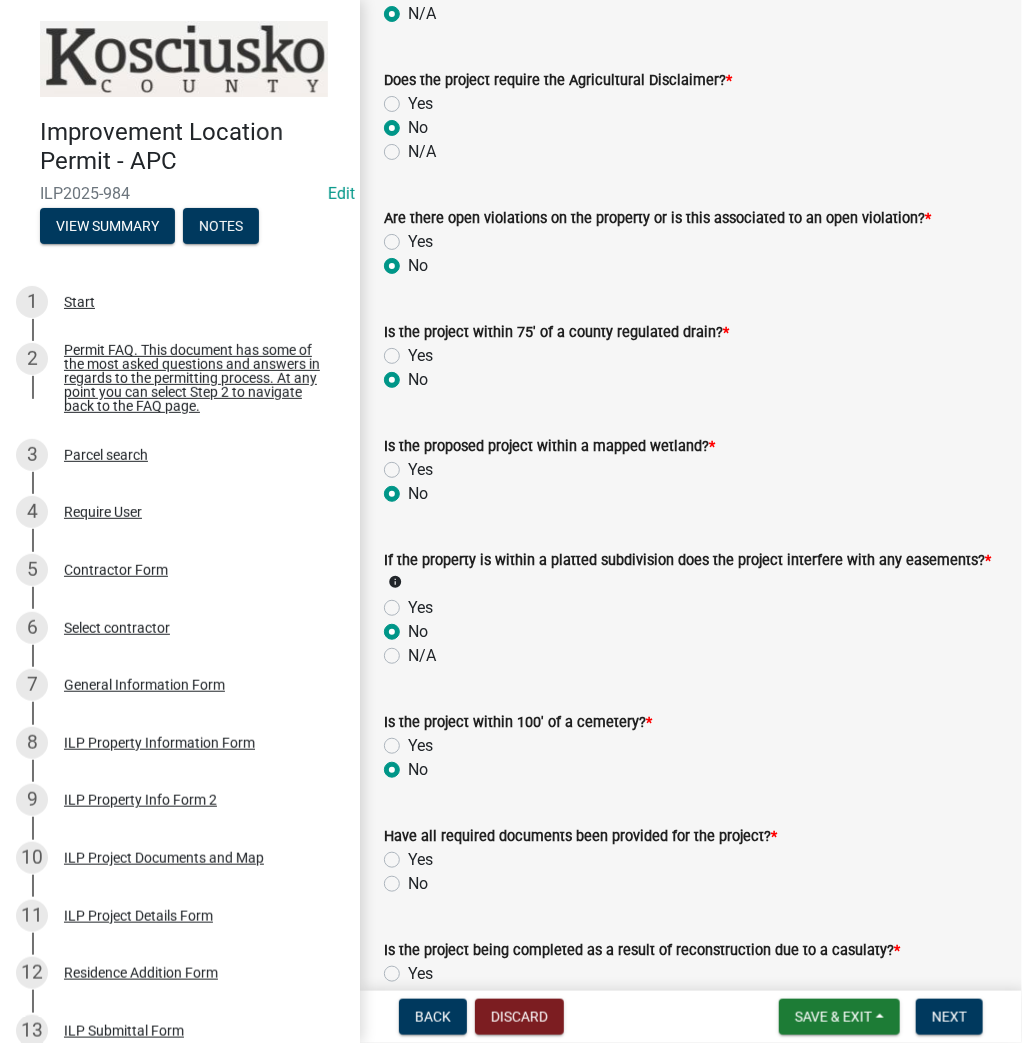 click on "Yes" 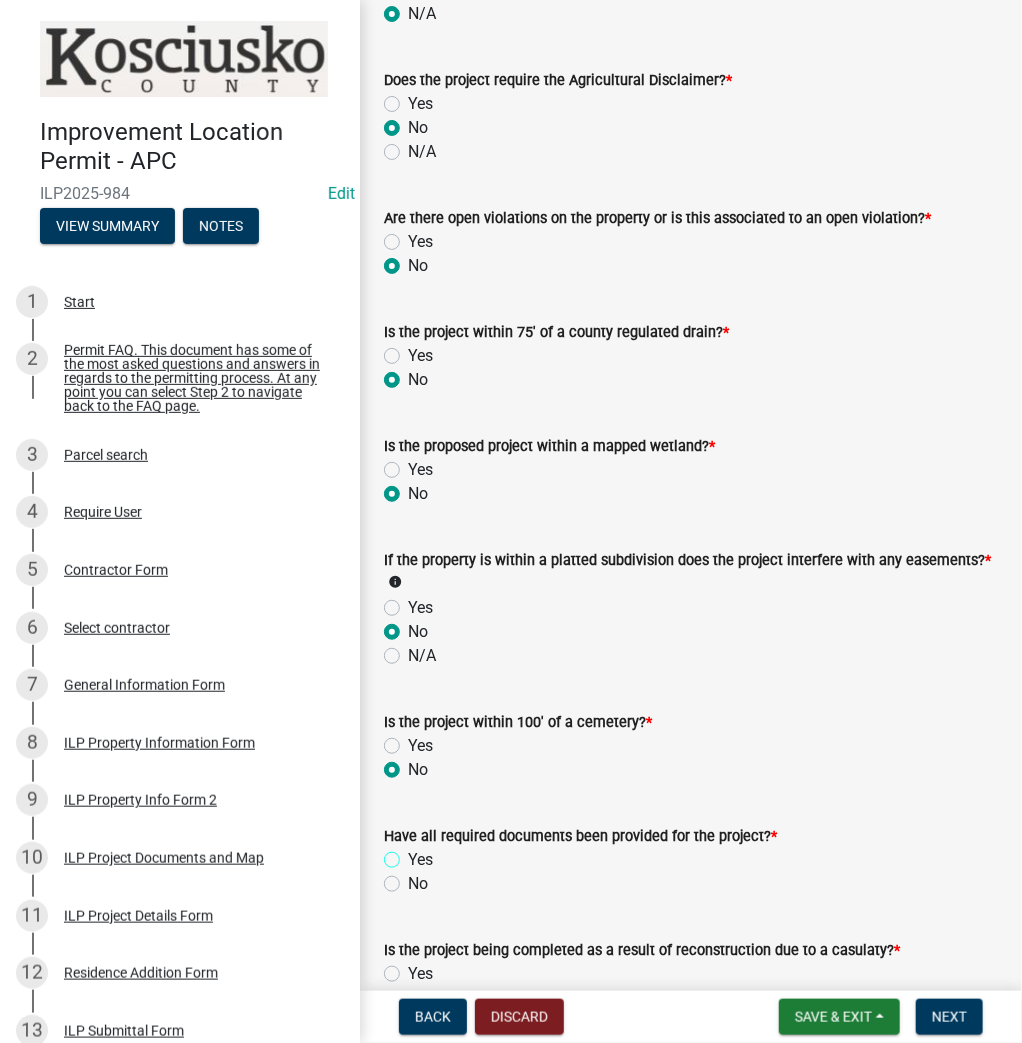 click on "Yes" at bounding box center [414, 854] 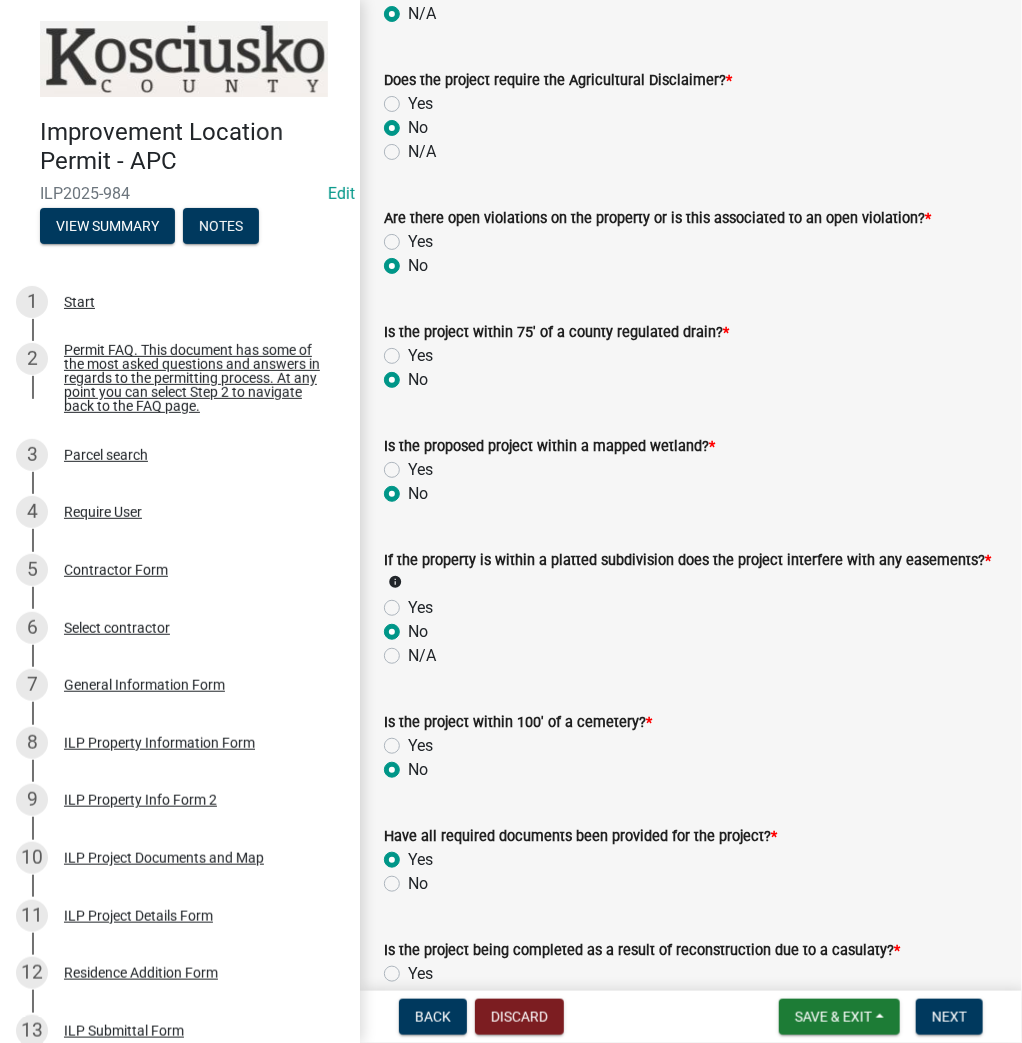radio on "true" 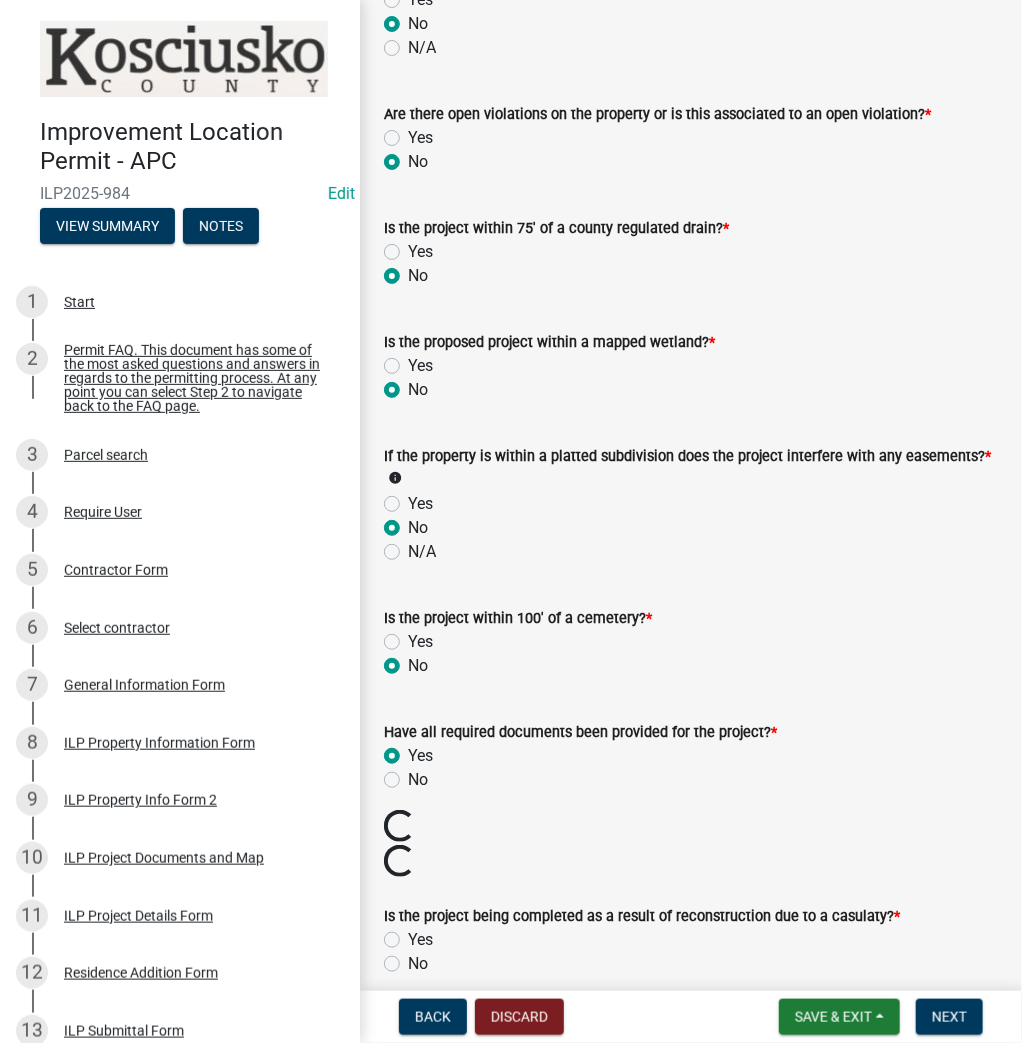 scroll, scrollTop: 1760, scrollLeft: 0, axis: vertical 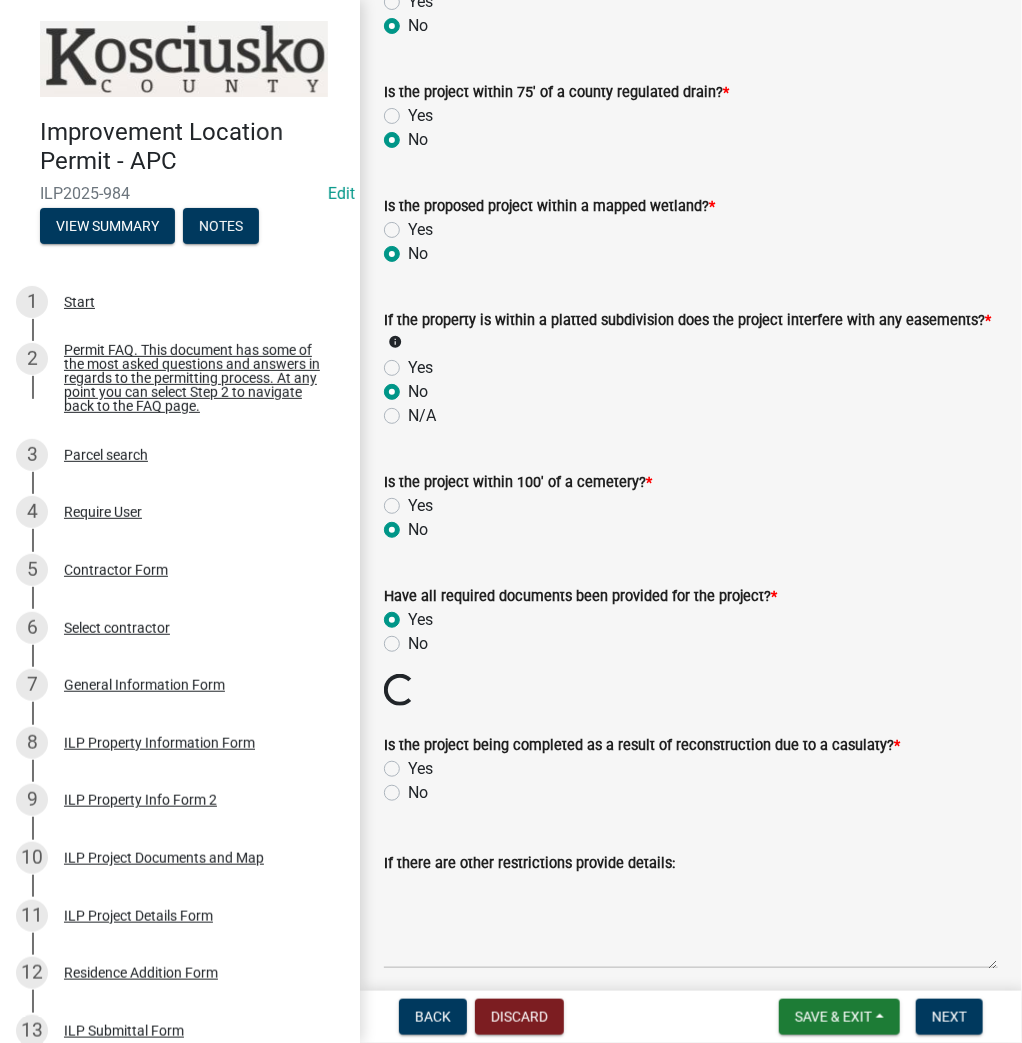 click on "Is the project being completed as a result of reconstruction due to a casulaty?  *  Yes   No" 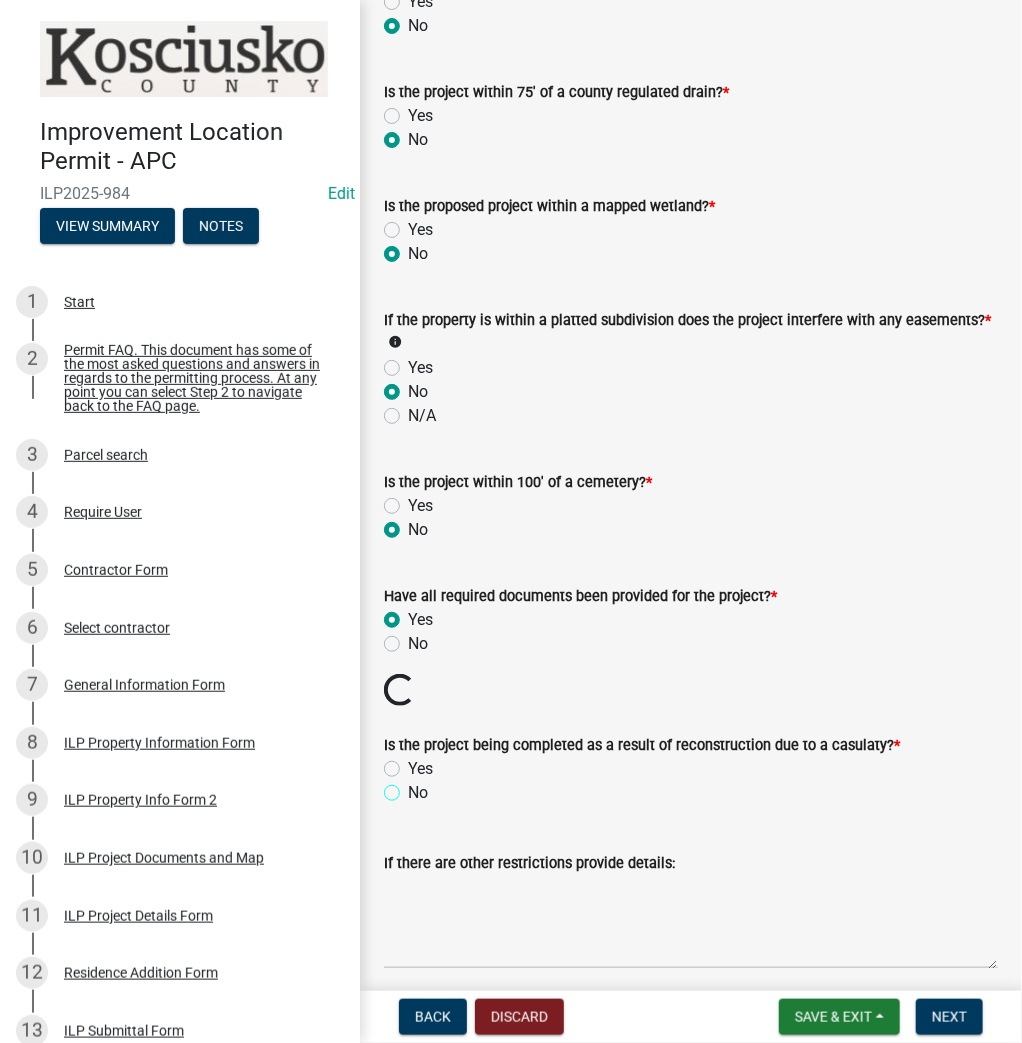 click on "No" at bounding box center [414, 787] 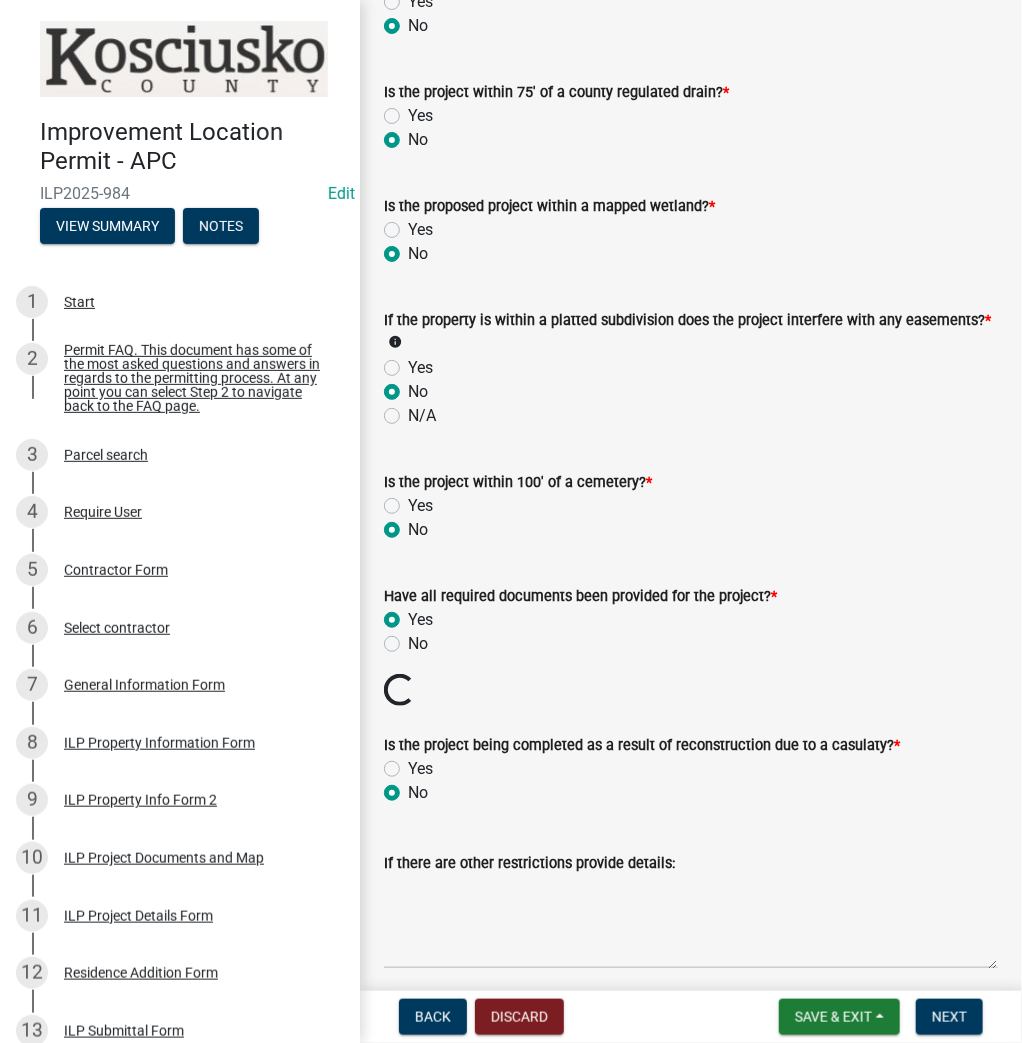 radio on "true" 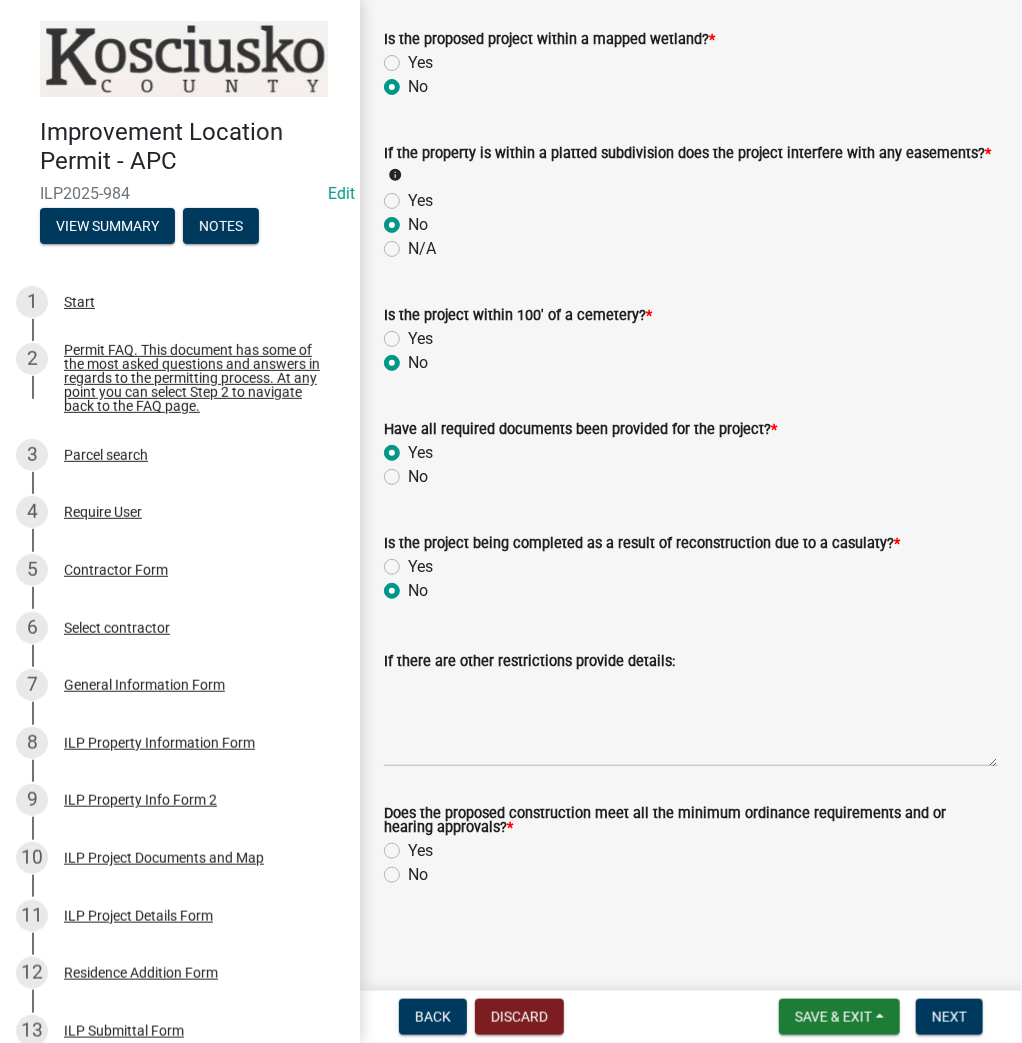 scroll, scrollTop: 1919, scrollLeft: 0, axis: vertical 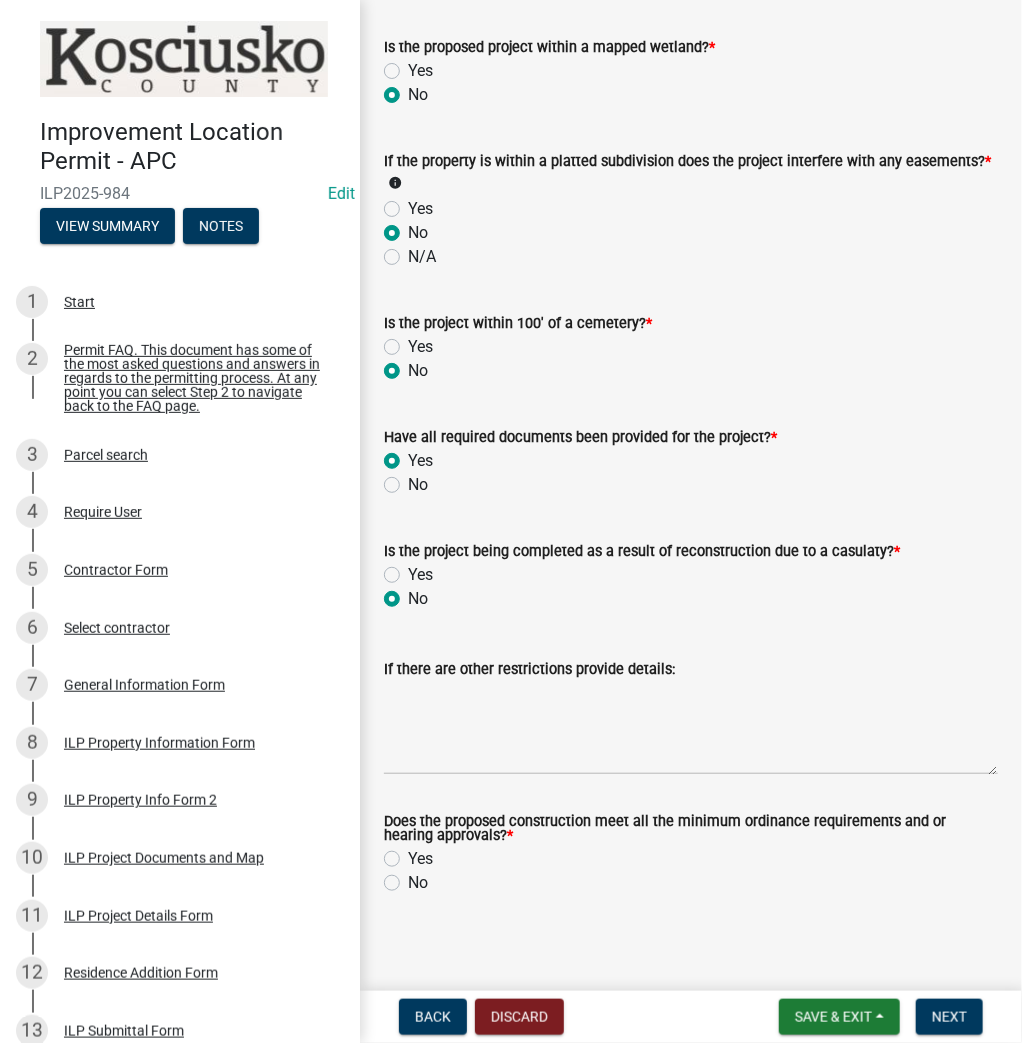 click on "Yes" 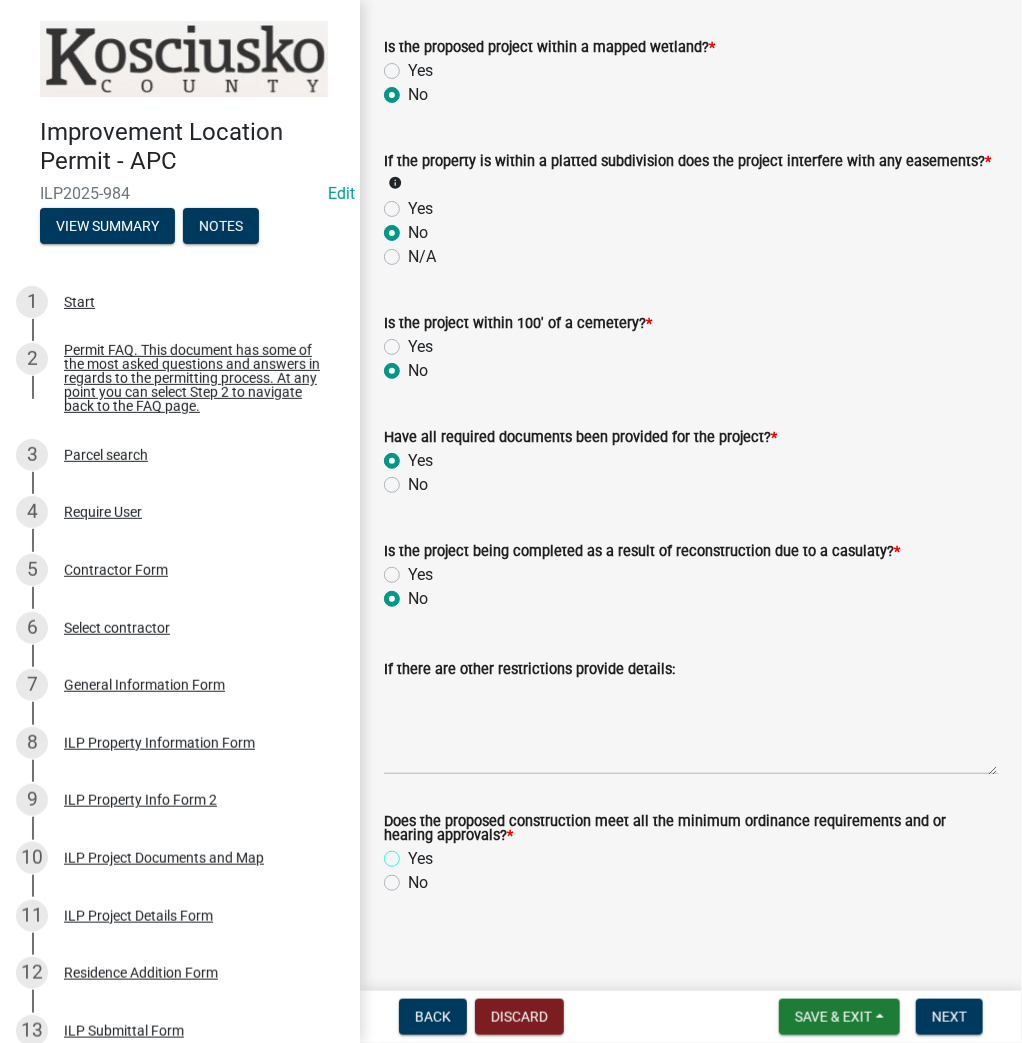 click on "Yes" at bounding box center [414, 853] 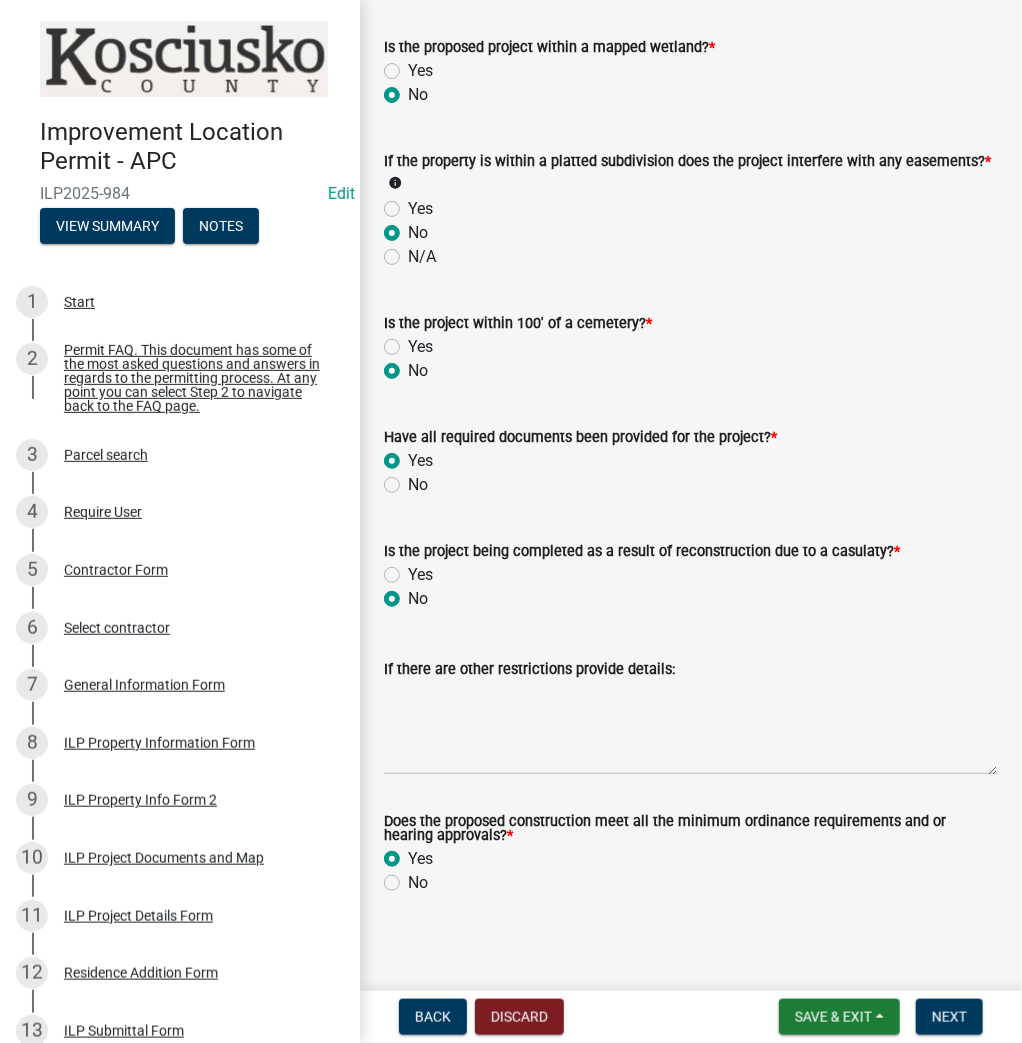 radio on "true" 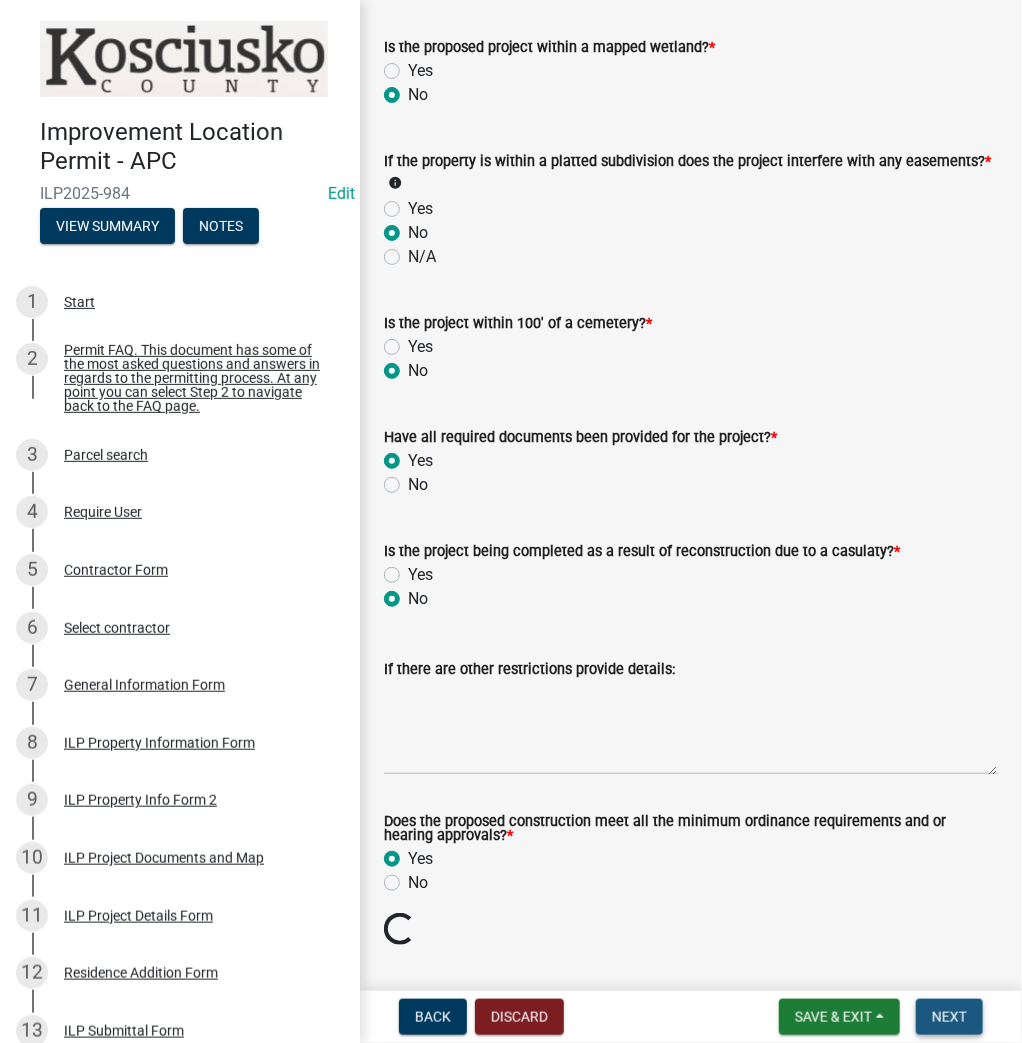click on "Next" at bounding box center (949, 1017) 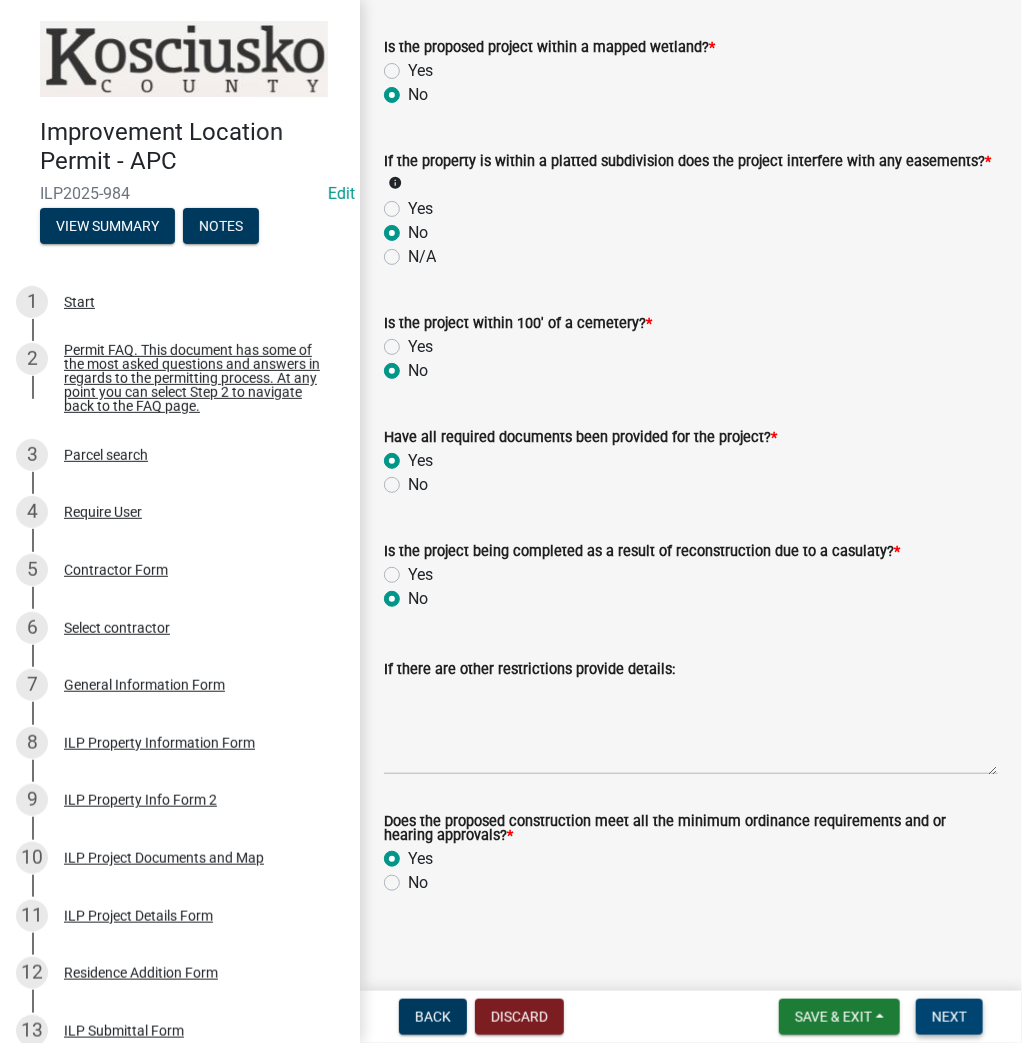 click on "Next" at bounding box center [949, 1017] 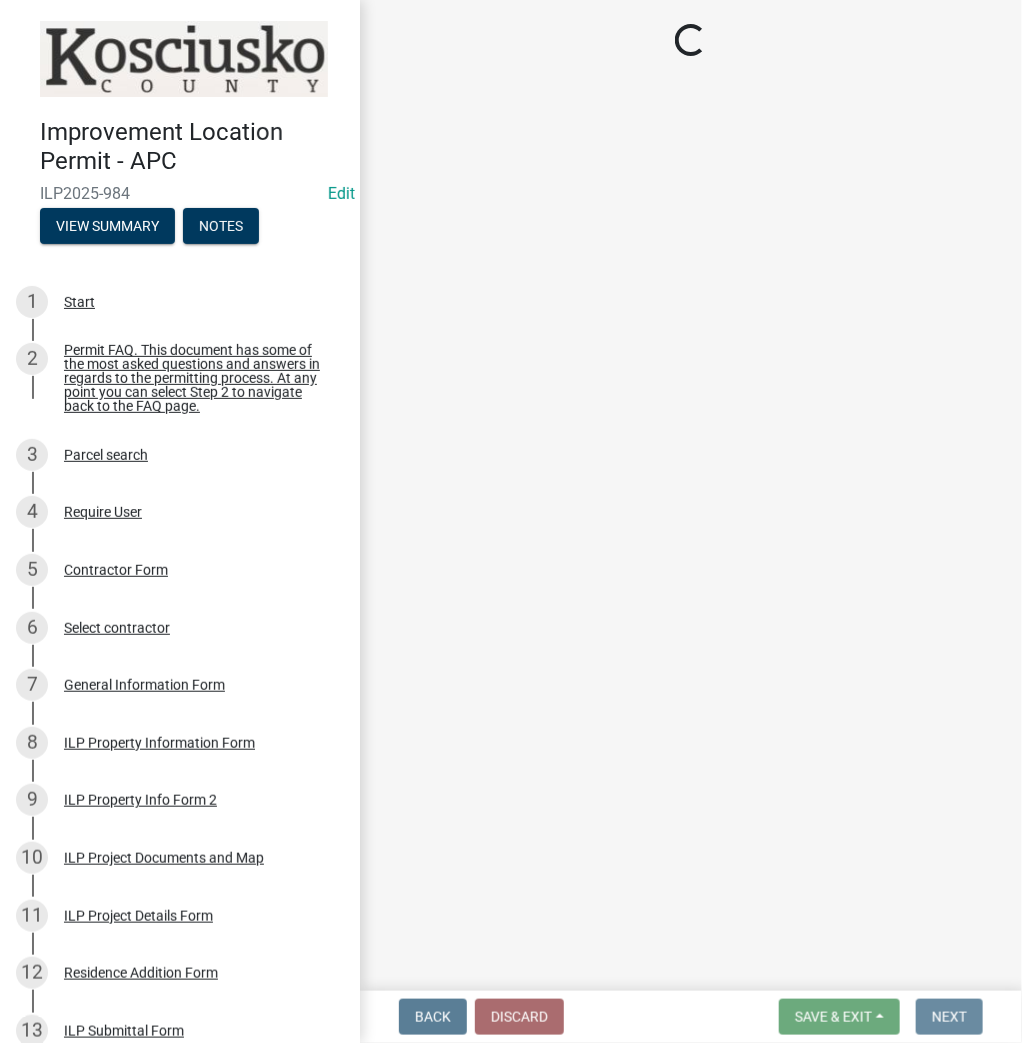 scroll, scrollTop: 0, scrollLeft: 0, axis: both 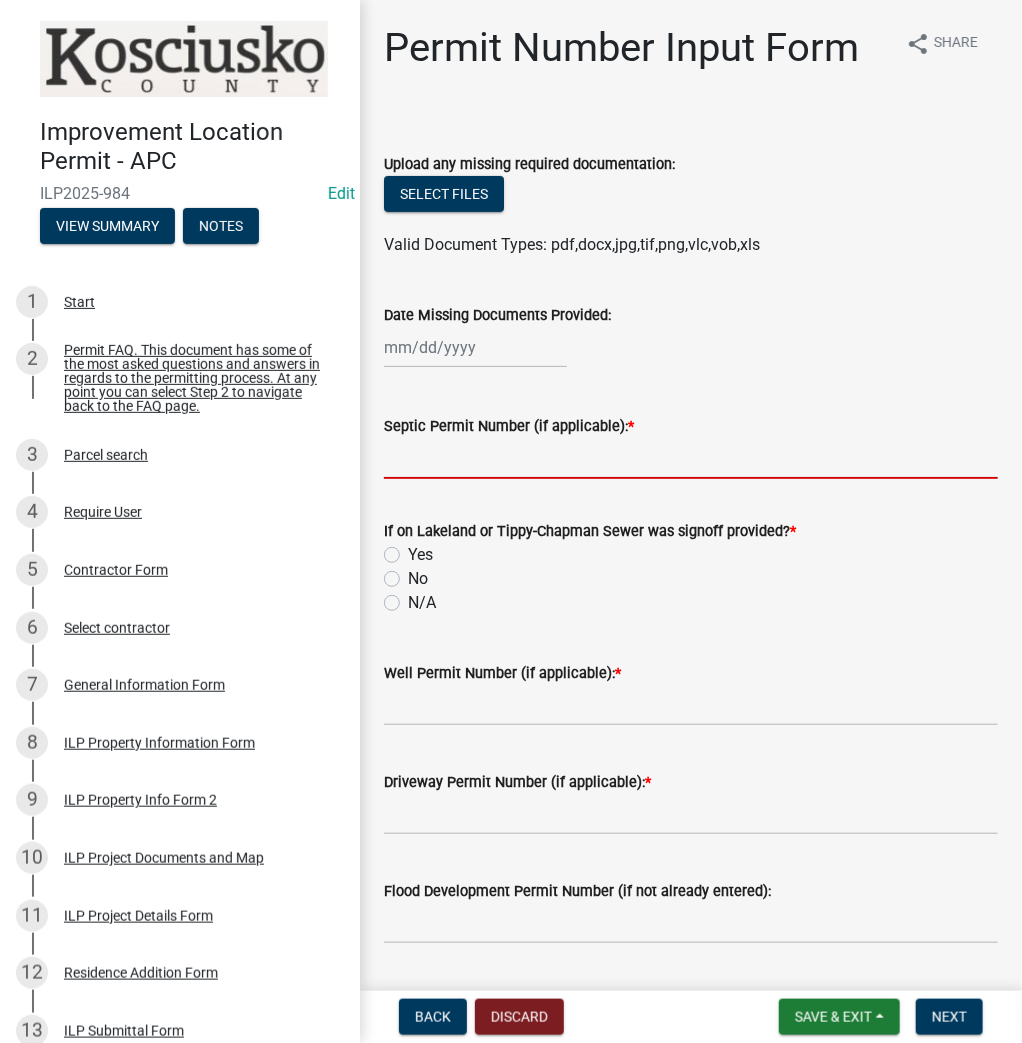 click on "Septic Permit Number (if applicable):  *" at bounding box center [691, 458] 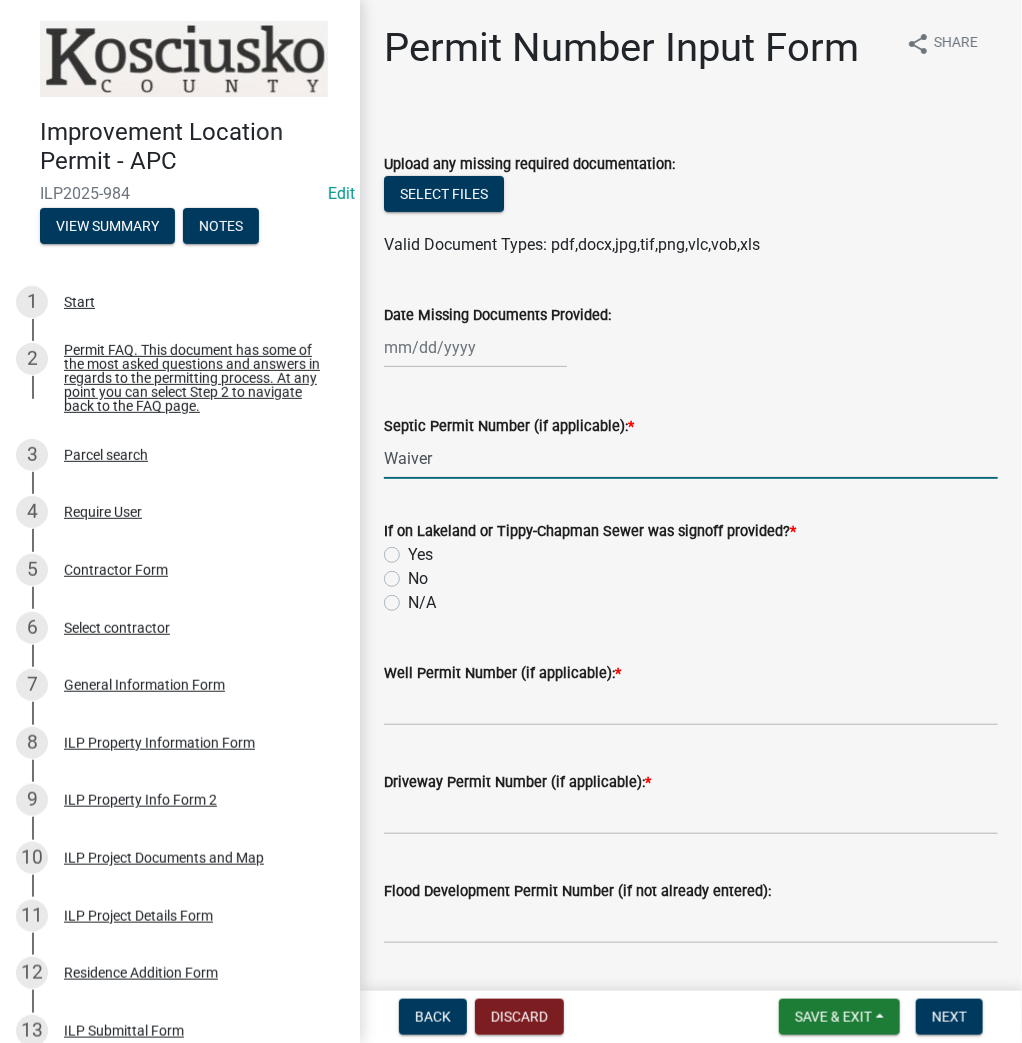 type on "Waiver" 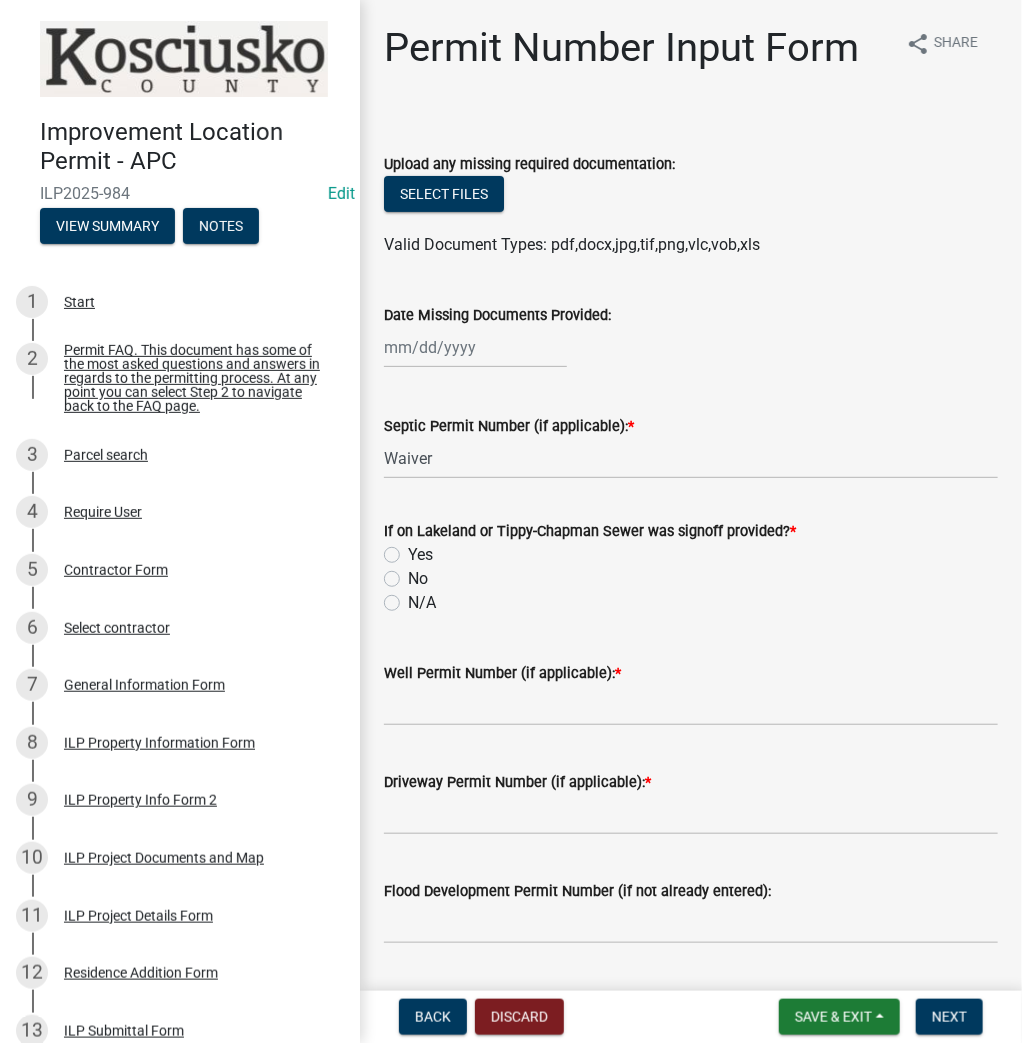 click on "N/A" 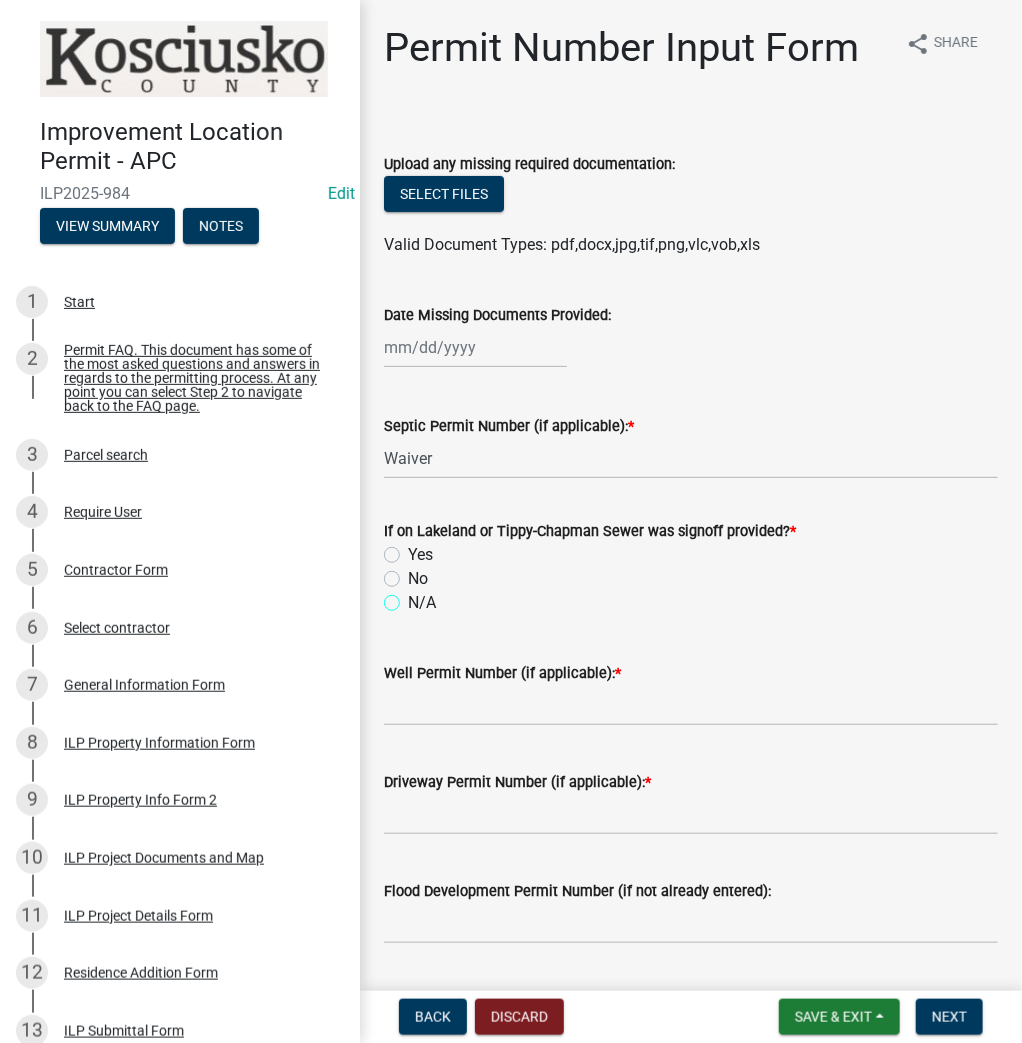 click on "N/A" at bounding box center [414, 597] 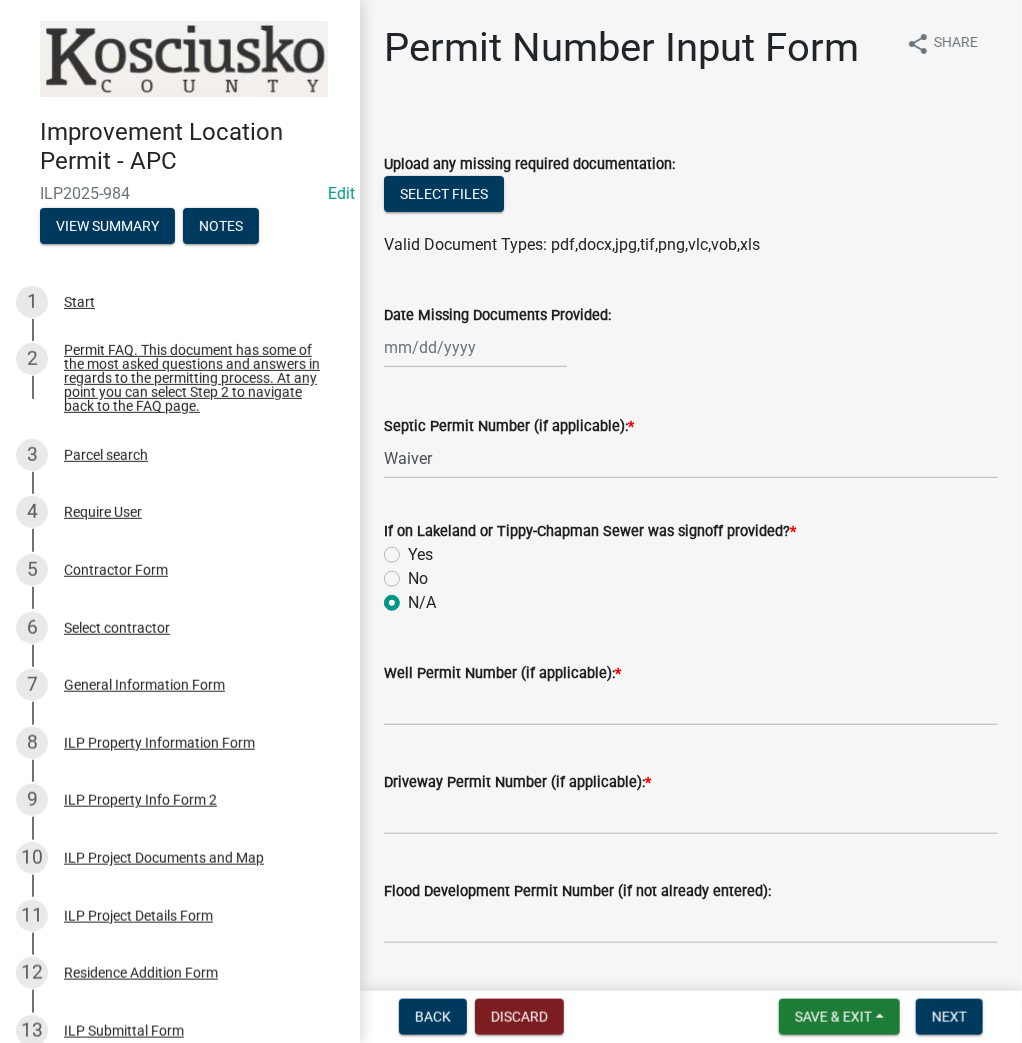radio on "true" 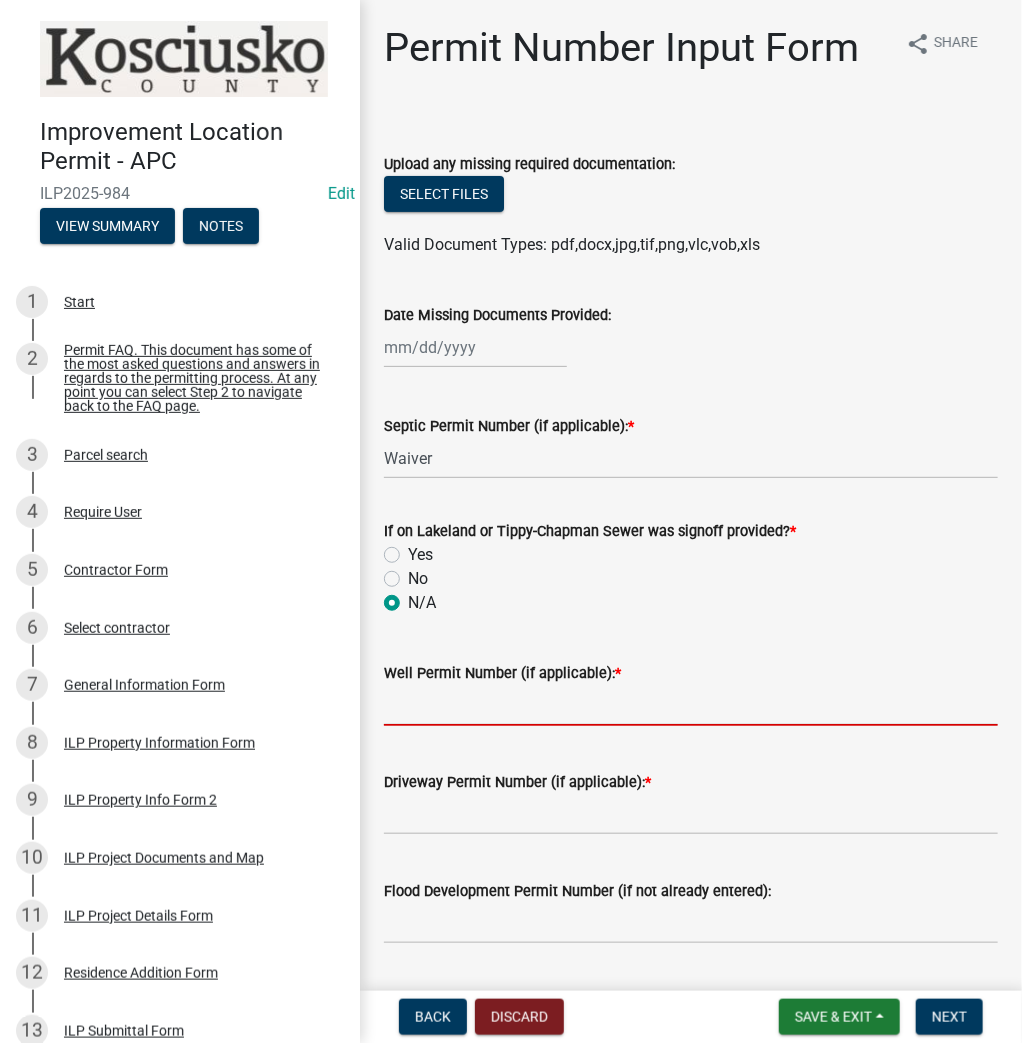 click on "Well Permit Number (if applicable):  *" at bounding box center (691, 705) 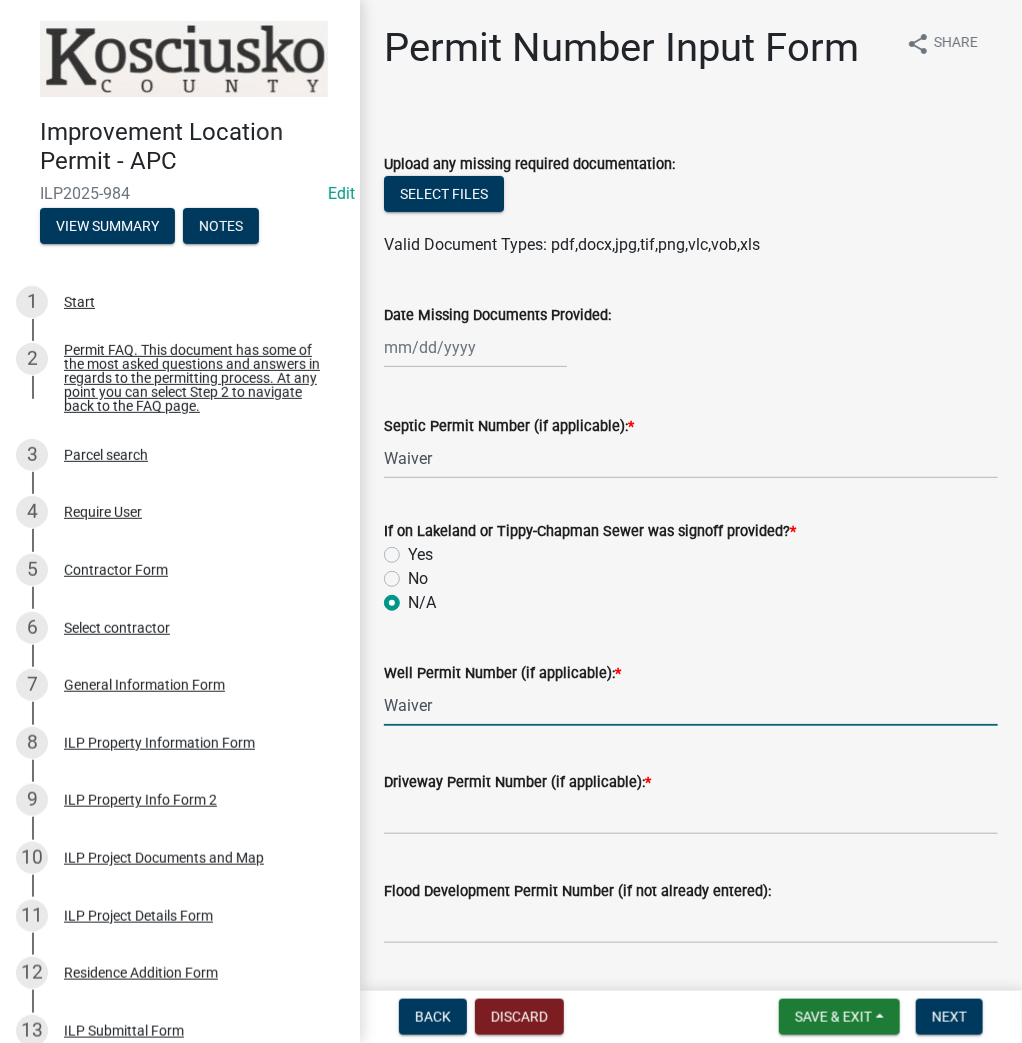 type on "Waiver" 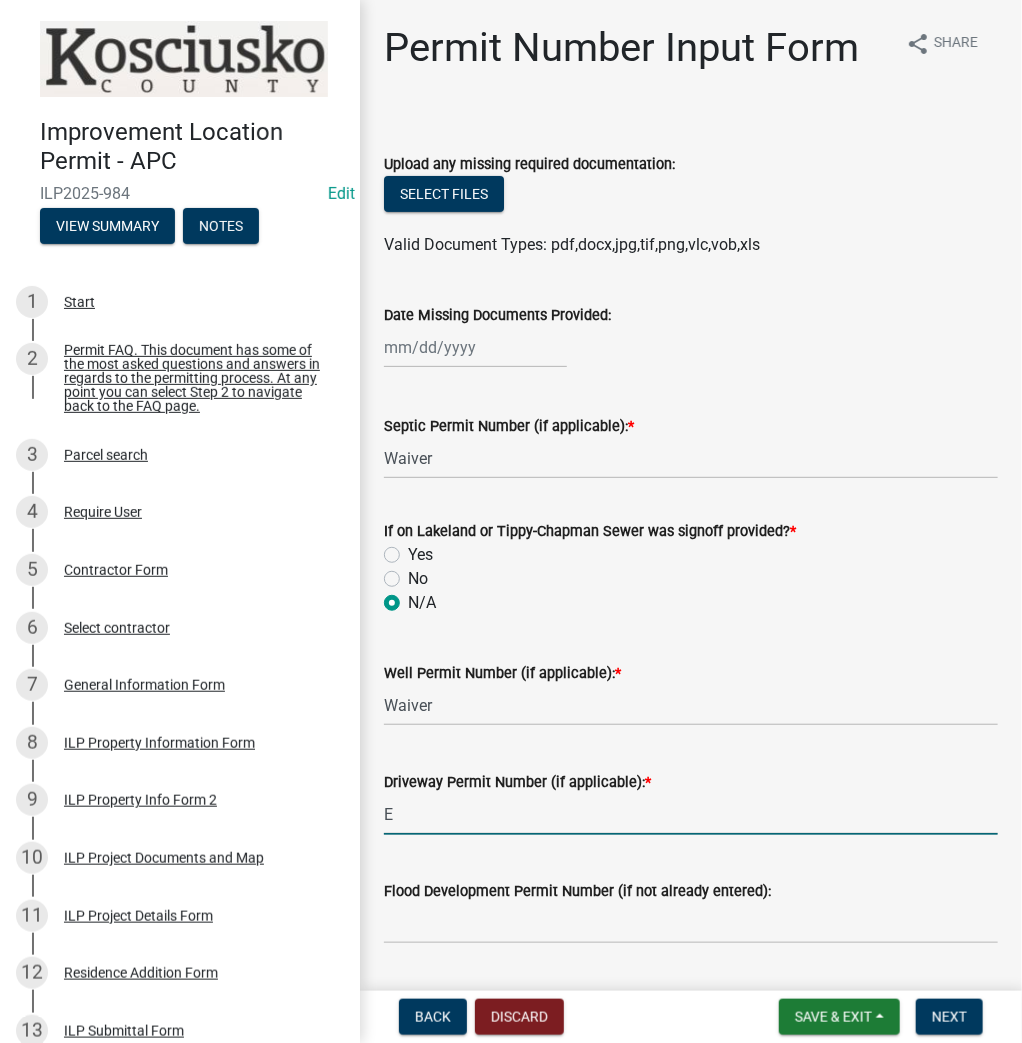 type on "EXIST" 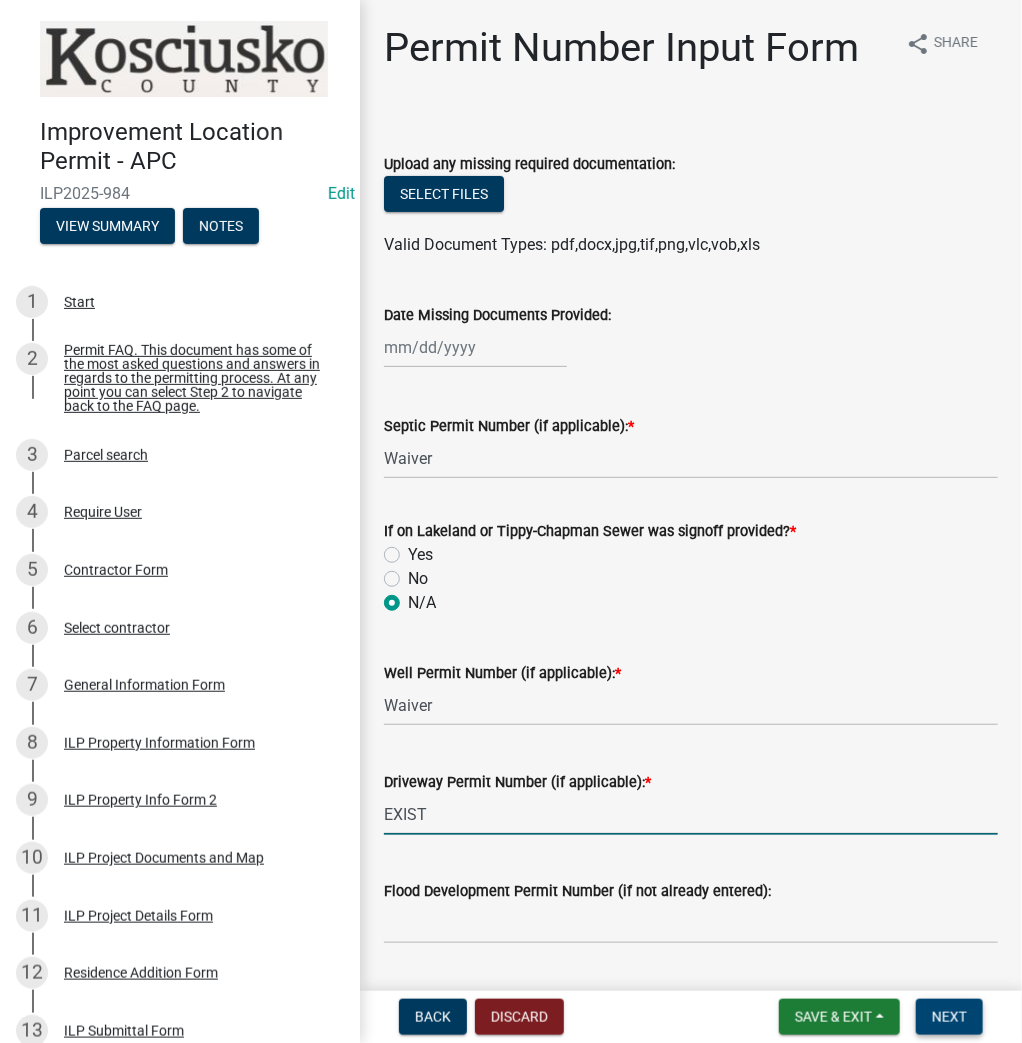click on "Next" at bounding box center (949, 1017) 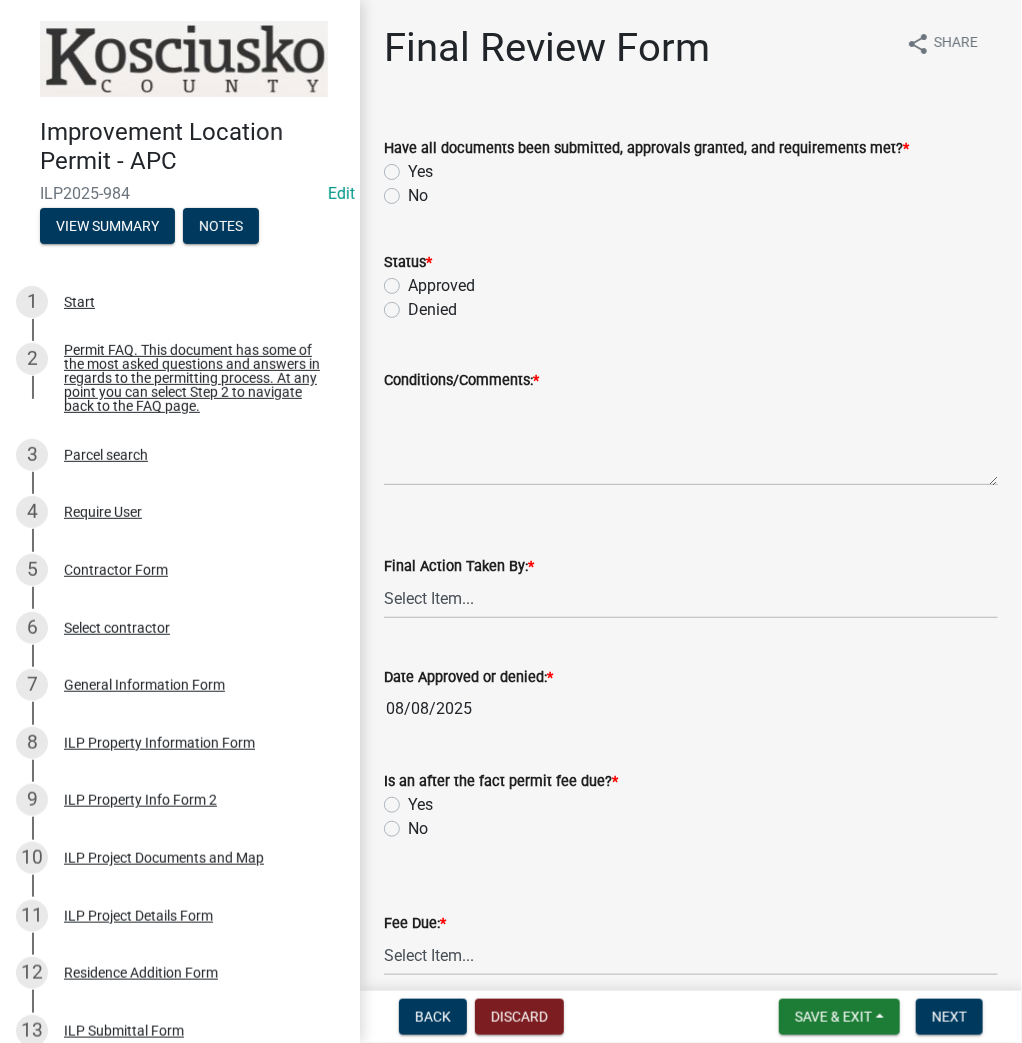click on "Yes" 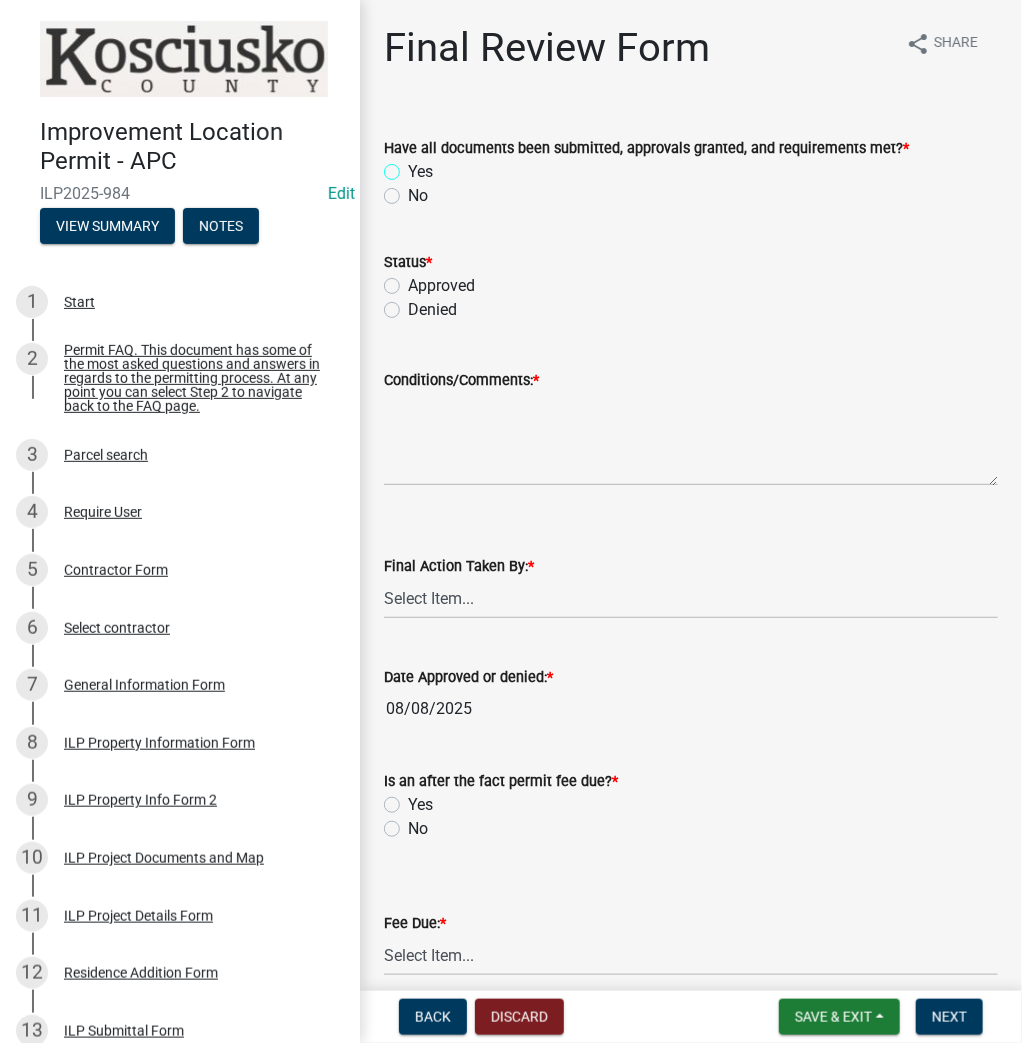 click on "Yes" at bounding box center (414, 166) 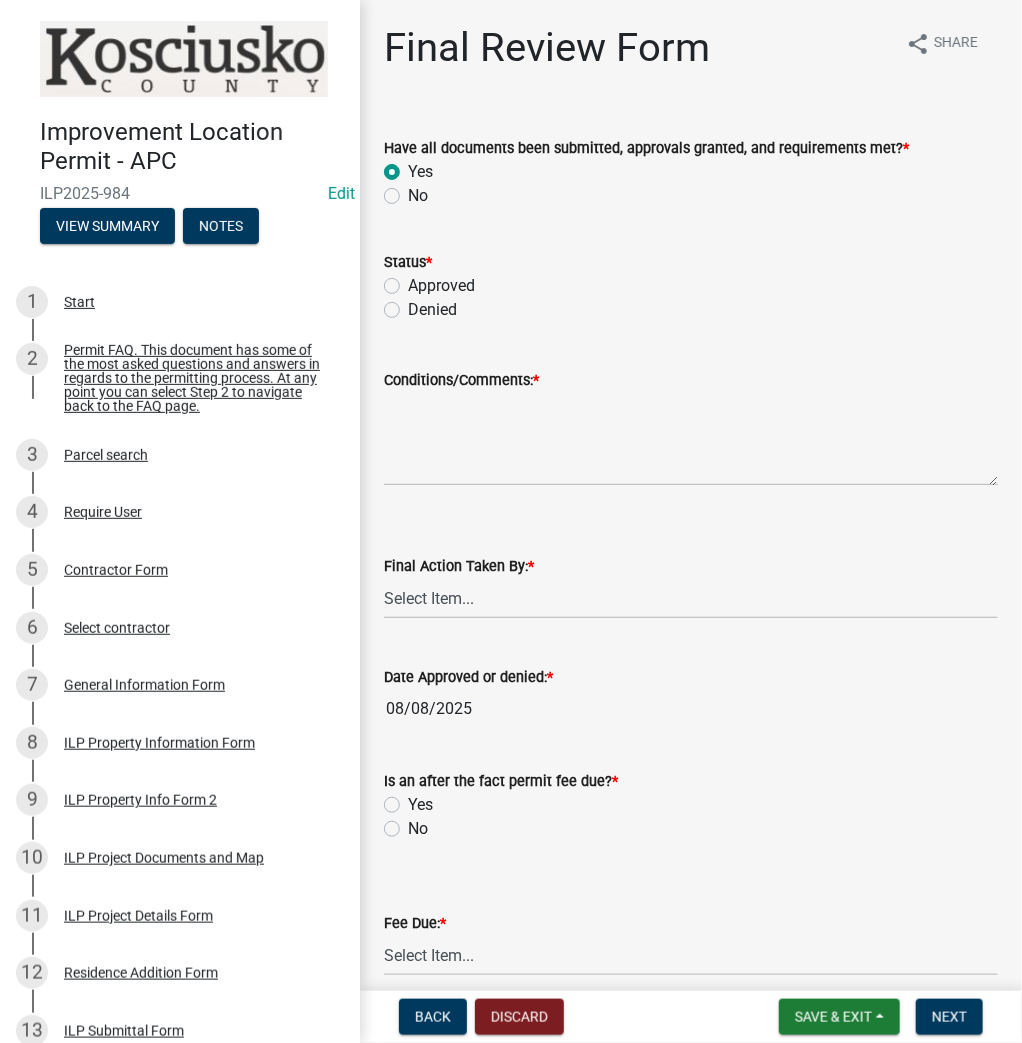 radio on "true" 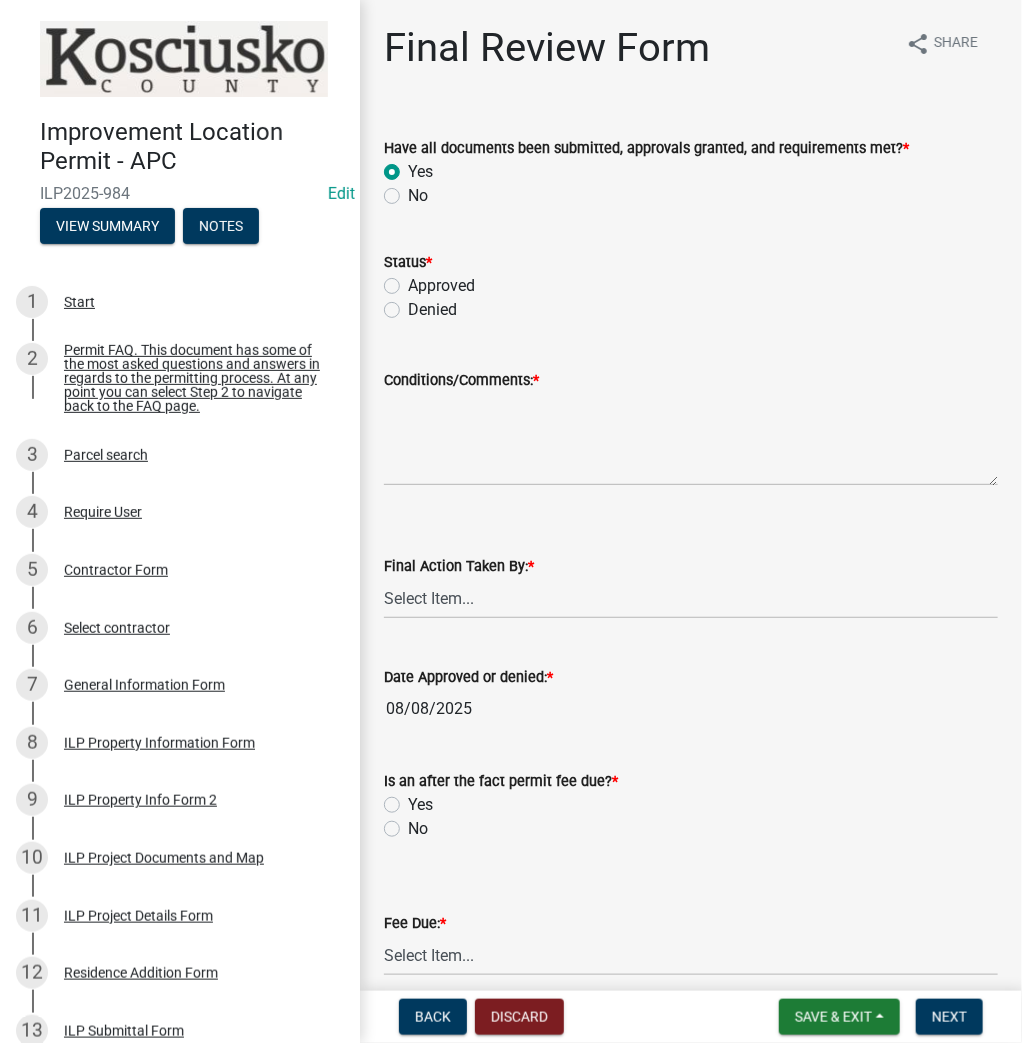 click on "Approved" 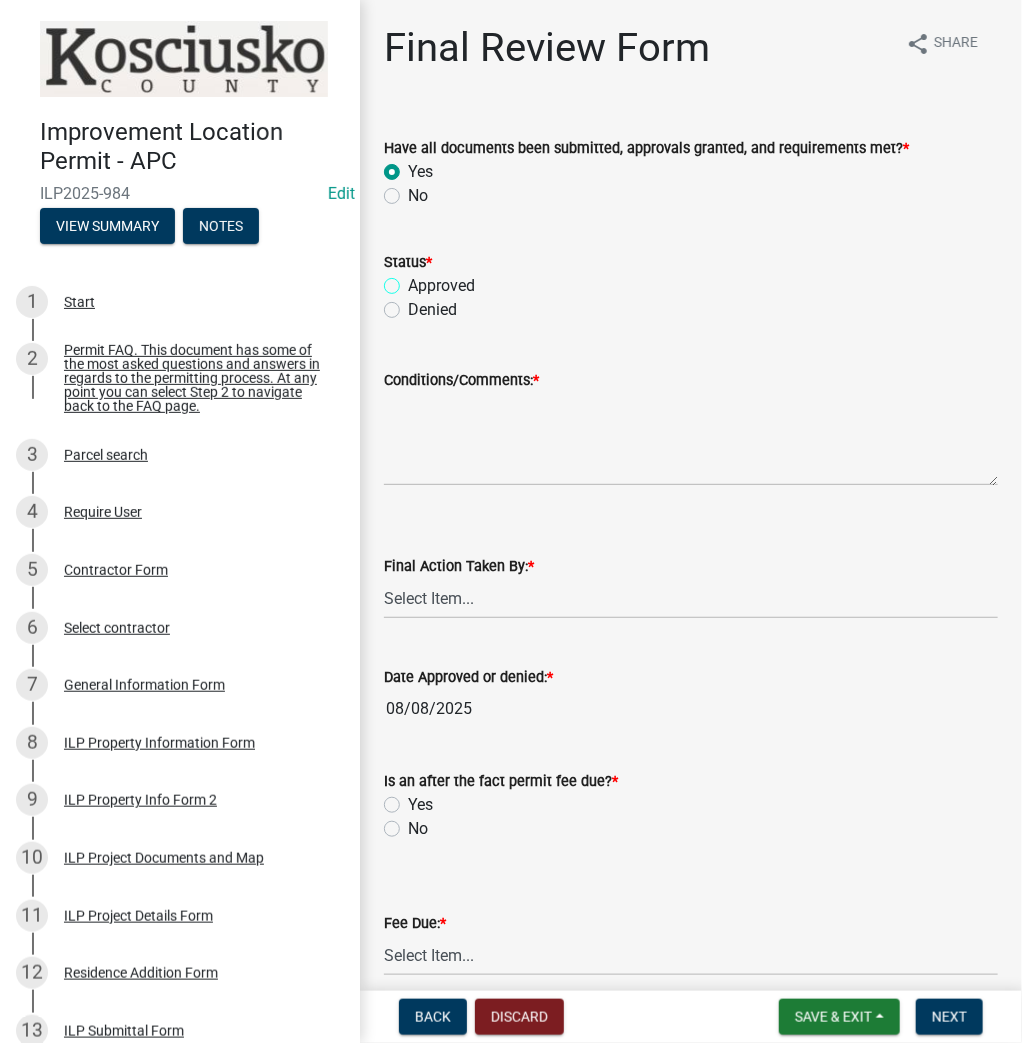 click on "Approved" at bounding box center (414, 280) 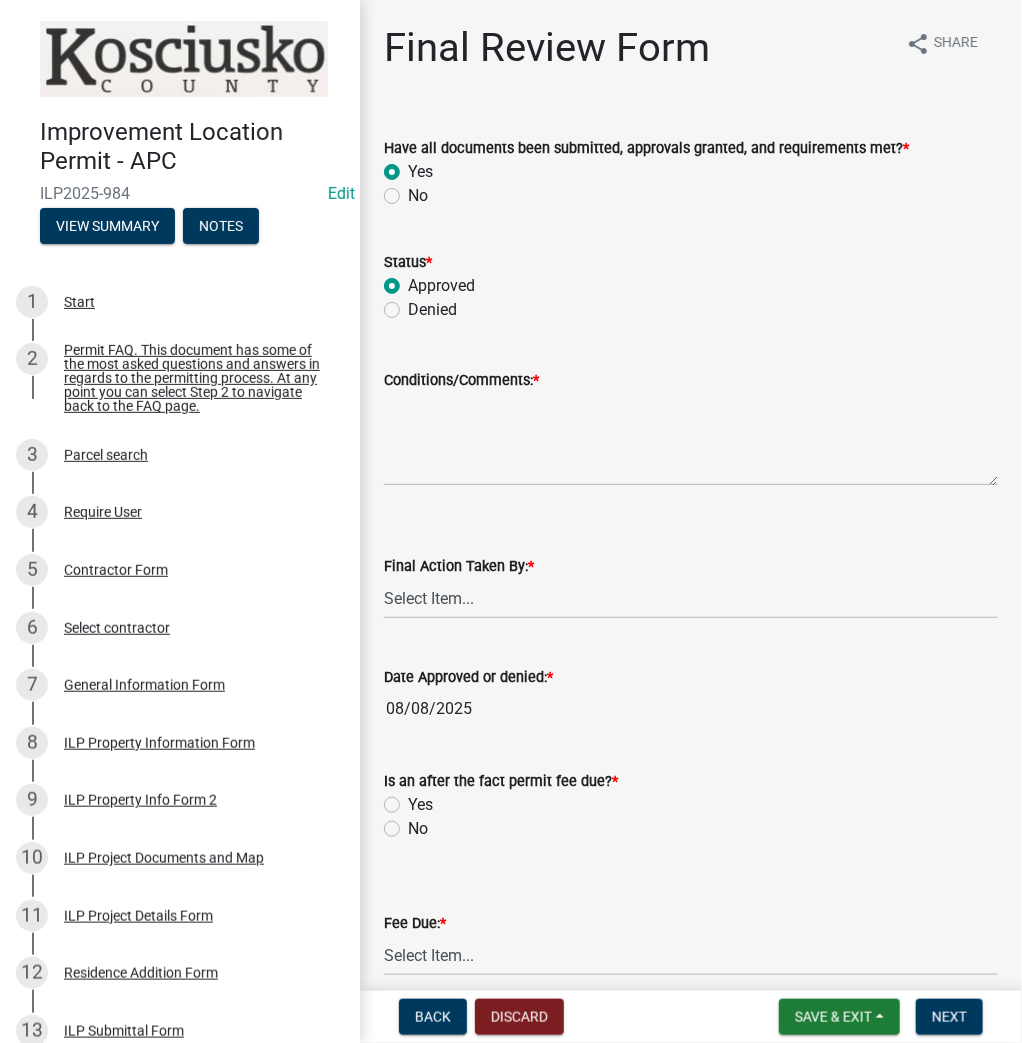 radio on "true" 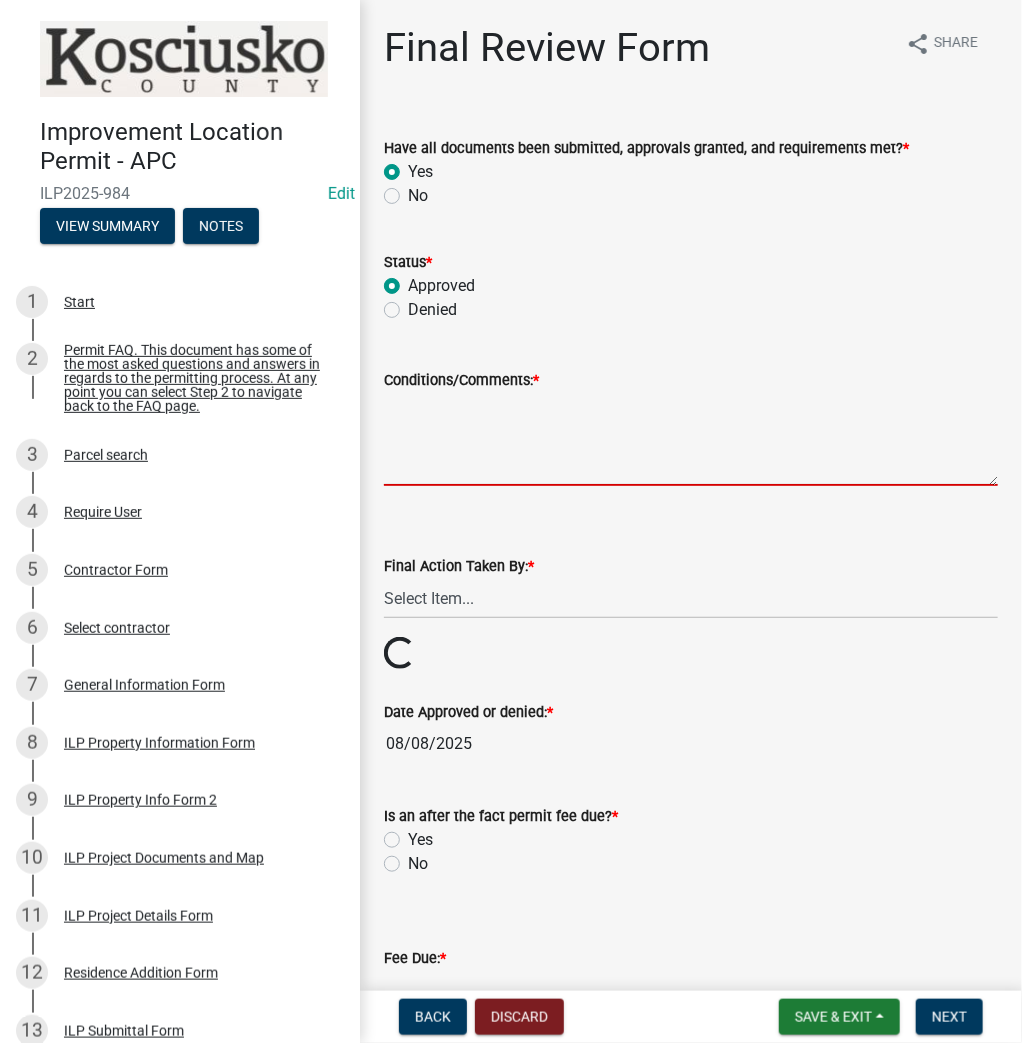 click on "Conditions/Comments:  *" at bounding box center (691, 439) 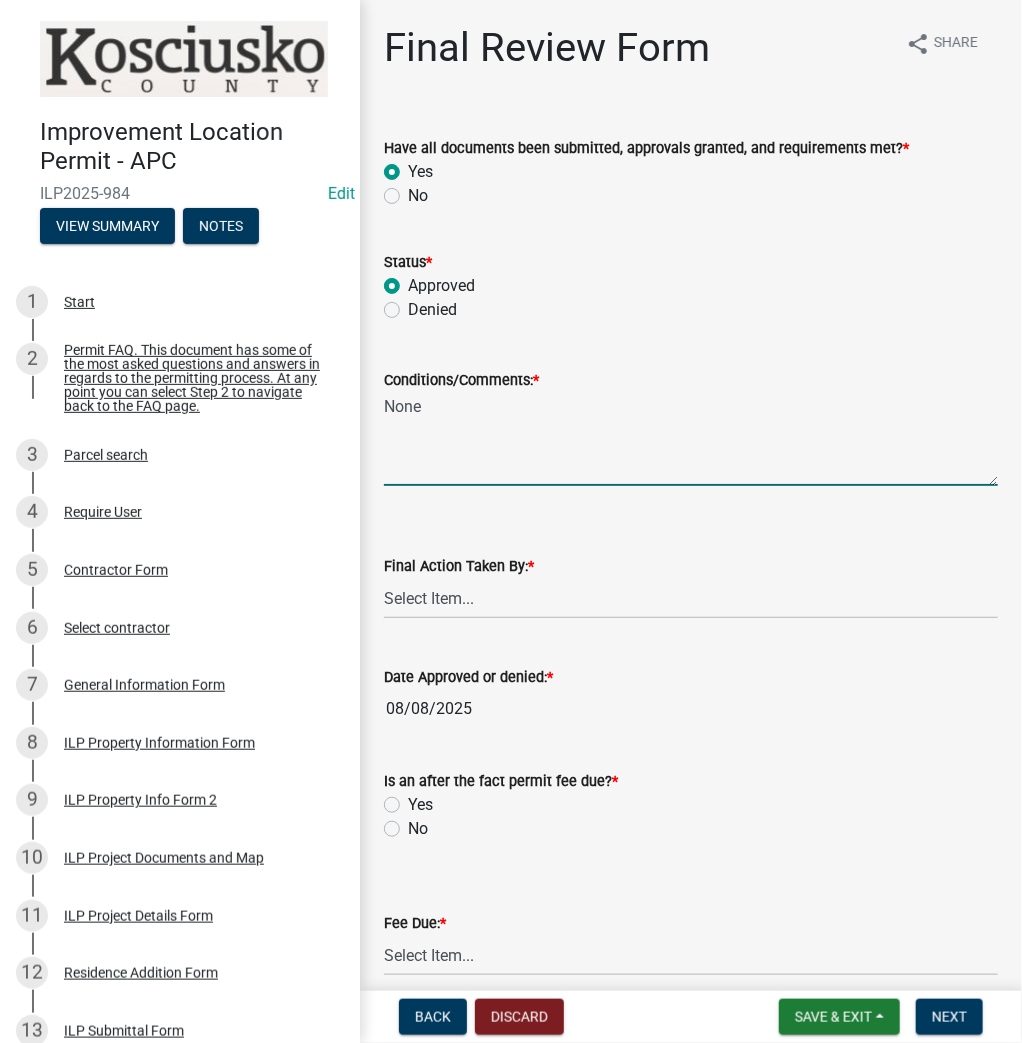 type on "None" 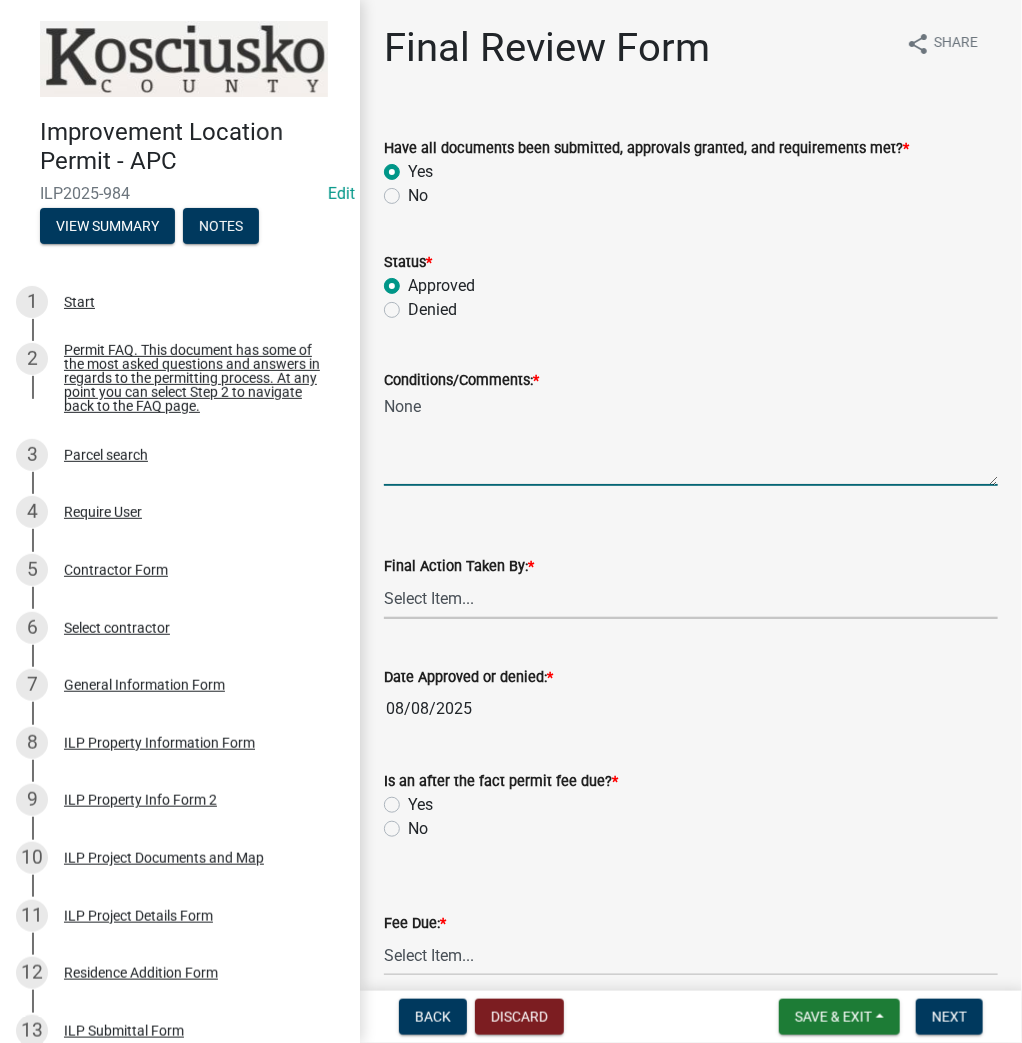 click on "Select Item...   MMS   LT   AT   CS   Vacant   Vacant" at bounding box center (691, 598) 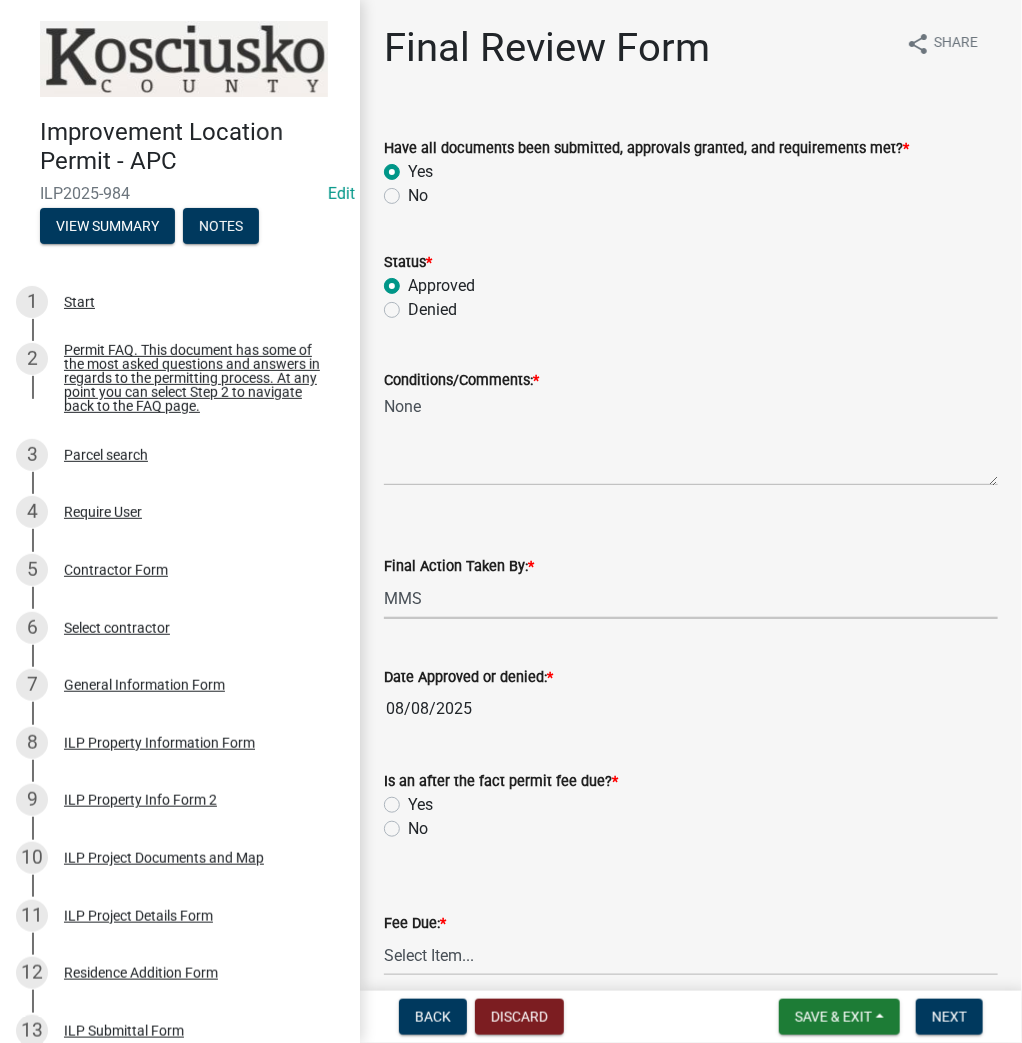 click on "Select Item...   MMS   LT   AT   CS   Vacant   Vacant" at bounding box center (691, 598) 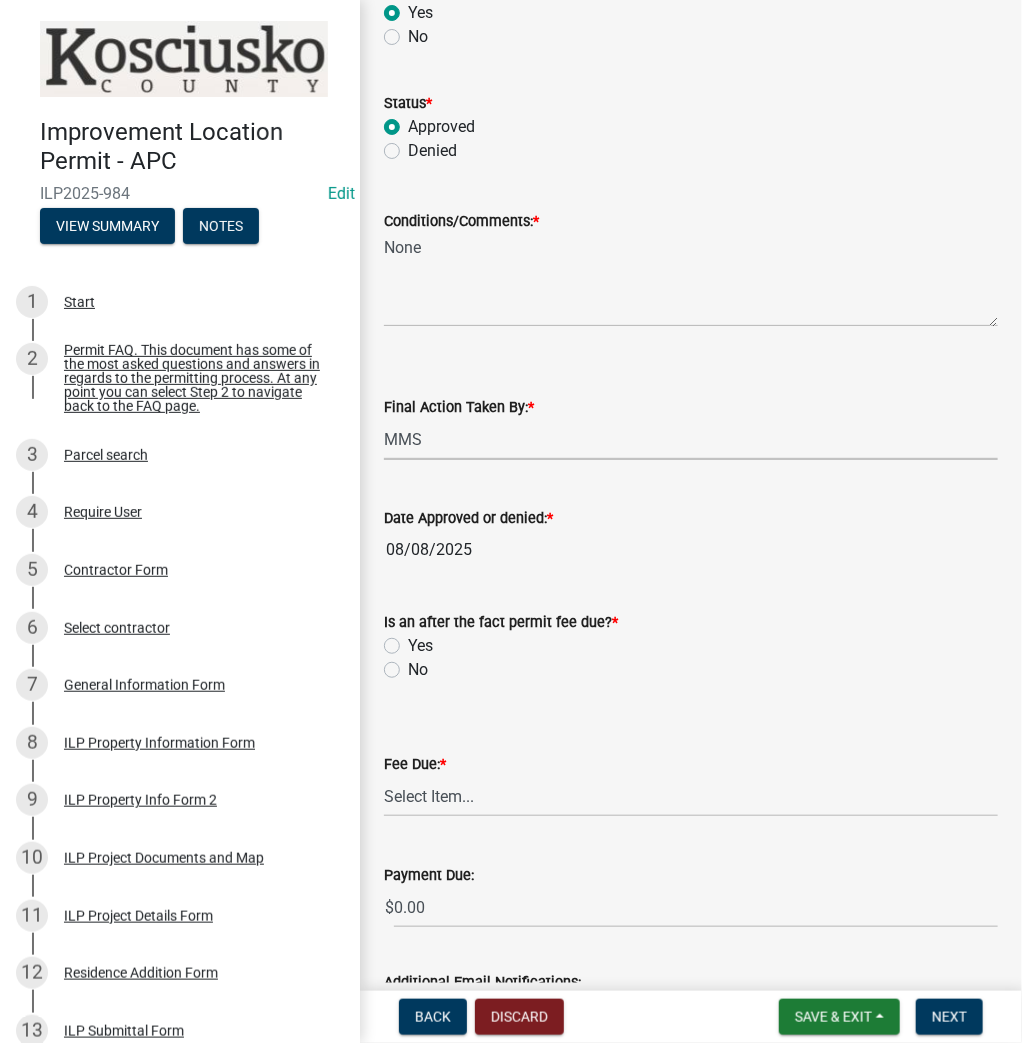 scroll, scrollTop: 160, scrollLeft: 0, axis: vertical 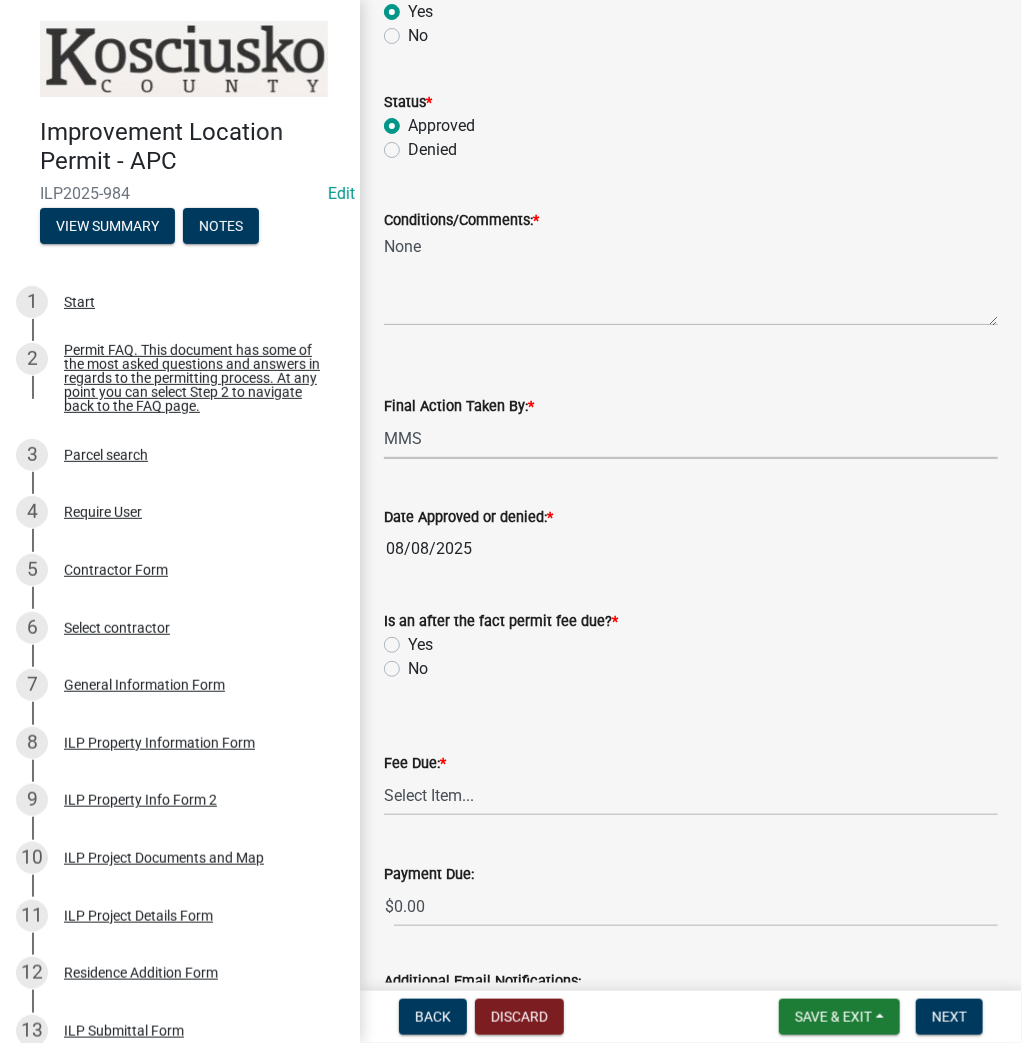 click on "No" 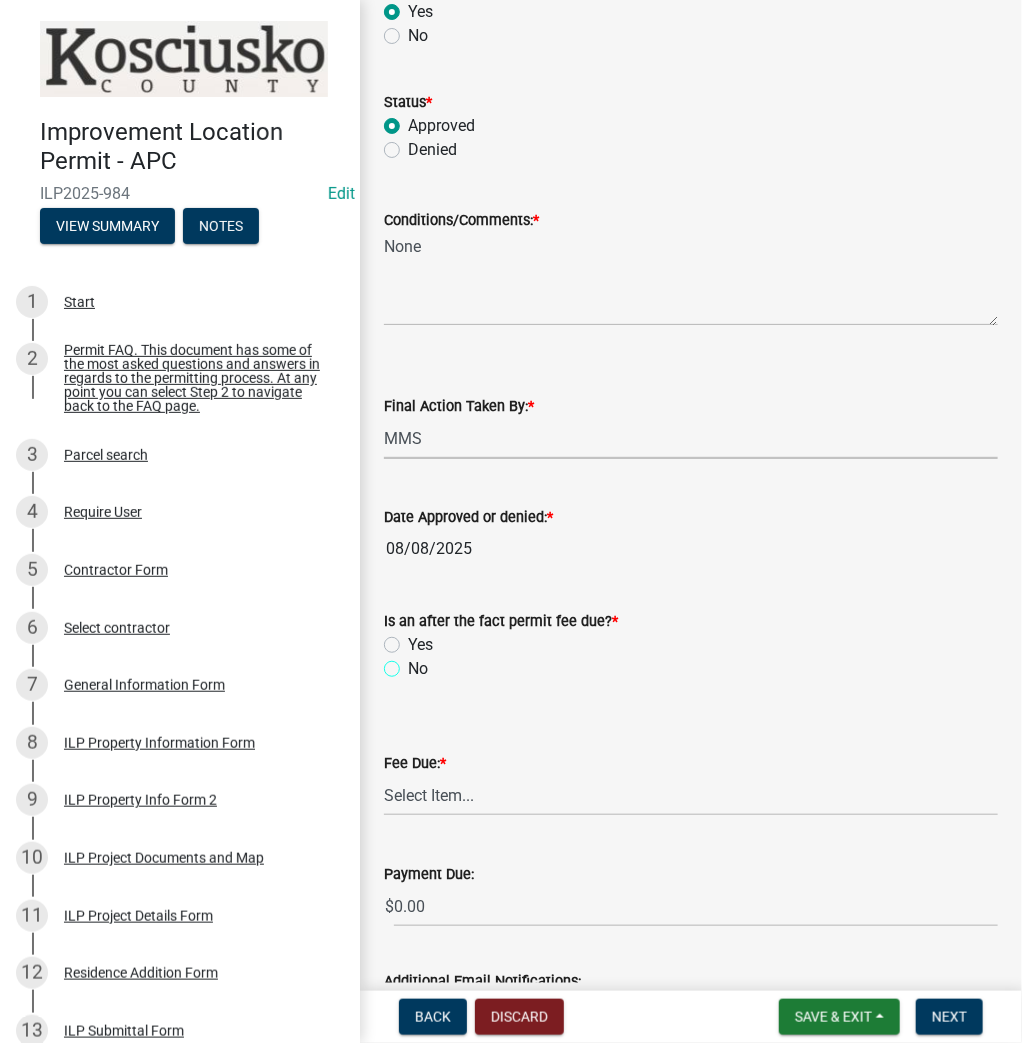 click on "No" at bounding box center (414, 663) 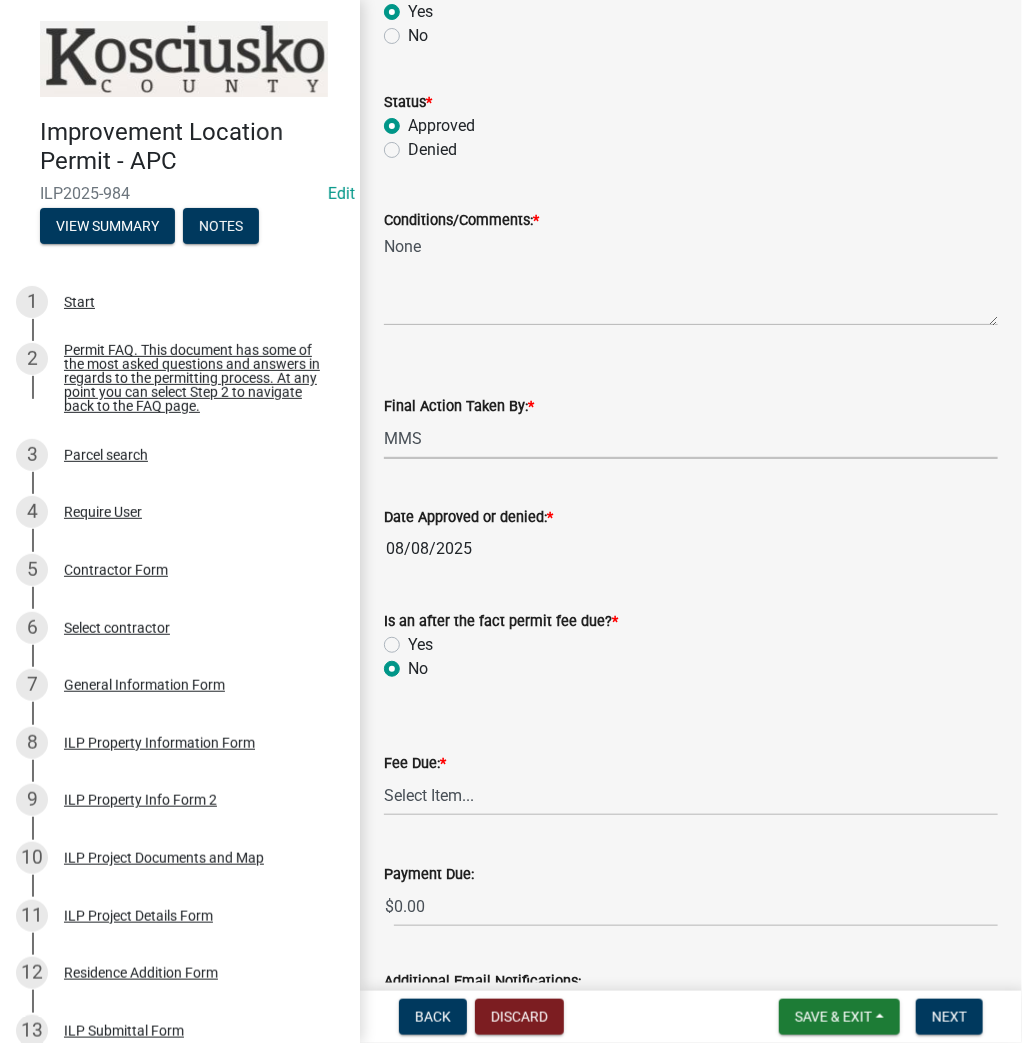 radio on "true" 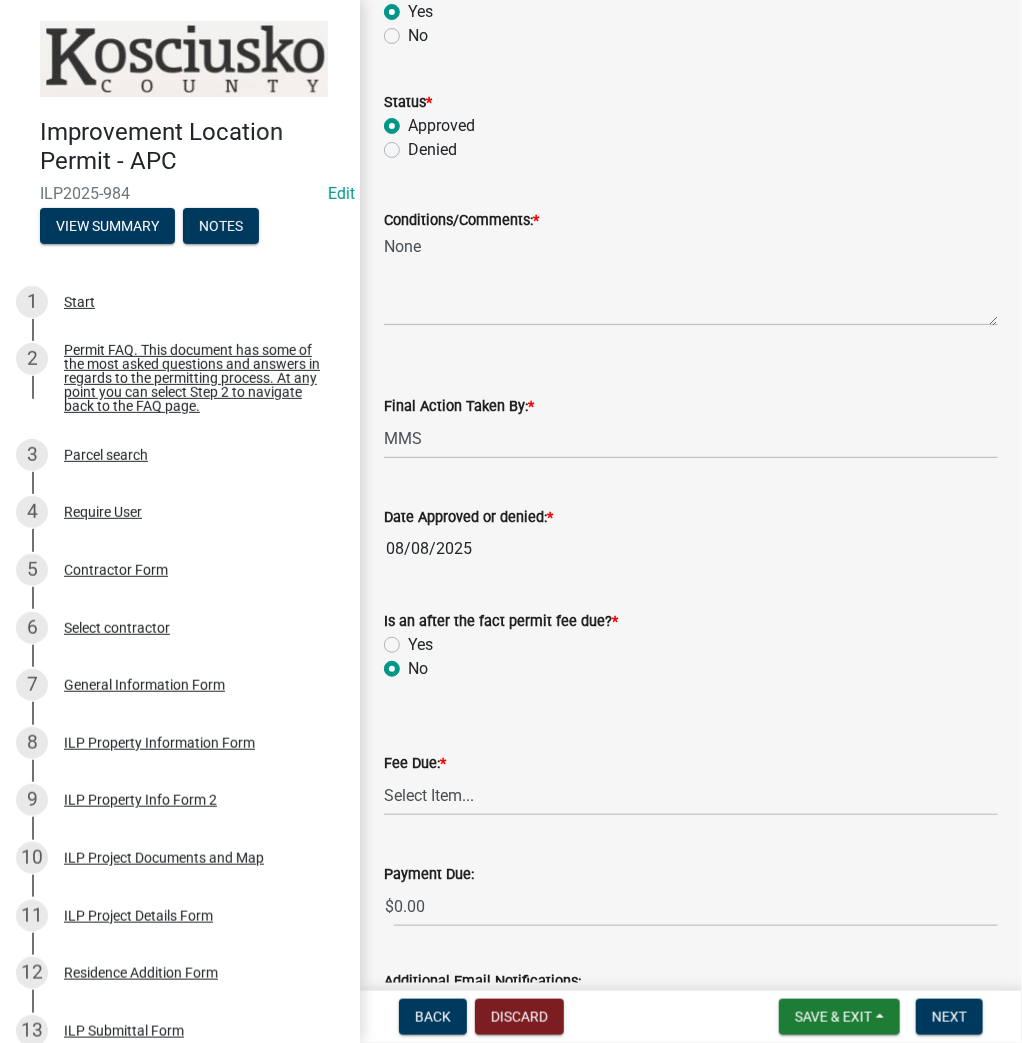 scroll, scrollTop: 313, scrollLeft: 0, axis: vertical 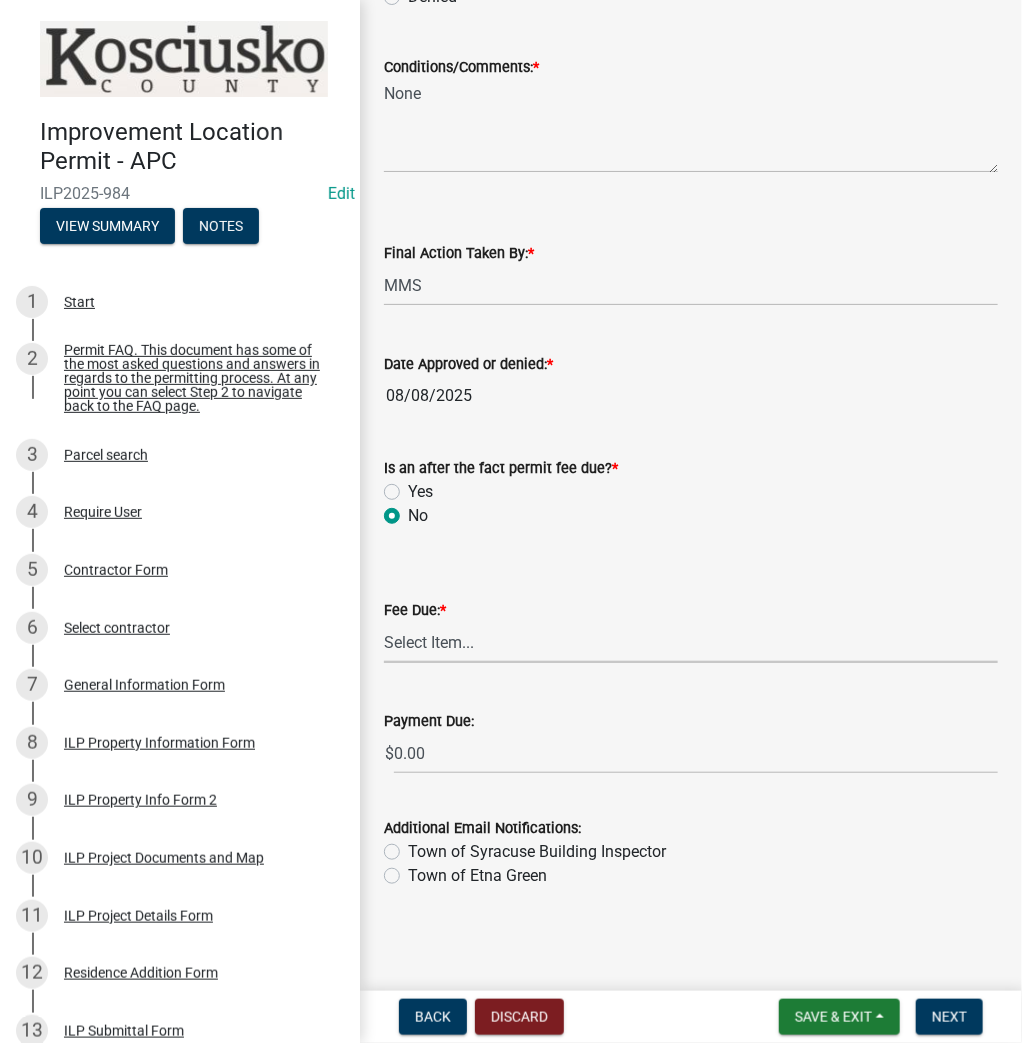 click on "Select Item...   N/A   $10.00   $25.00   $125.00   $250   $500   $500 + $10.00 for every 10 sq. ft. over 5000   $1000" at bounding box center [691, 642] 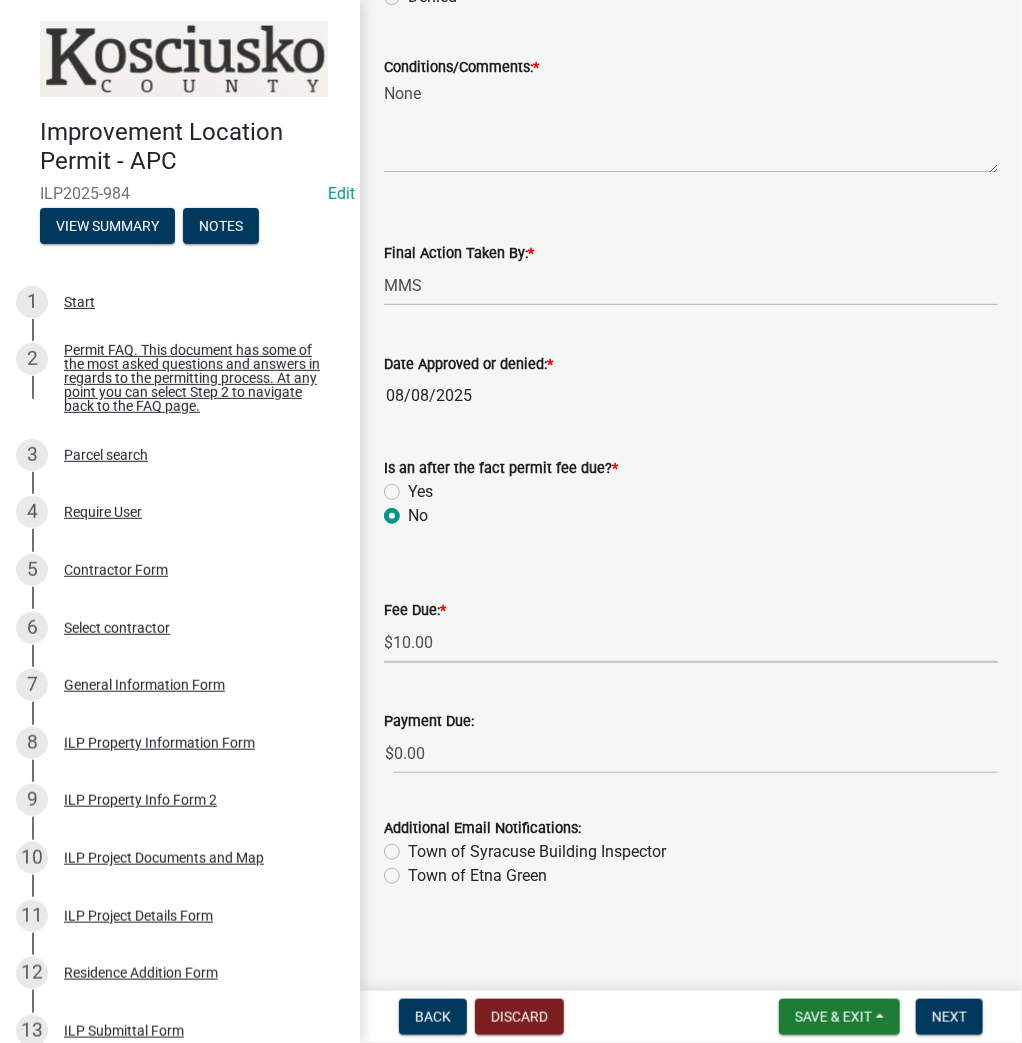 click on "Select Item...   N/A   $10.00   $25.00   $125.00   $250   $500   $500 + $10.00 for every 10 sq. ft. over 5000   $1000" at bounding box center (691, 642) 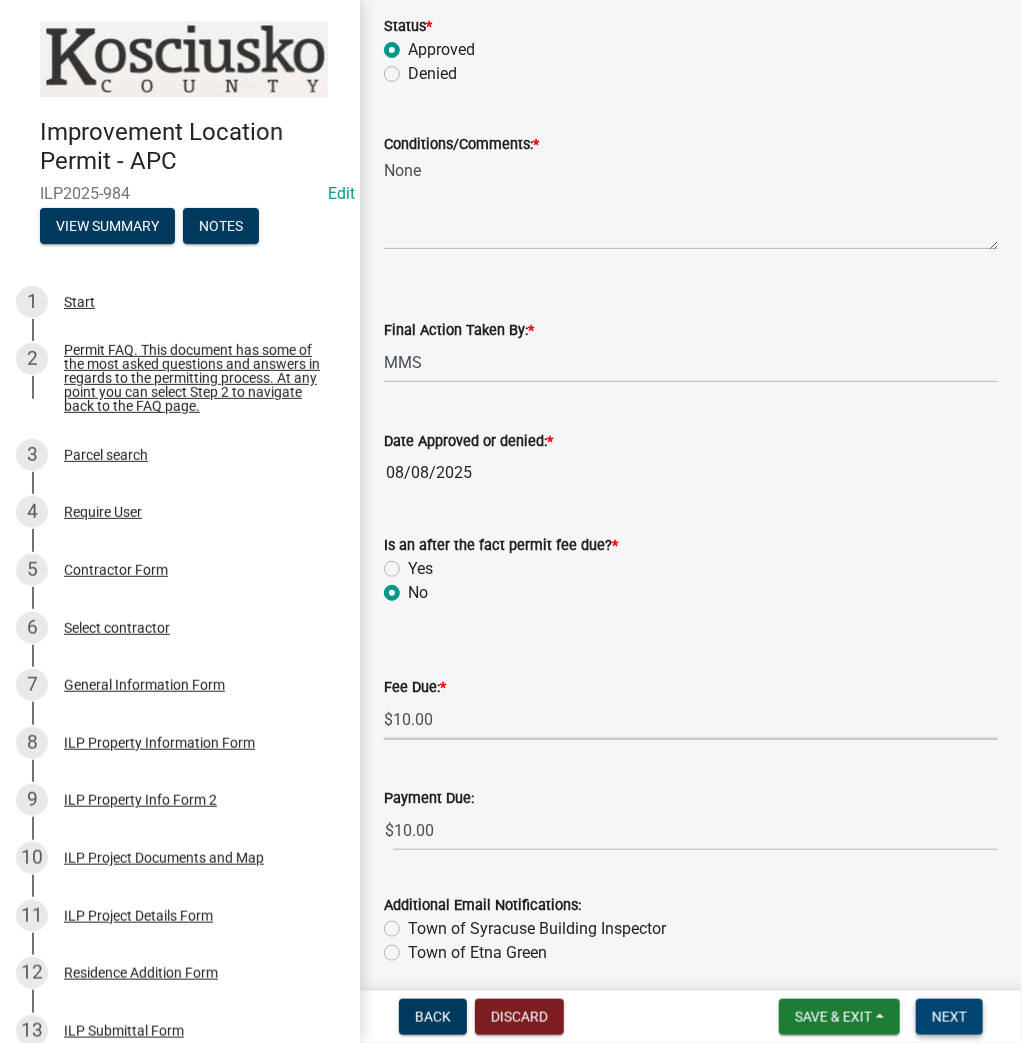 scroll, scrollTop: 313, scrollLeft: 0, axis: vertical 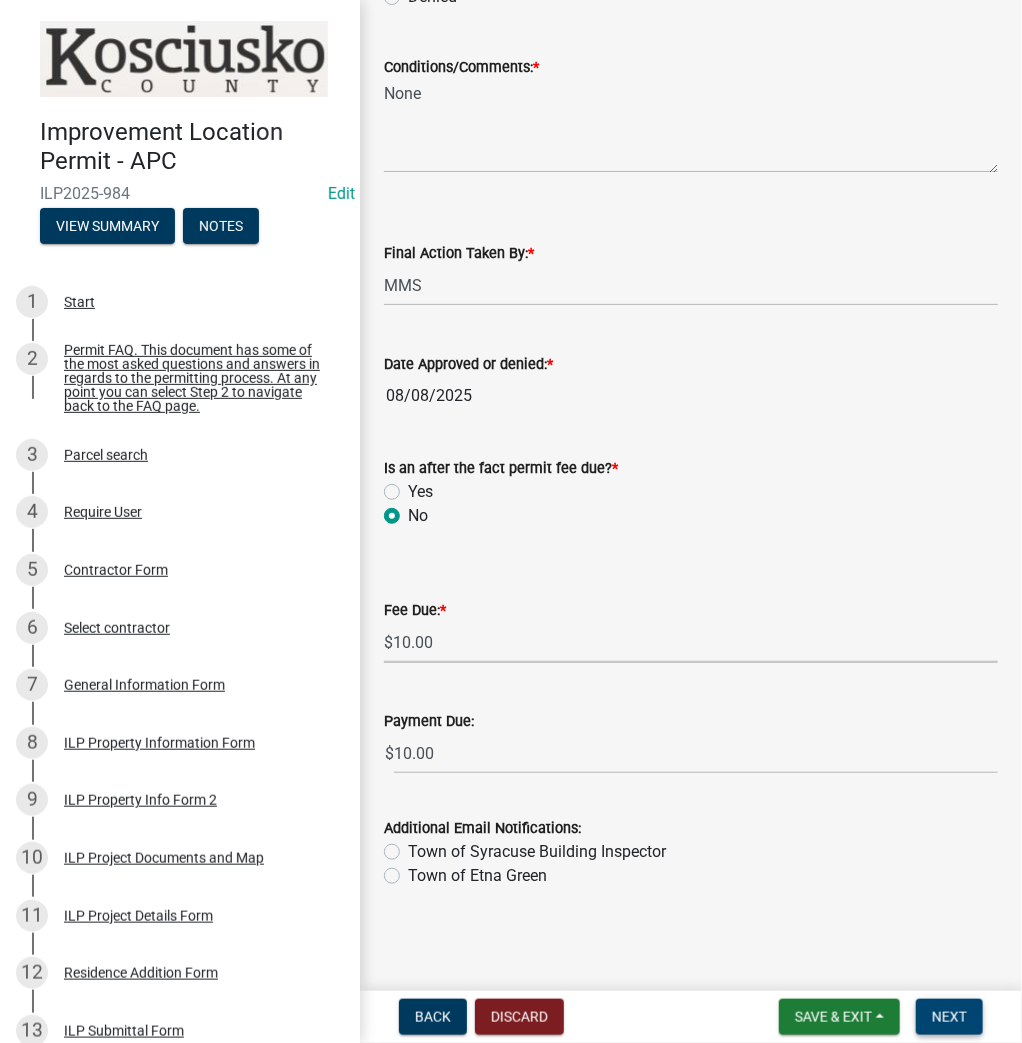 click on "Next" at bounding box center [949, 1017] 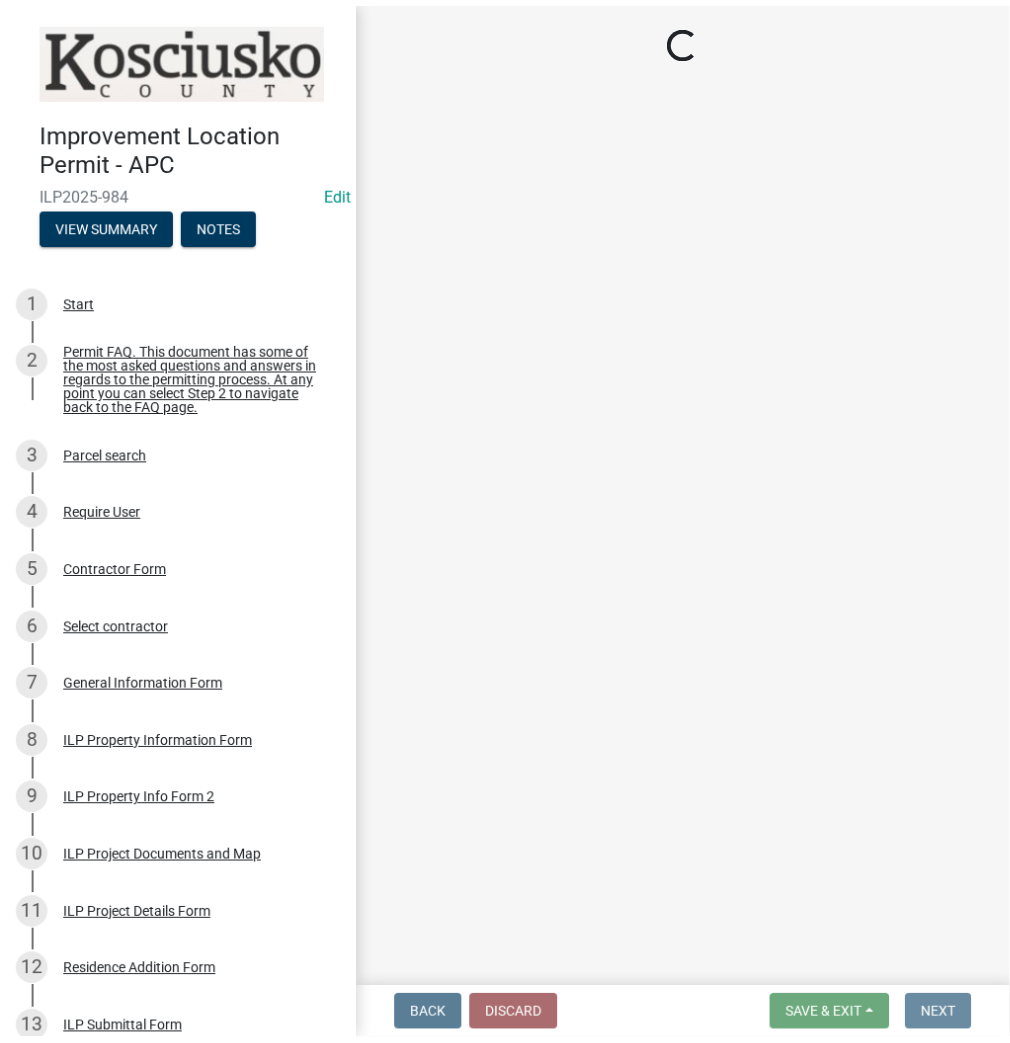 scroll, scrollTop: 0, scrollLeft: 0, axis: both 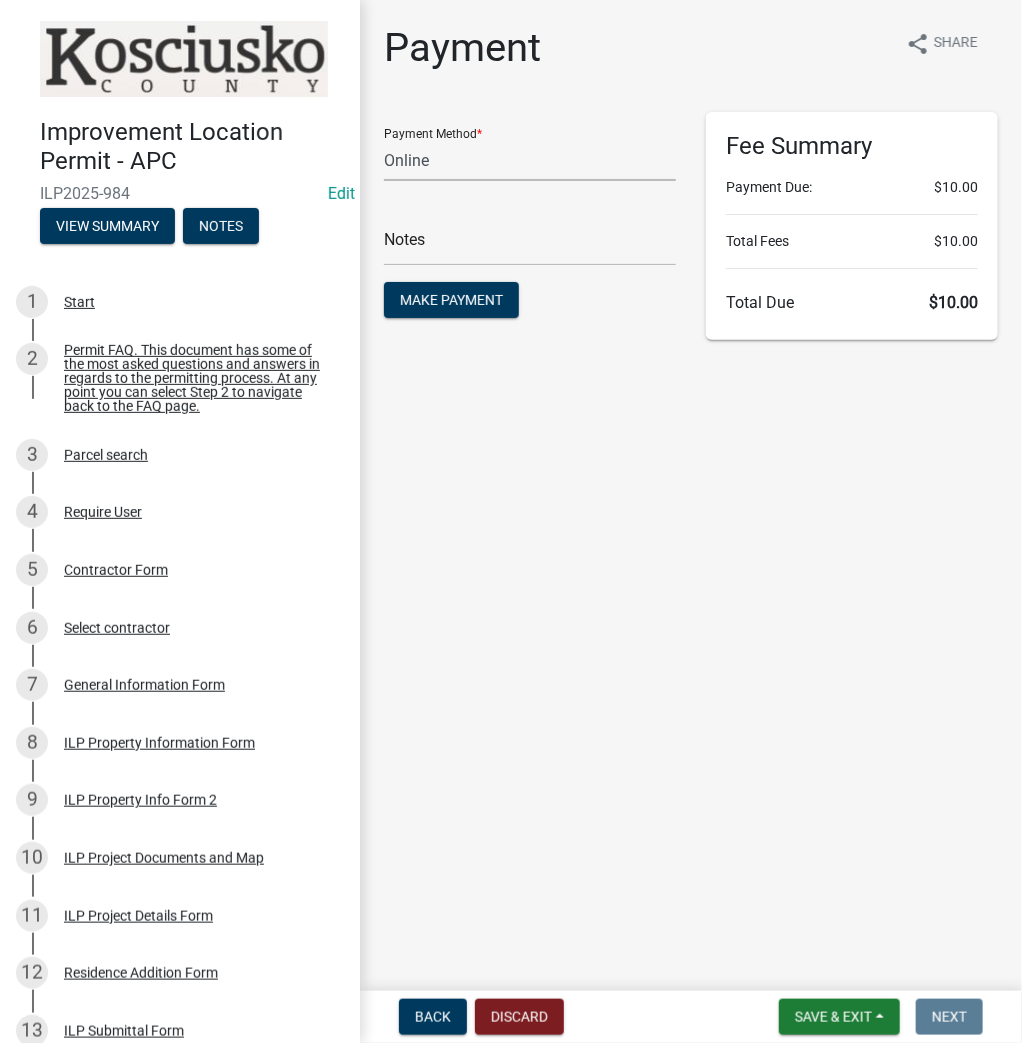 click on "Credit Card POS Check Cash Online" 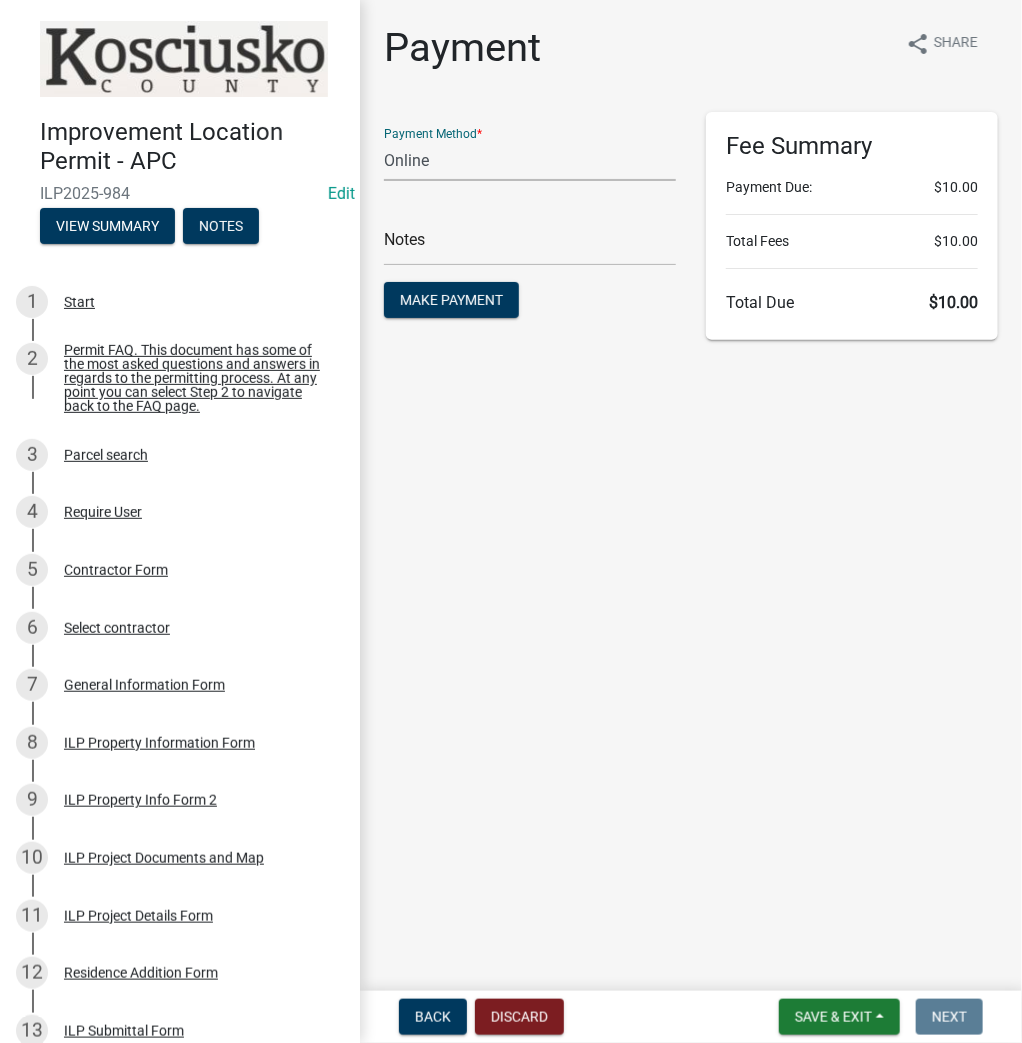select on "0: 2" 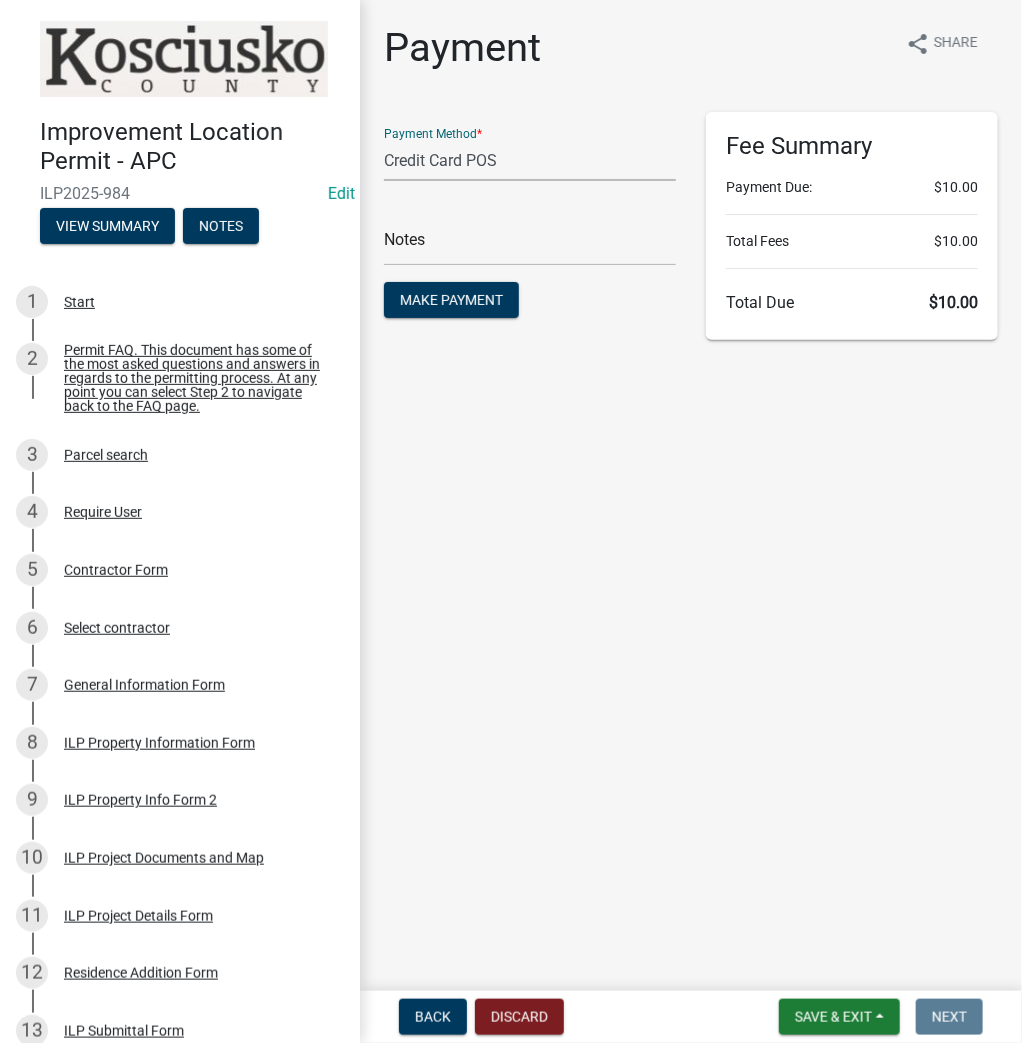 click on "Credit Card POS Check Cash Online" 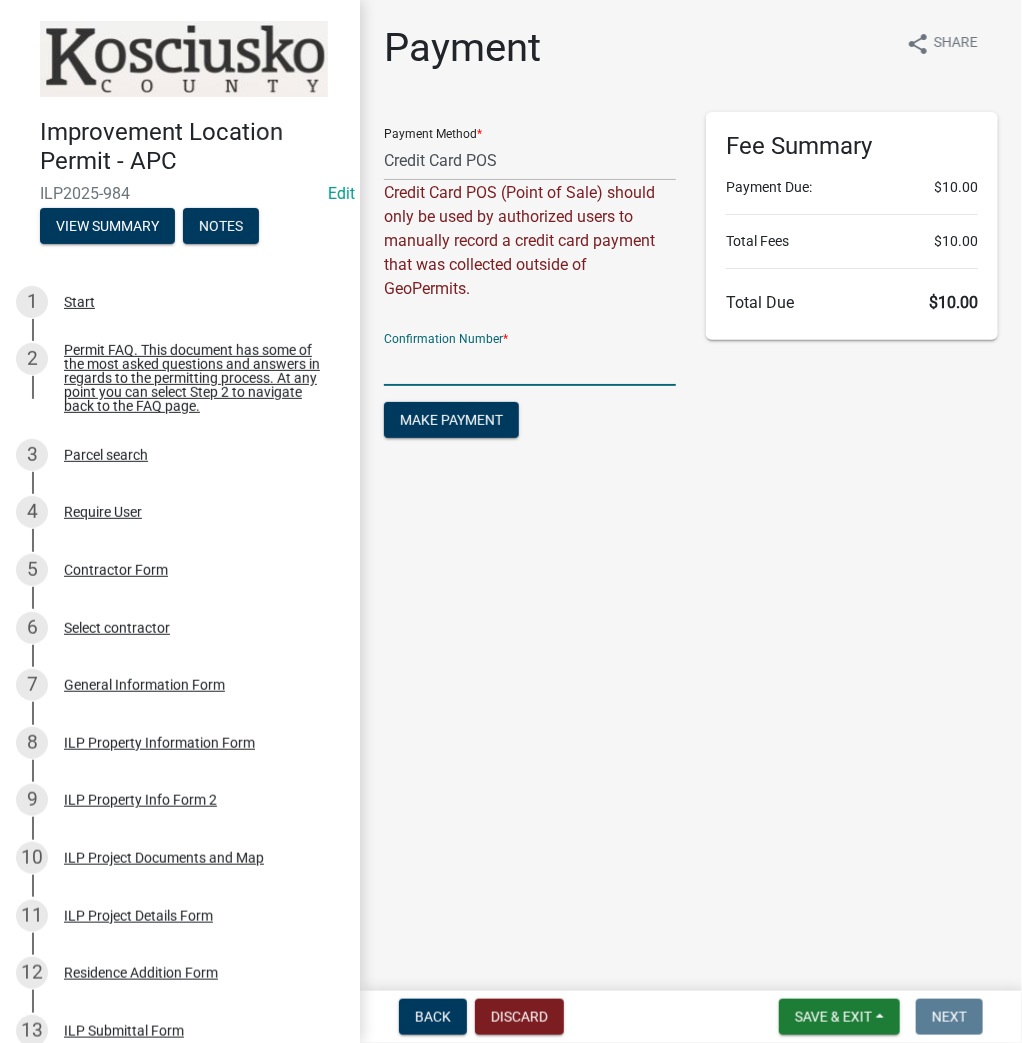 drag, startPoint x: 428, startPoint y: 373, endPoint x: 429, endPoint y: 361, distance: 12.0415945 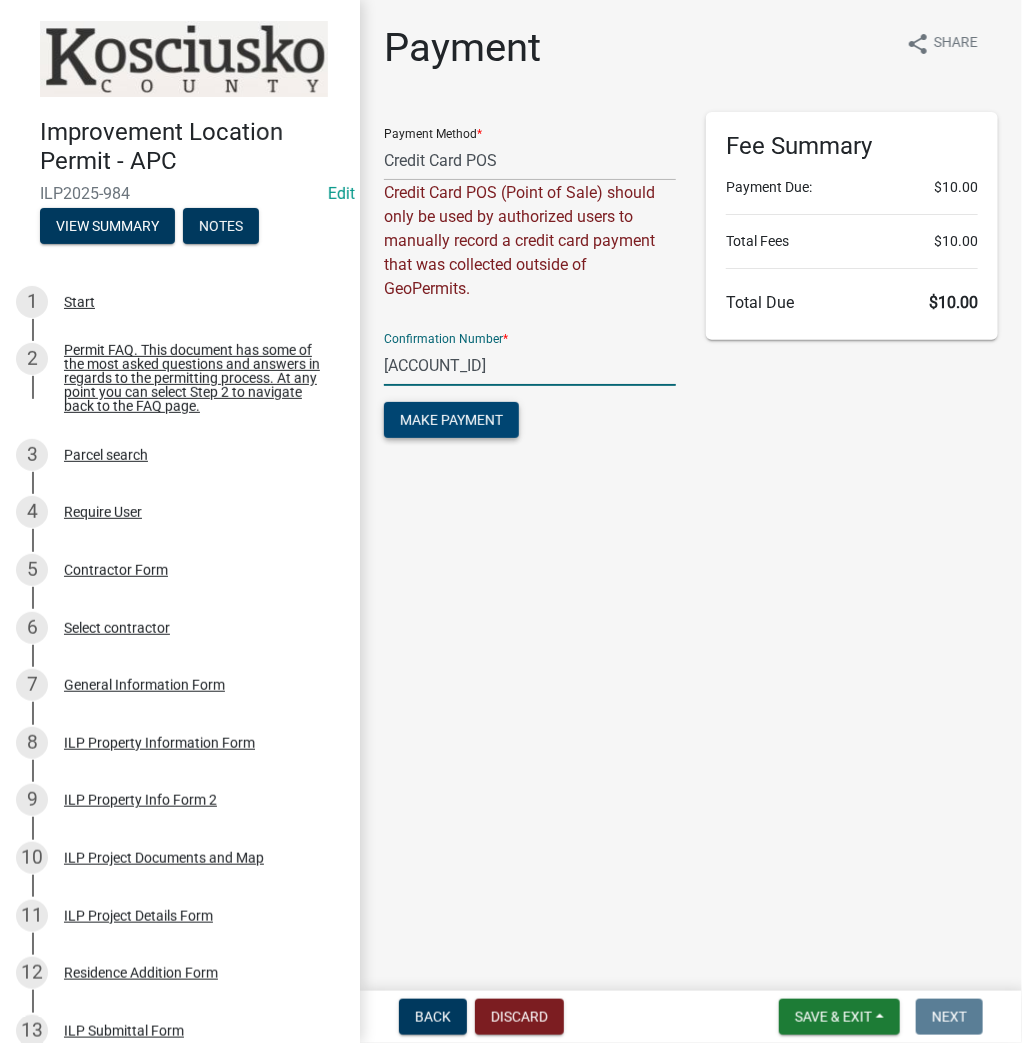 type on "[ACCOUNT_ID]" 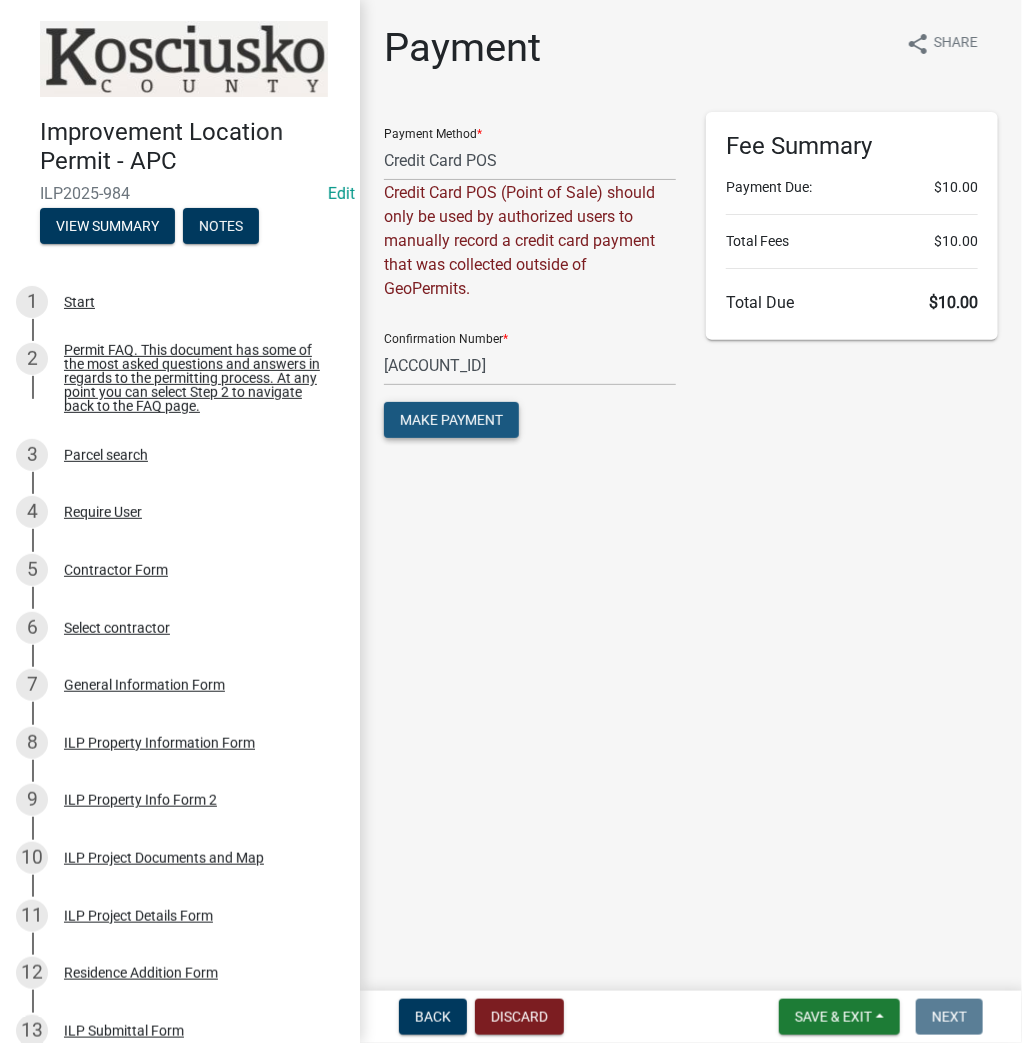 click on "Make Payment" 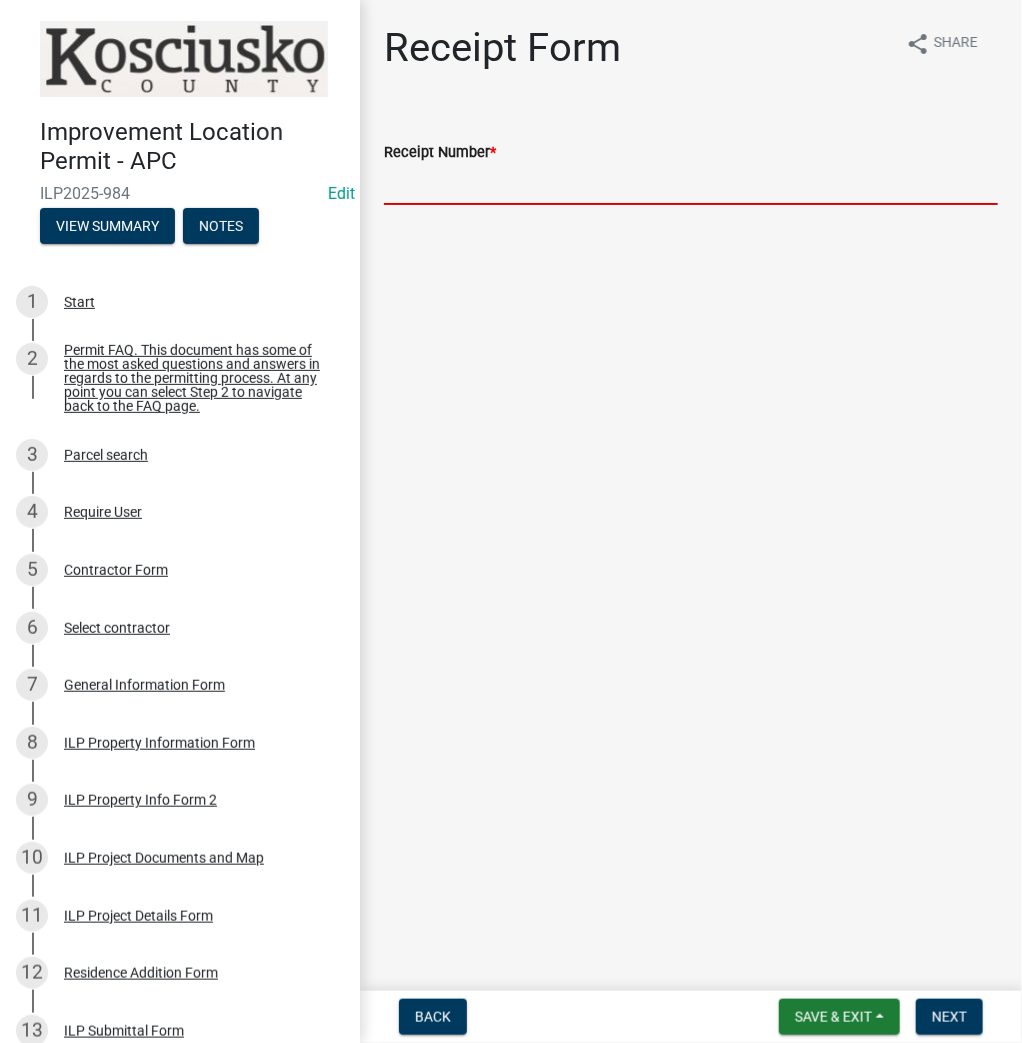 click on "Receipt Number  *" at bounding box center [691, 184] 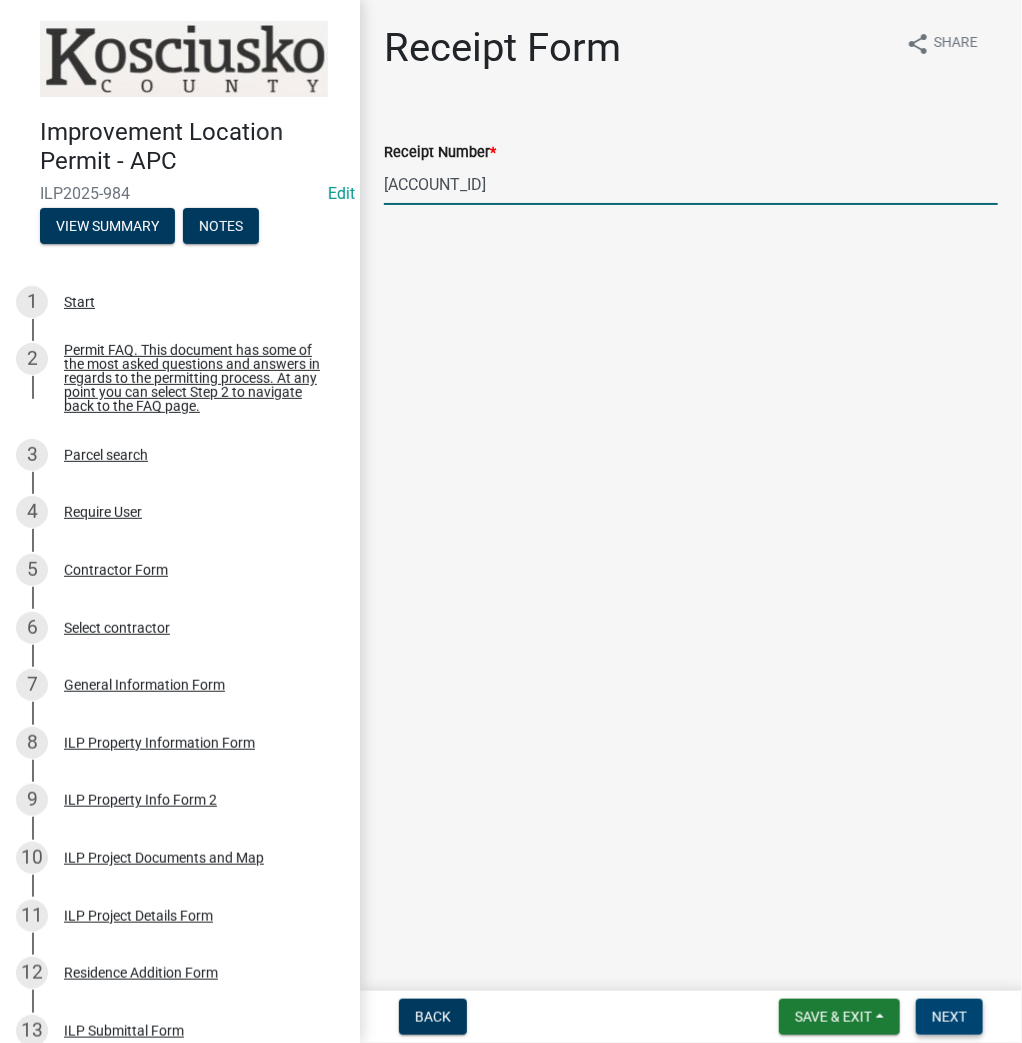 type on "[ACCOUNT_ID]" 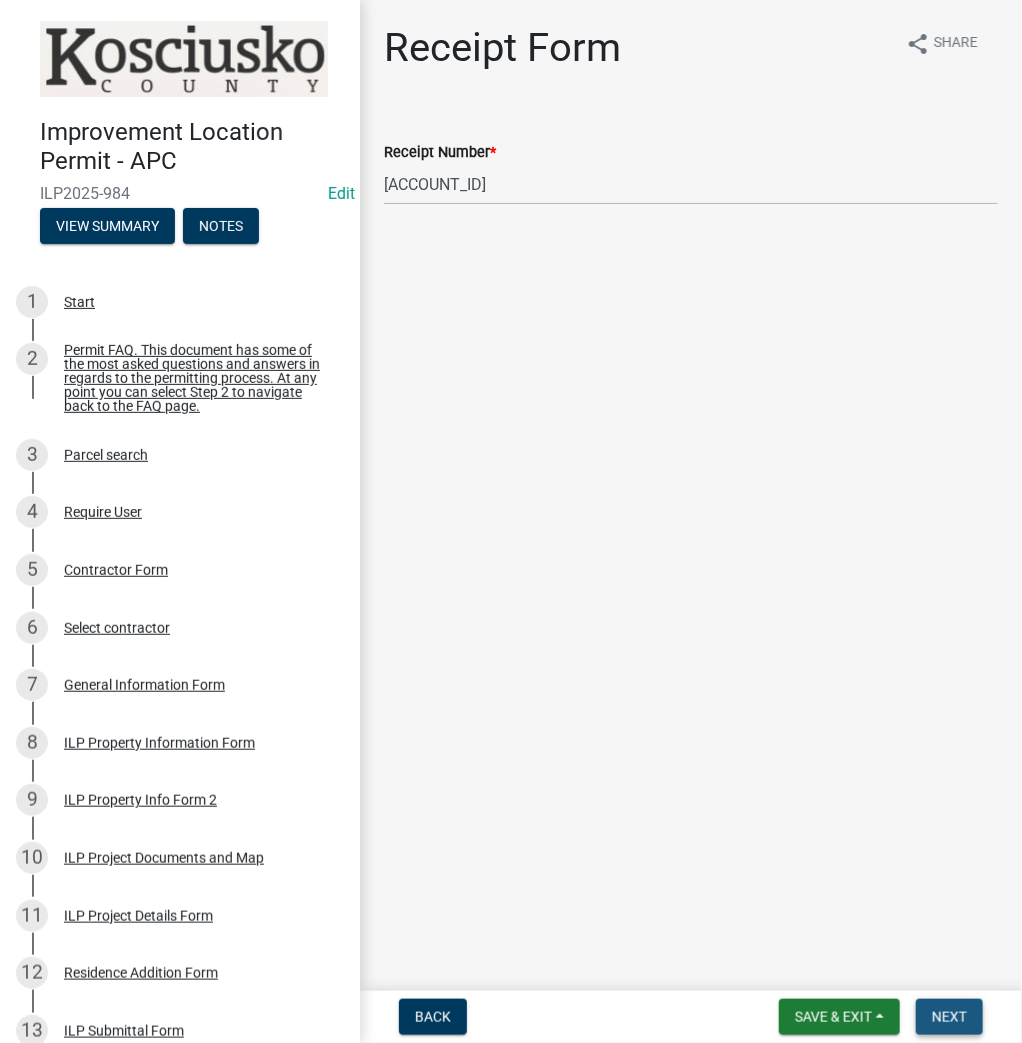click on "Next" at bounding box center (949, 1017) 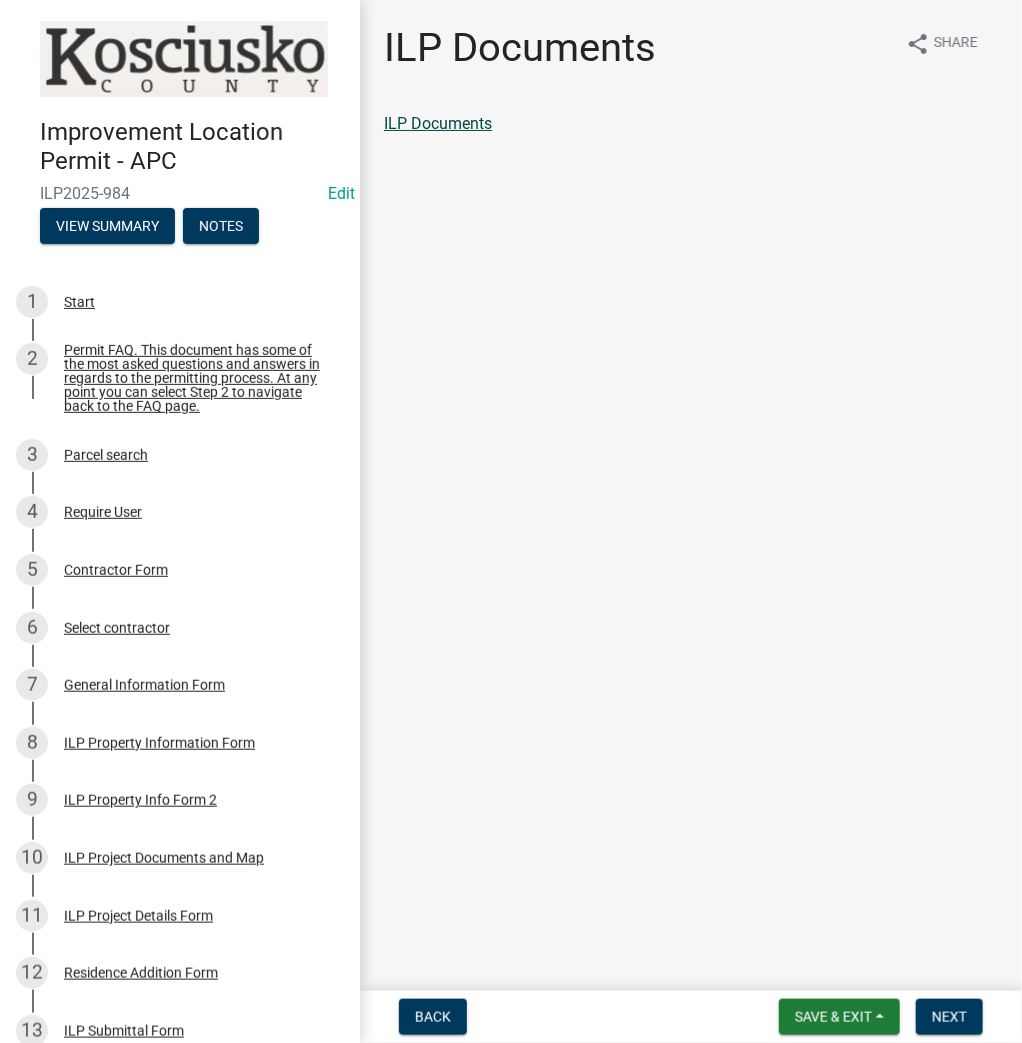 click on "ILP Documents" 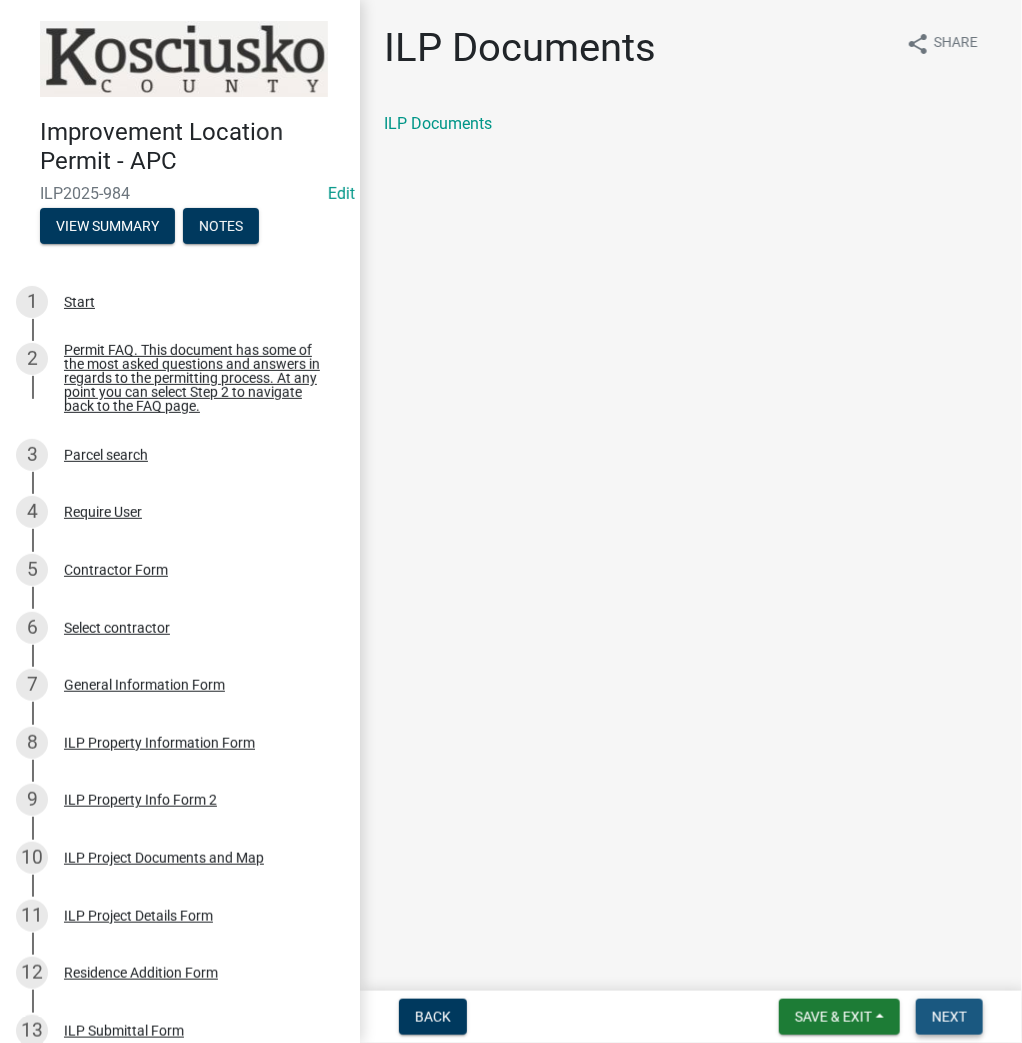 click on "Next" at bounding box center [949, 1017] 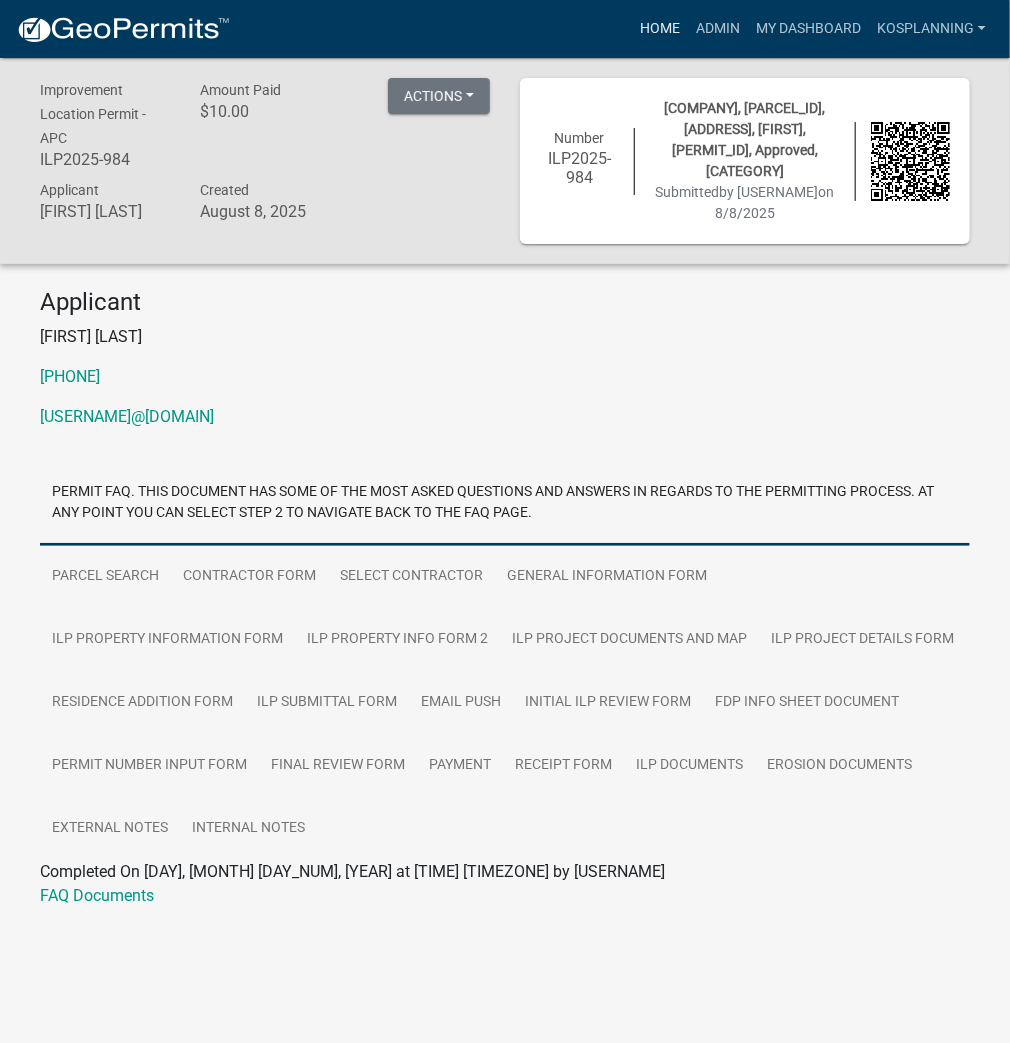 click on "Home" at bounding box center (660, 29) 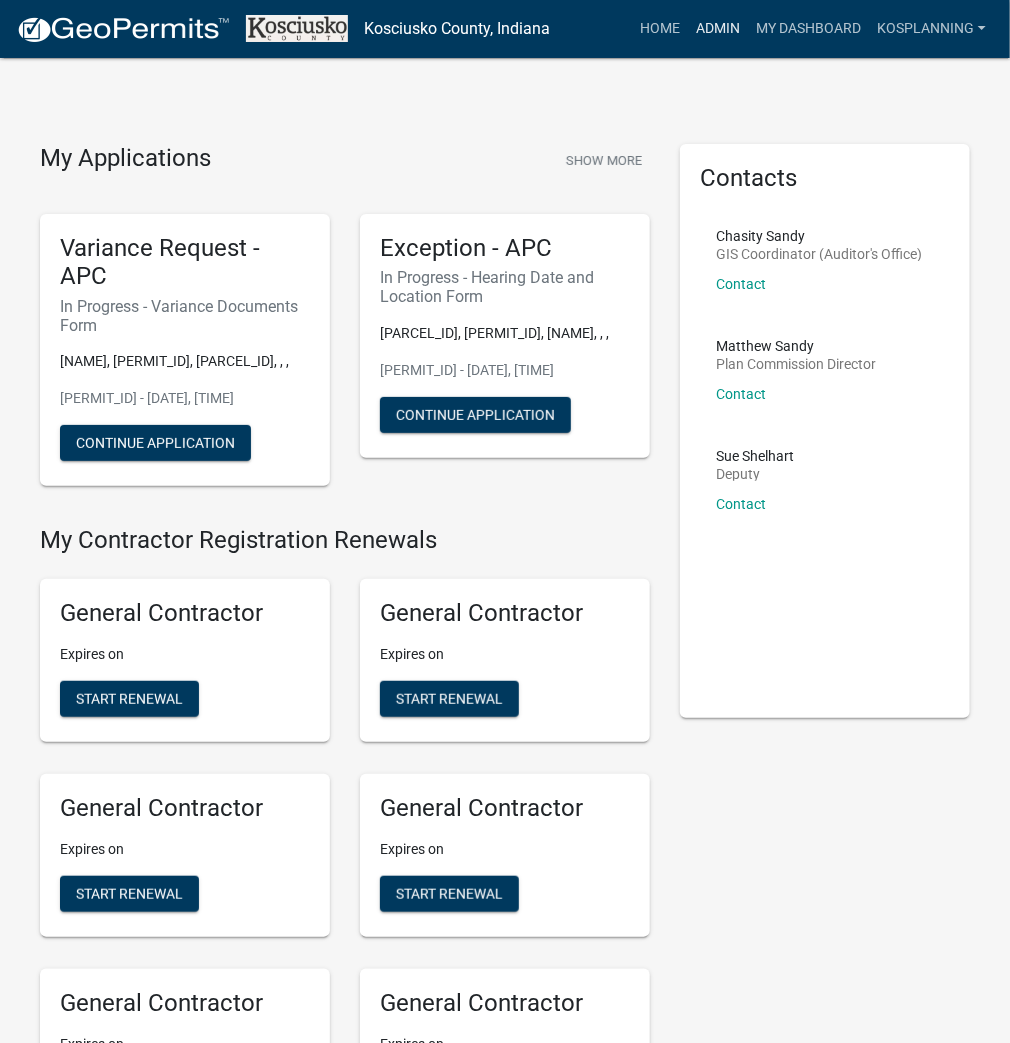 click on "Admin" at bounding box center (718, 29) 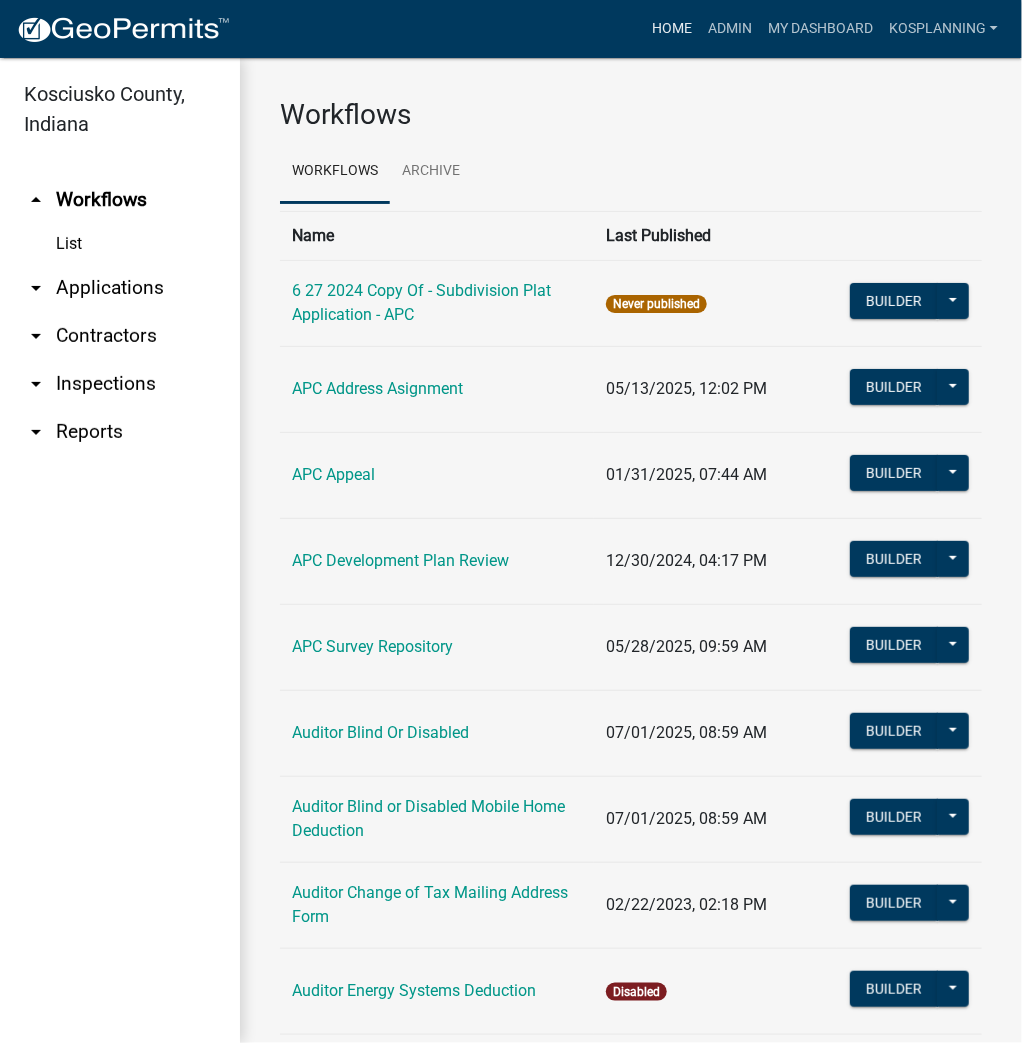 click on "Home" at bounding box center [672, 29] 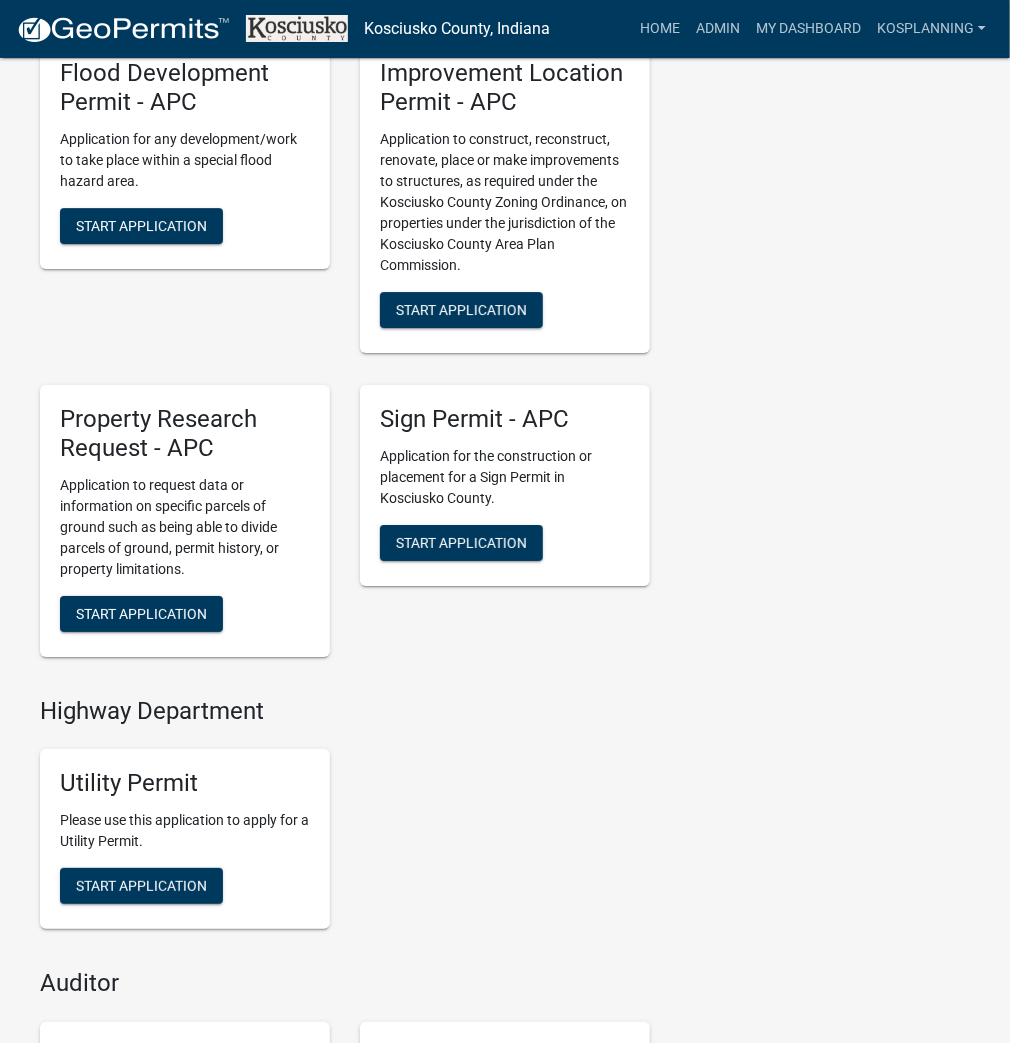 scroll, scrollTop: 2160, scrollLeft: 0, axis: vertical 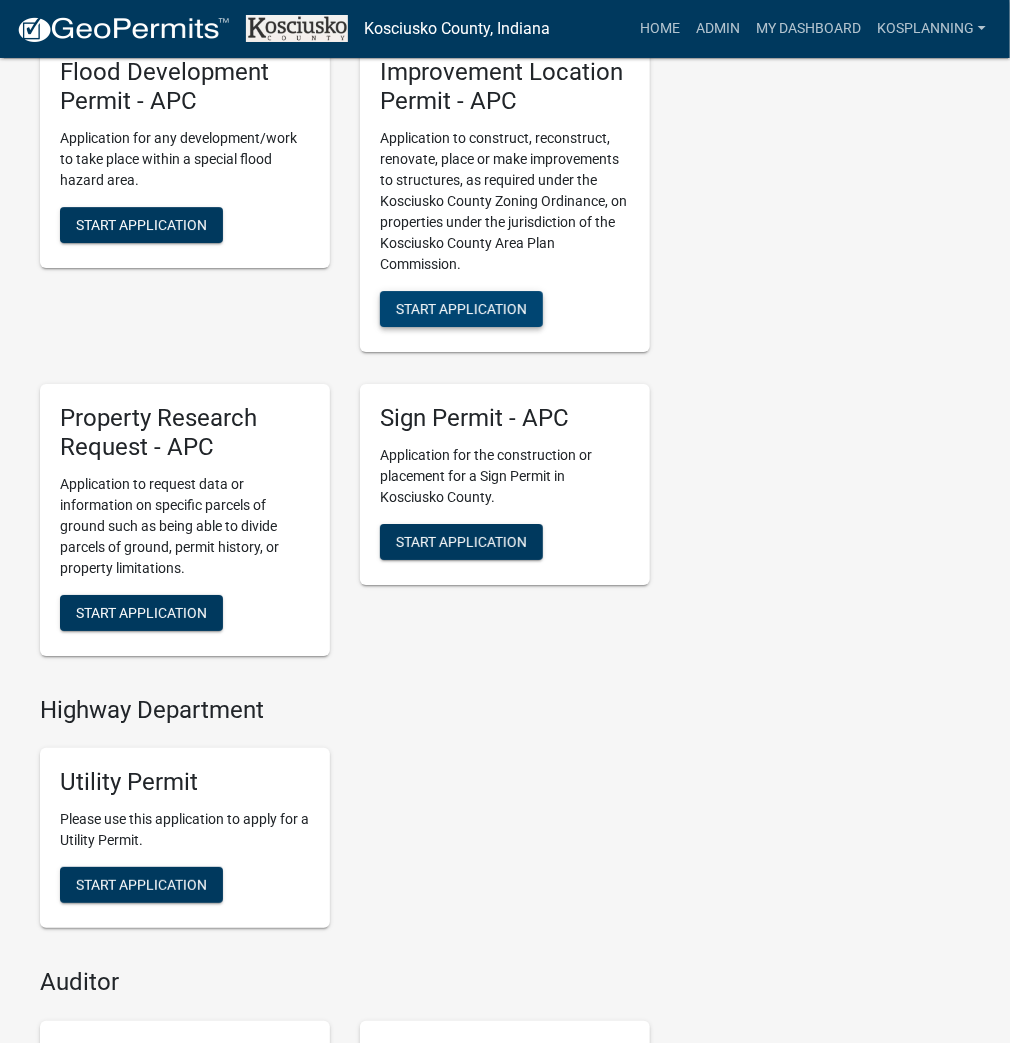 click on "Start Application" at bounding box center (461, 309) 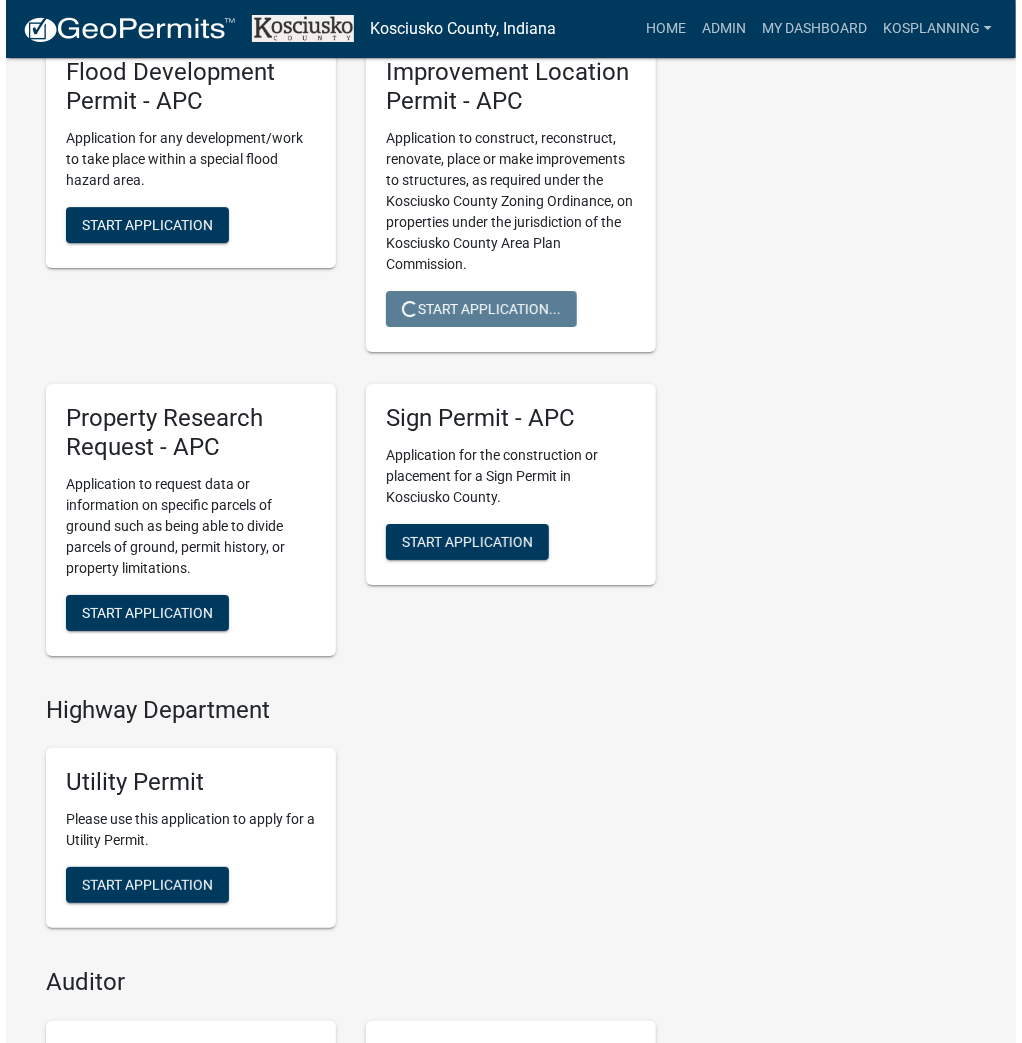 scroll, scrollTop: 0, scrollLeft: 0, axis: both 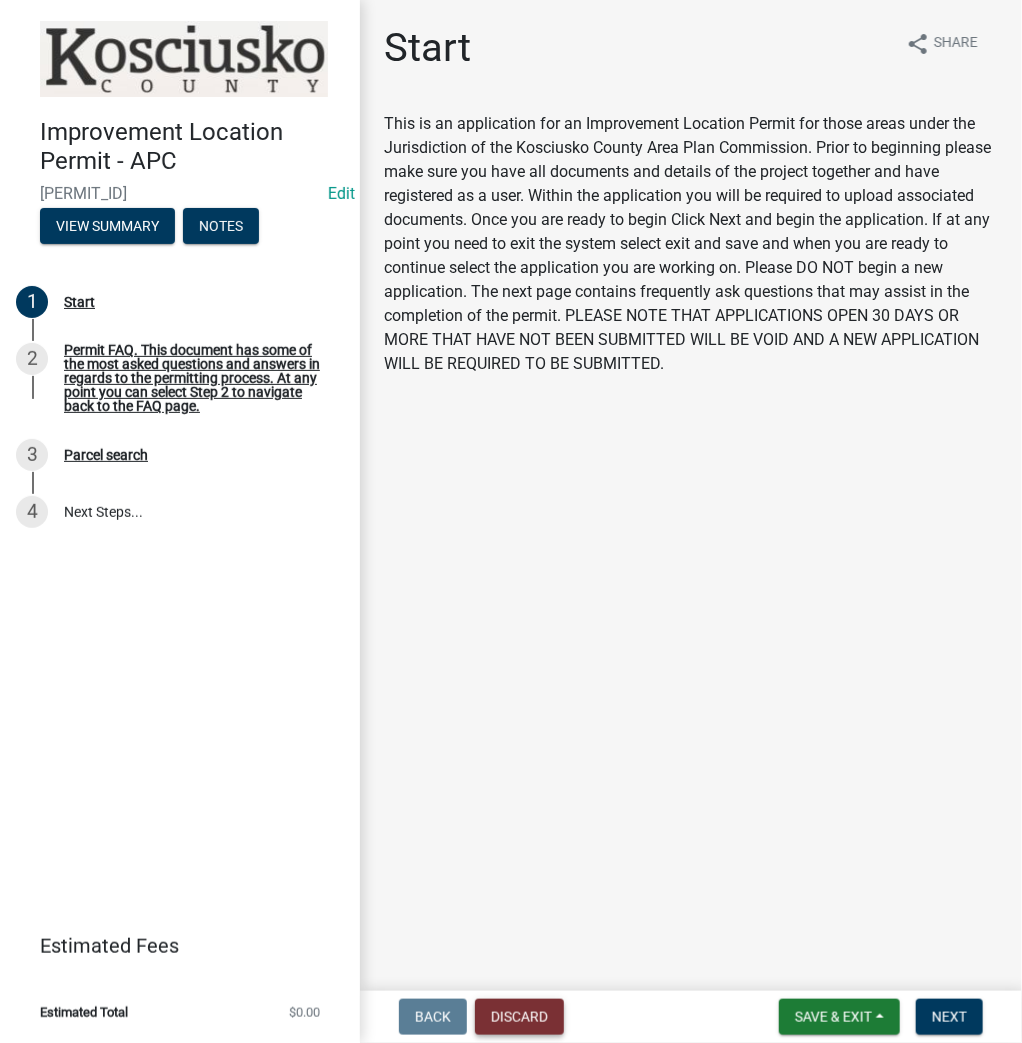 click on "Discard" at bounding box center [519, 1017] 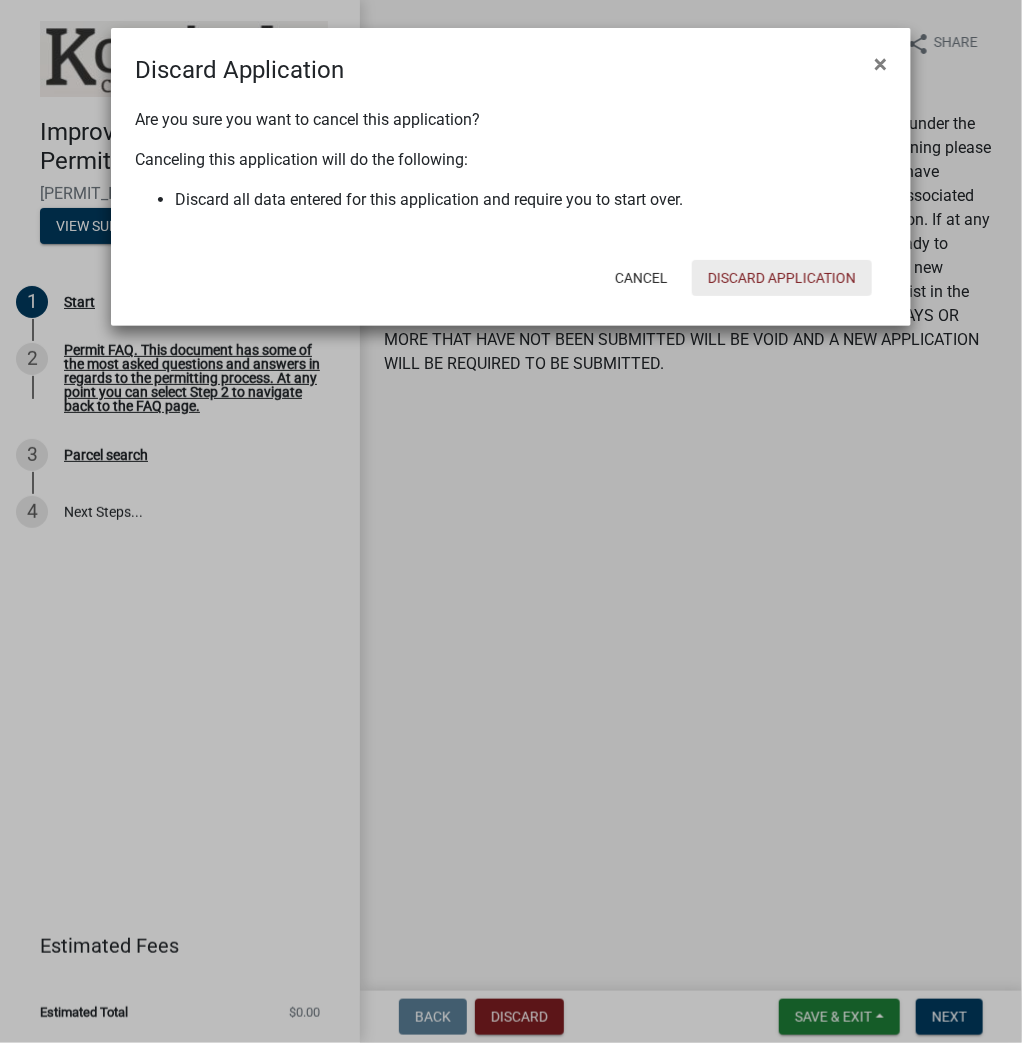 click on "Discard Application" 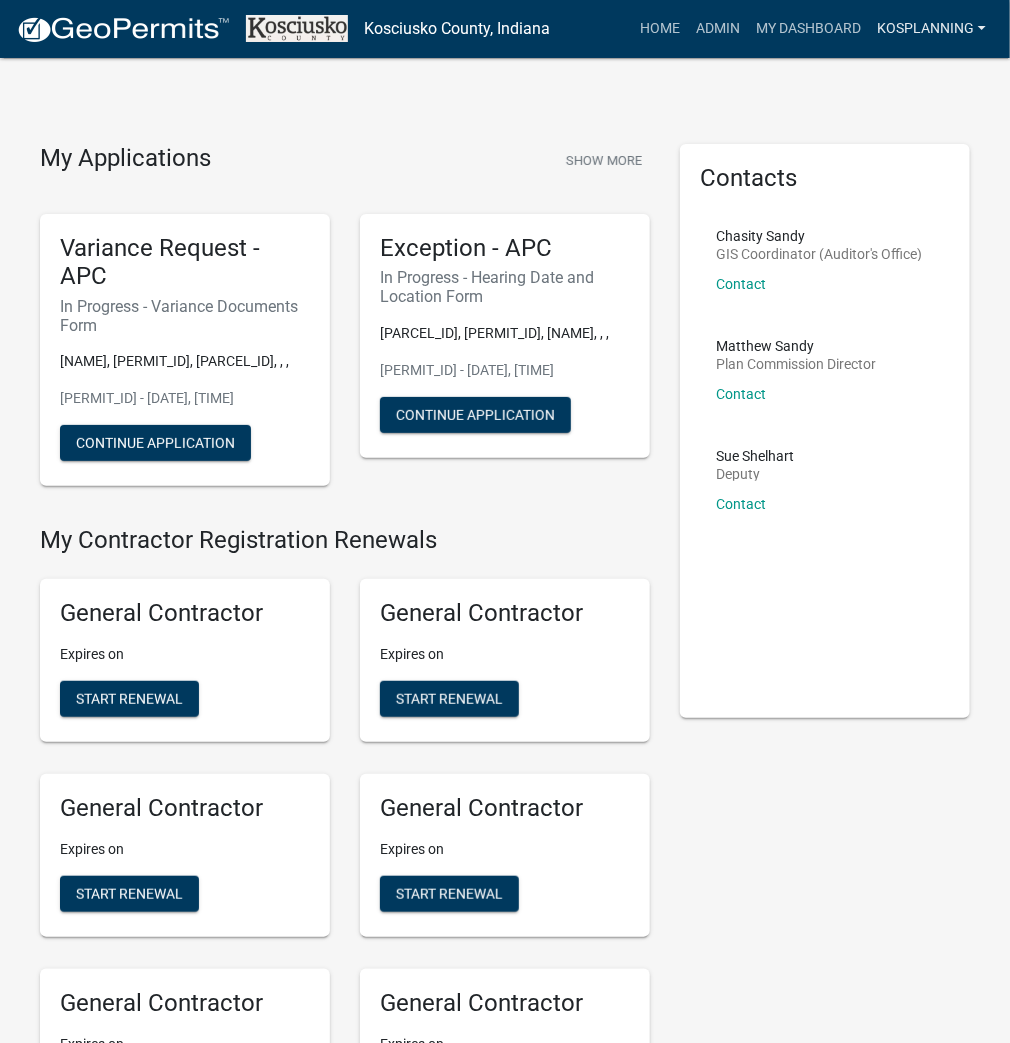 click on "kosplanning" at bounding box center [931, 29] 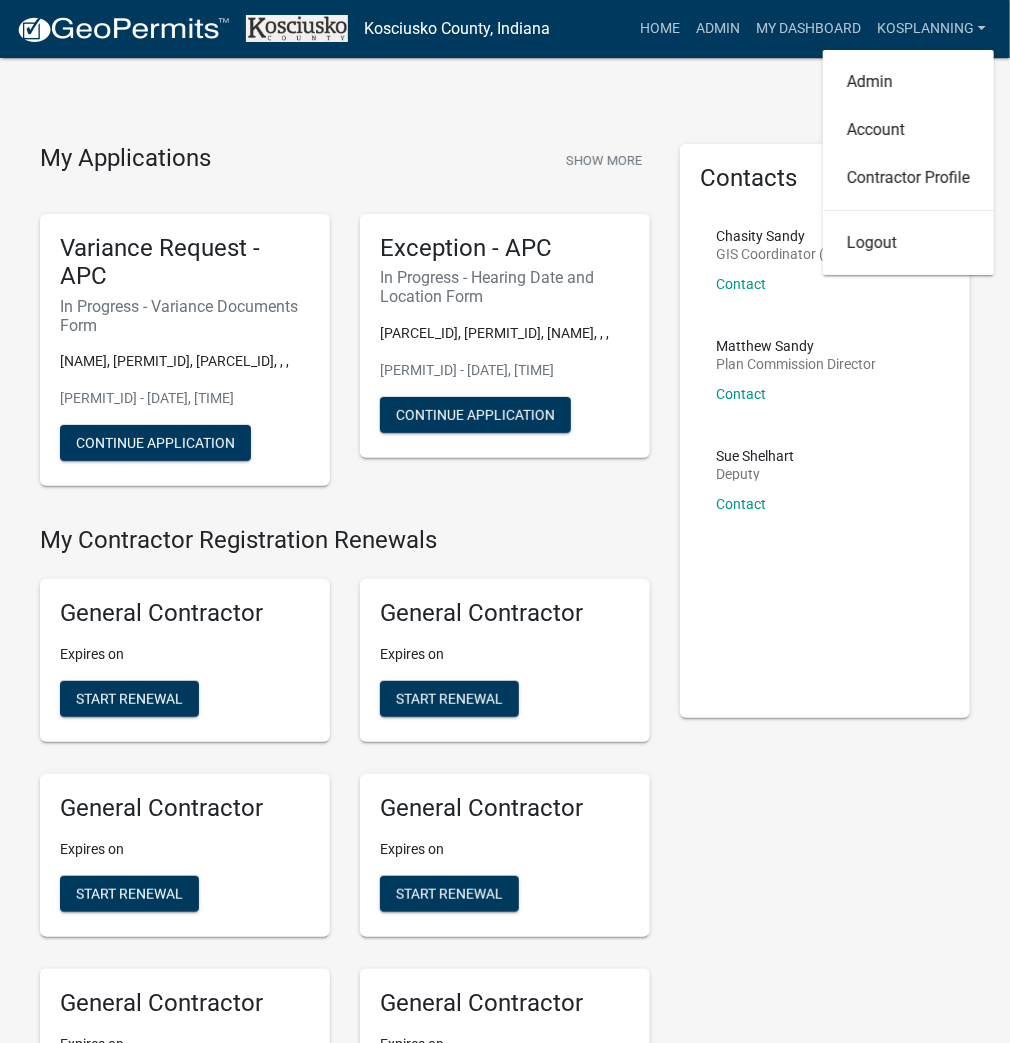 drag, startPoint x: 868, startPoint y: 253, endPoint x: 865, endPoint y: 241, distance: 12.369317 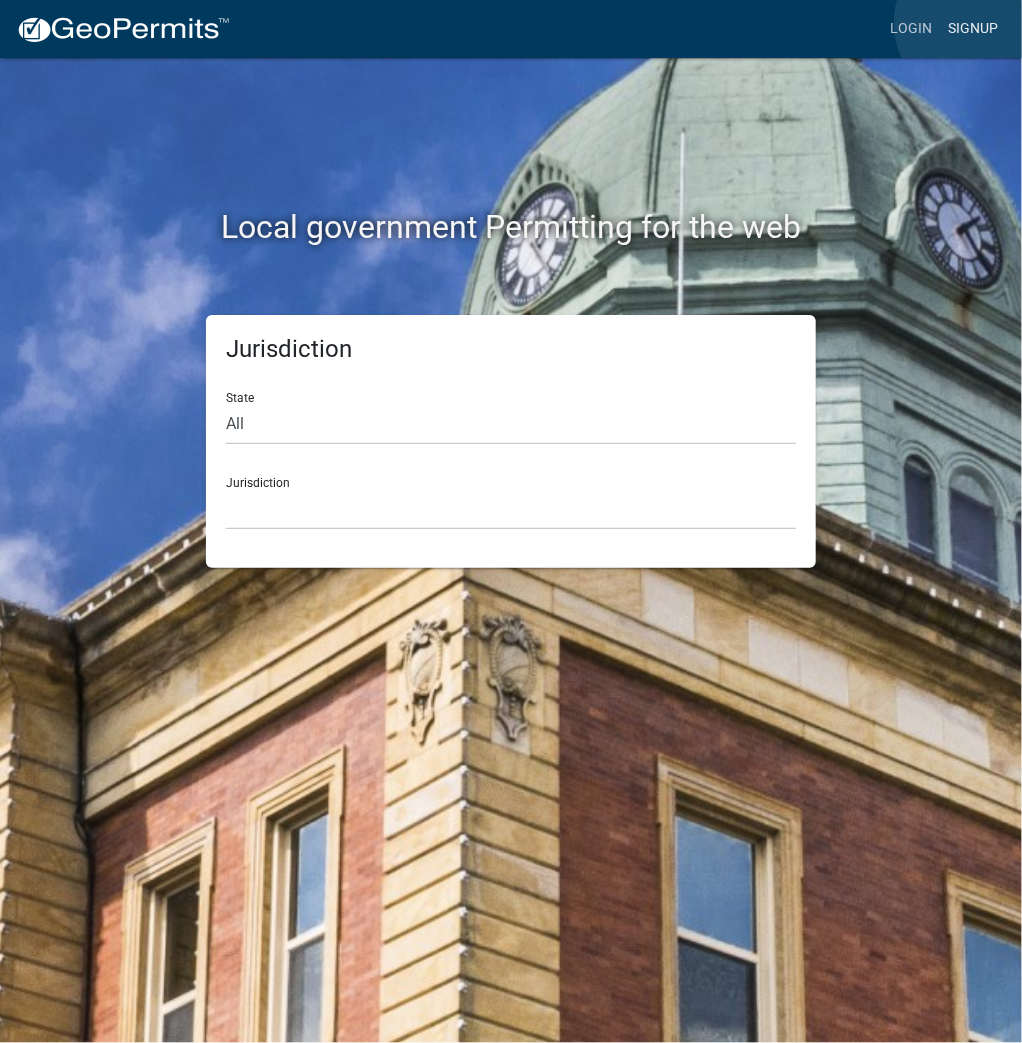 click on "Signup" at bounding box center (973, 29) 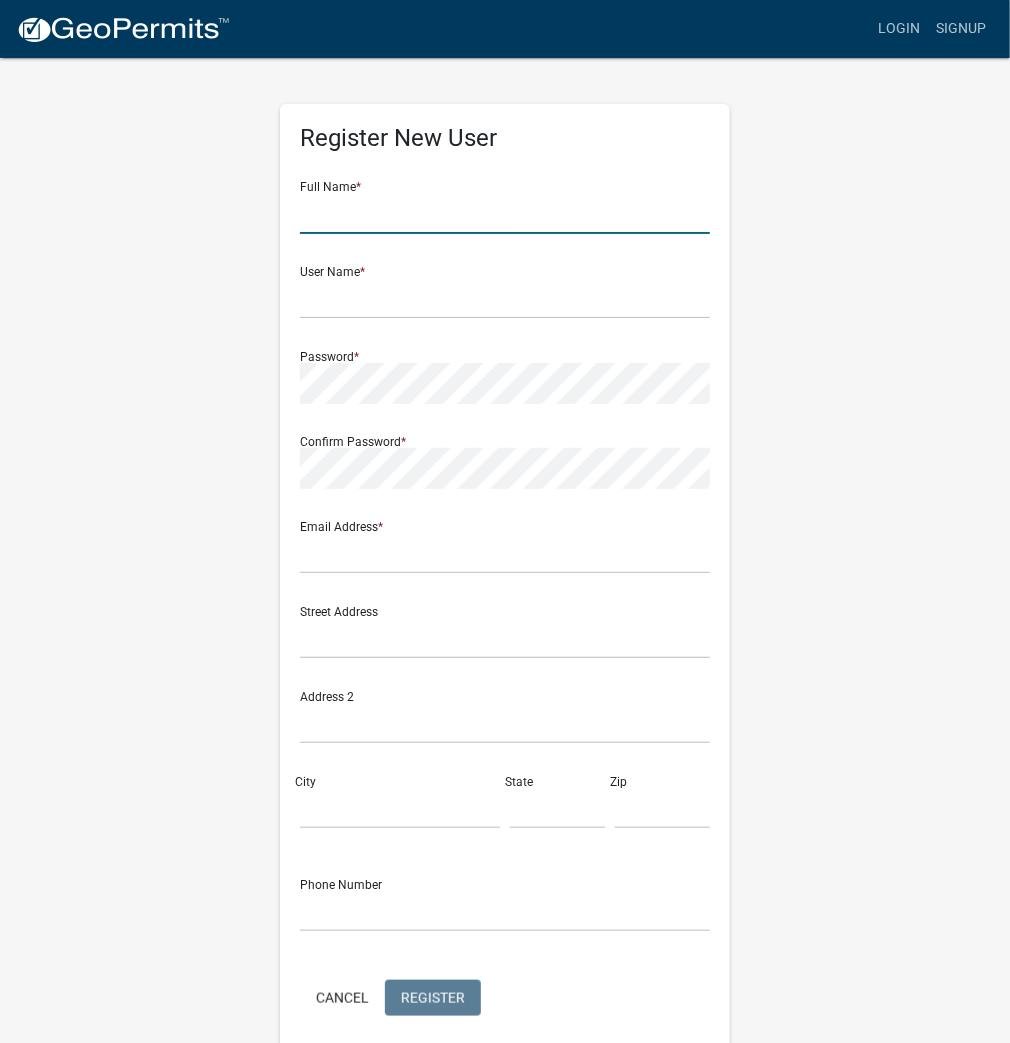 click 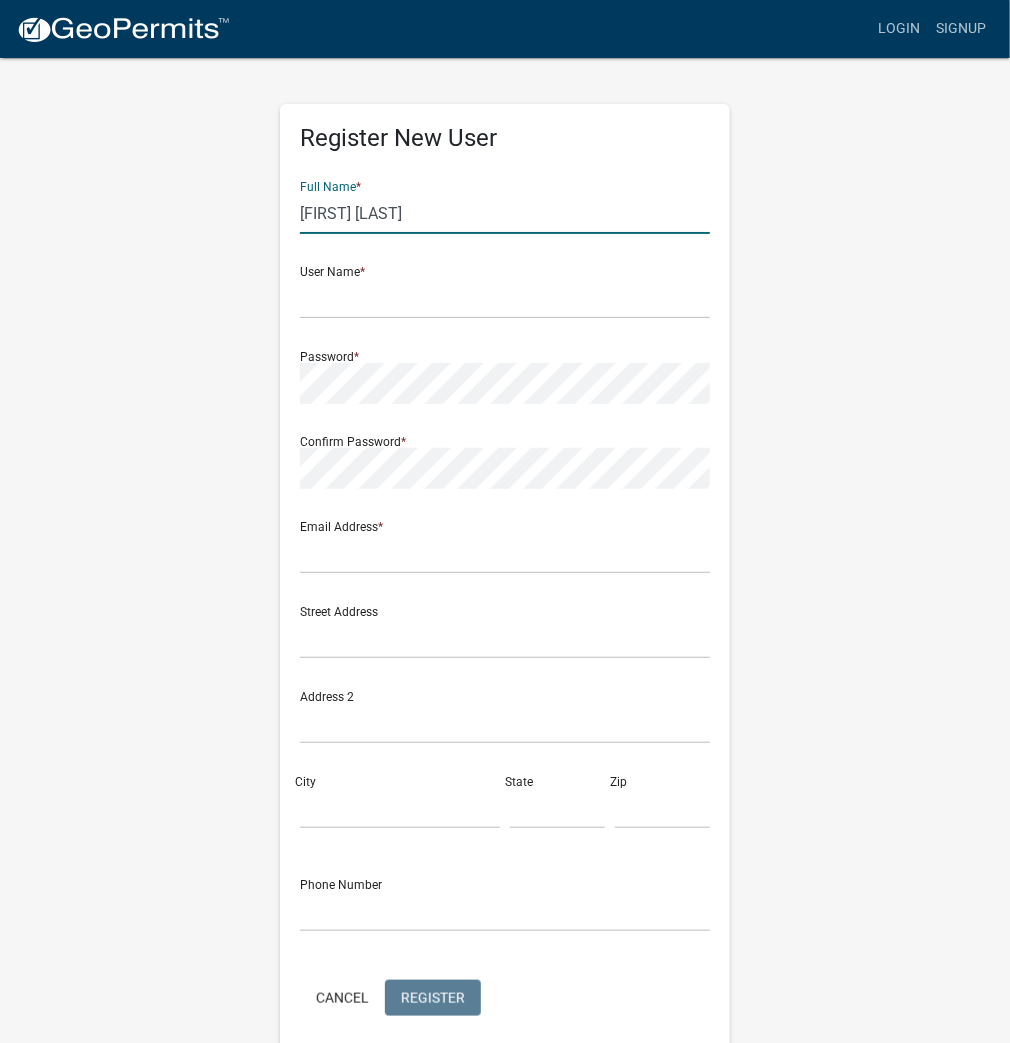 type on "[FIRST] [LAST]" 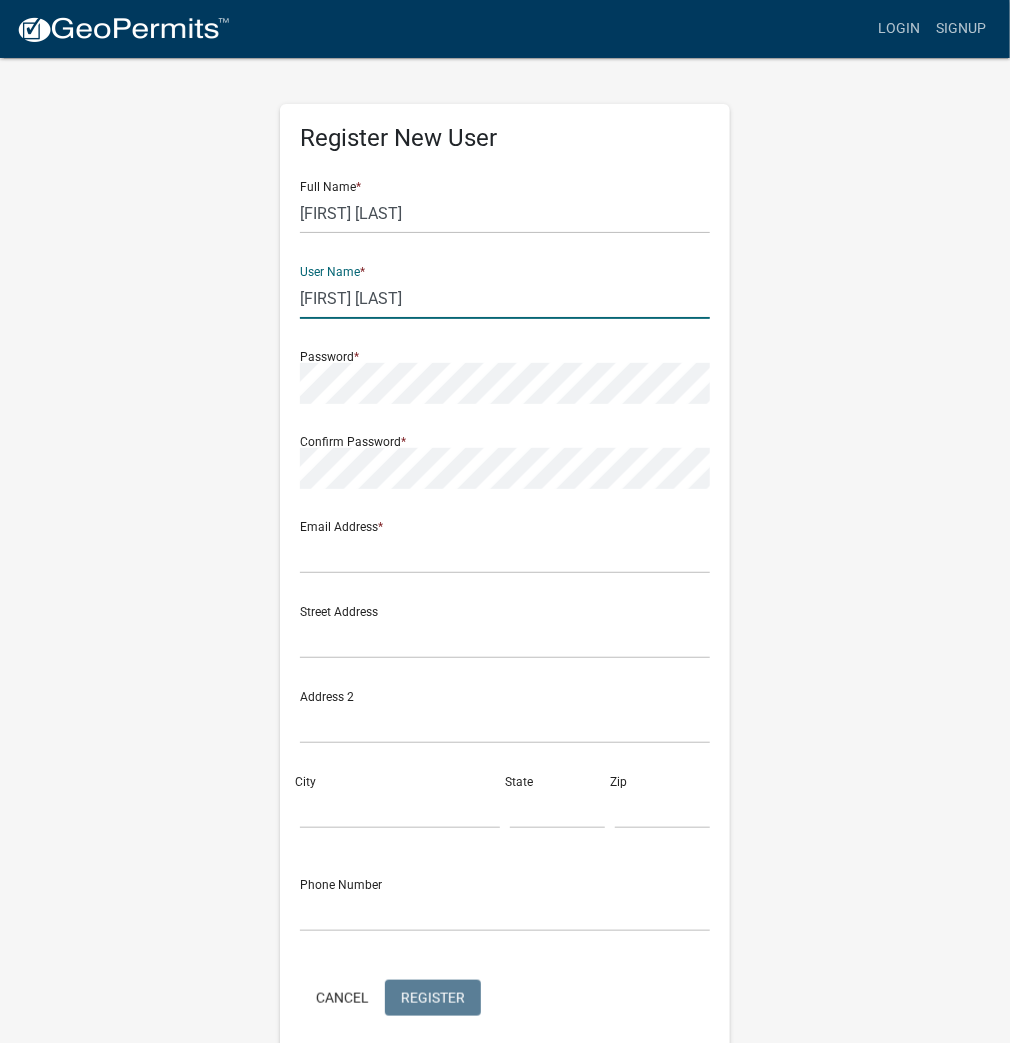 type on "[FIRST] [LAST]" 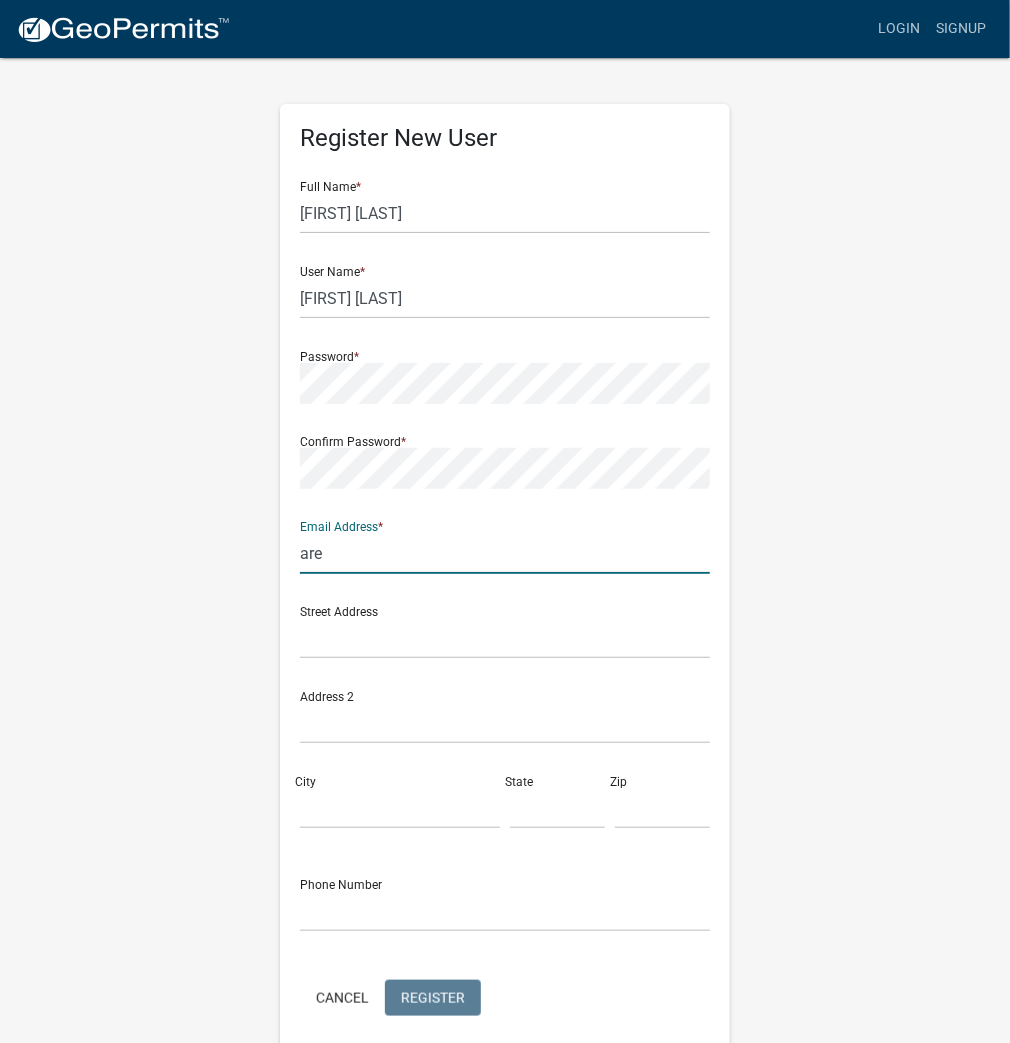 type on "[EMAIL]" 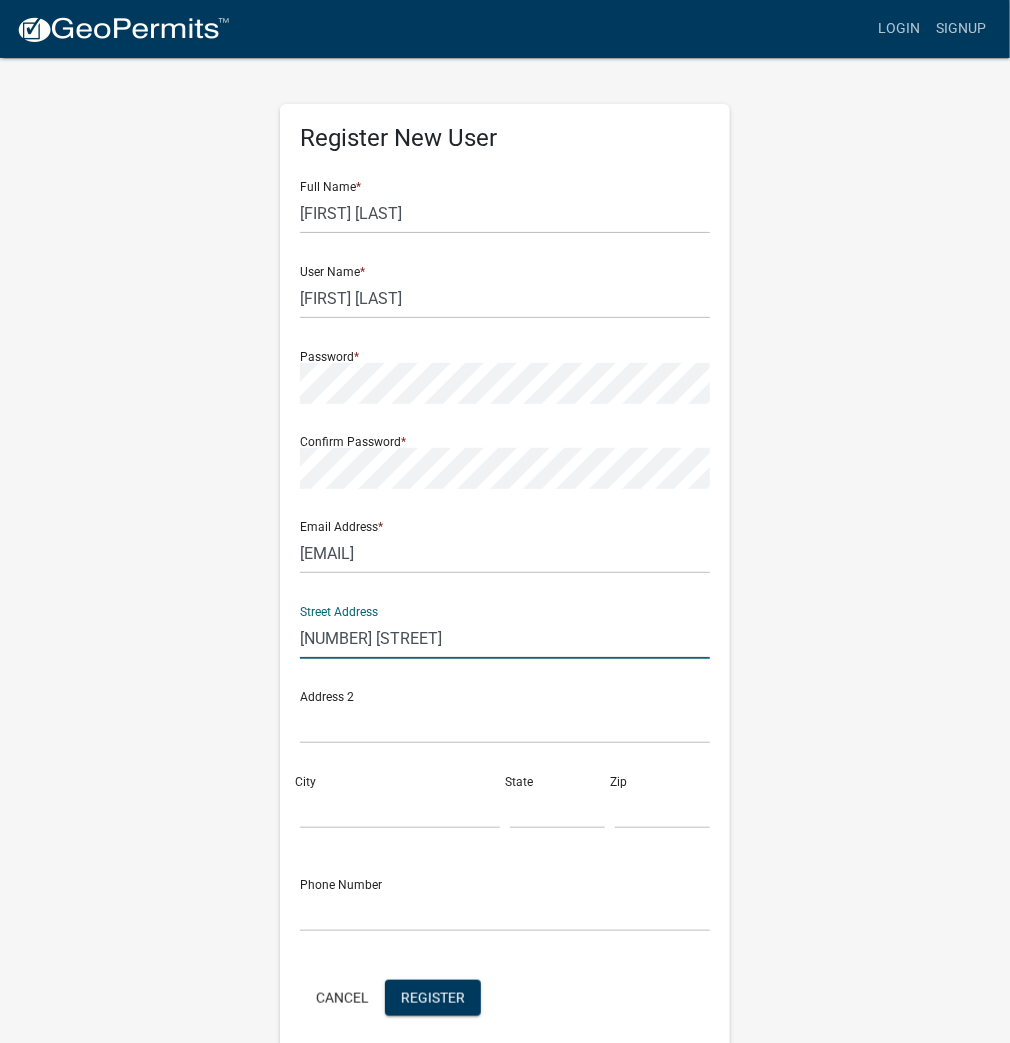 type on "[NUMBER] [STREET]" 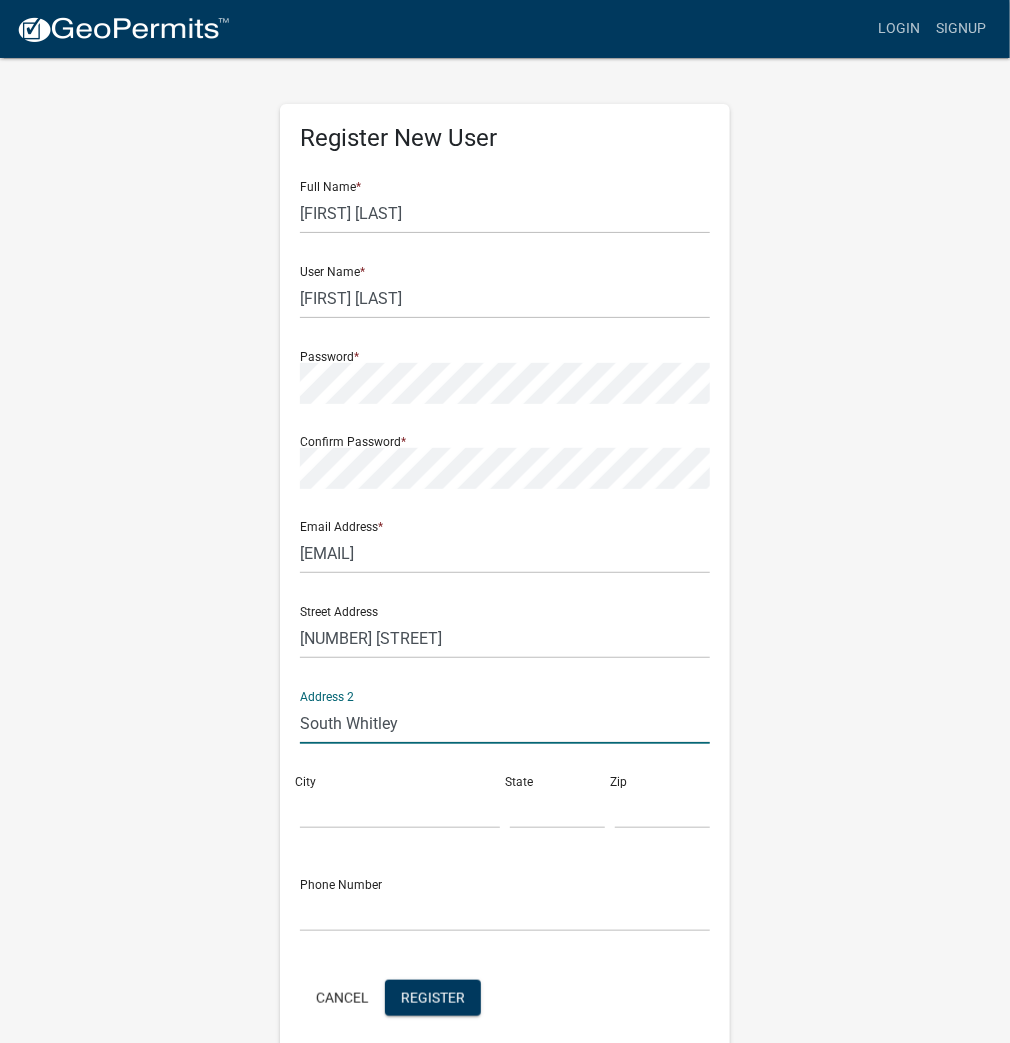type on "South Whitley" 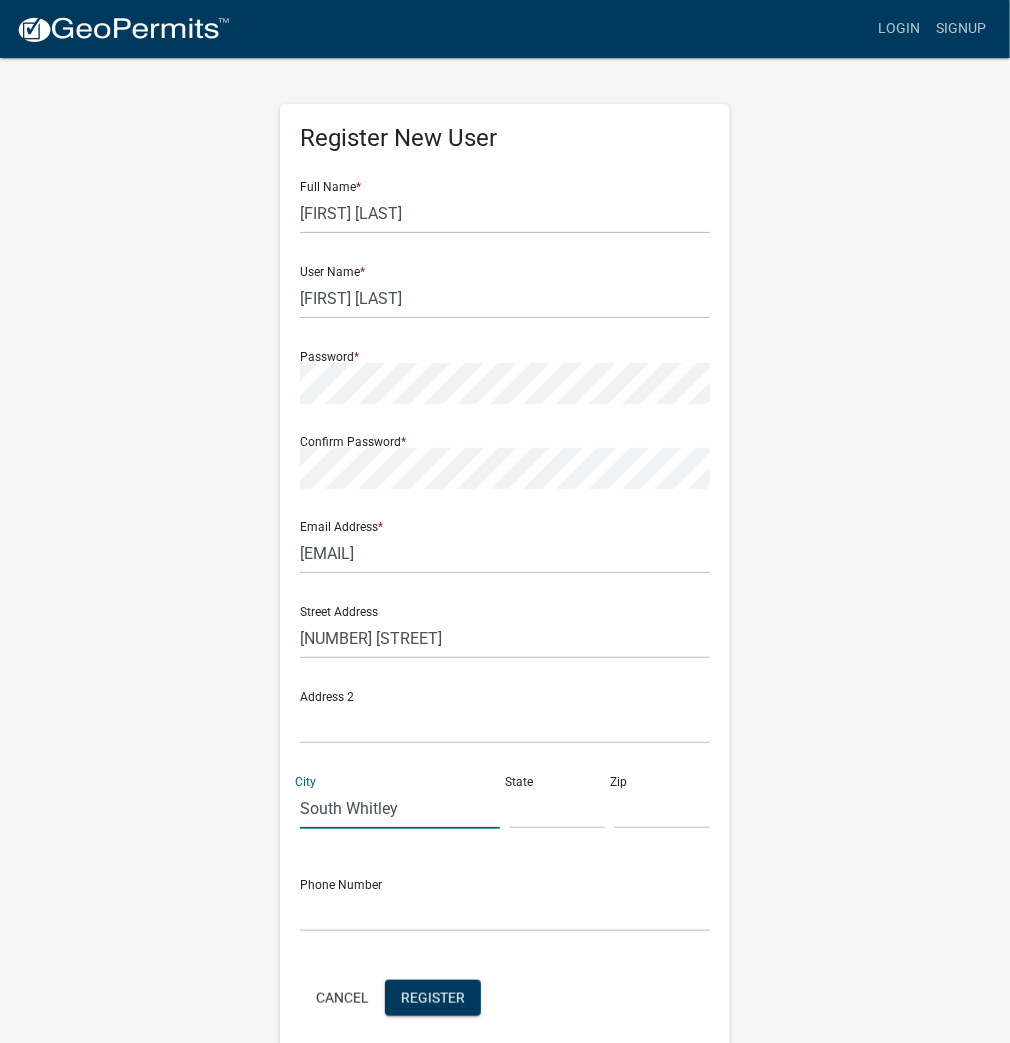 type on "South Whitley" 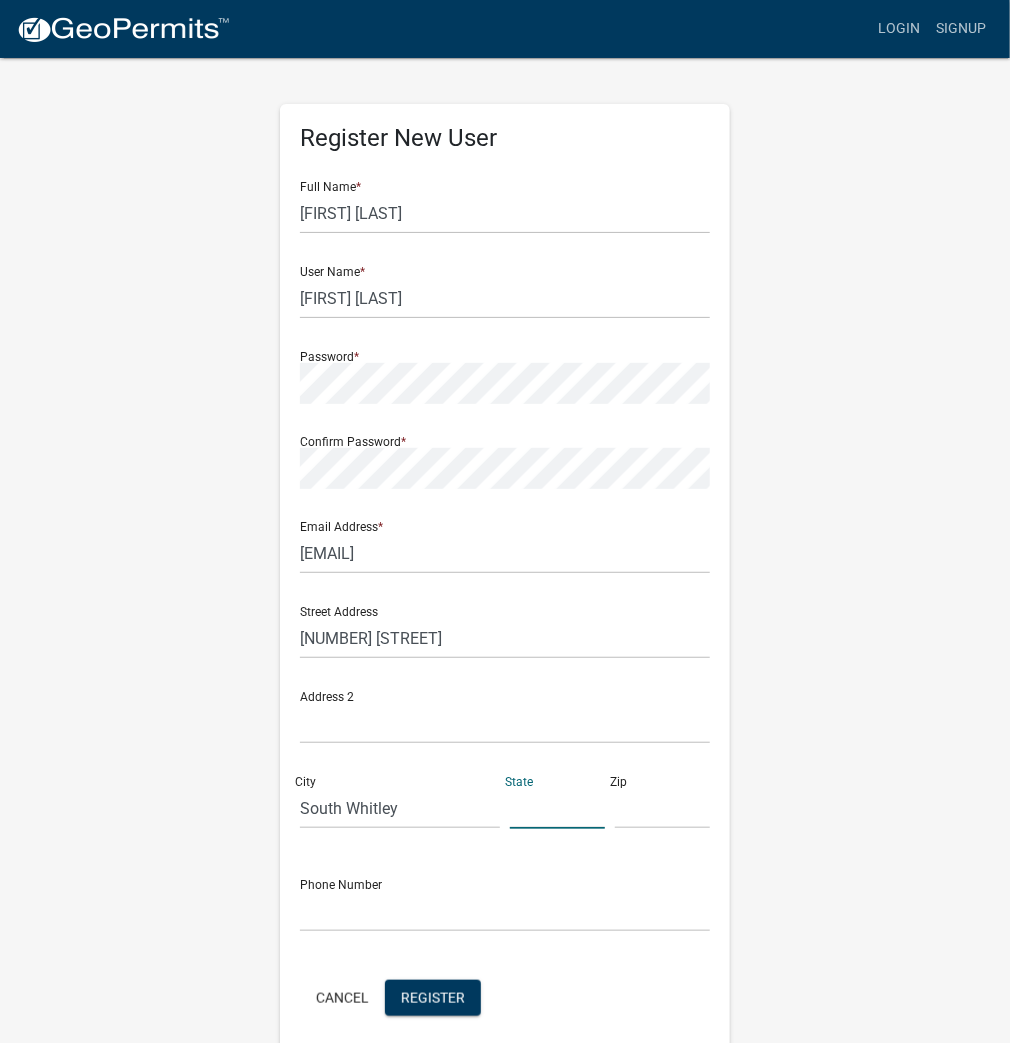 drag, startPoint x: 549, startPoint y: 810, endPoint x: 551, endPoint y: 792, distance: 18.110771 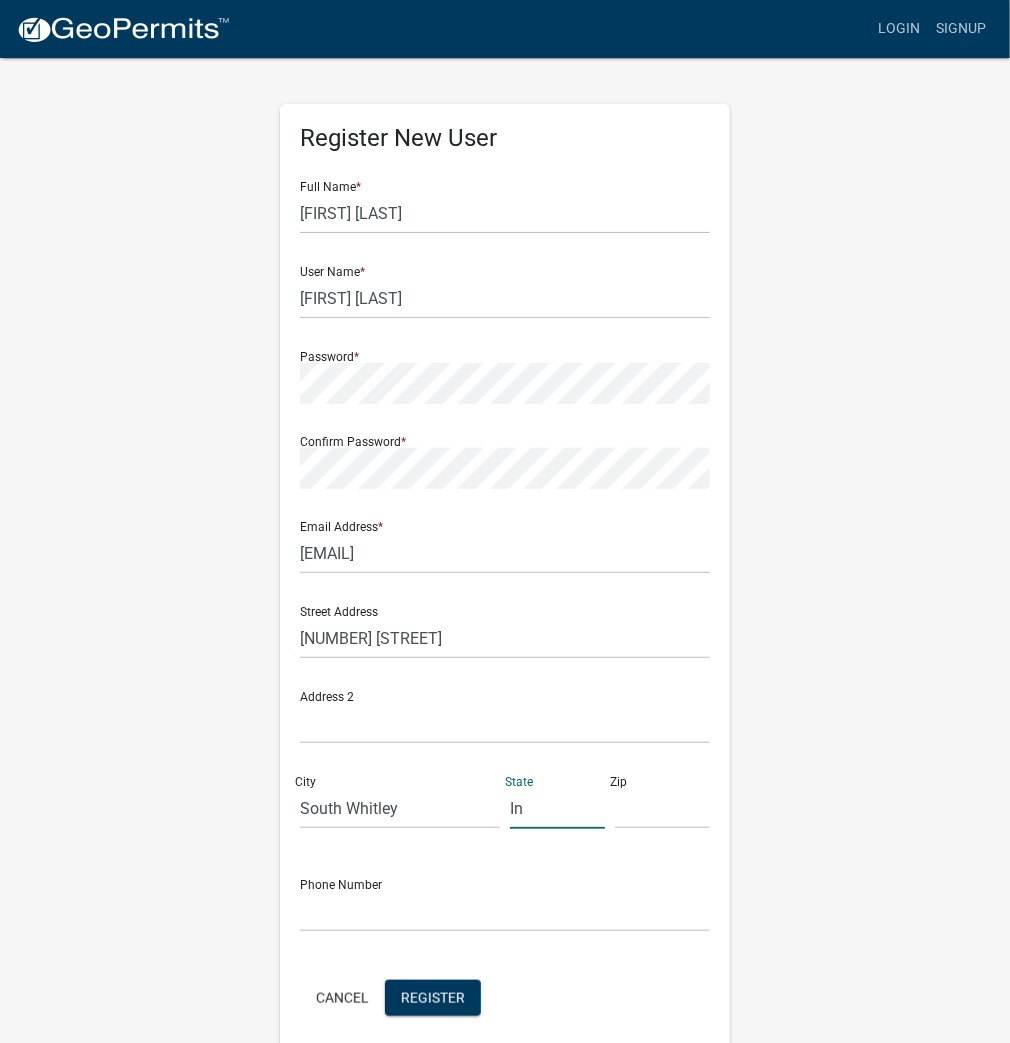 type on "In" 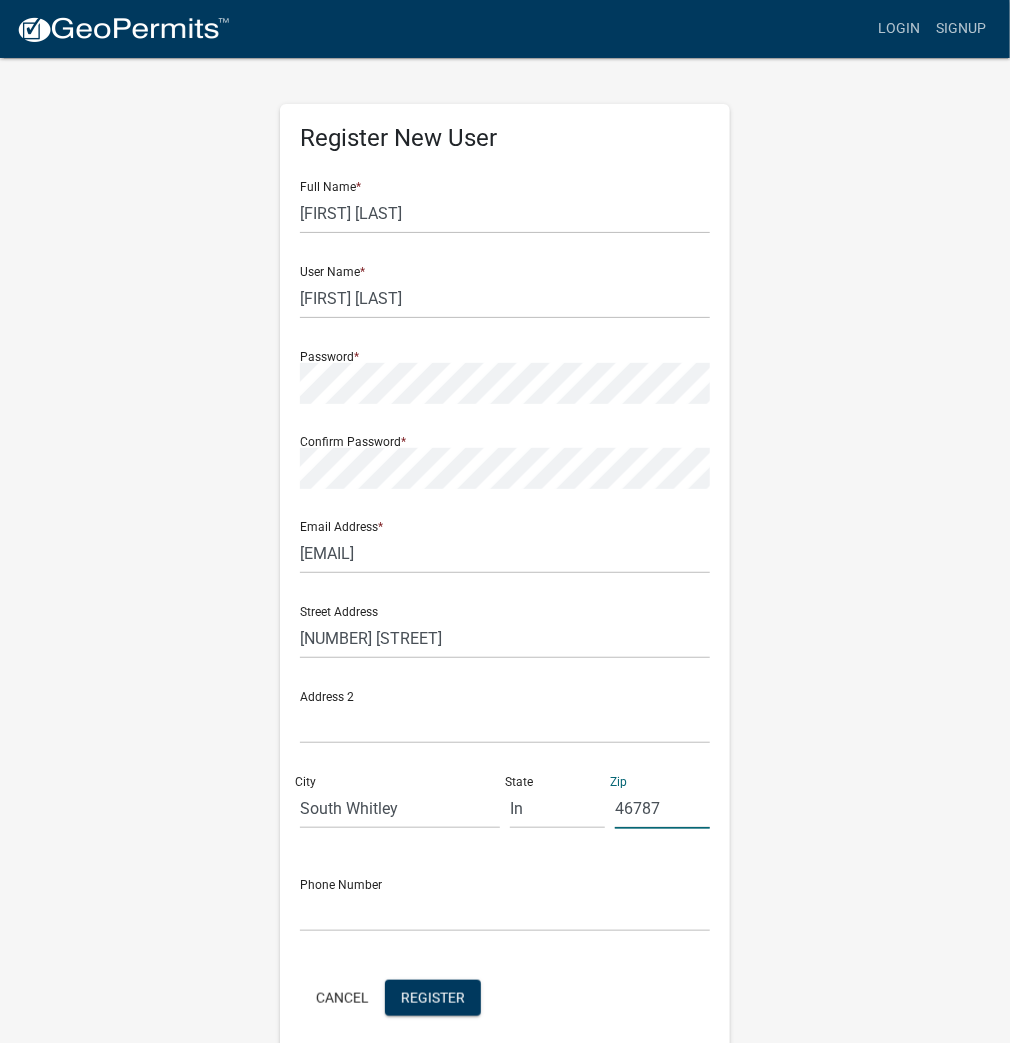 type on "46787" 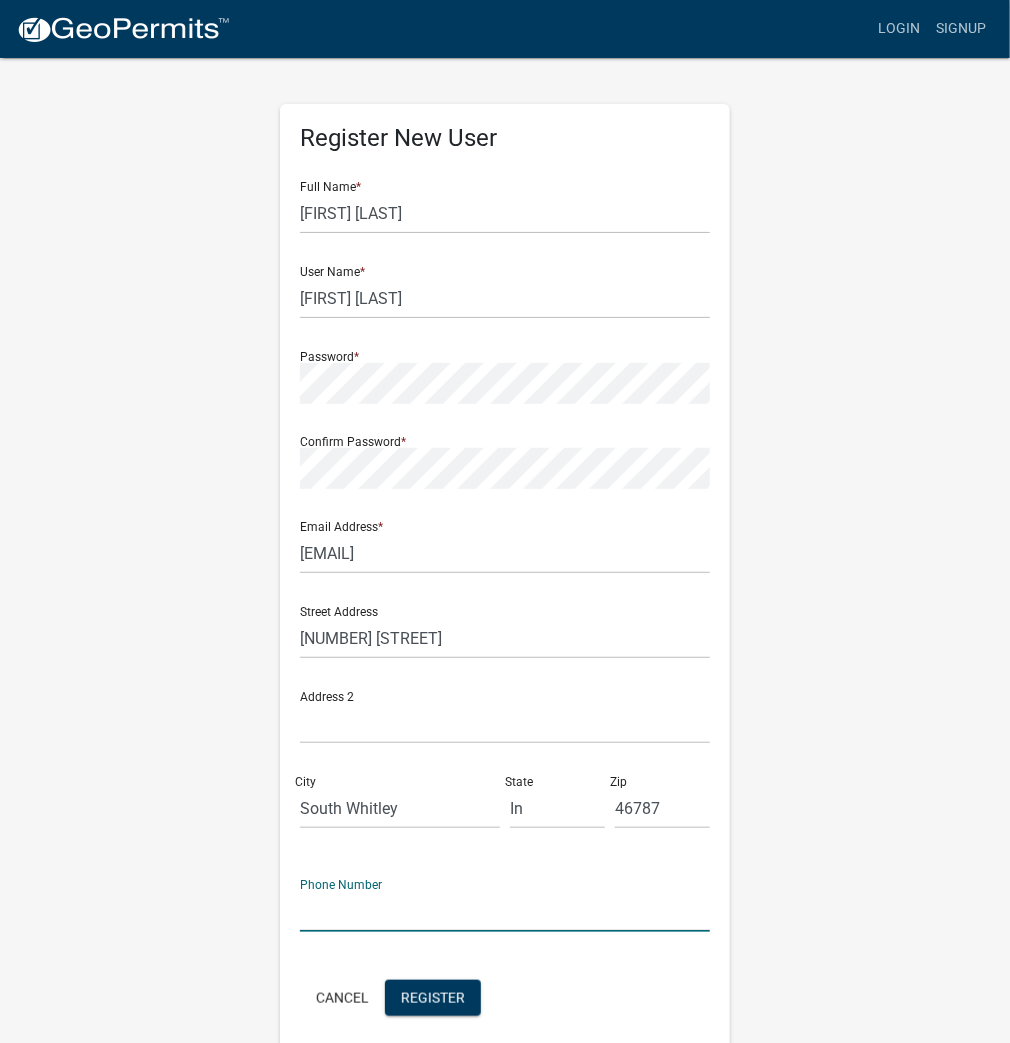 type on "0" 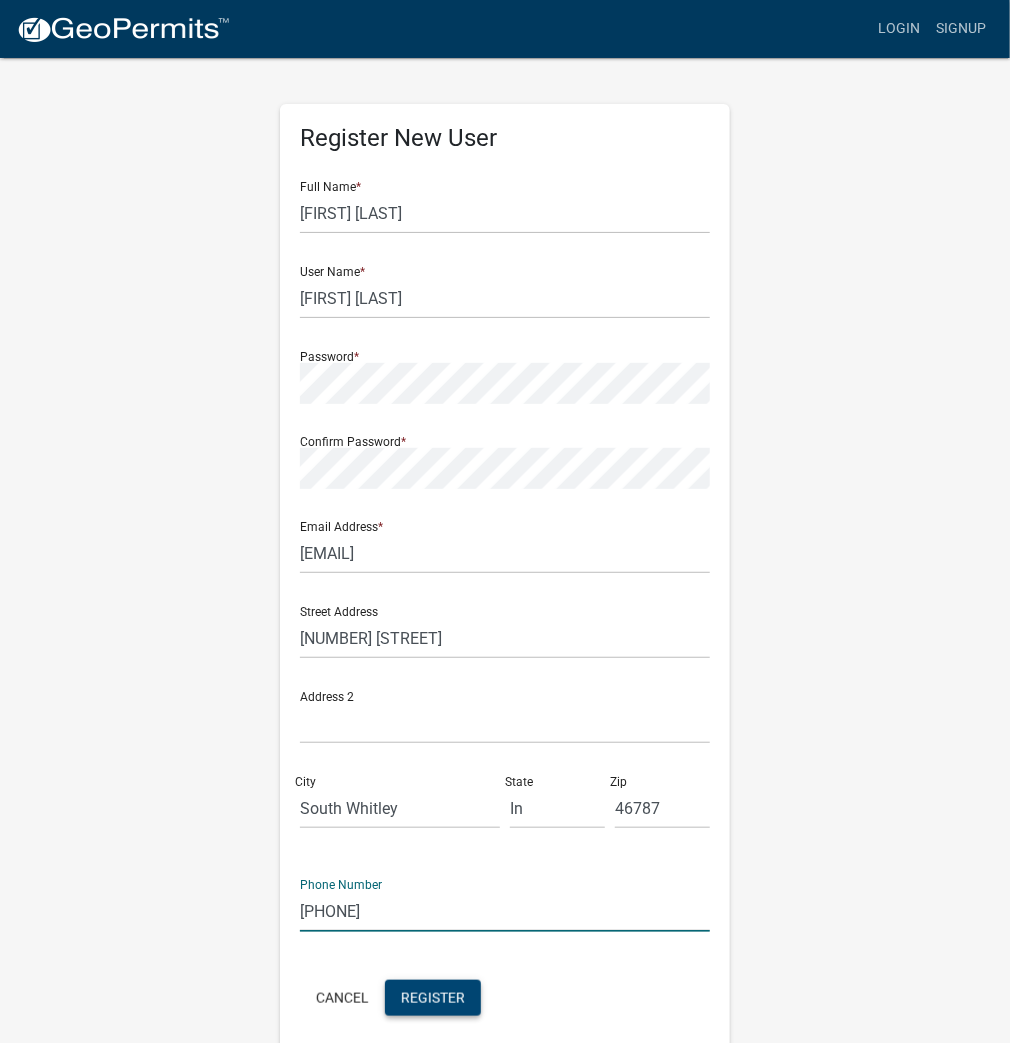 type on "[PHONE]" 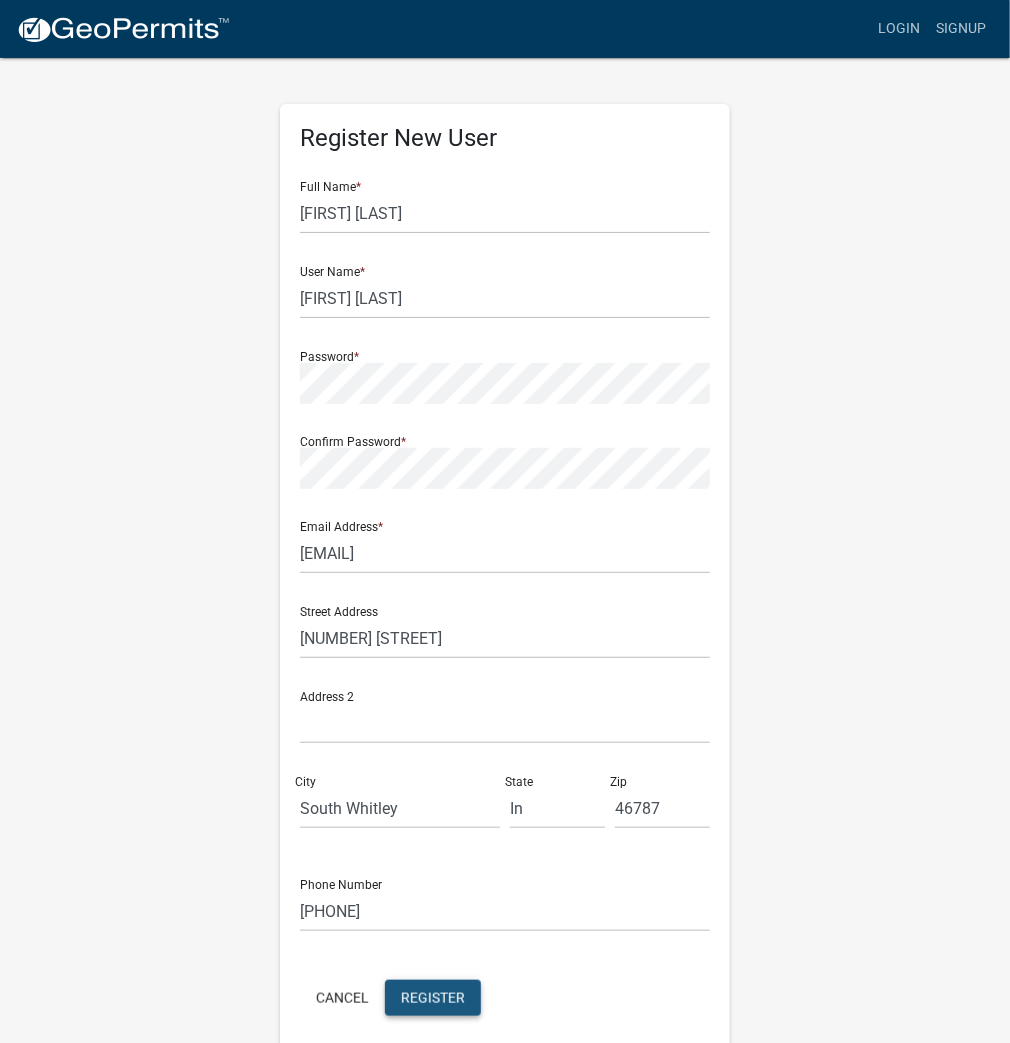 click on "Register" 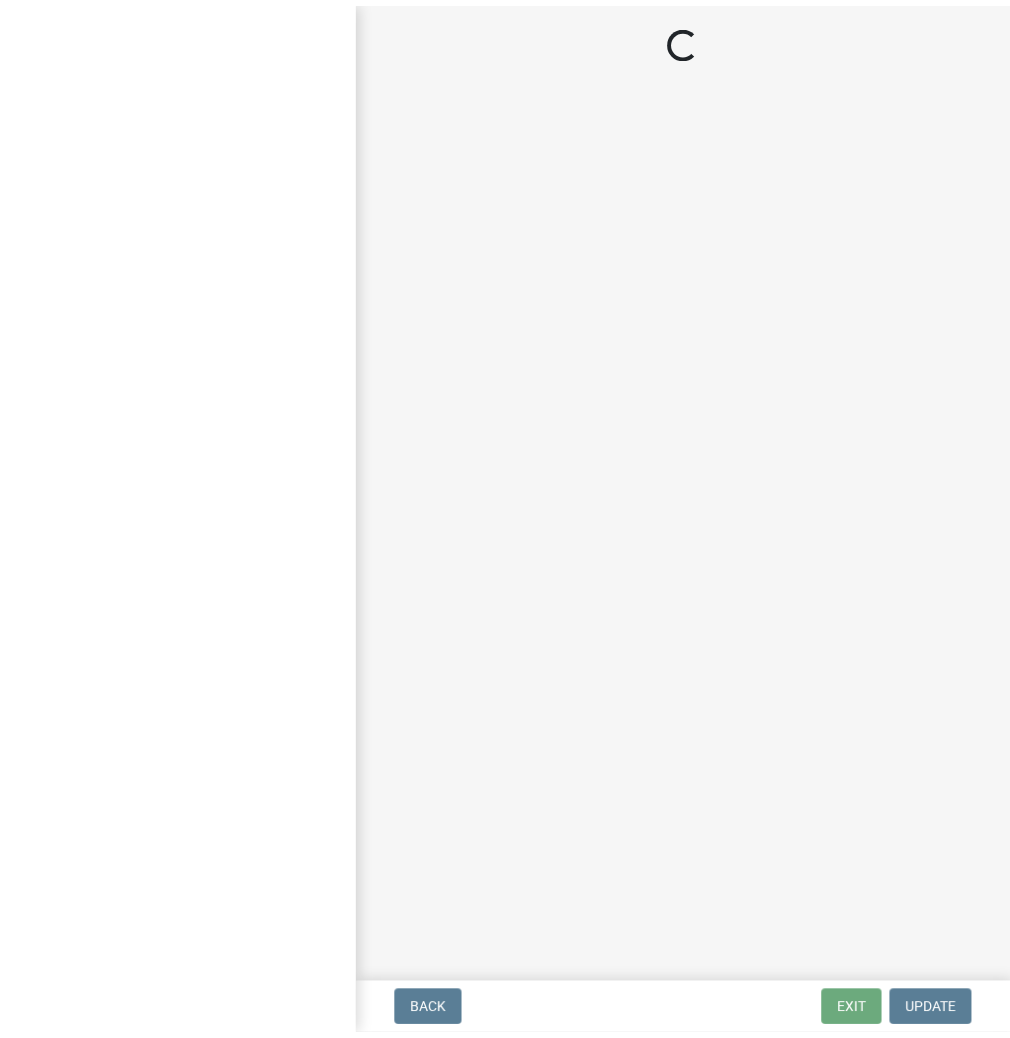 scroll, scrollTop: 0, scrollLeft: 0, axis: both 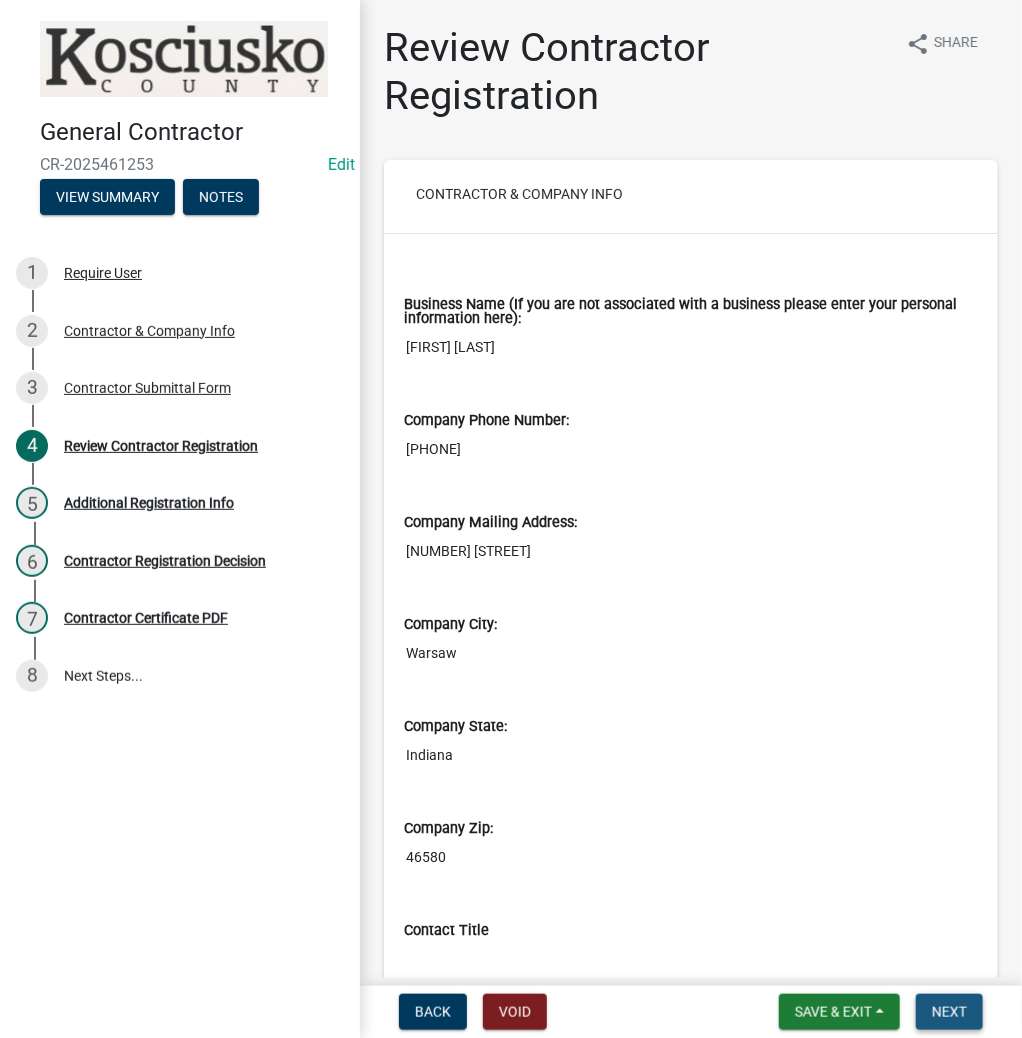 drag, startPoint x: 944, startPoint y: 1016, endPoint x: 1021, endPoint y: 922, distance: 121.511314 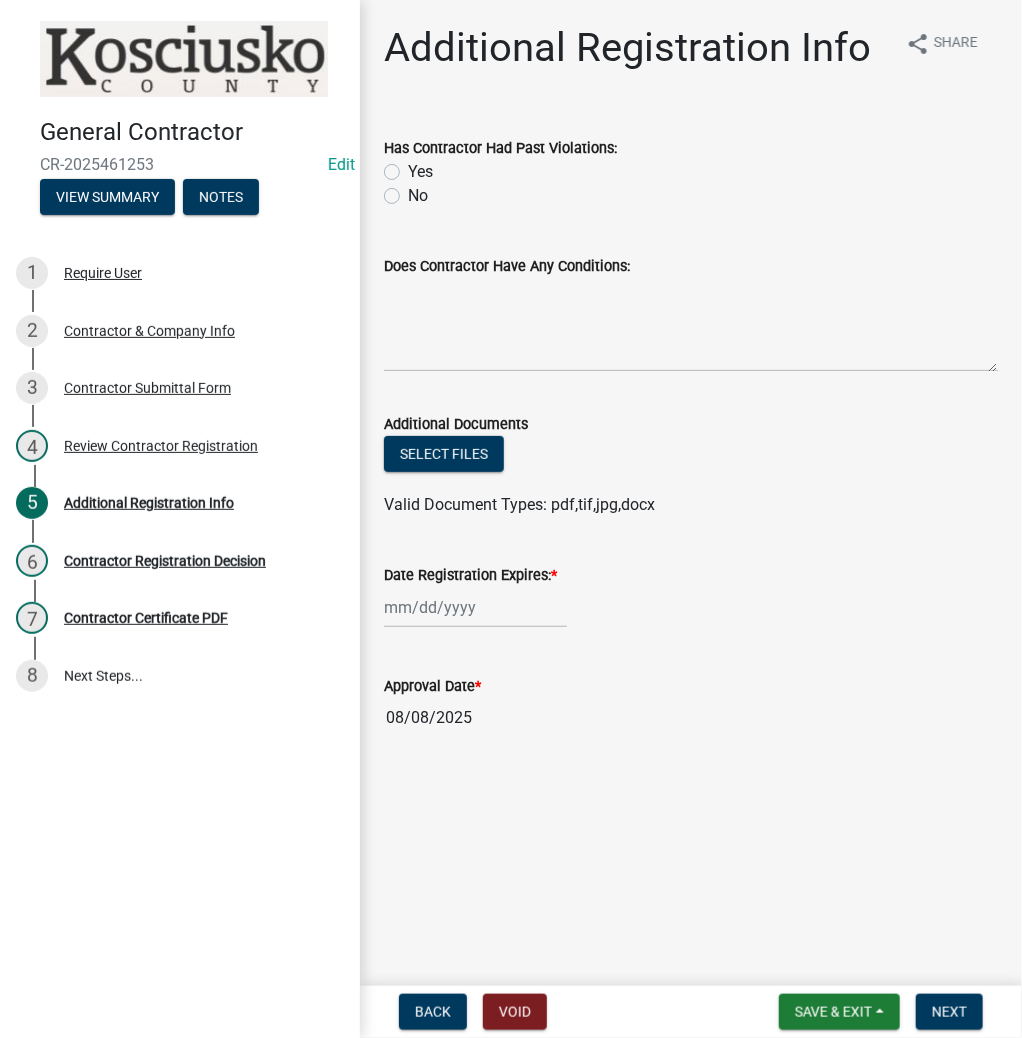click on "No" 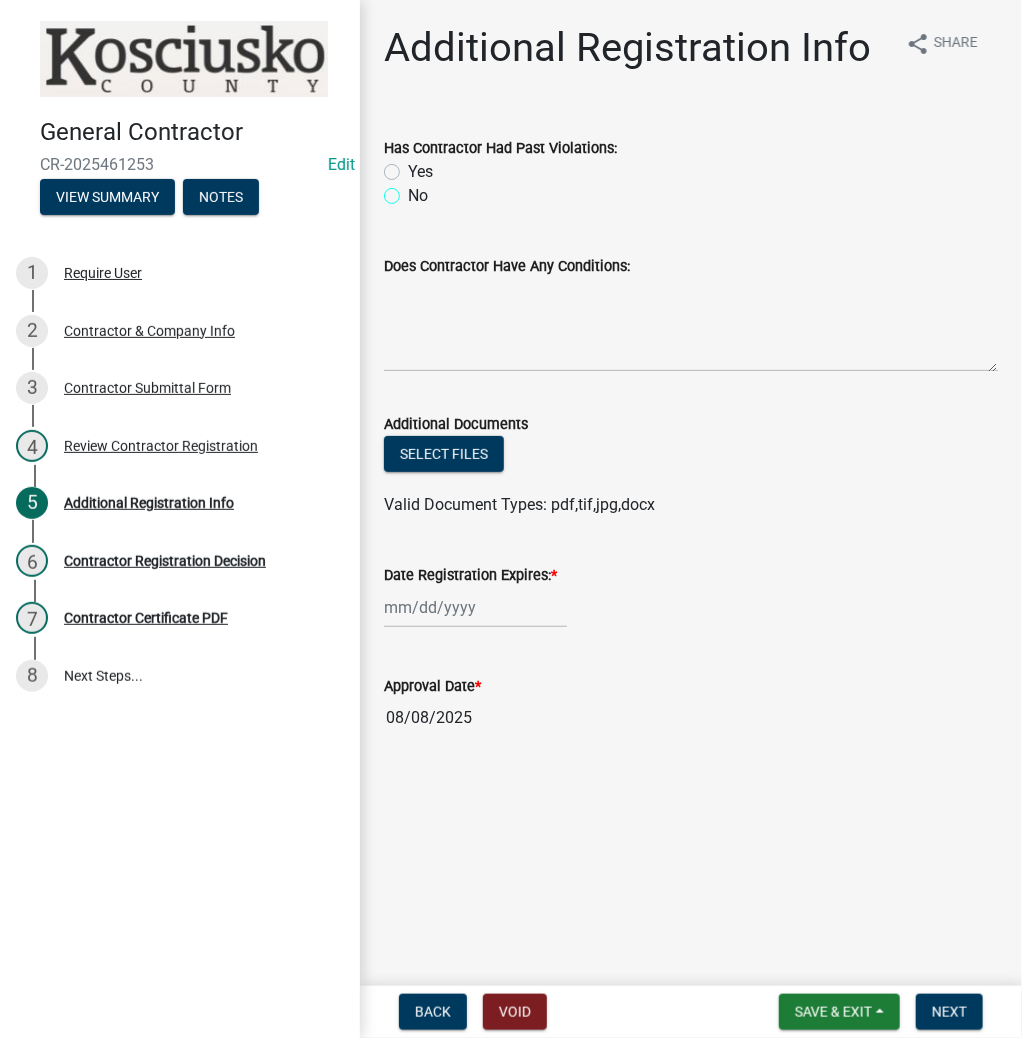 click on "No" at bounding box center (414, 190) 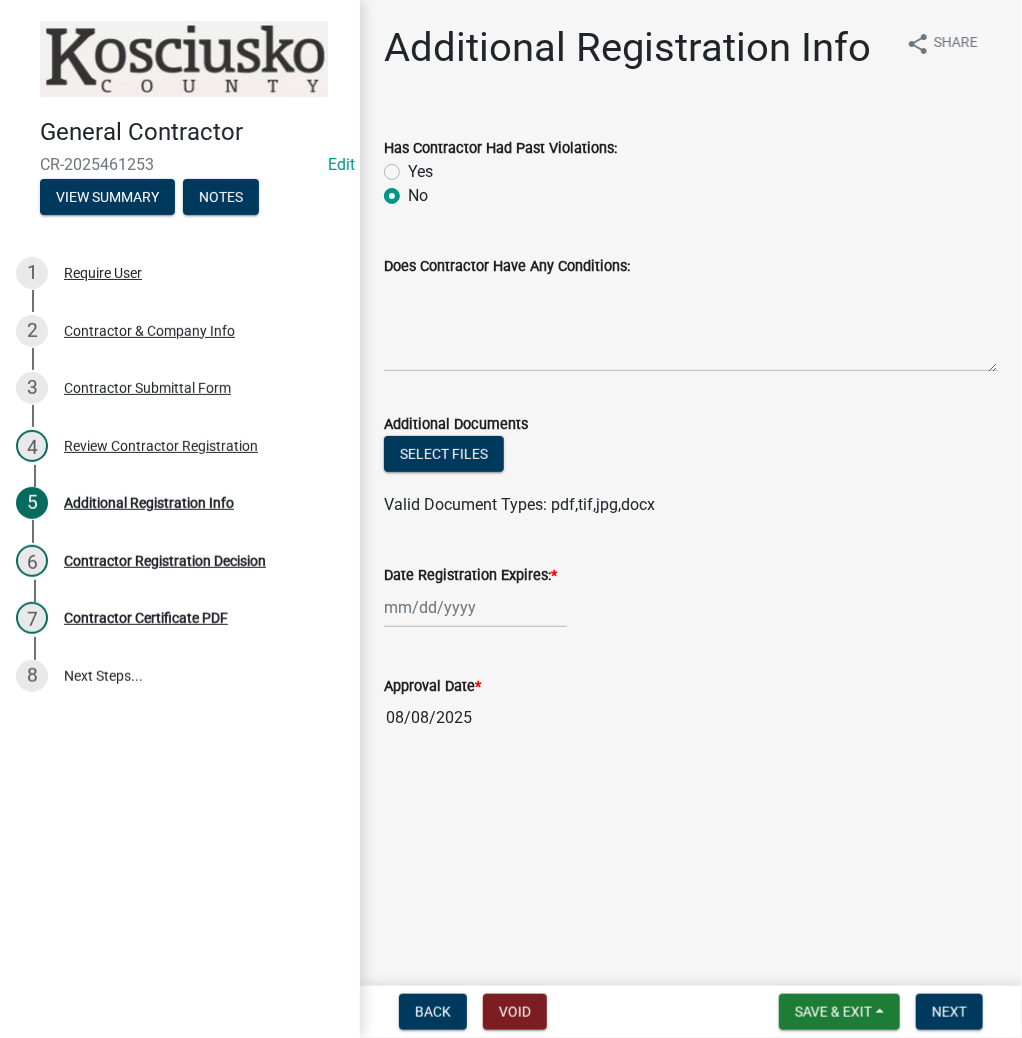 radio on "true" 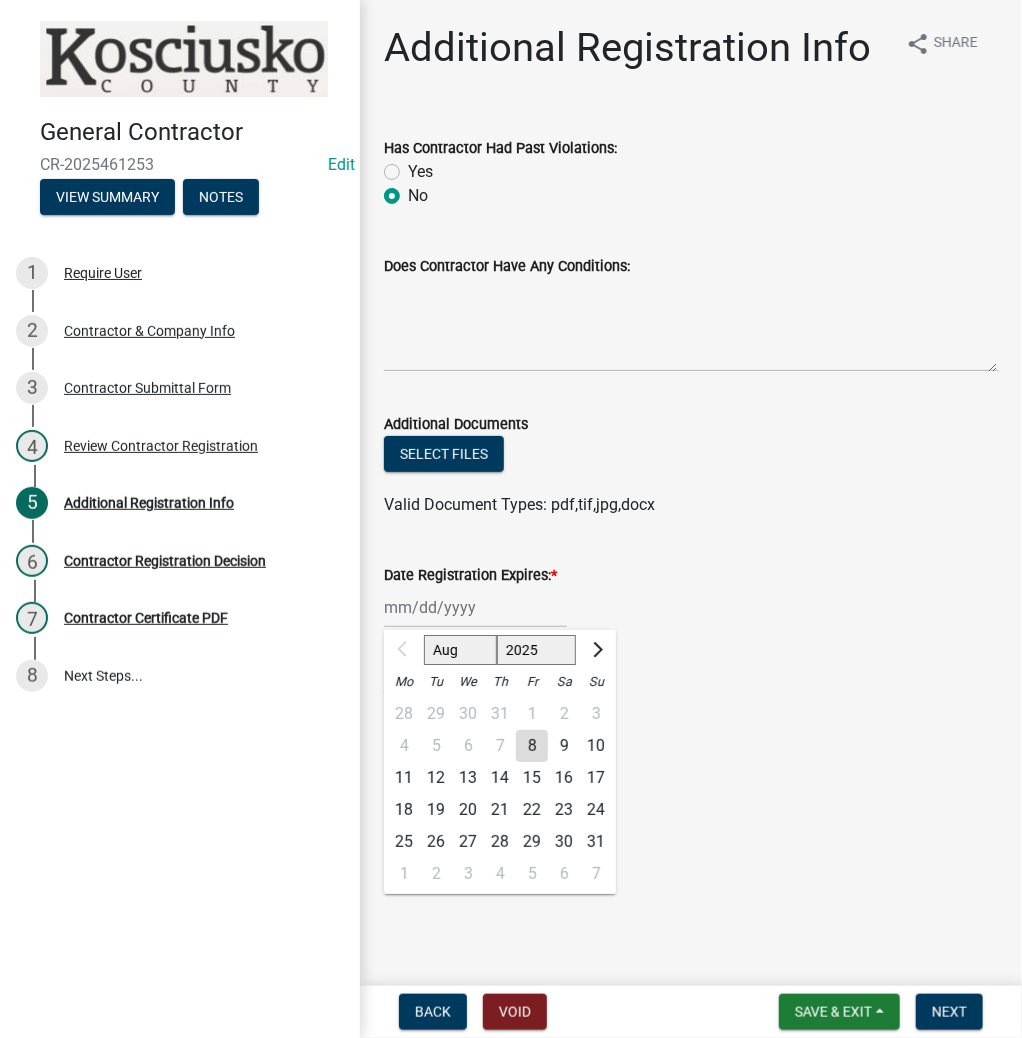 click on "2025 2026 2027 2028 2029 2030 2031 2032 2033 2034 2035 2036 2037 2038 2039 2040 2041 2042 2043 2044 2045 2046 2047 2048 2049 2050 2051 2052 2053 2054 2055 2056 2057 2058 2059 2060 2061 2062 2063 2064 2065 2066 2067 2068 2069 2070 2071 2072 2073 2074 2075 2076 2077 2078 2079 2080 2081 2082 2083 2084 2085 2086 2087 2088 2089 2090 2091 2092 2093 2094 2095 2096 2097 2098 2099 2100 2101 2102 2103 2104 2105 2106 2107 2108 2109 2110 2111 2112 2113 2114 2115 2116 2117 2118 2119 2120 2121 2122 2123 2124 2125 2126 2127 2128 2129 2130 2131 2132 2133 2134 2135 2136 2137 2138 2139 2140 2141 2142 2143 2144 2145 2146 2147 2148 2149 2150 2151 2152 2153 2154 2155 2156 2157 2158 2159 2160 2161 2162 2163 2164 2165 2166 2167 2168 2169 2170 2171 2172 2173 2174 2175 2176 2177 2178 2179 2180 2181 2182 2183 2184 2185 2186 2187 2188 2189 2190 2191 2192 2193 2194 2195 2196 2197 2198 2199 2200 2201 2202 2203 2204 2205 2206 2207 2208 2209 2210 2211 2212 2213 2214 2215 2216 2217 2218 2219 2220 2221 2222 2223 2224 2225 2226 2227 2228 2229" 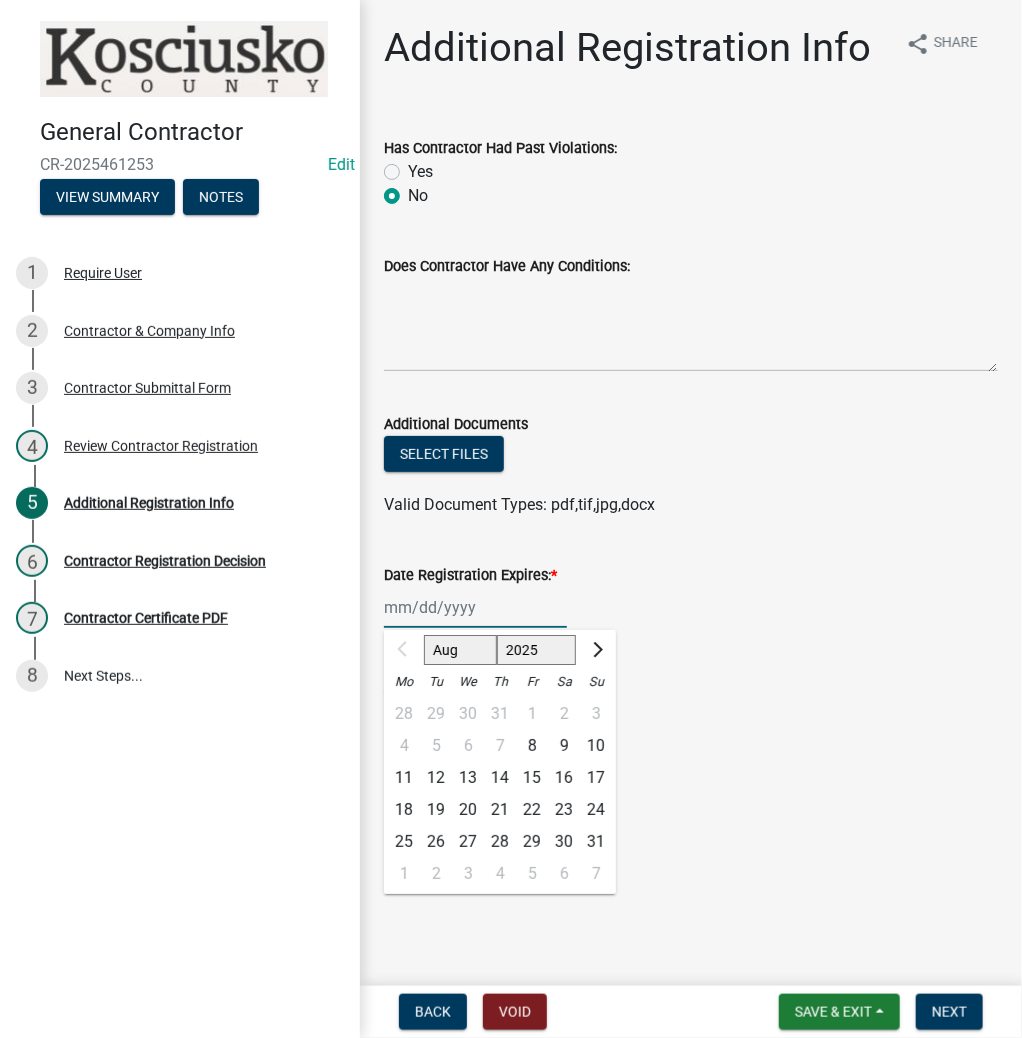 select on "2026" 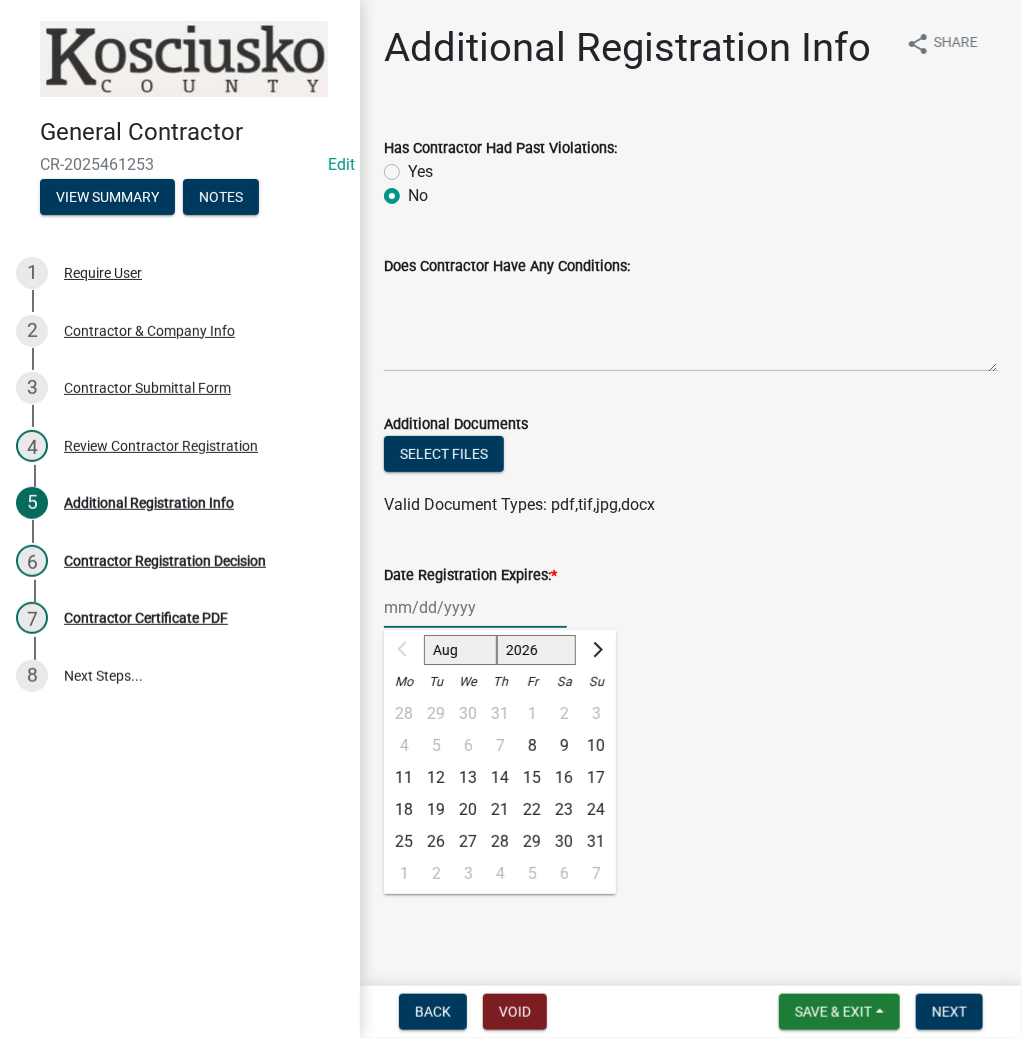 click on "2025 2026 2027 2028 2029 2030 2031 2032 2033 2034 2035 2036 2037 2038 2039 2040 2041 2042 2043 2044 2045 2046 2047 2048 2049 2050 2051 2052 2053 2054 2055 2056 2057 2058 2059 2060 2061 2062 2063 2064 2065 2066 2067 2068 2069 2070 2071 2072 2073 2074 2075 2076 2077 2078 2079 2080 2081 2082 2083 2084 2085 2086 2087 2088 2089 2090 2091 2092 2093 2094 2095 2096 2097 2098 2099 2100 2101 2102 2103 2104 2105 2106 2107 2108 2109 2110 2111 2112 2113 2114 2115 2116 2117 2118 2119 2120 2121 2122 2123 2124 2125 2126 2127 2128 2129 2130 2131 2132 2133 2134 2135 2136 2137 2138 2139 2140 2141 2142 2143 2144 2145 2146 2147 2148 2149 2150 2151 2152 2153 2154 2155 2156 2157 2158 2159 2160 2161 2162 2163 2164 2165 2166 2167 2168 2169 2170 2171 2172 2173 2174 2175 2176 2177 2178 2179 2180 2181 2182 2183 2184 2185 2186 2187 2188 2189 2190 2191 2192 2193 2194 2195 2196 2197 2198 2199 2200 2201 2202 2203 2204 2205 2206 2207 2208 2209 2210 2211 2212 2213 2214 2215 2216 2217 2218 2219 2220 2221 2222 2223 2224 2225 2226 2227 2228 2229" 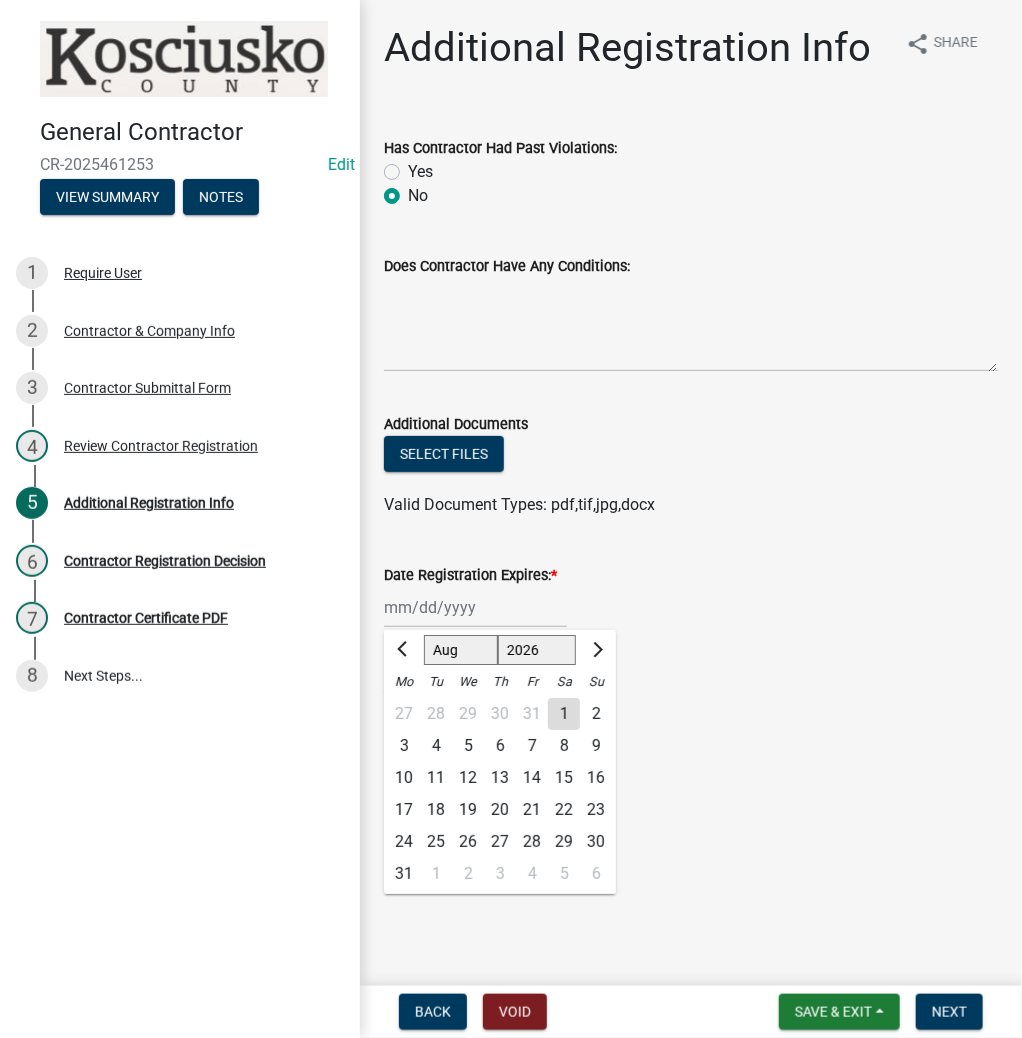 click on "8" 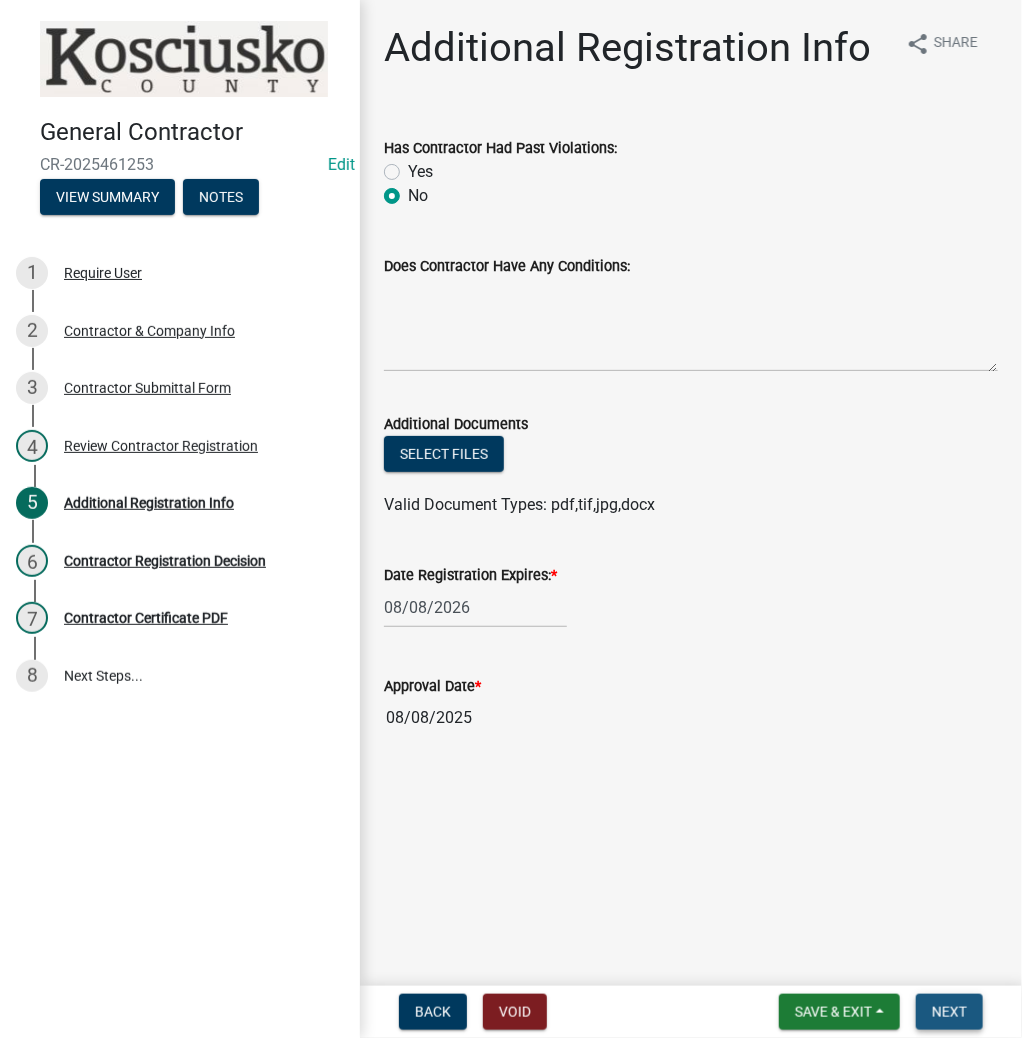 click on "Next" at bounding box center [949, 1012] 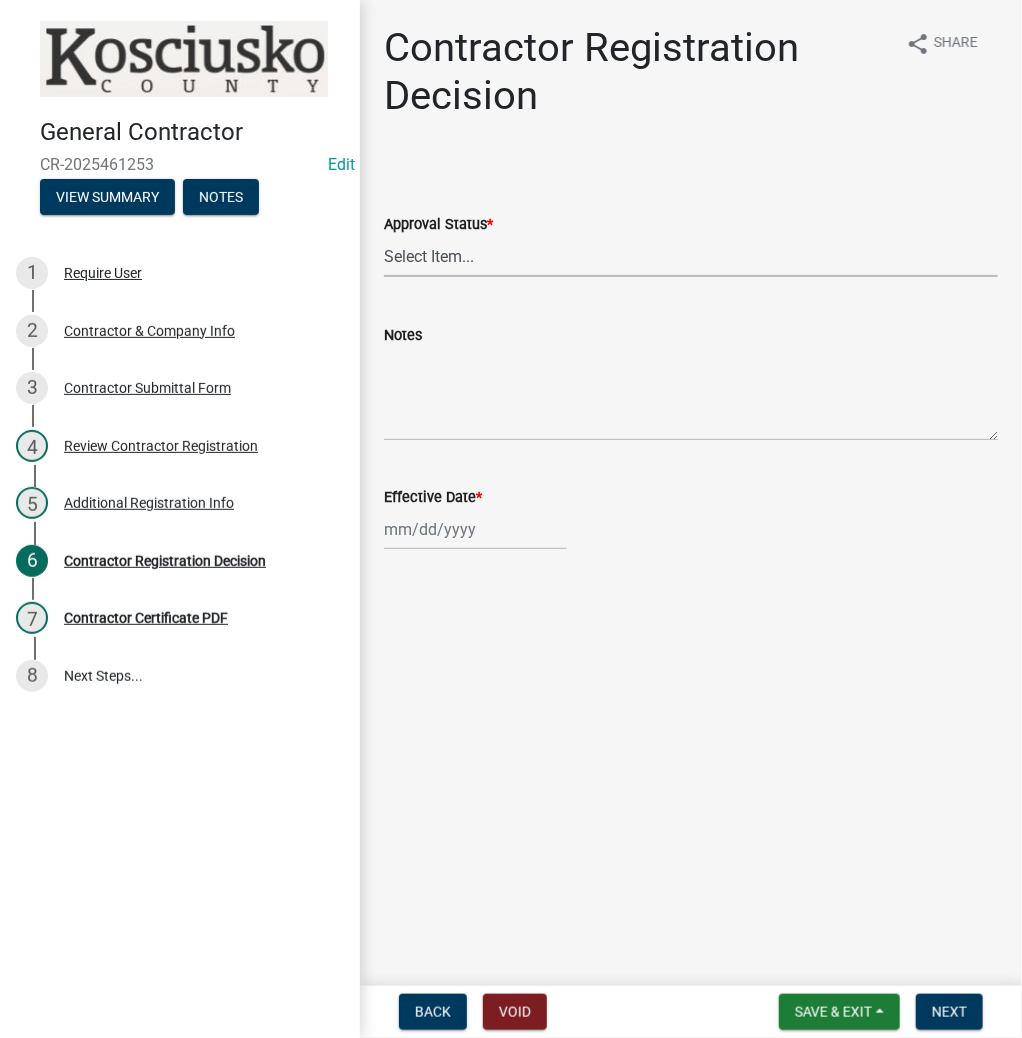 click on "Select Item...   Approved   Denied" at bounding box center [691, 256] 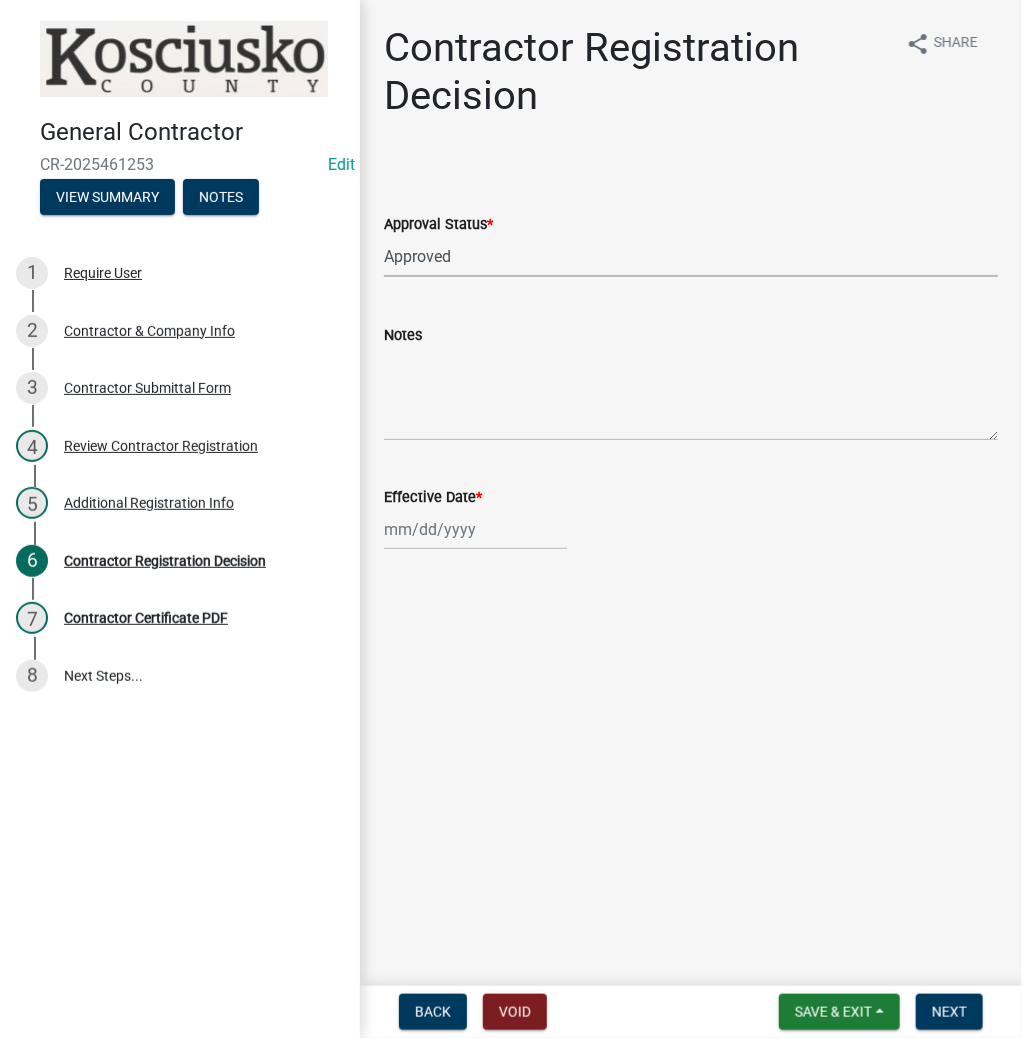 click on "Select Item...   Approved   Denied" at bounding box center (691, 256) 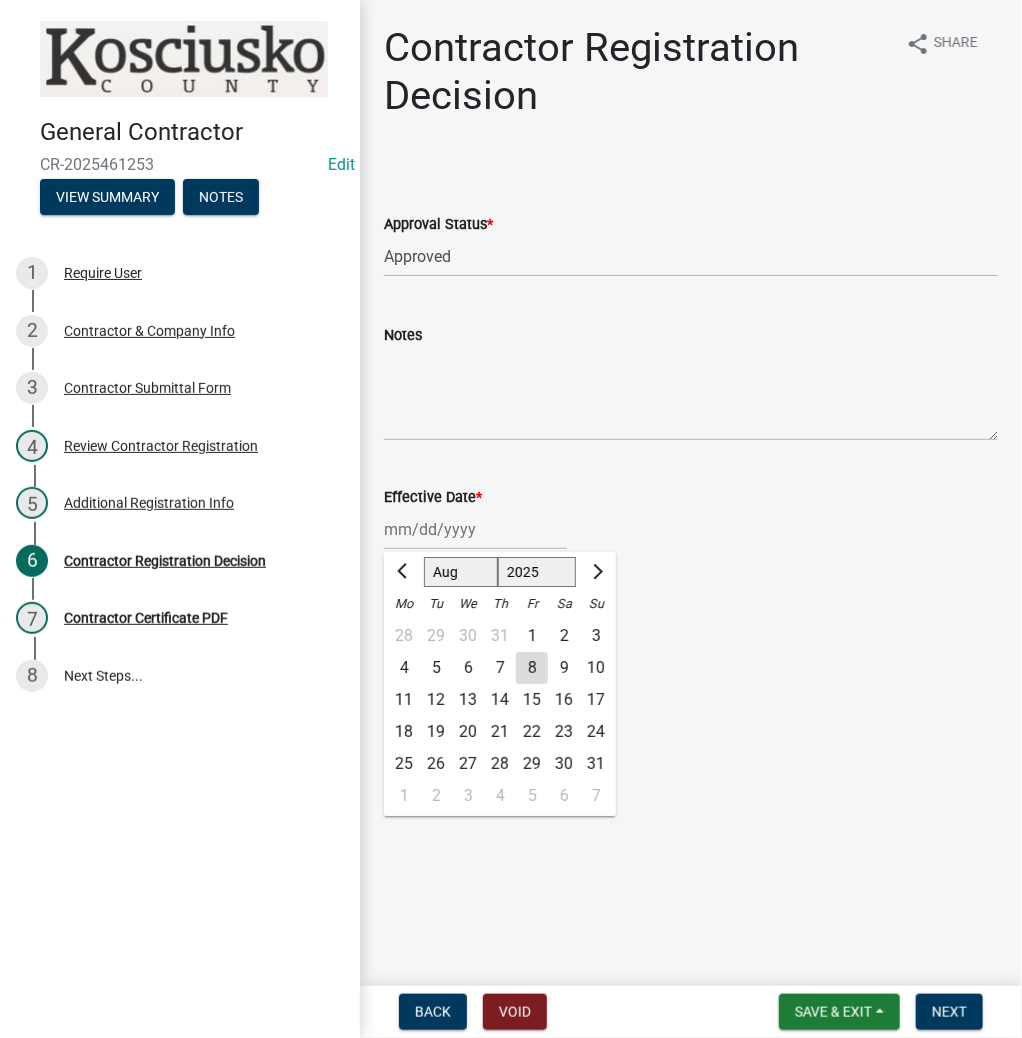click on "Jan Feb Mar Apr May Jun Jul Aug Sep Oct Nov Dec 1525 1526 1527 1528 1529 1530 1531 1532 1533 1534 1535 1536 1537 1538 1539 1540 1541 1542 1543 1544 1545 1546 1547 1548 1549 1550 1551 1552 1553 1554 1555 1556 1557 1558 1559 1560 1561 1562 1563 1564 1565 1566 1567 1568 1569 1570 1571 1572 1573 1574 1575 1576 1577 1578 1579 1580 1581 1582 1583 1584 1585 1586 1587 1588 1589 1590 1591 1592 1593 1594 1595 1596 1597 1598 1599 1600 1601 1602 1603 1604 1605 1606 1607 1608 1609 1610 1611 1612 1613 1614 1615 1616 1617 1618 1619 1620 1621 1622 1623 1624 1625 1626 1627 1628 1629 1630 1631 1632 1633 1634 1635 1636 1637 1638 1639 1640 1641 1642 1643 1644 1645 1646 1647 1648 1649 1650 1651 1652 1653 1654 1655 1656 1657 1658 1659 1660 1661 1662 1663 1664 1665 1666 1667 1668 1669 1670 1671 1672 1673 1674 1675 1676 1677 1678 1679 1680 1681 1682 1683 1684 1685 1686 1687 1688 1689 1690 1691 1692 1693 1694 1695 1696 1697 1698 1699 1700 1701 1702 1703 1704 1705 1706 1707 1708 1709 1710 1711 1712 1713 1714 1715 1716 1717 1718 1719 1" 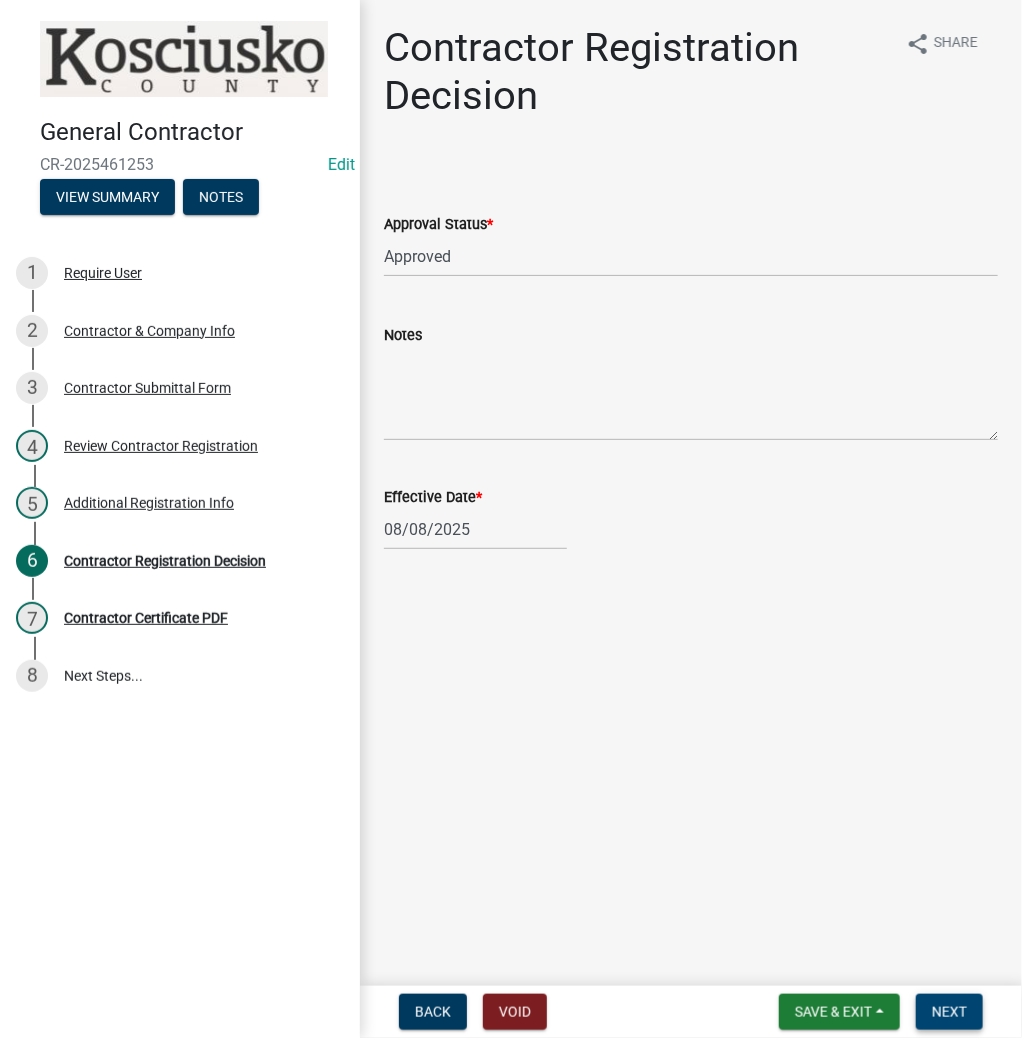 click on "Next" at bounding box center [949, 1012] 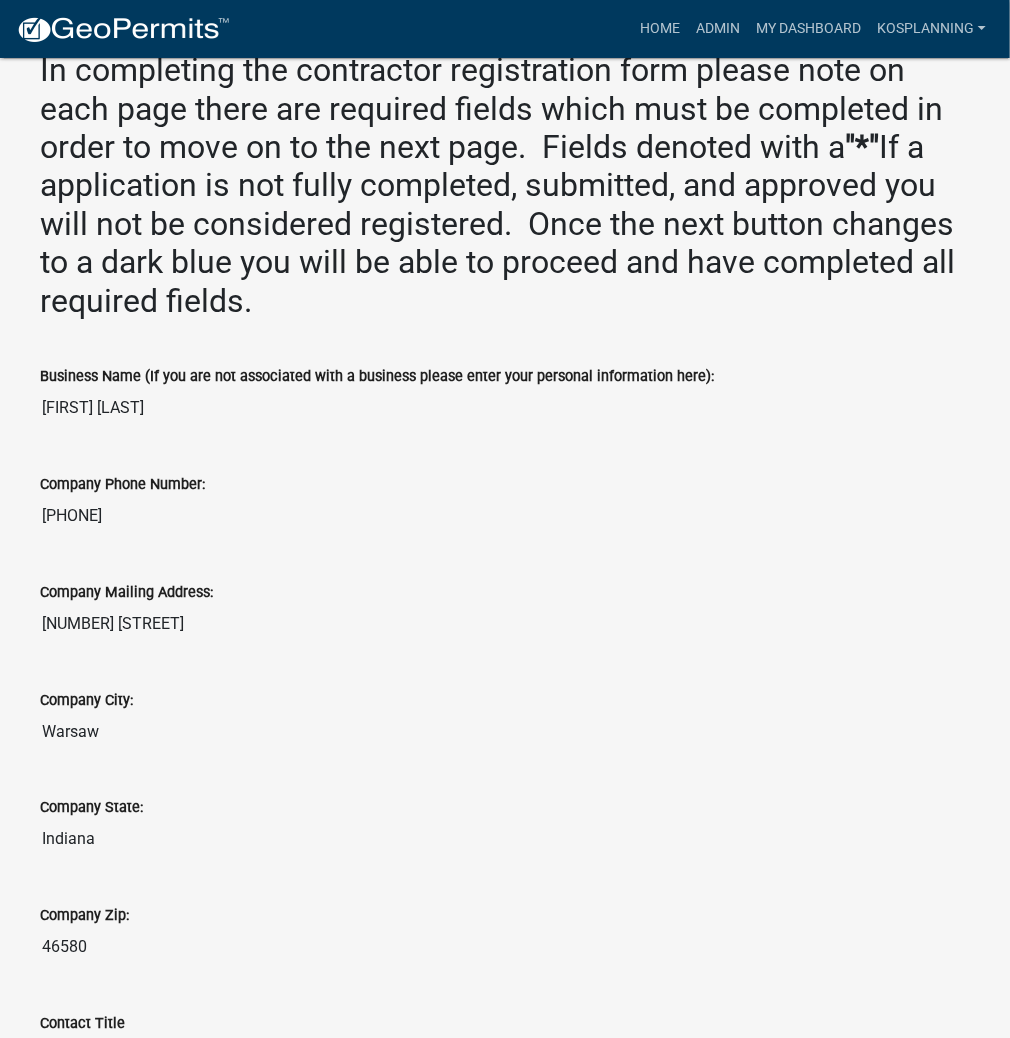 scroll, scrollTop: 400, scrollLeft: 0, axis: vertical 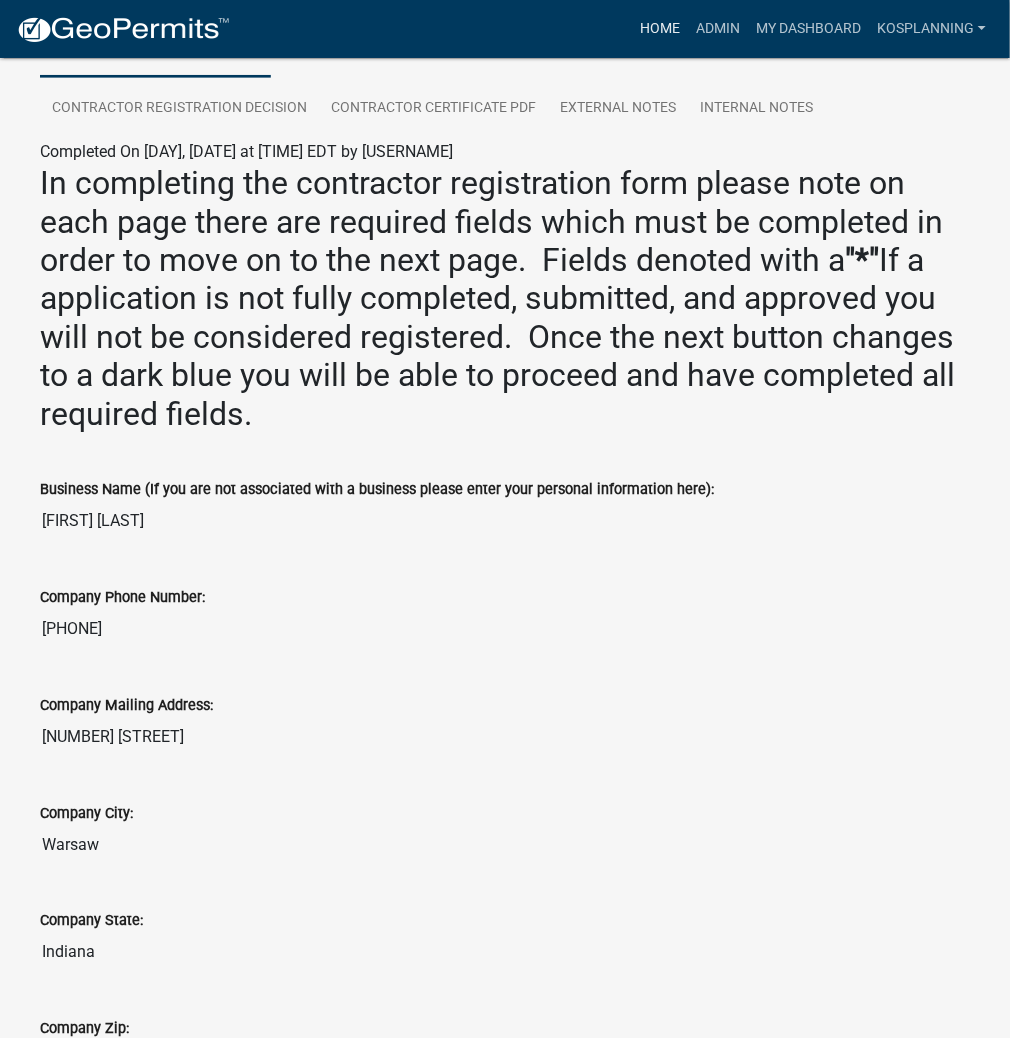 click on "Home" at bounding box center [660, 29] 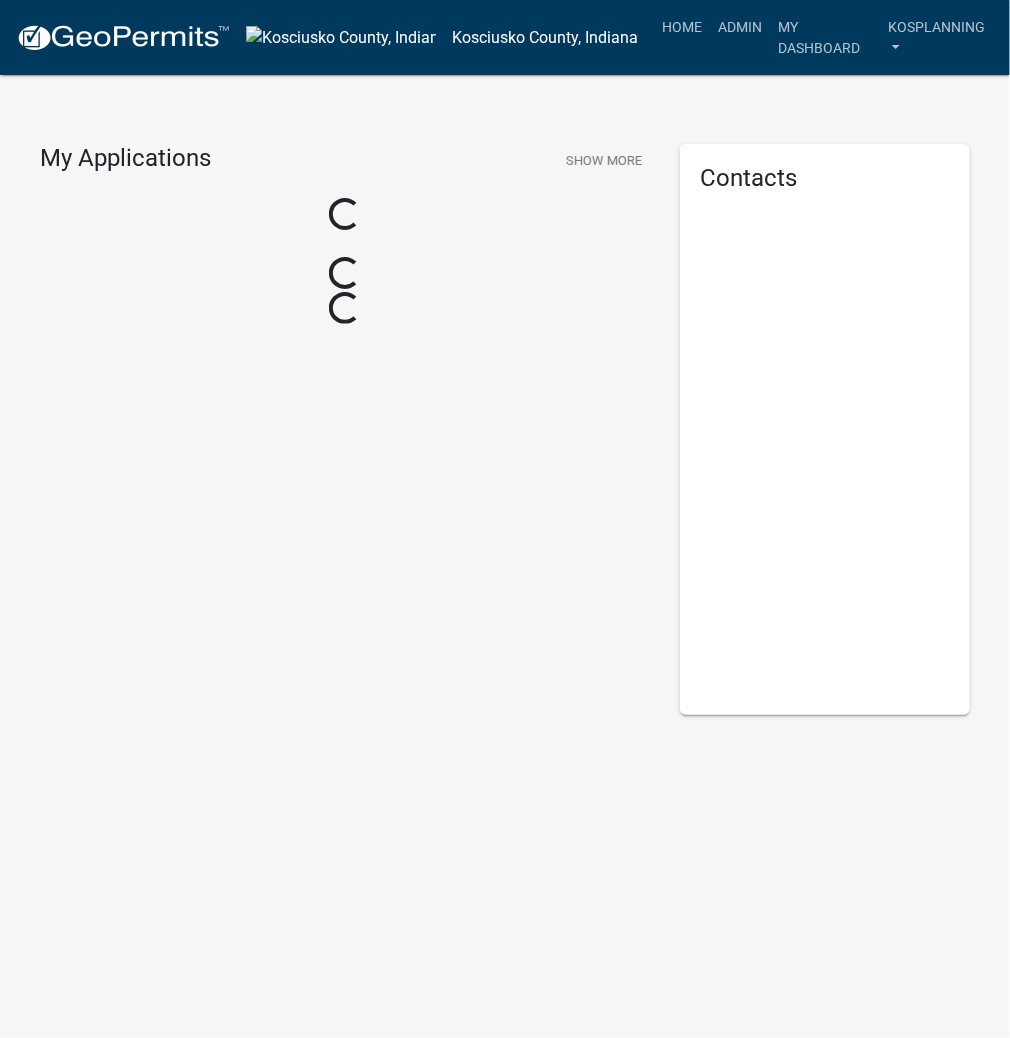scroll, scrollTop: 0, scrollLeft: 0, axis: both 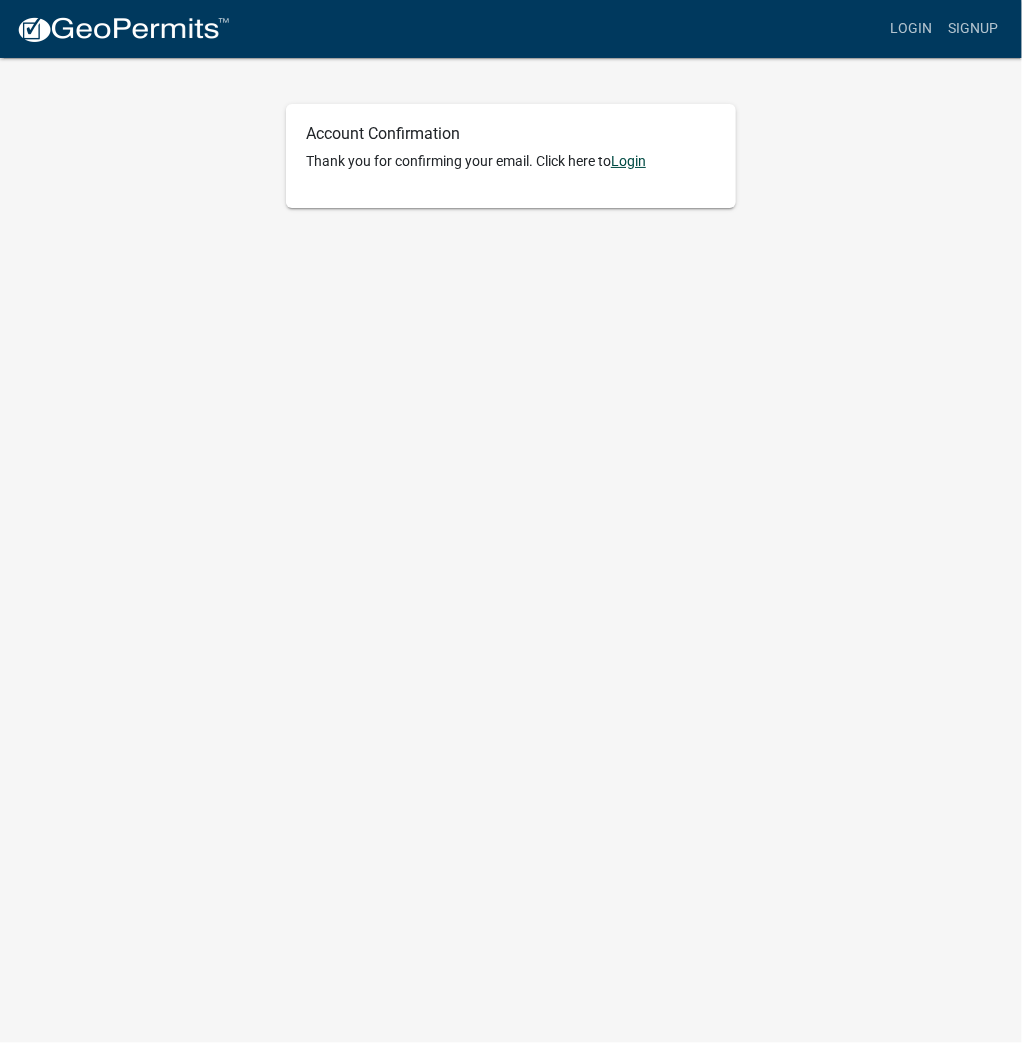 click on "Login" 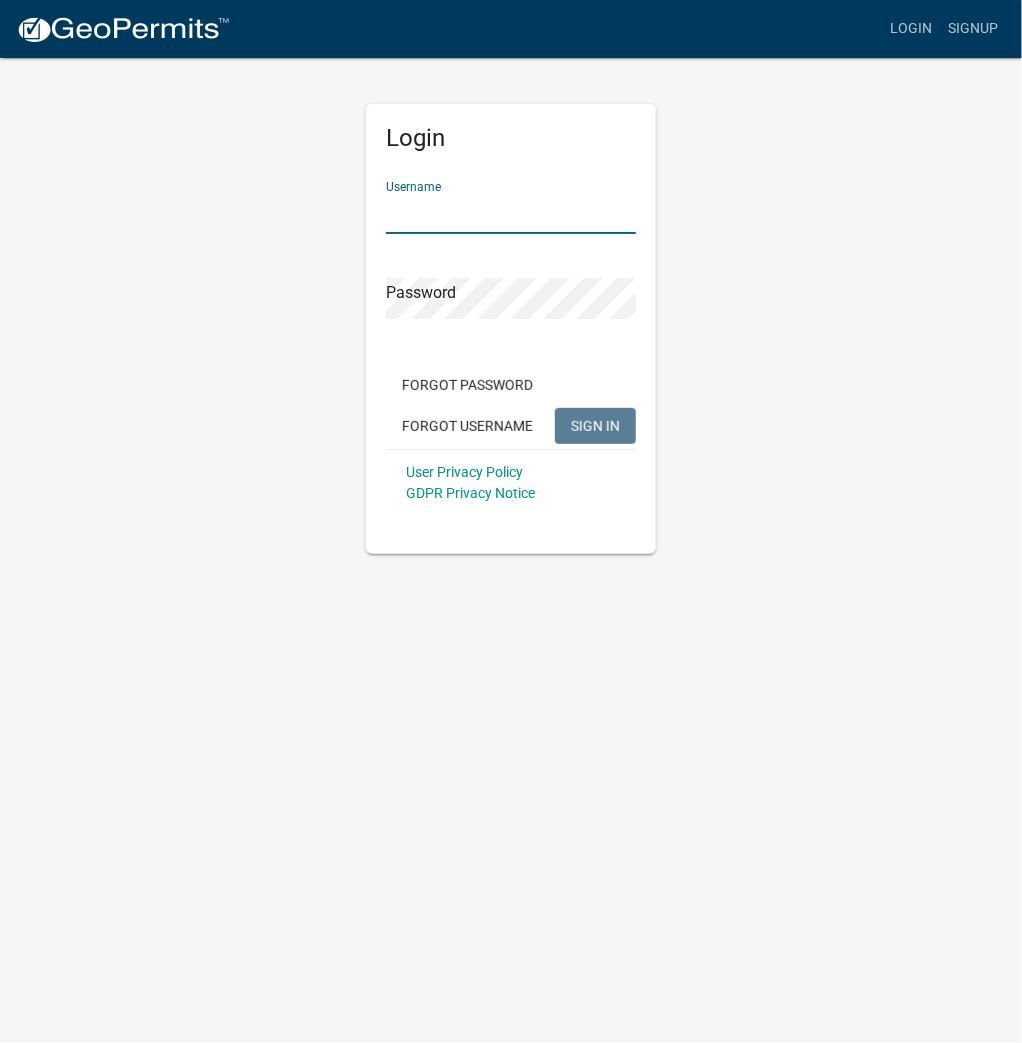 click on "Username" at bounding box center (511, 213) 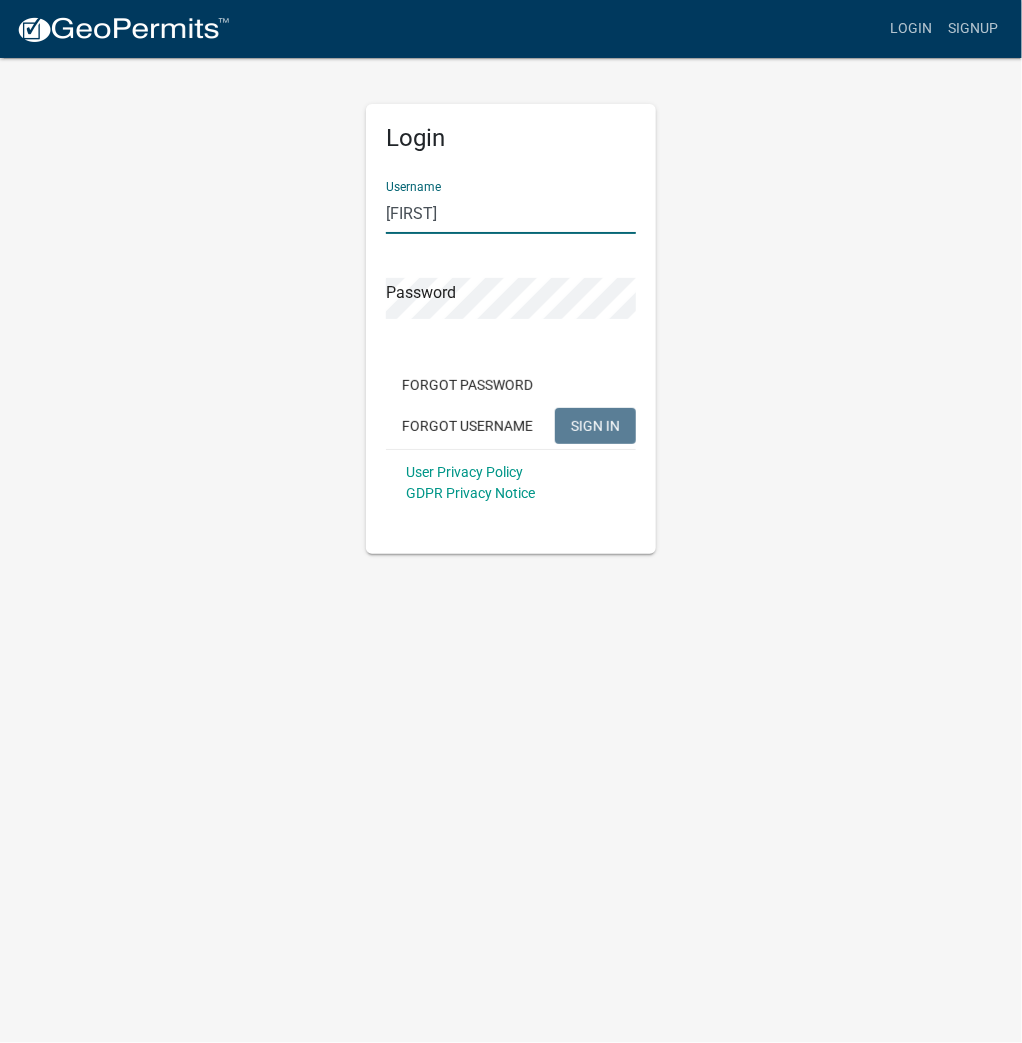 type on "anthonyklepinger" 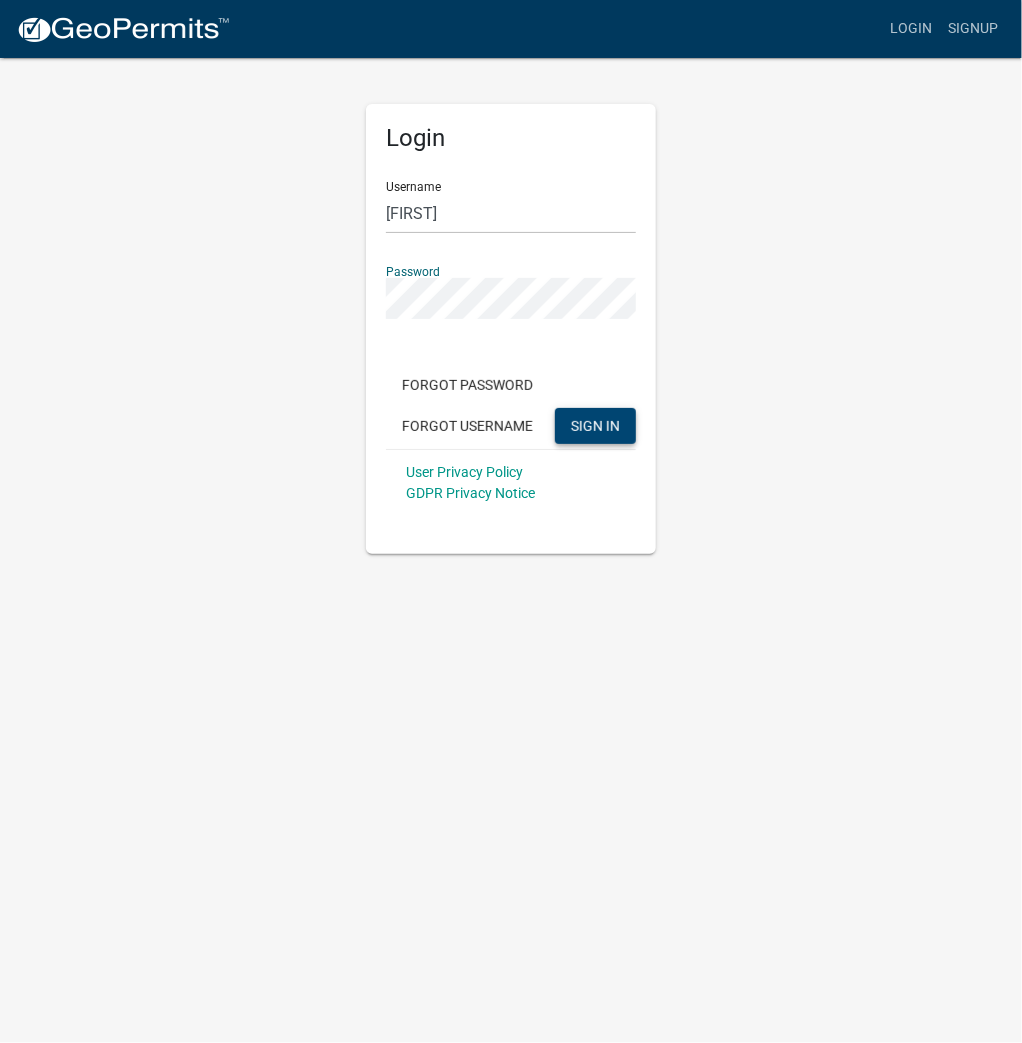 click on "SIGN IN" 